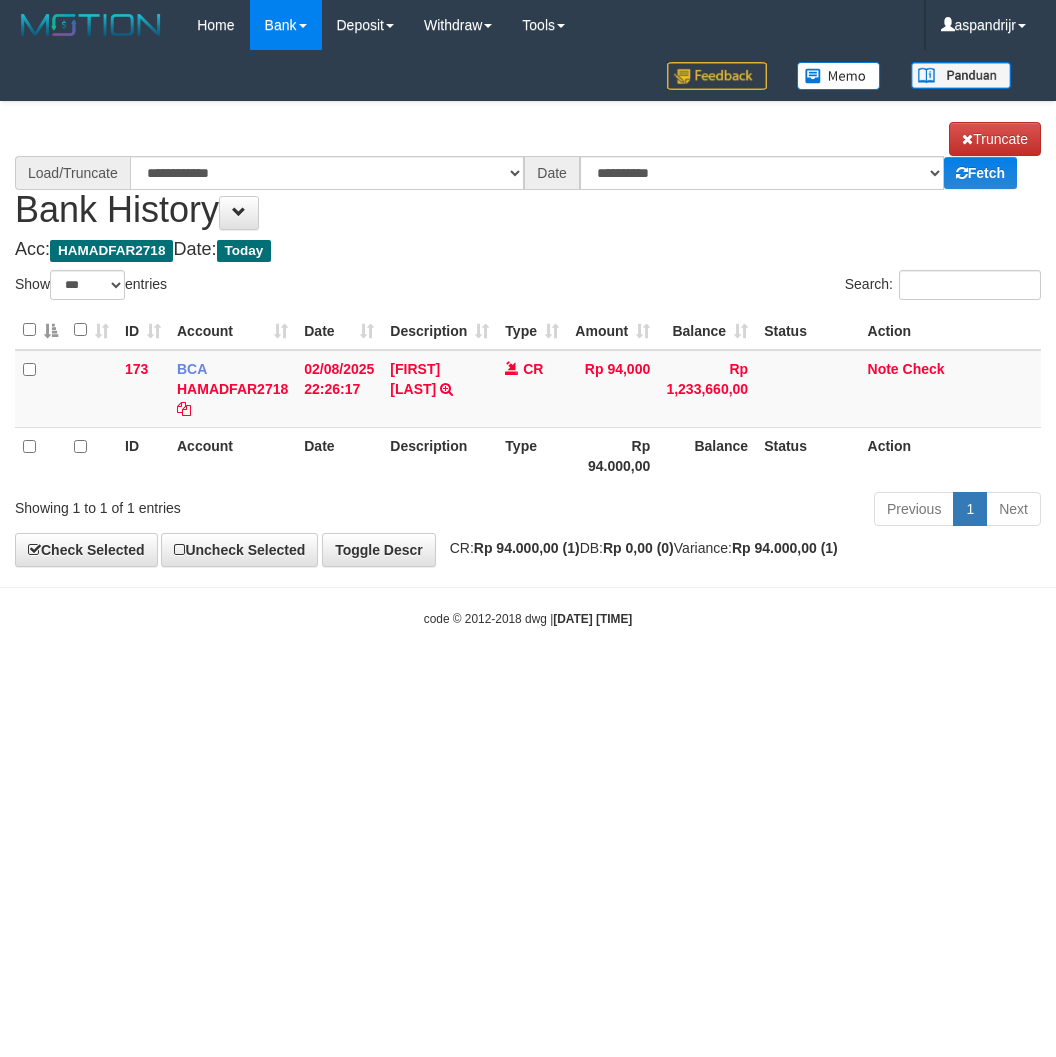 select on "***" 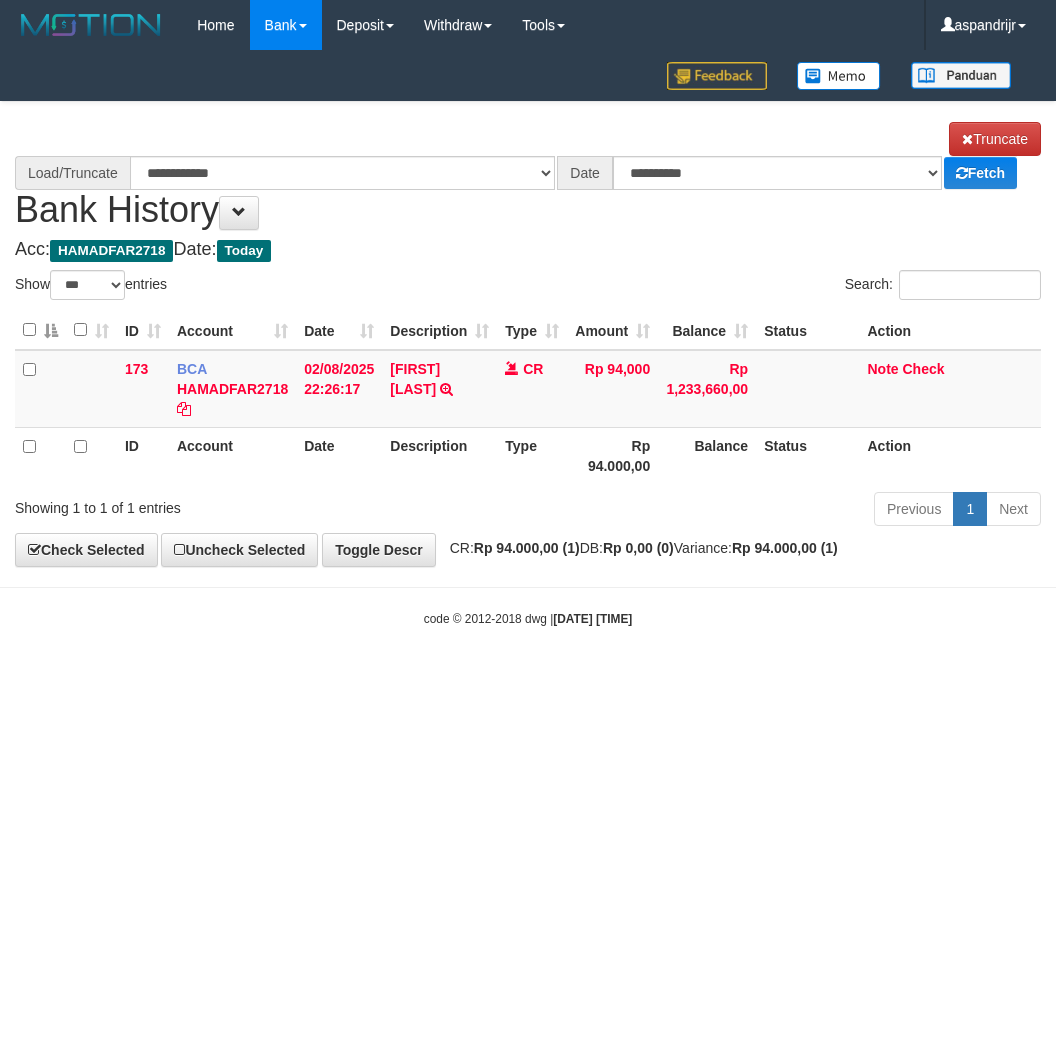 scroll, scrollTop: 0, scrollLeft: 0, axis: both 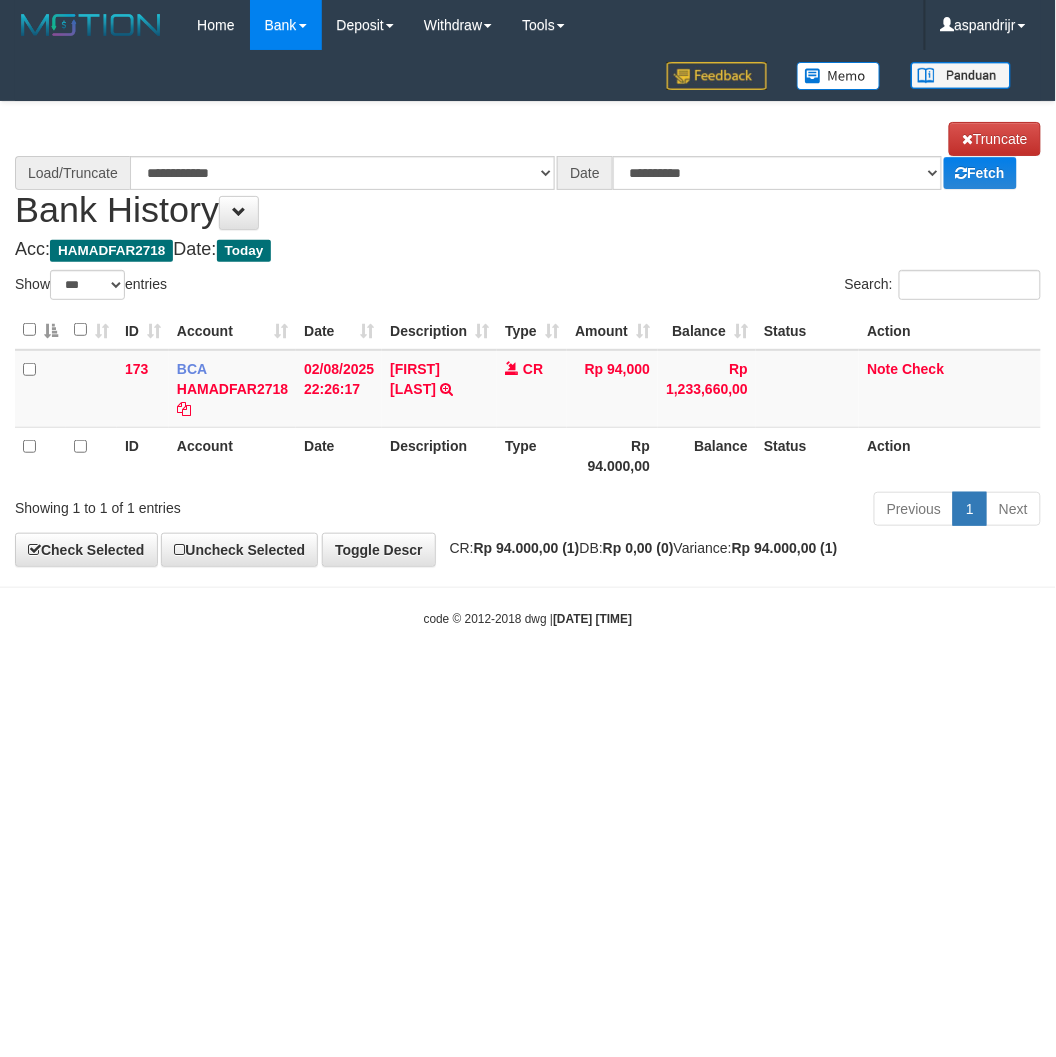click on "Toggle navigation
Home
Bank
Account List
Load
By Website
Group
[ITOTO]													PRABUJITU
By Load Group (DPS)
Group asp-1
Mutasi Bank
Search
Sync
Note Mutasi
Deposit
DPS List" at bounding box center [528, 339] 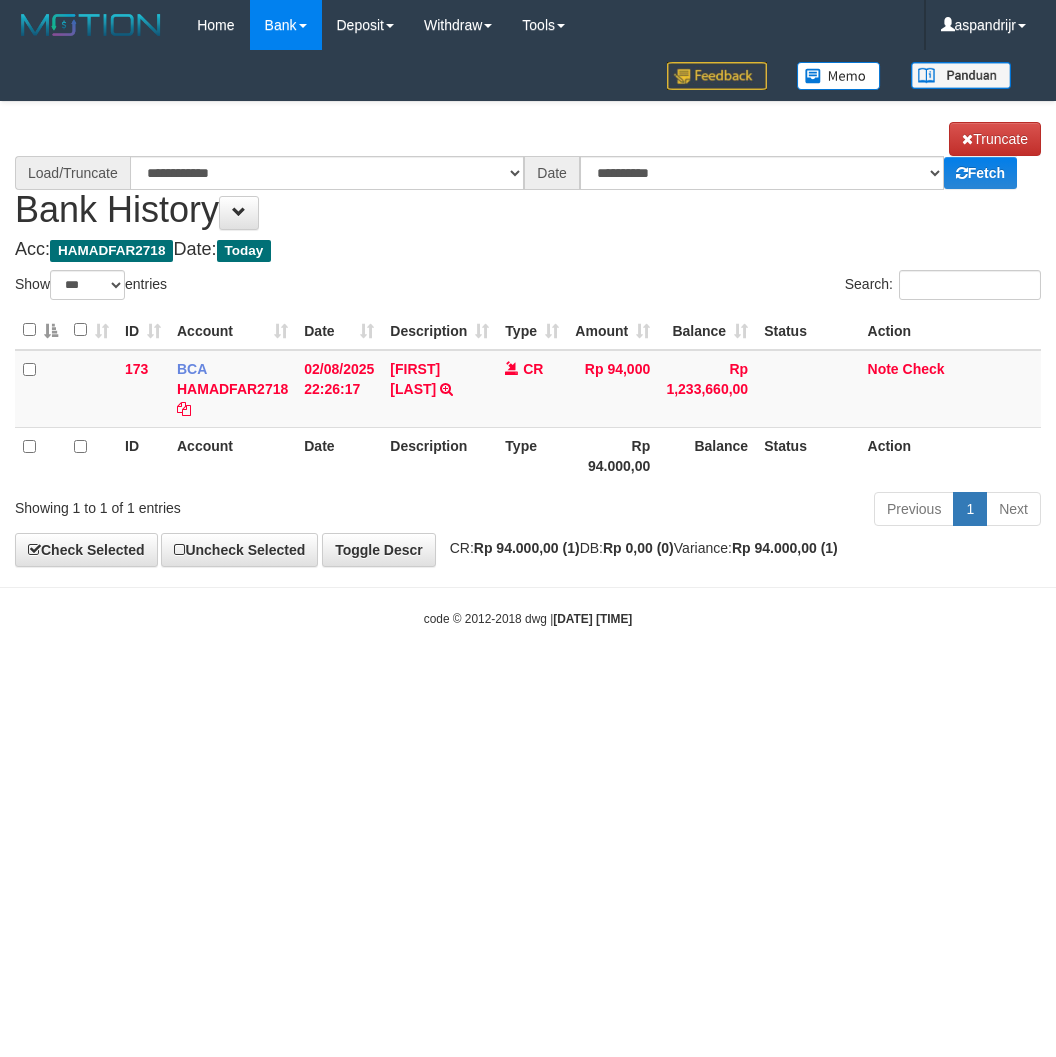 select on "***" 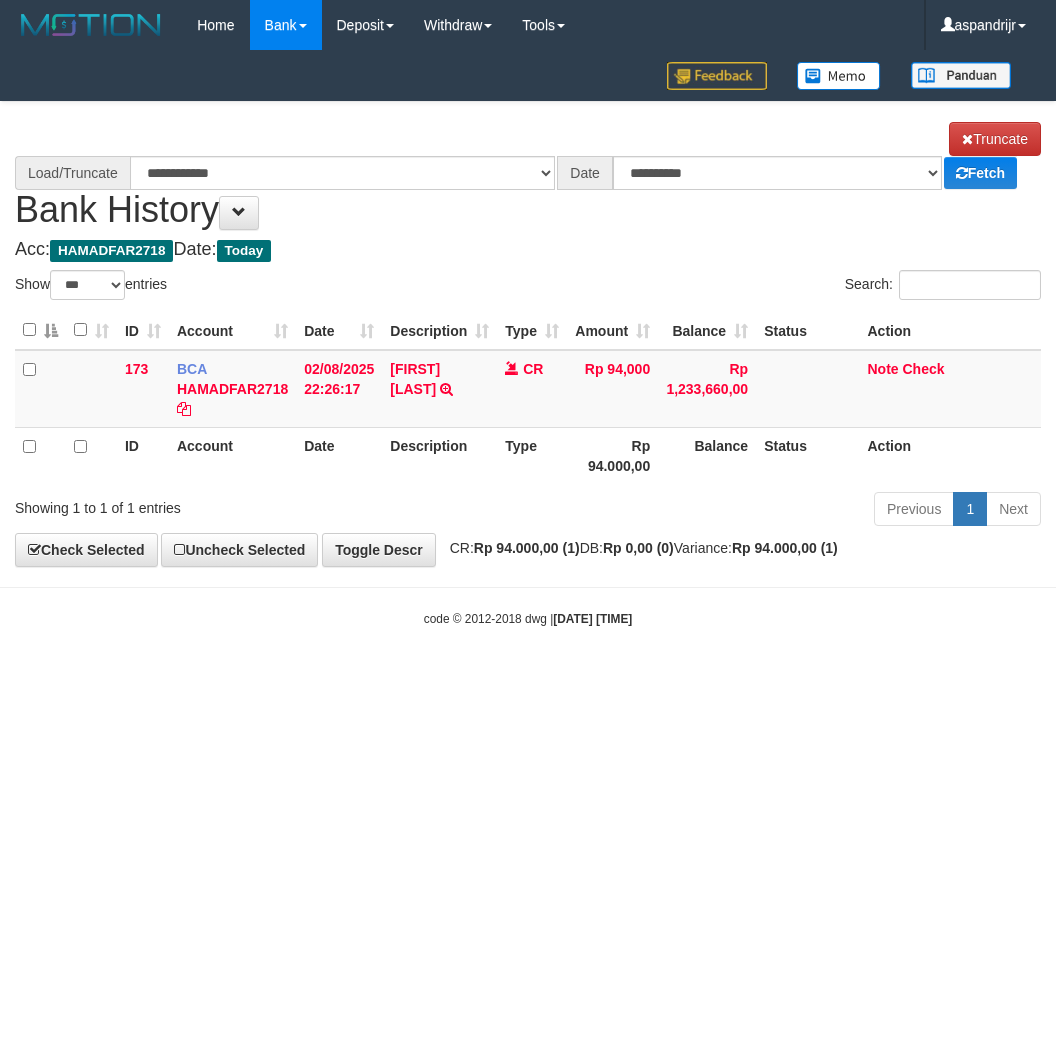 scroll, scrollTop: 0, scrollLeft: 0, axis: both 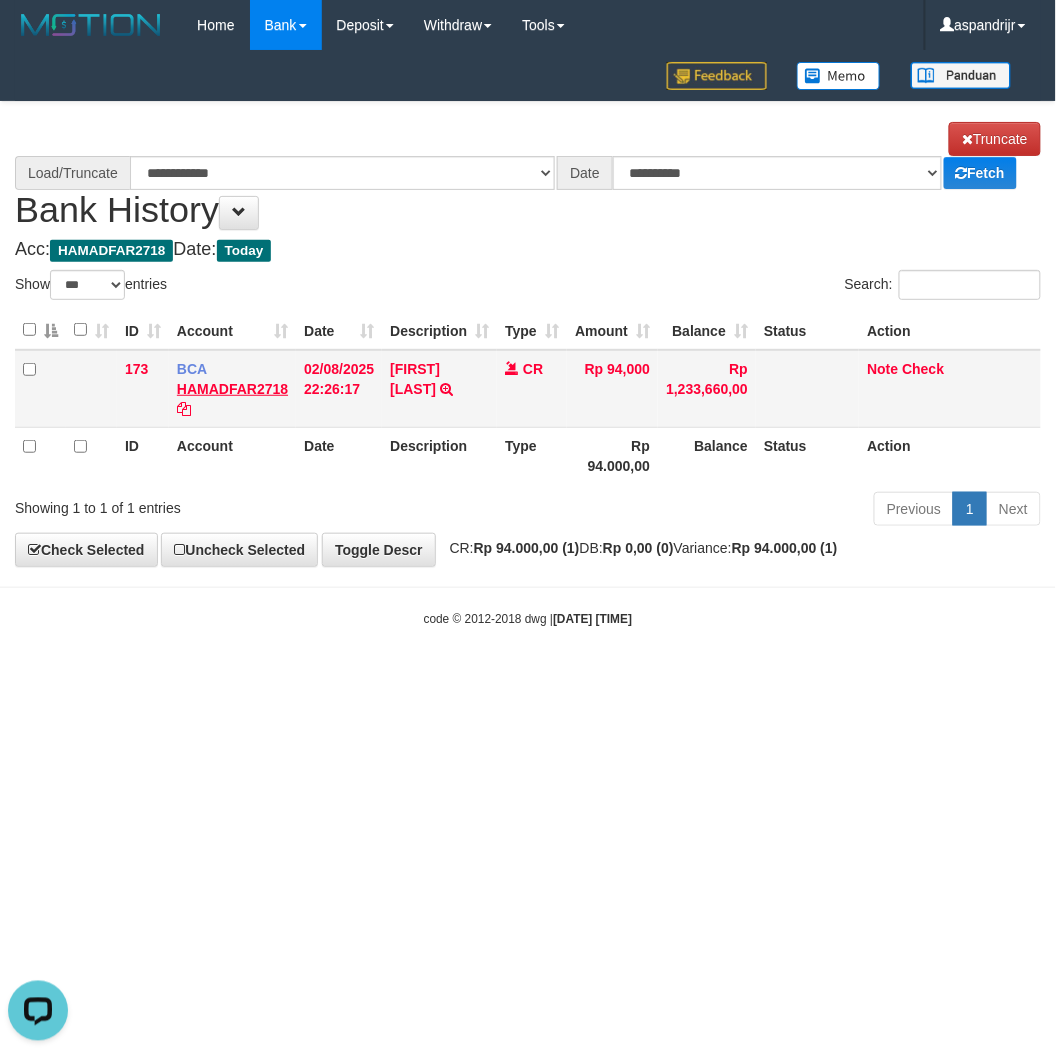 select on "****" 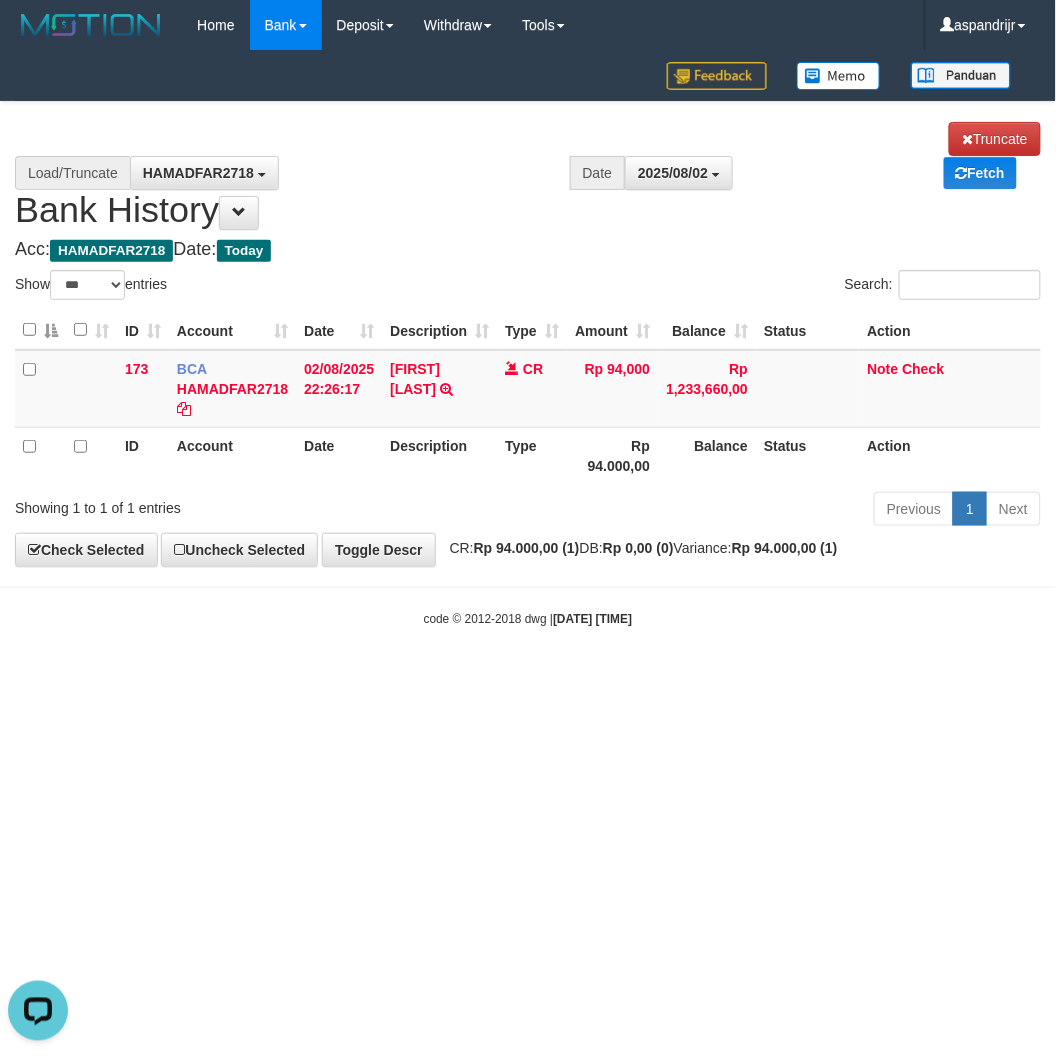 click on "Toggle navigation
Home
Bank
Account List
Load
By Website
Group
[ITOTO]													PRABUJITU
By Load Group (DPS)
Group asp-1
Mutasi Bank
Search
Sync
Note Mutasi
Deposit
DPS Fetch -" at bounding box center (528, 339) 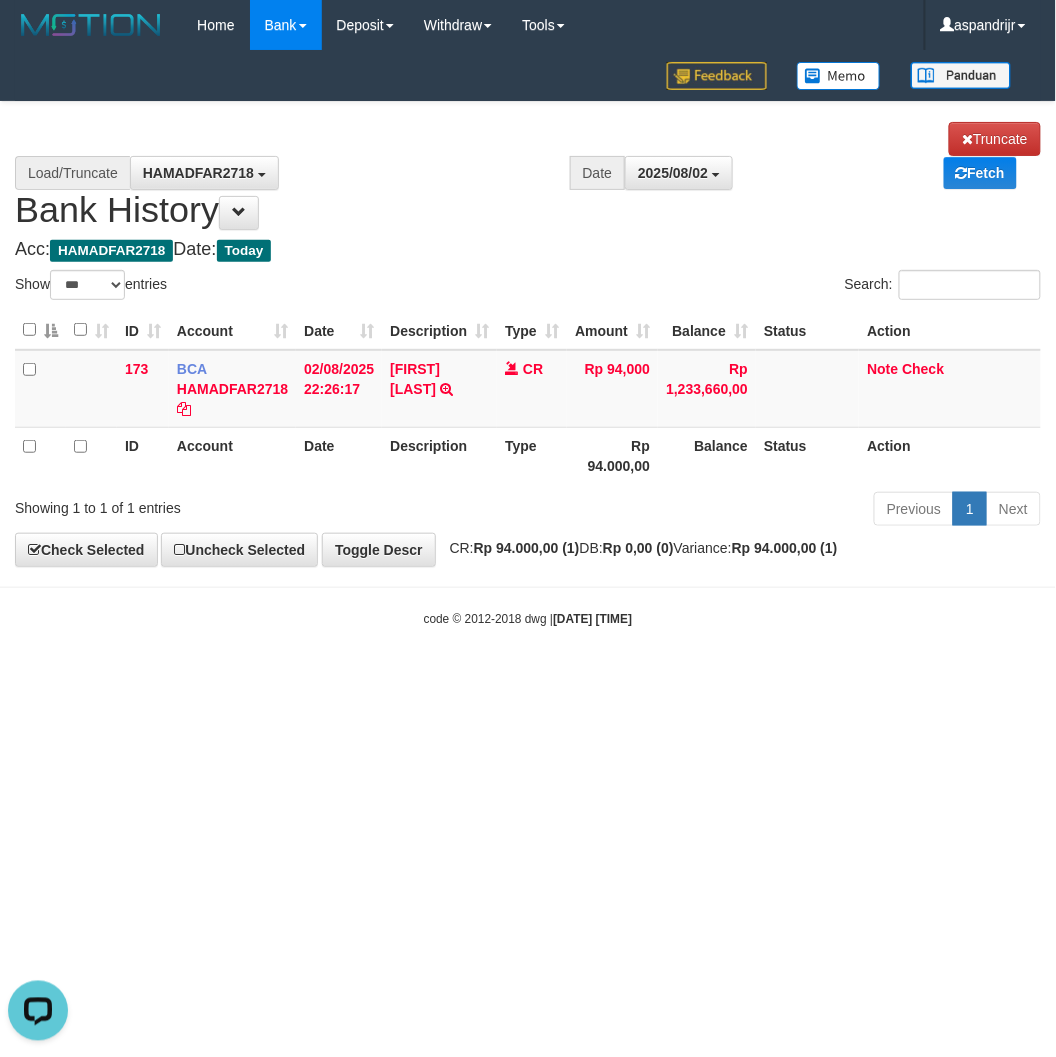 click on "Toggle navigation
Home
Bank
Account List
Load
By Website
Group
[ITOTO]													PRABUJITU
By Load Group (DPS)
Group asp-1
Mutasi Bank
Search
Sync
Note Mutasi
Deposit
DPS List" at bounding box center [528, 339] 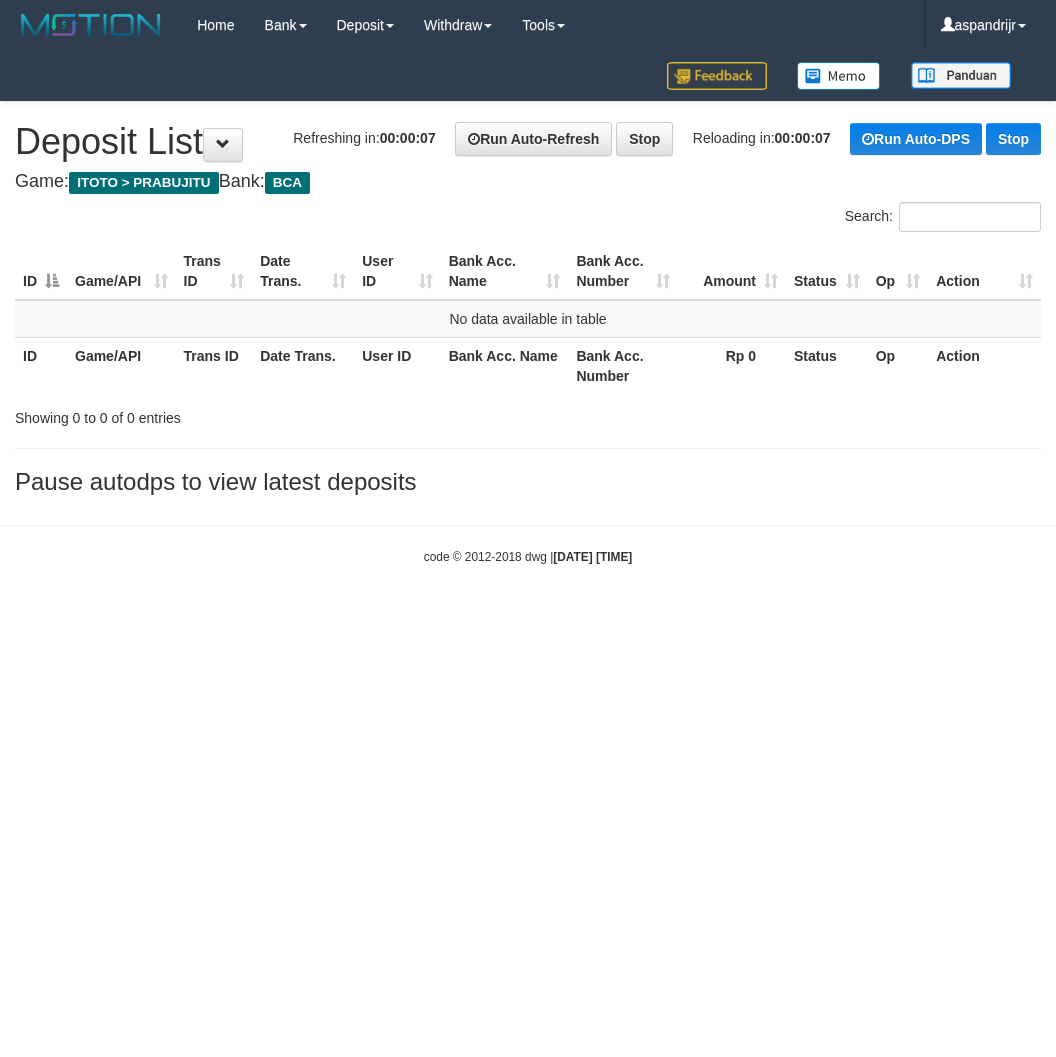 scroll, scrollTop: 0, scrollLeft: 0, axis: both 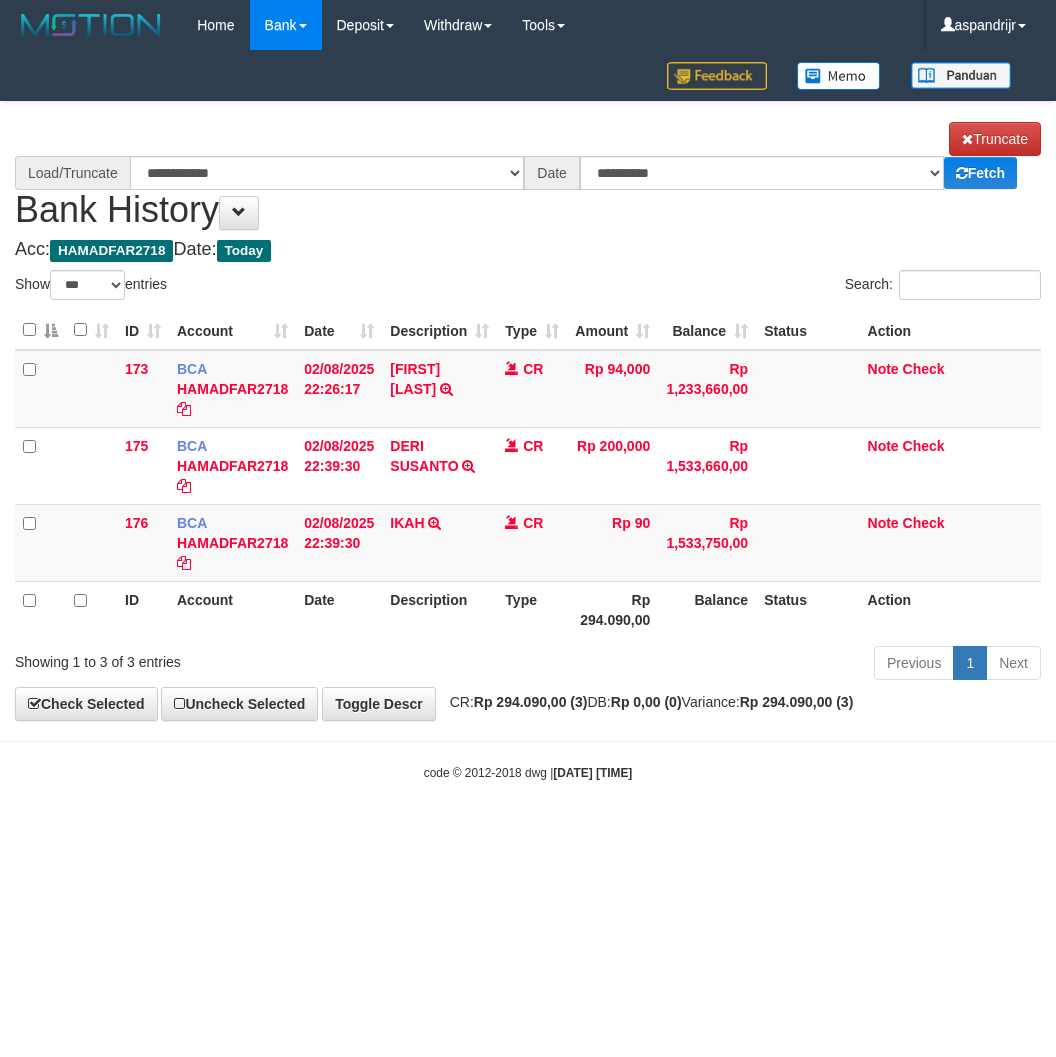 select on "***" 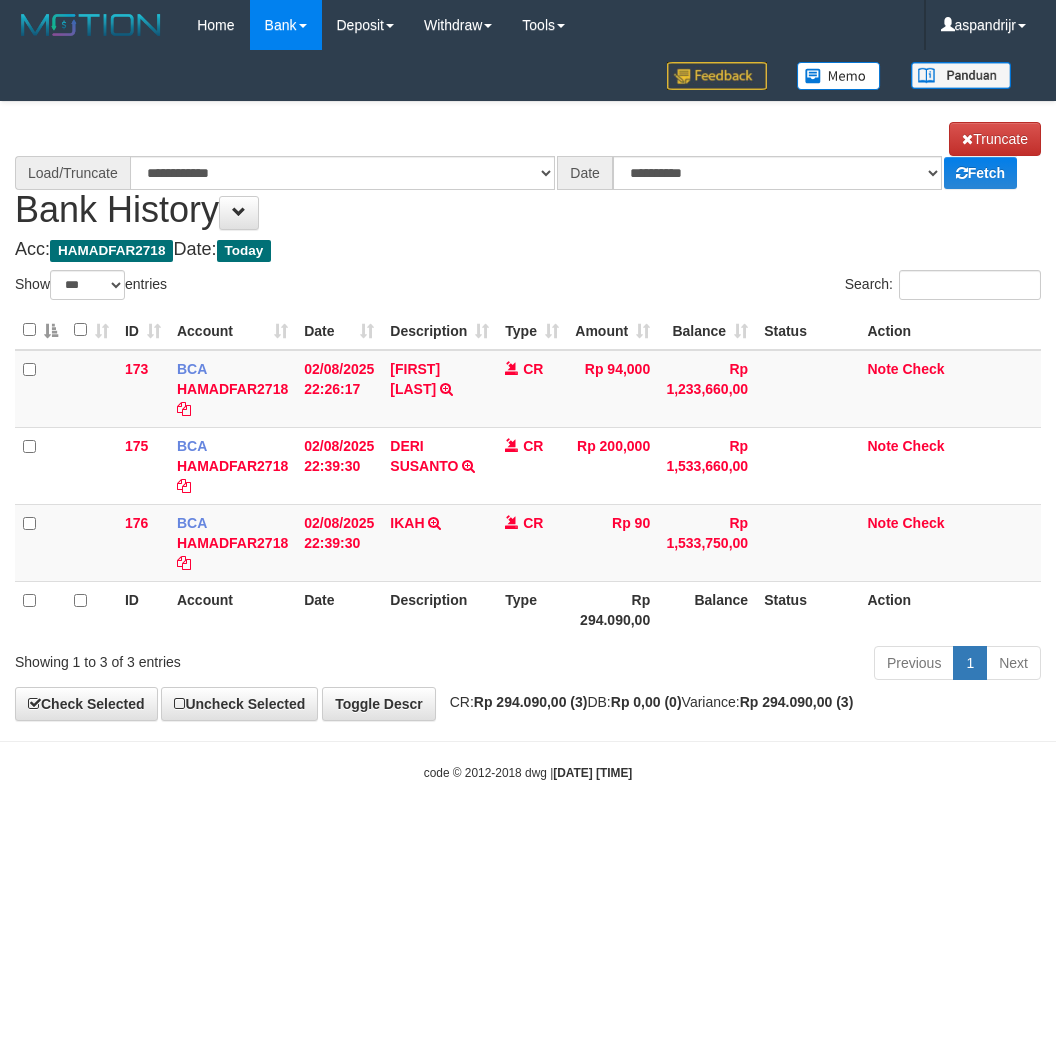 scroll, scrollTop: 0, scrollLeft: 0, axis: both 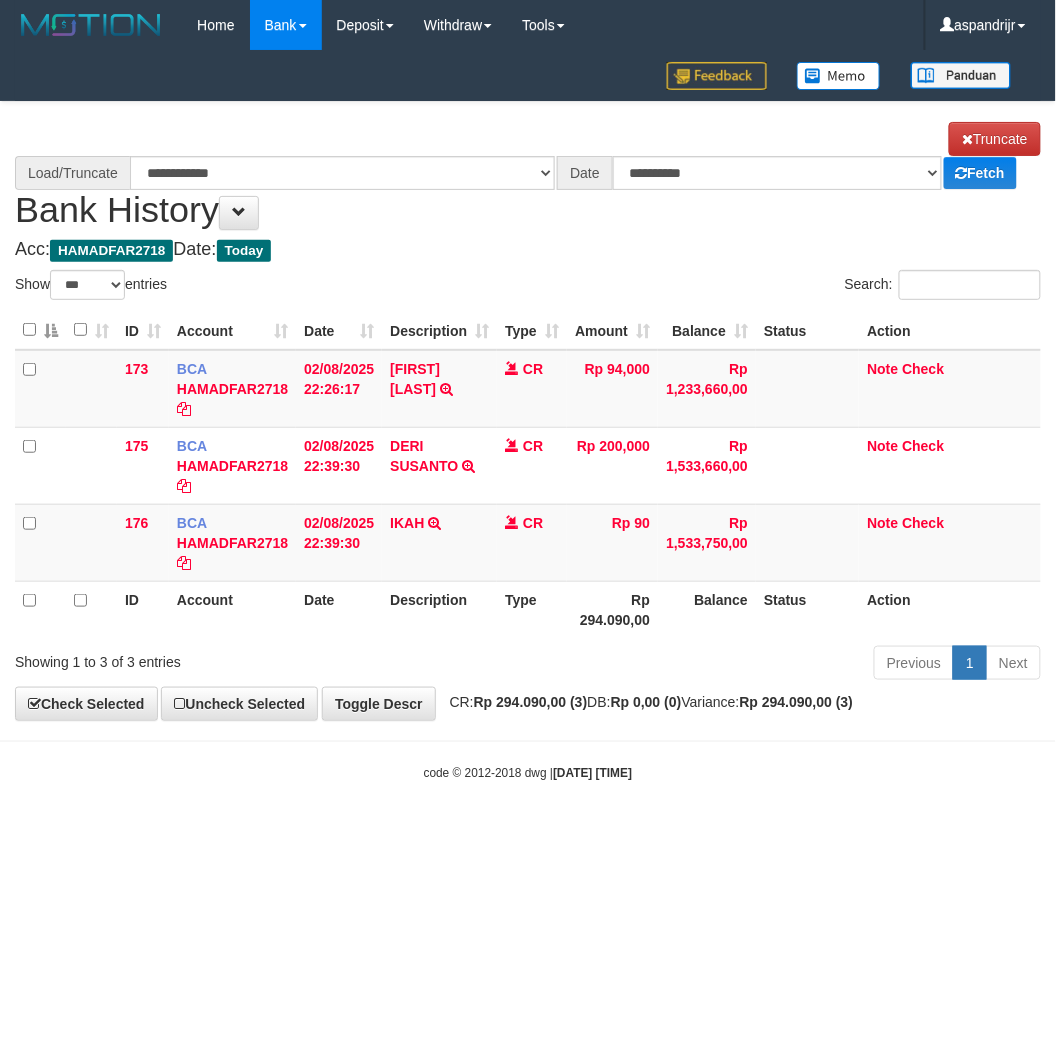 select on "****" 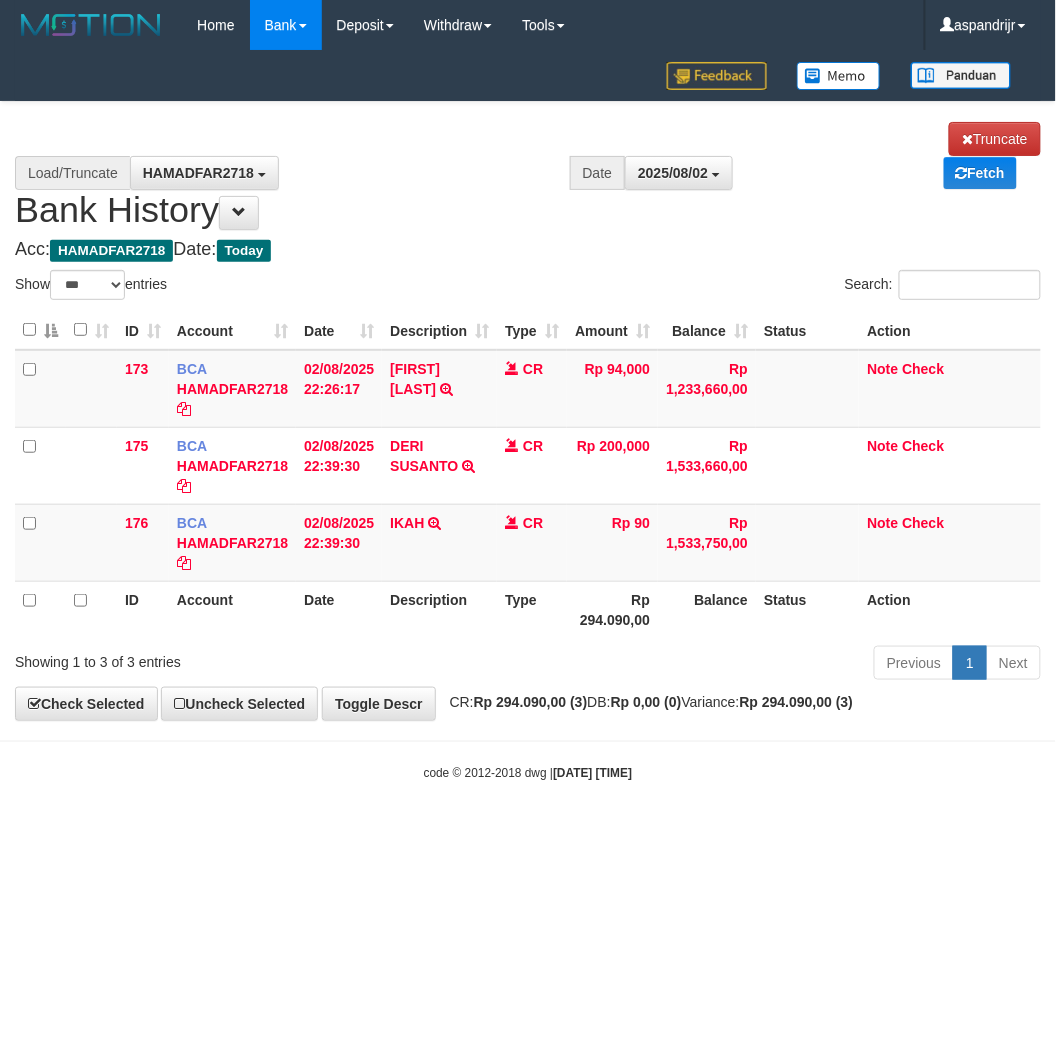 click on "code © 2012-2018 dwg |  [DATE] [TIME]" at bounding box center [528, 772] 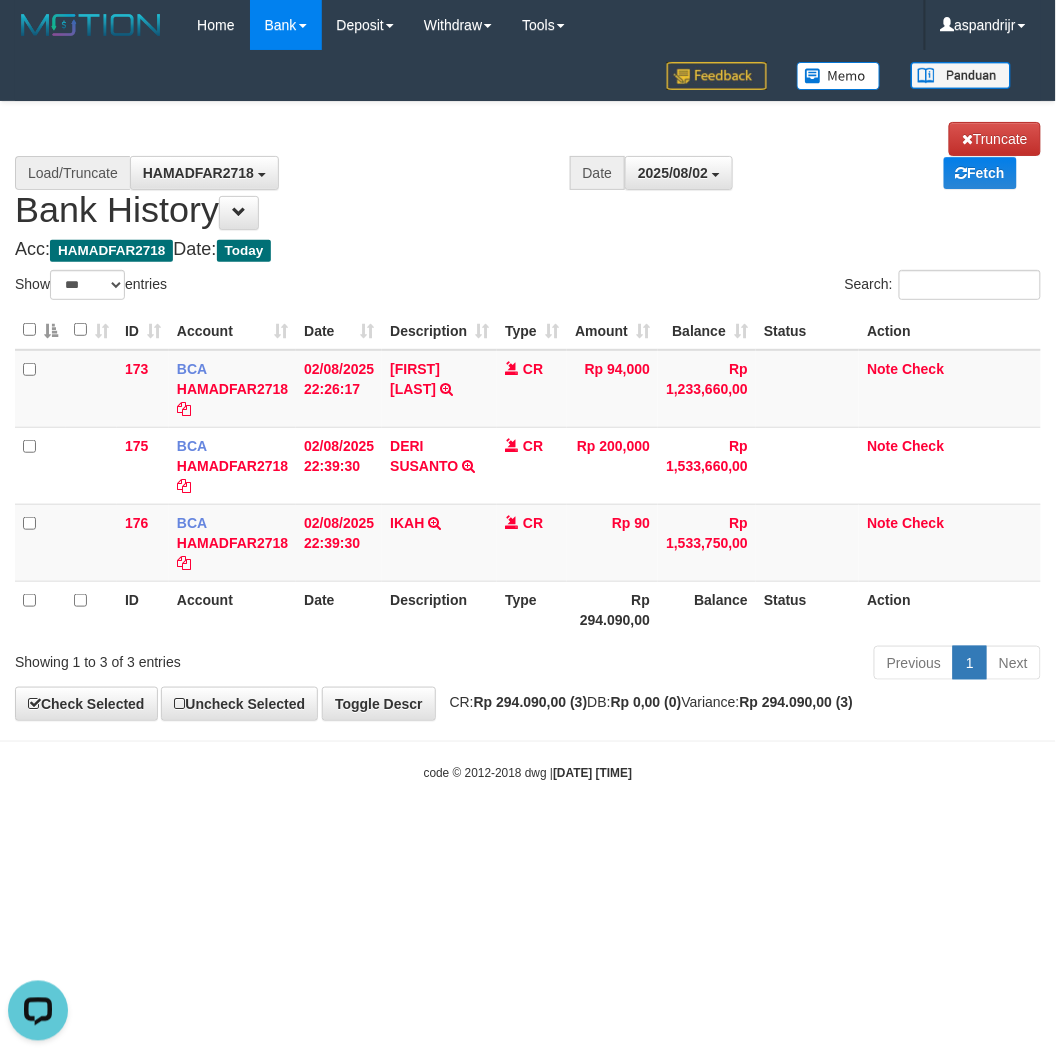 scroll, scrollTop: 0, scrollLeft: 0, axis: both 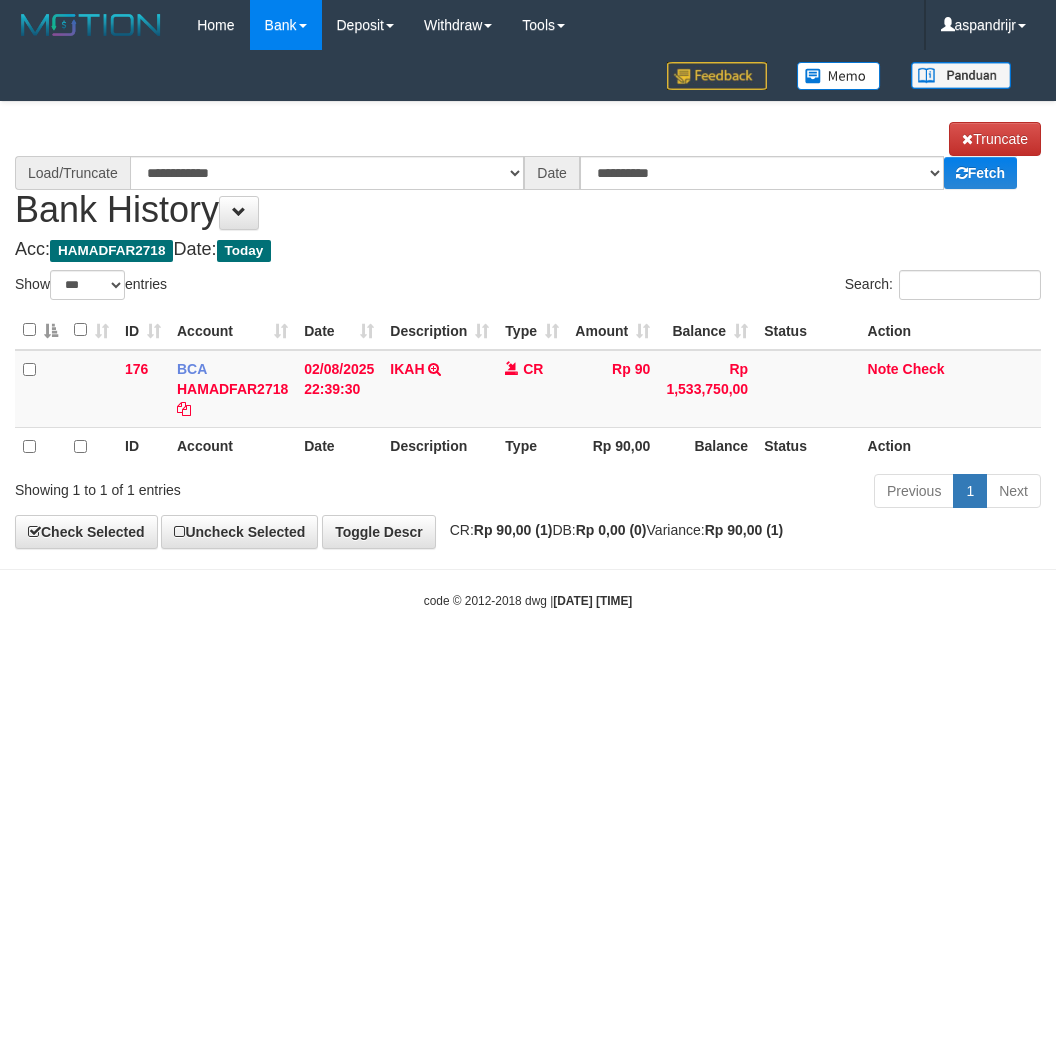 select on "***" 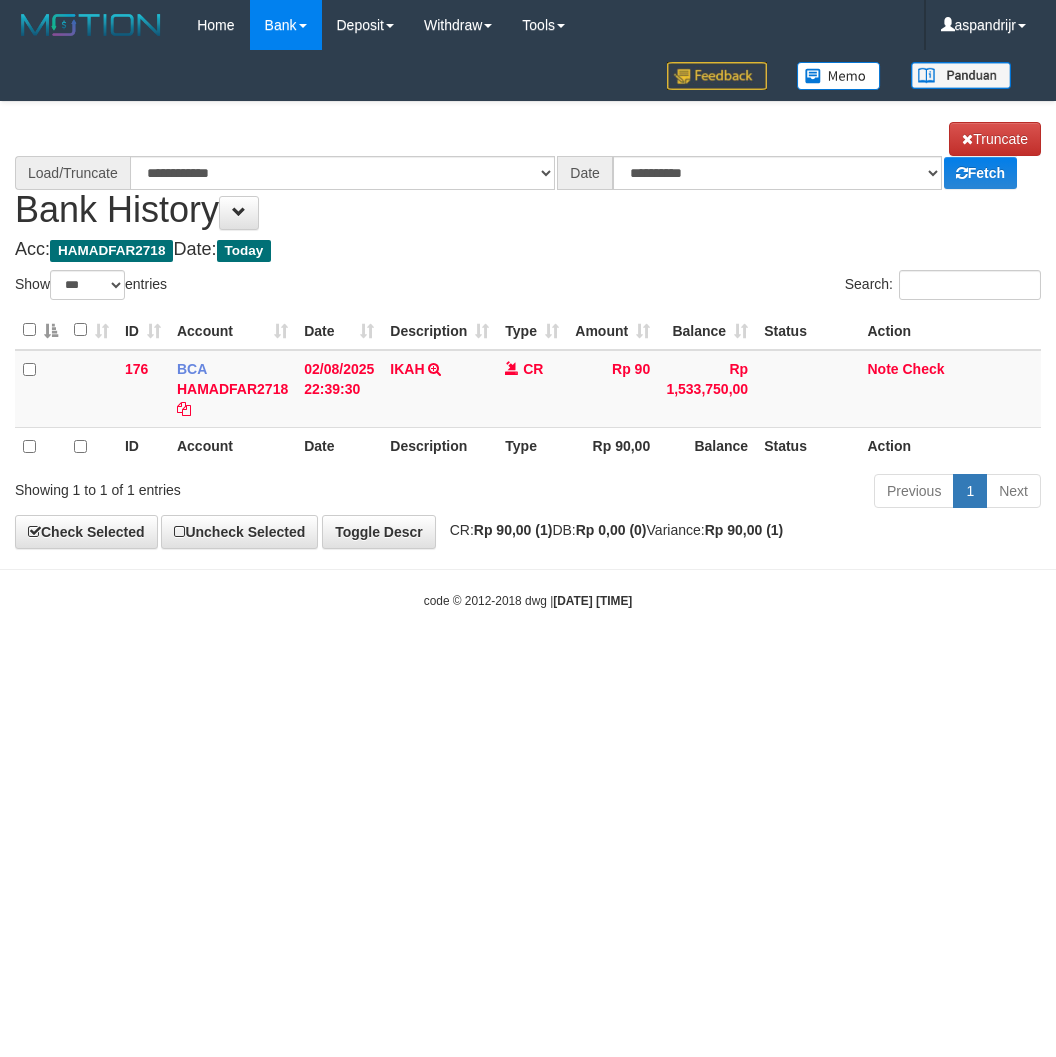 scroll, scrollTop: 0, scrollLeft: 0, axis: both 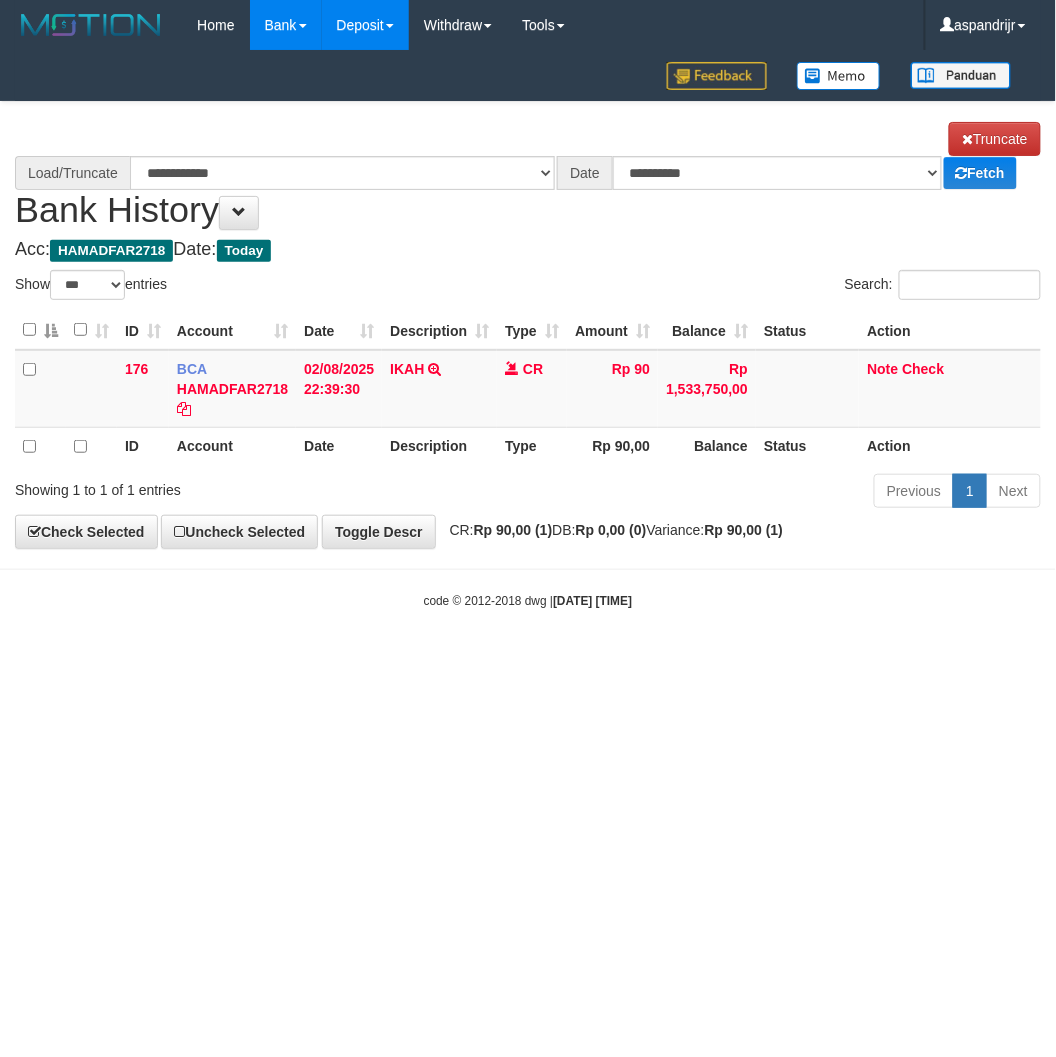 select on "****" 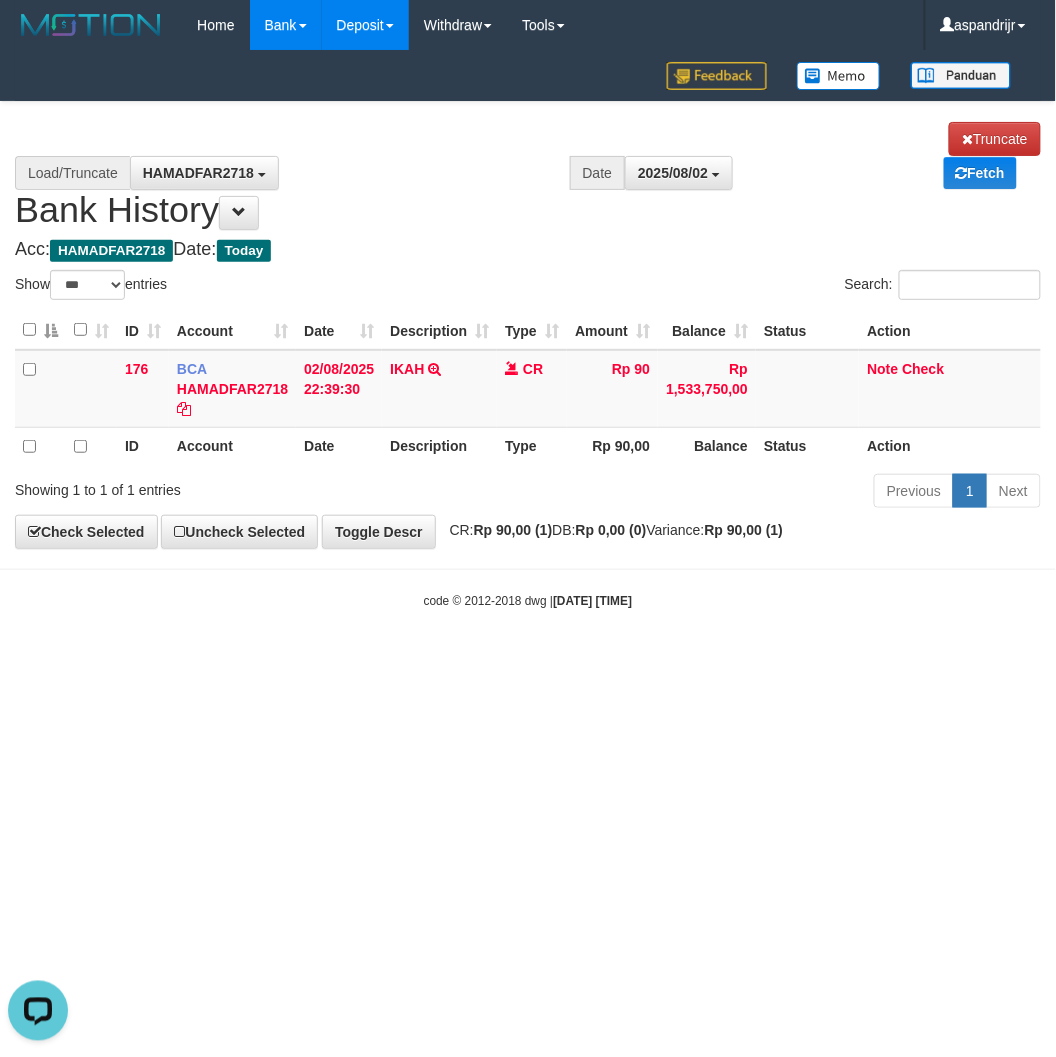 scroll, scrollTop: 0, scrollLeft: 0, axis: both 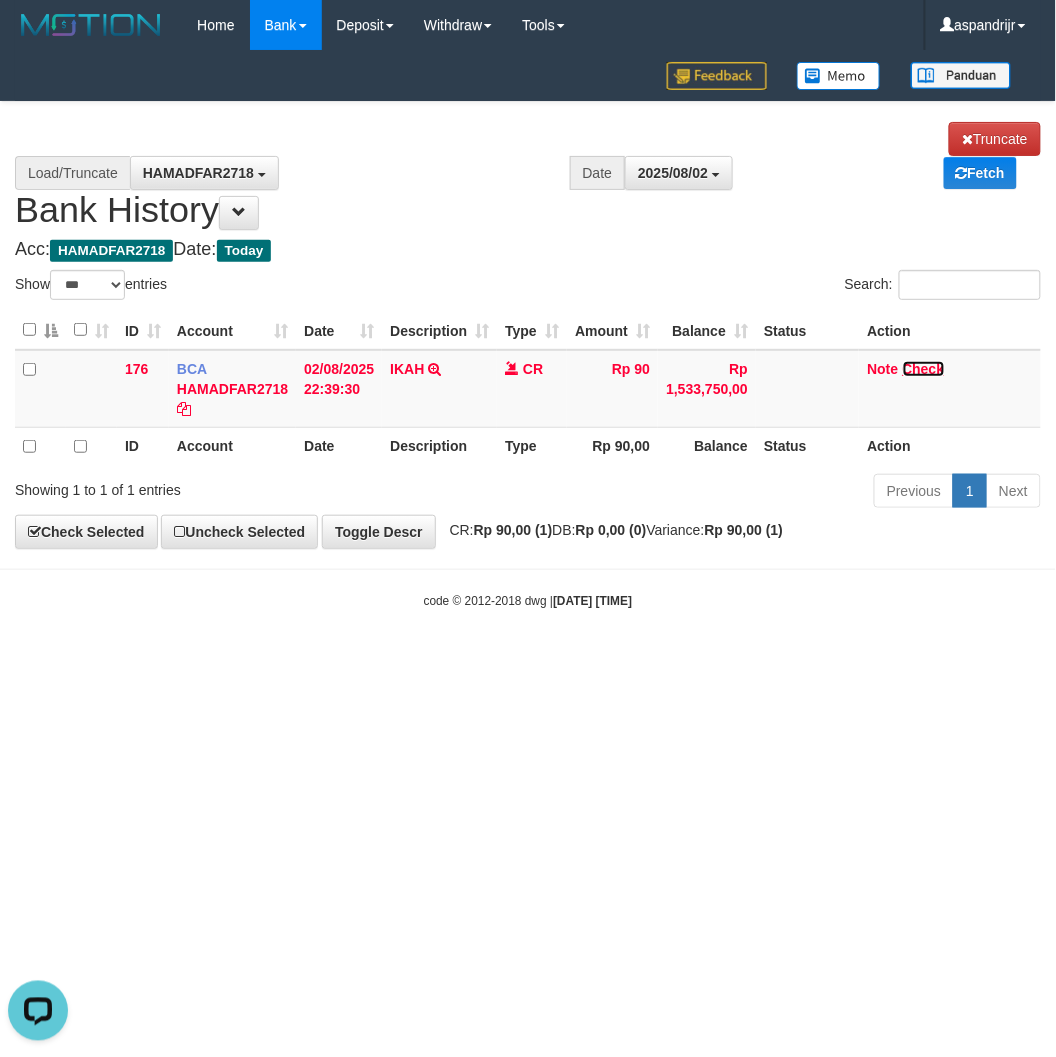 drag, startPoint x: 932, startPoint y: 372, endPoint x: 624, endPoint y: 247, distance: 332.39886 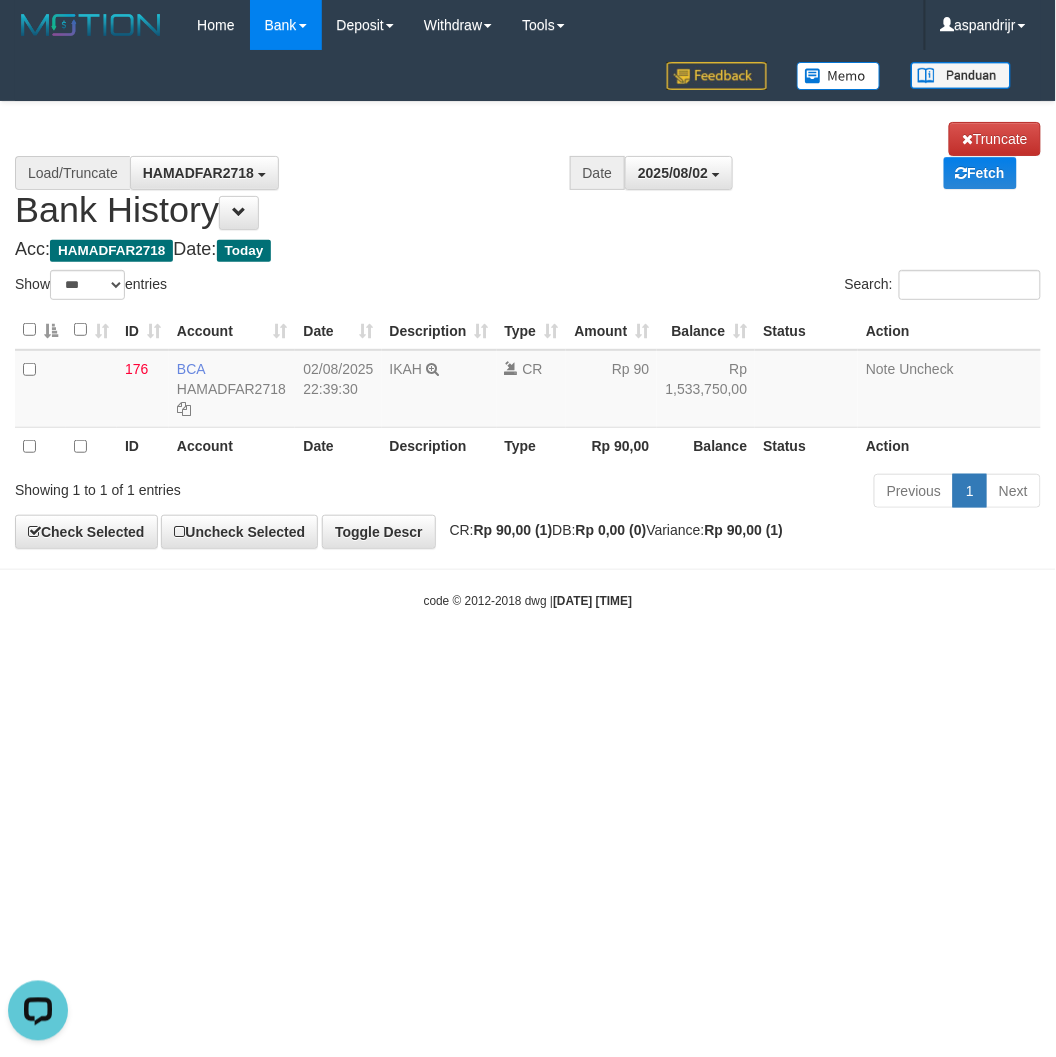 click on "Toggle navigation
Home
Bank
Account List
Load
By Website
Group
[ITOTO]													PRABUJITU
By Load Group (DPS)
Group asp-1
Mutasi Bank
Search
Sync
Note Mutasi
Deposit
DPS List" at bounding box center (528, 330) 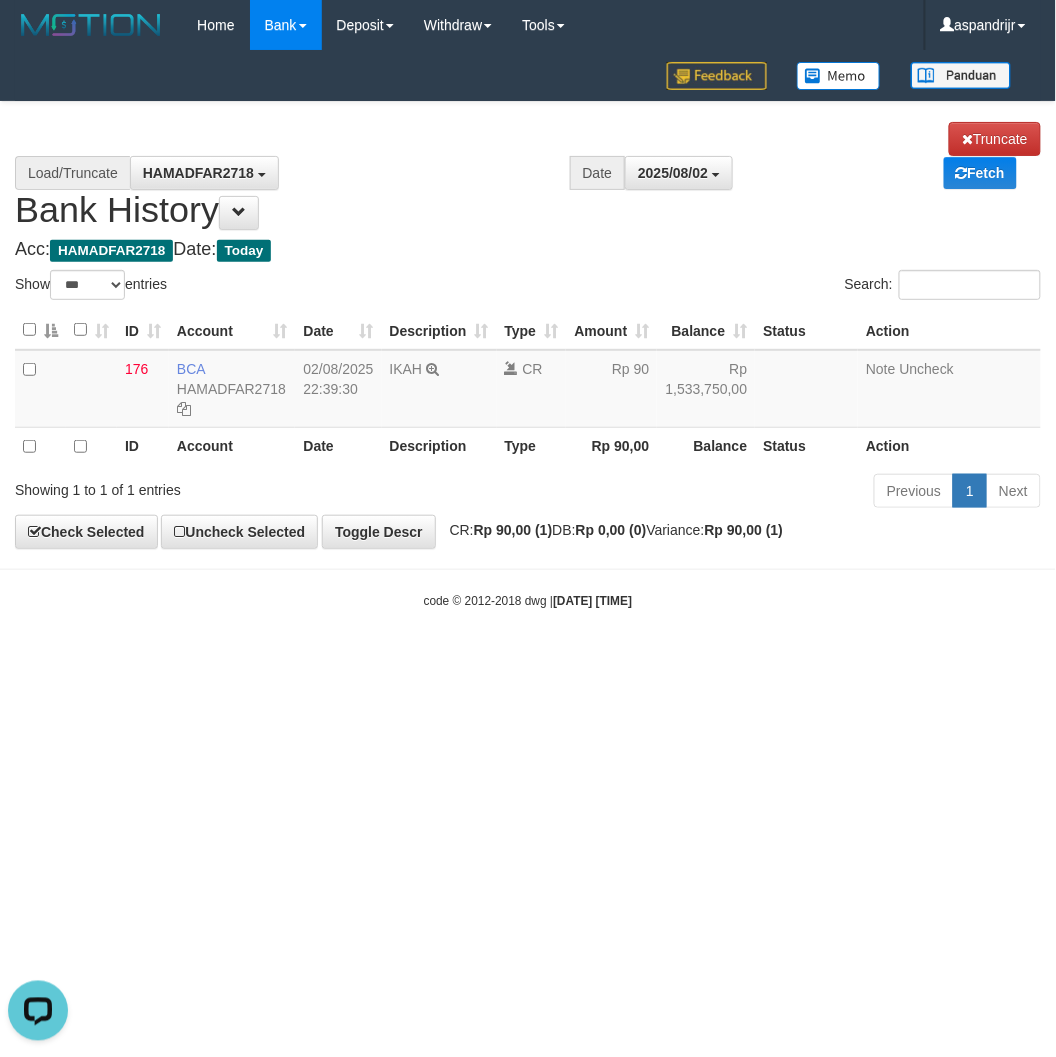 click on "Toggle navigation
Home
Bank
Account List
Load
By Website
Group
[ITOTO]													PRABUJITU
By Load Group (DPS)
Group asp-1
Mutasi Bank
Search
Sync
Note Mutasi
Deposit
DPS Fetch -" at bounding box center (528, 330) 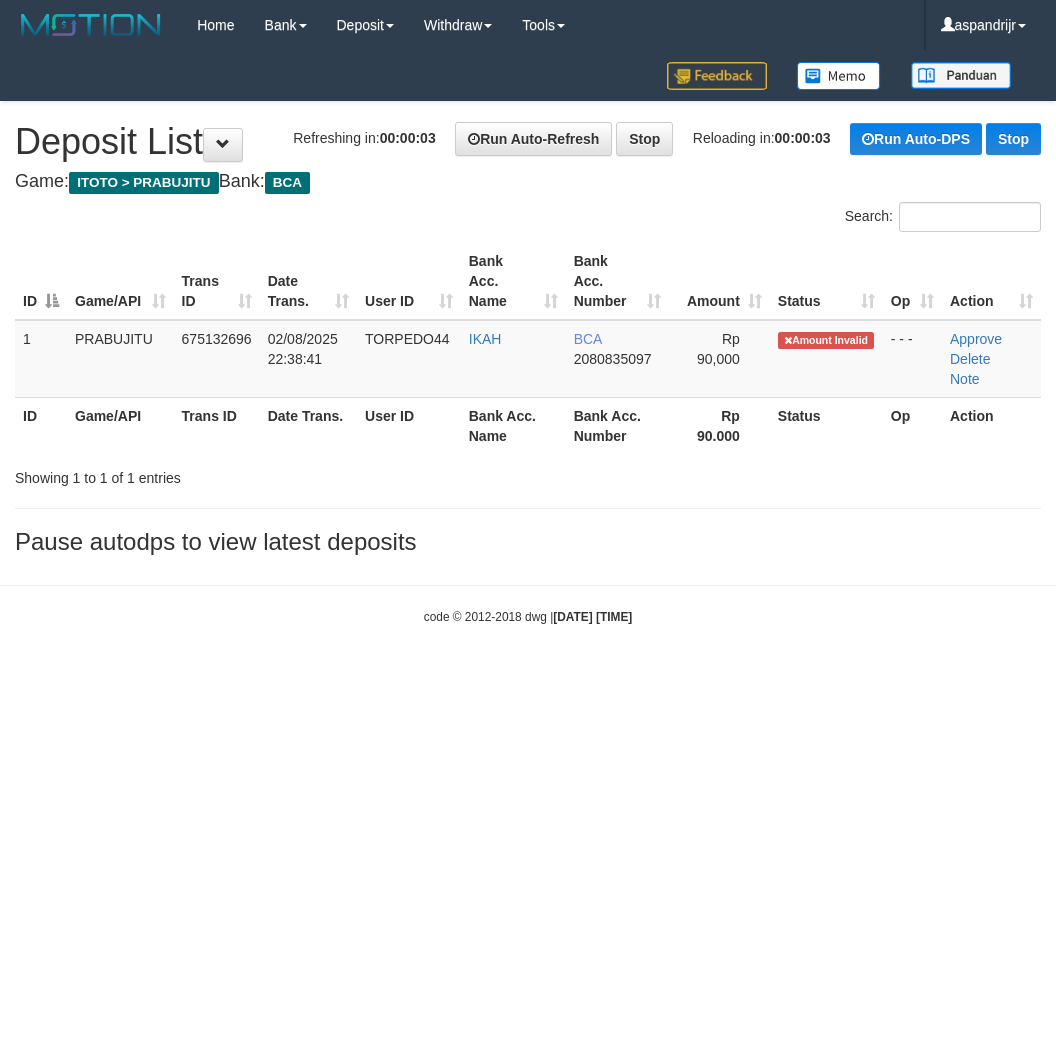 scroll, scrollTop: 0, scrollLeft: 0, axis: both 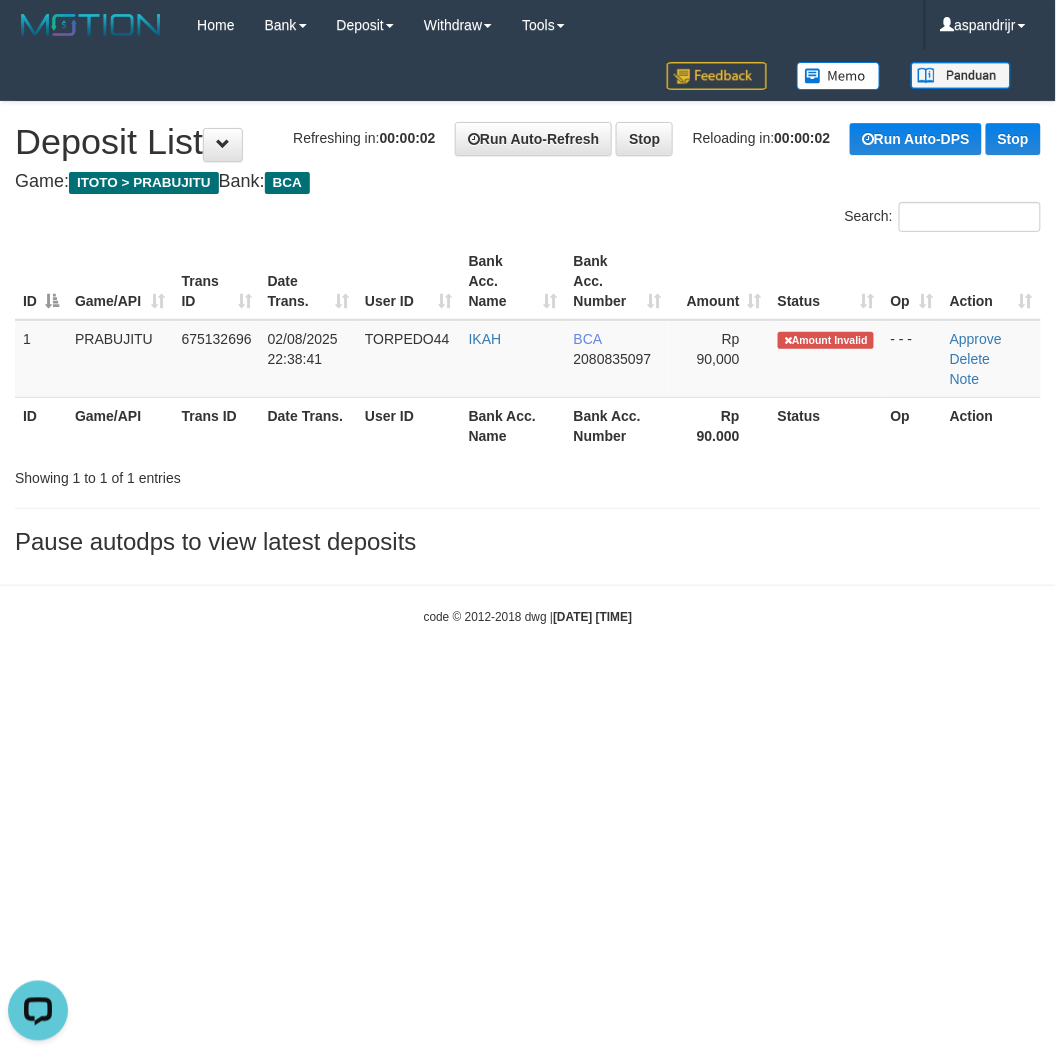 click on "Toggle navigation
Home
Bank
Account List
Load
By Website
Group
[ITOTO]													PRABUJITU
By Load Group (DPS)
Group asp-1
Mutasi Bank
Search
Sync
Note Mutasi
Deposit
DPS Fetch -" at bounding box center (528, 338) 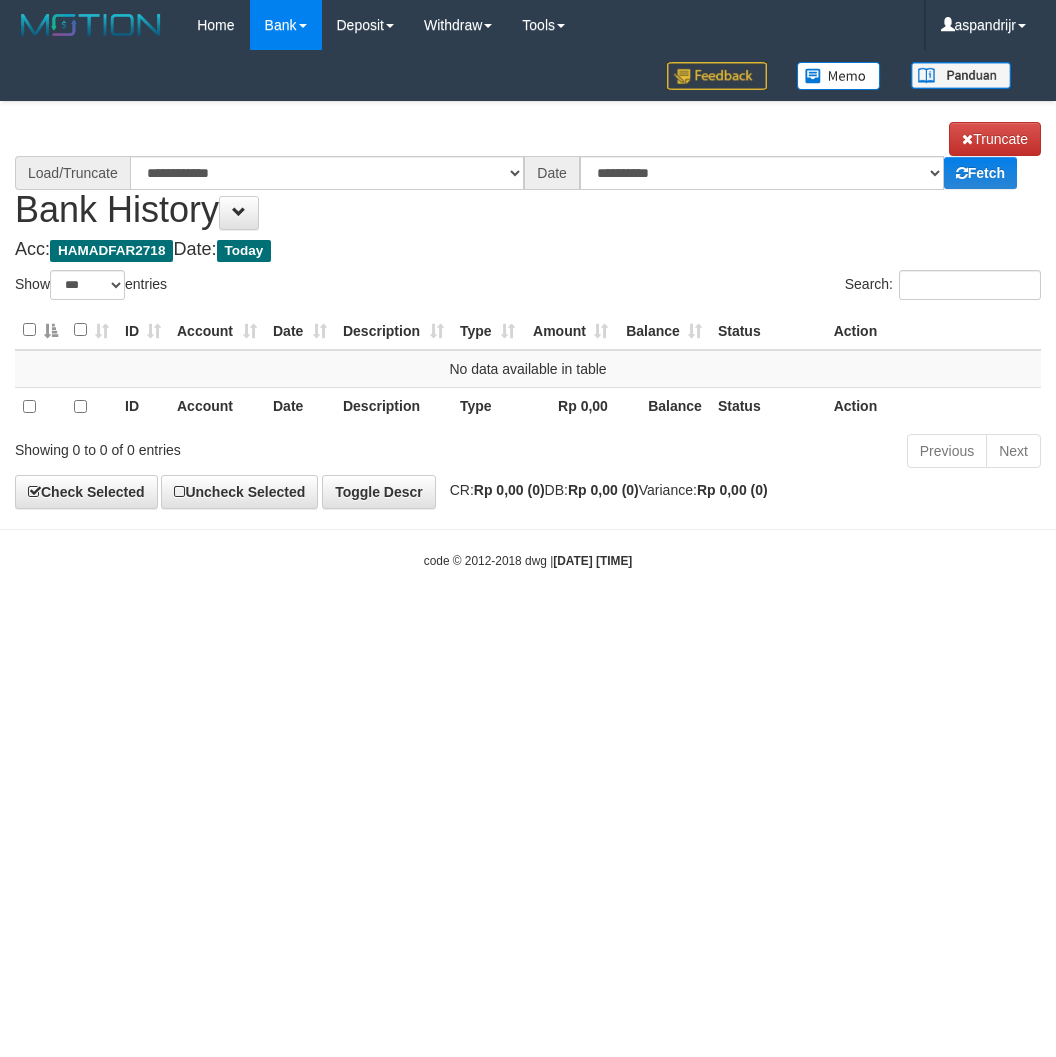 select on "***" 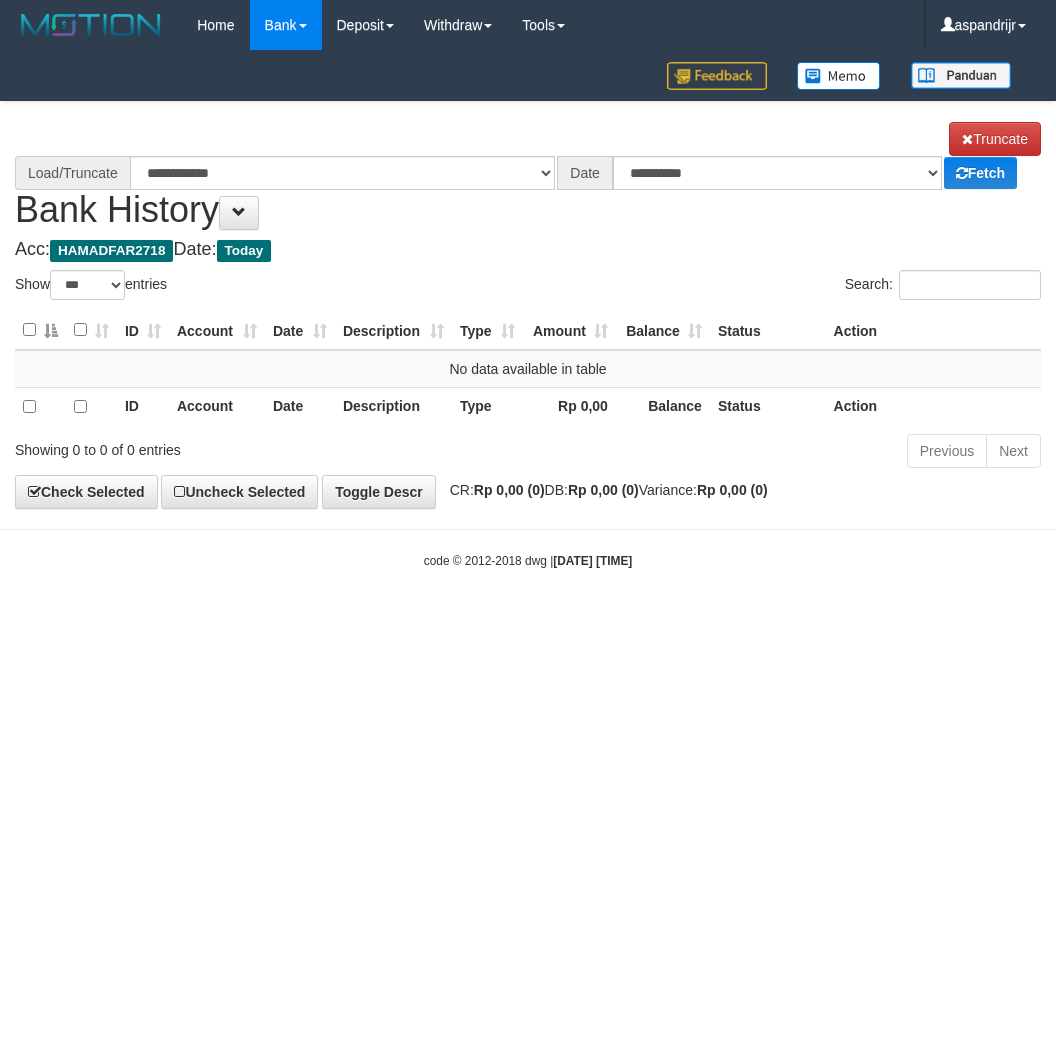scroll, scrollTop: 0, scrollLeft: 0, axis: both 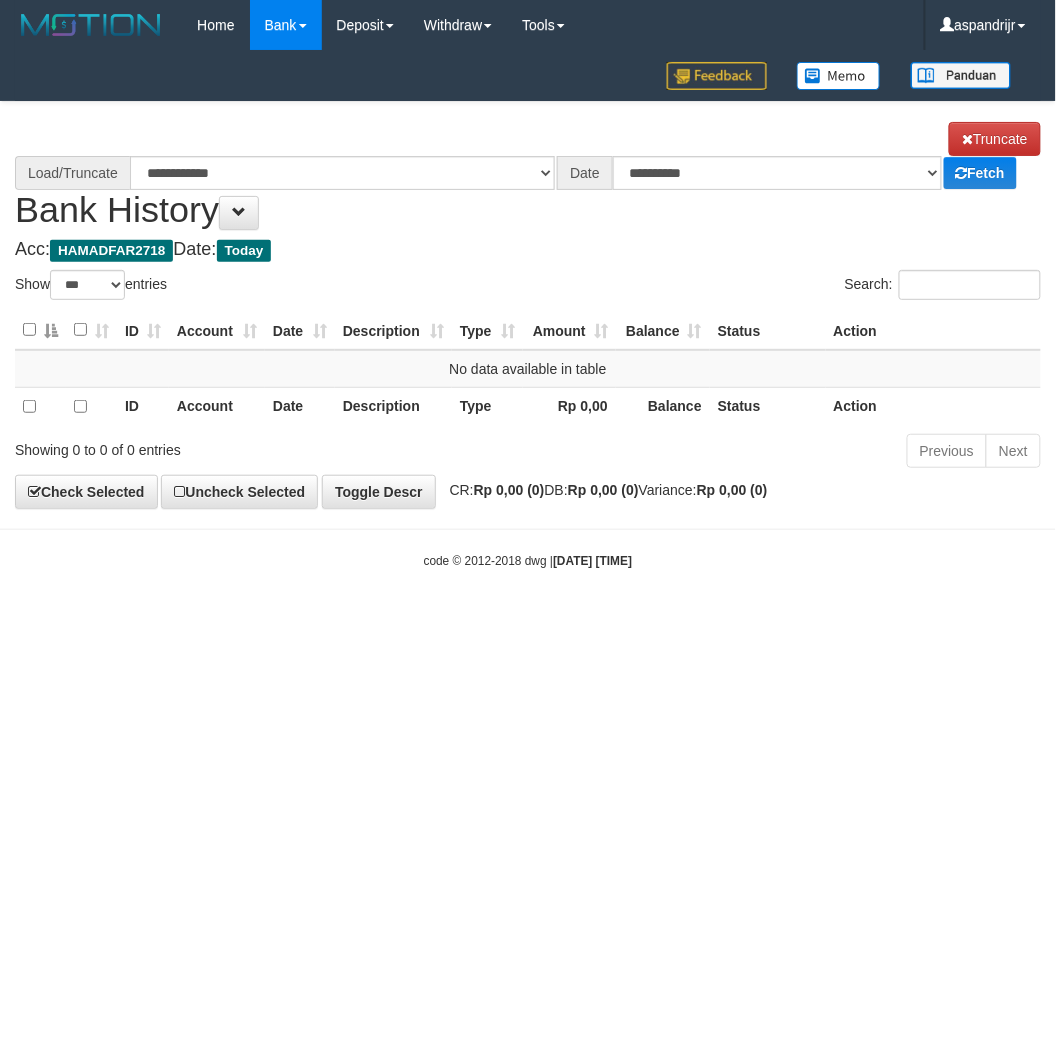 select on "****" 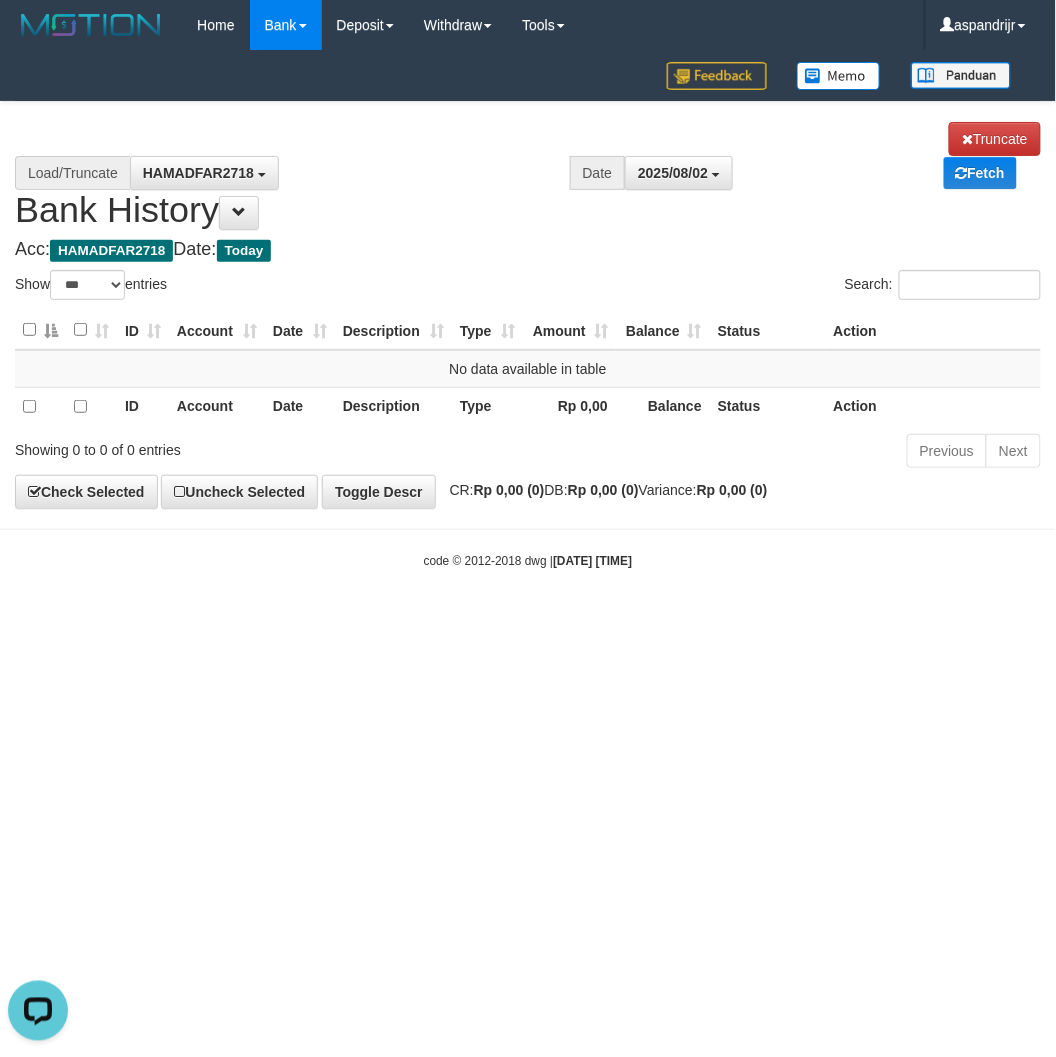 scroll, scrollTop: 0, scrollLeft: 0, axis: both 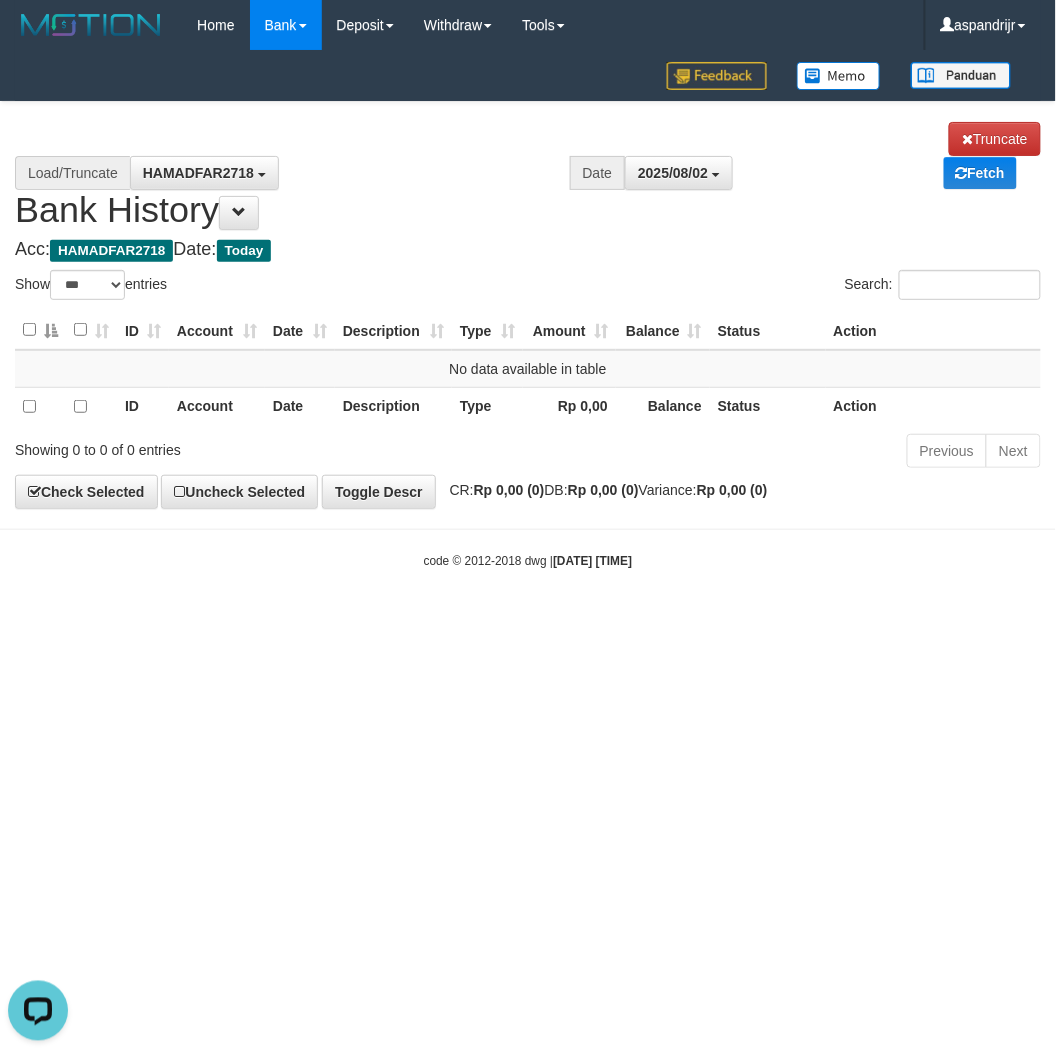click on "Toggle navigation
Home
Bank
Account List
Load
By Website
Group
[ITOTO]													PRABUJITU
By Load Group (DPS)
Group asp-1
Mutasi Bank
Search
Sync
Note Mutasi
Deposit
DPS List" at bounding box center (528, 310) 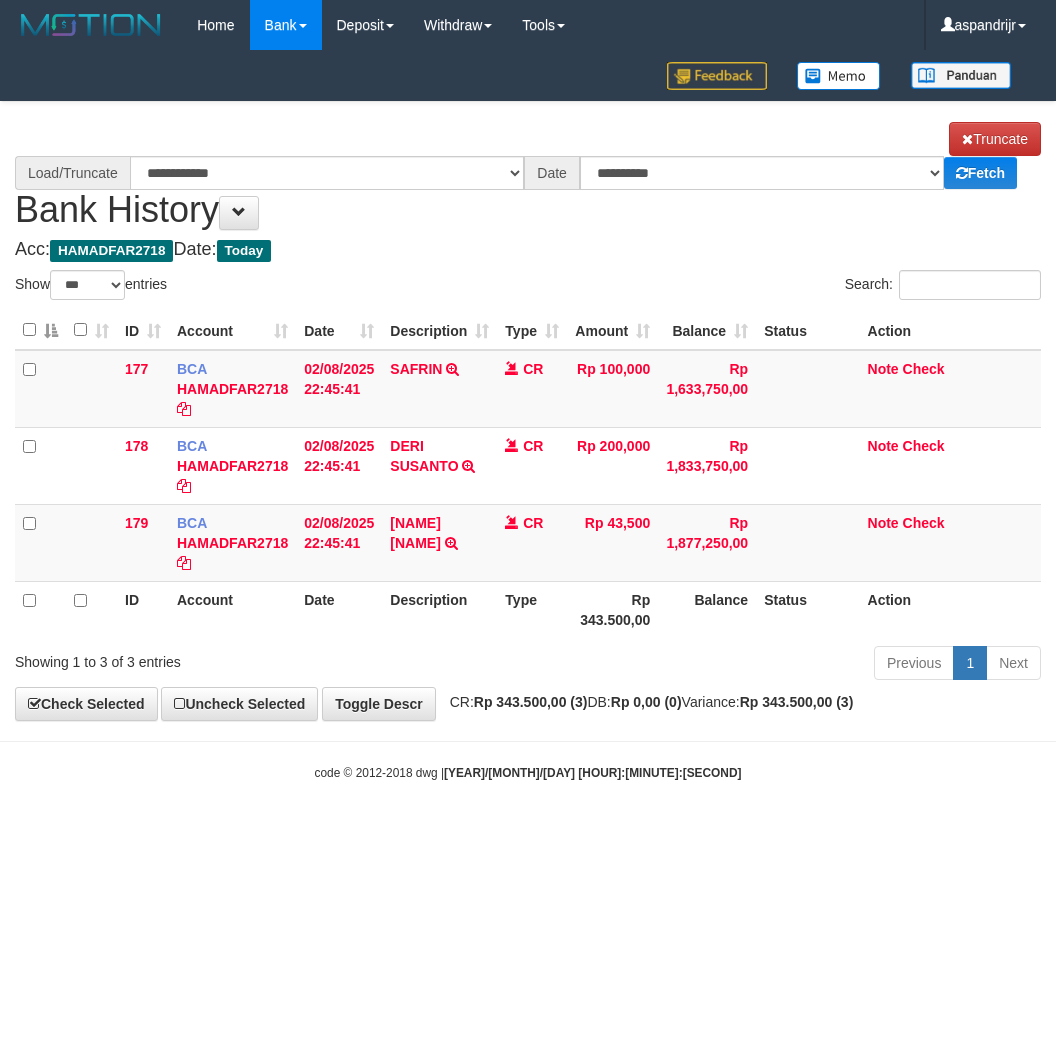 select on "***" 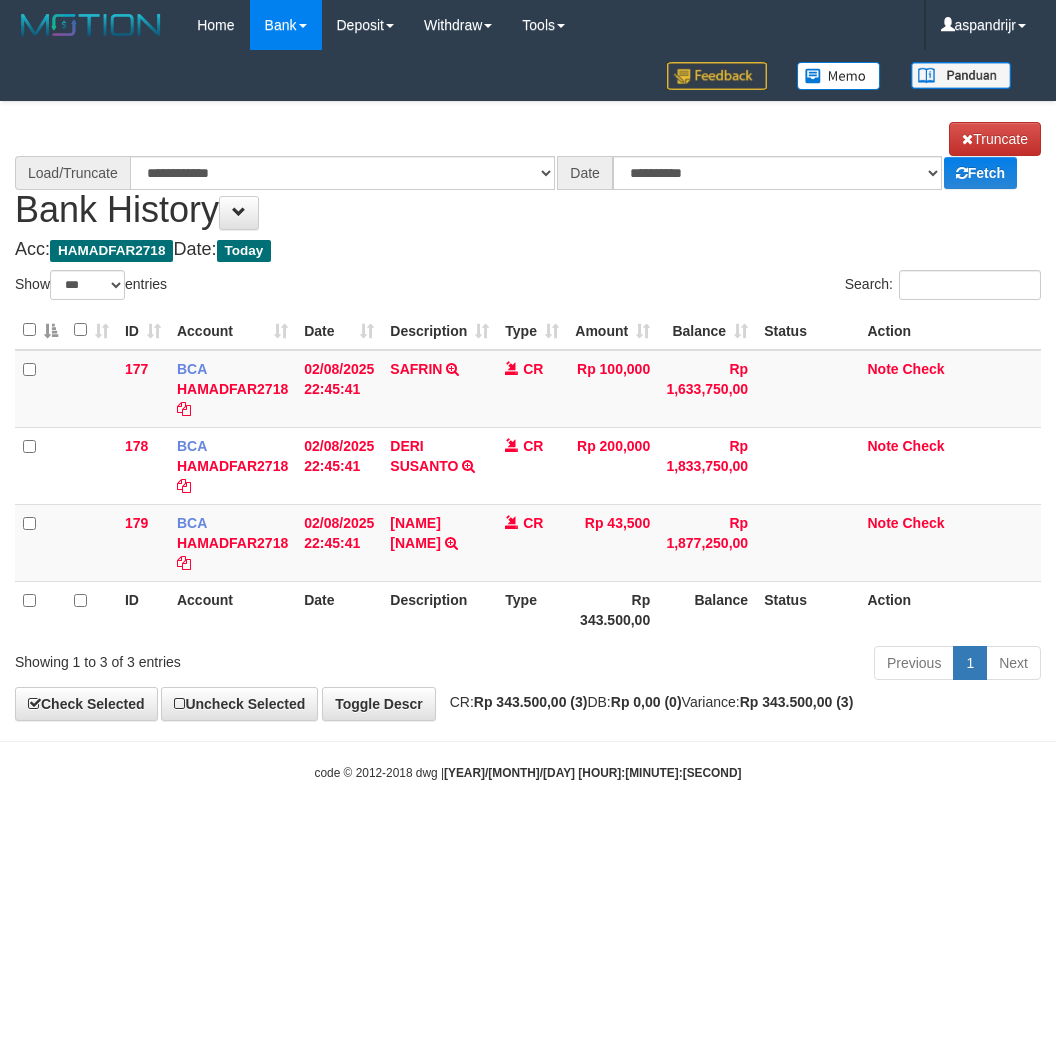 scroll, scrollTop: 0, scrollLeft: 0, axis: both 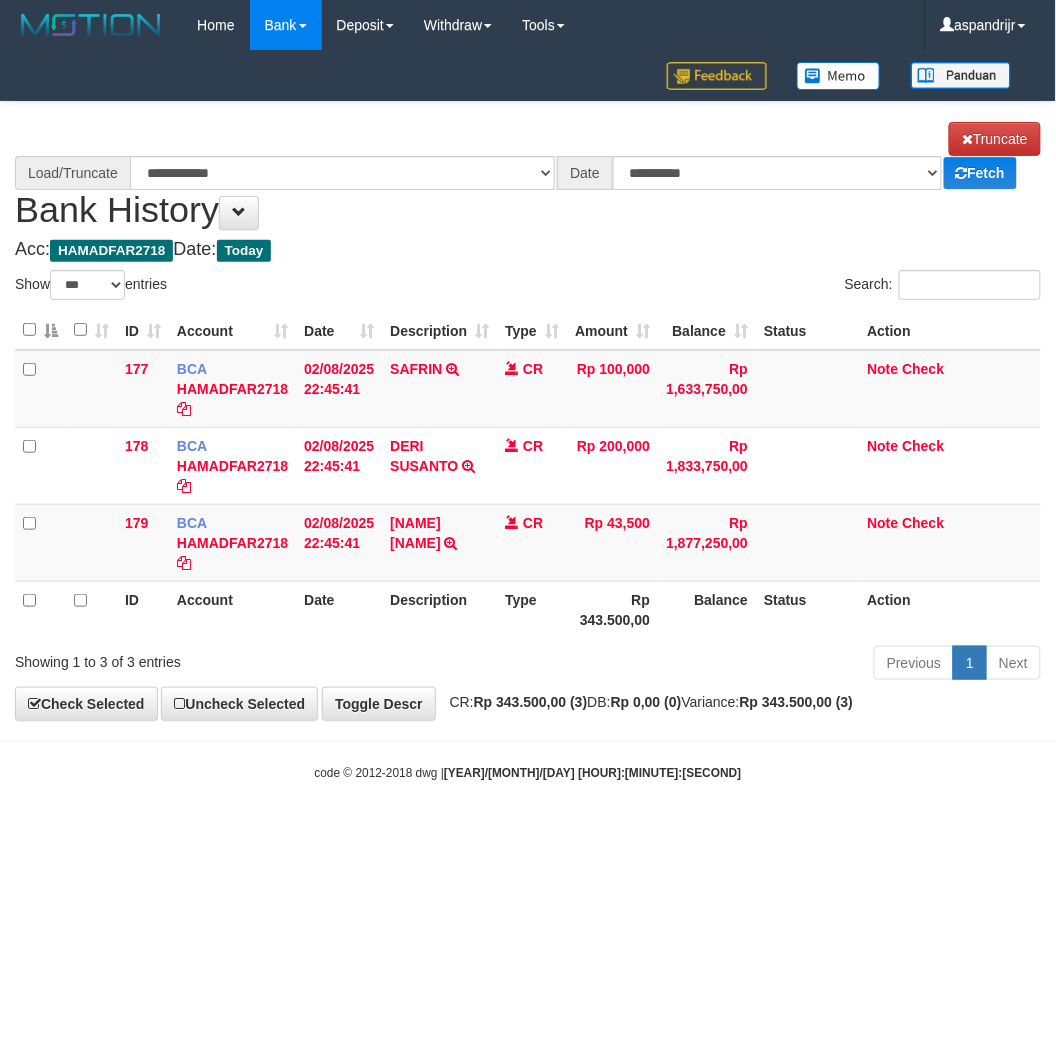 select on "****" 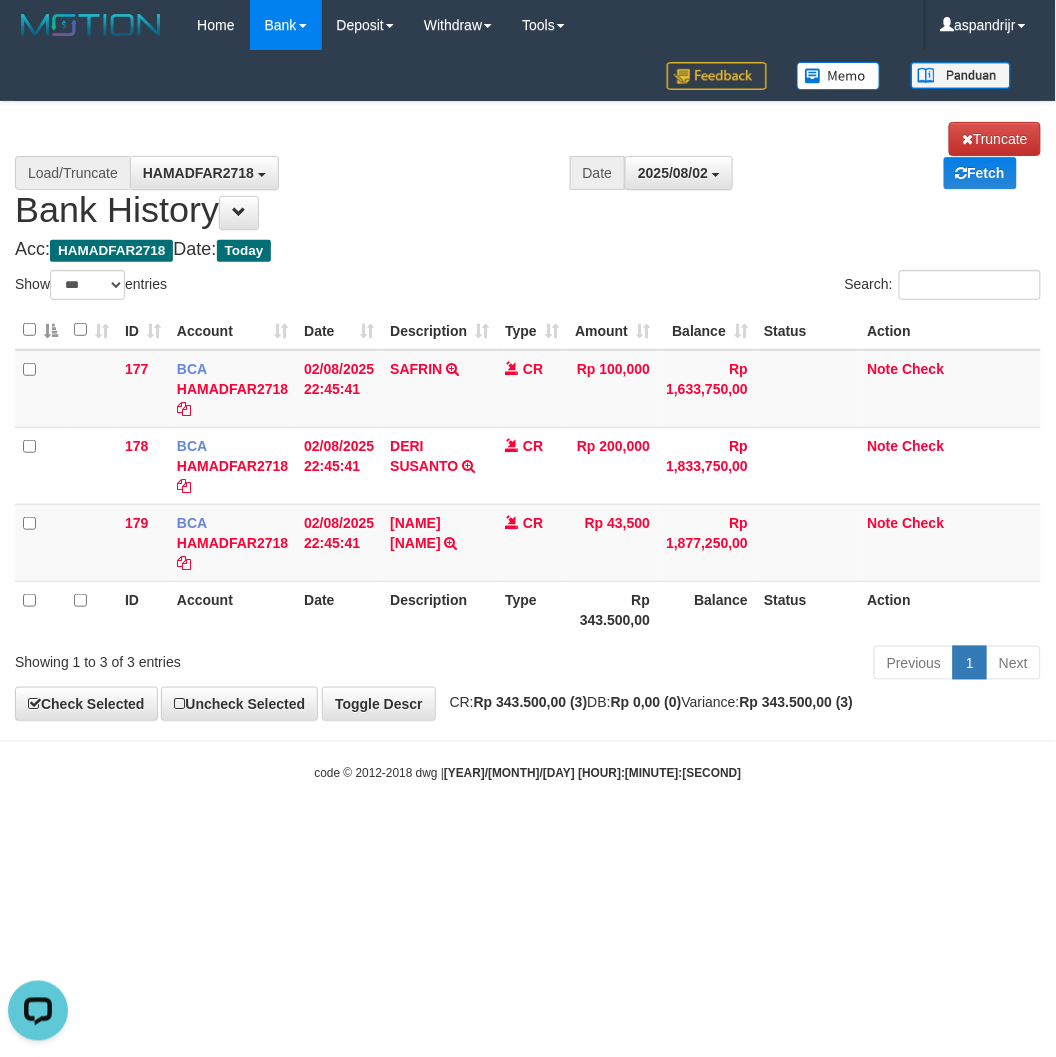 scroll, scrollTop: 0, scrollLeft: 0, axis: both 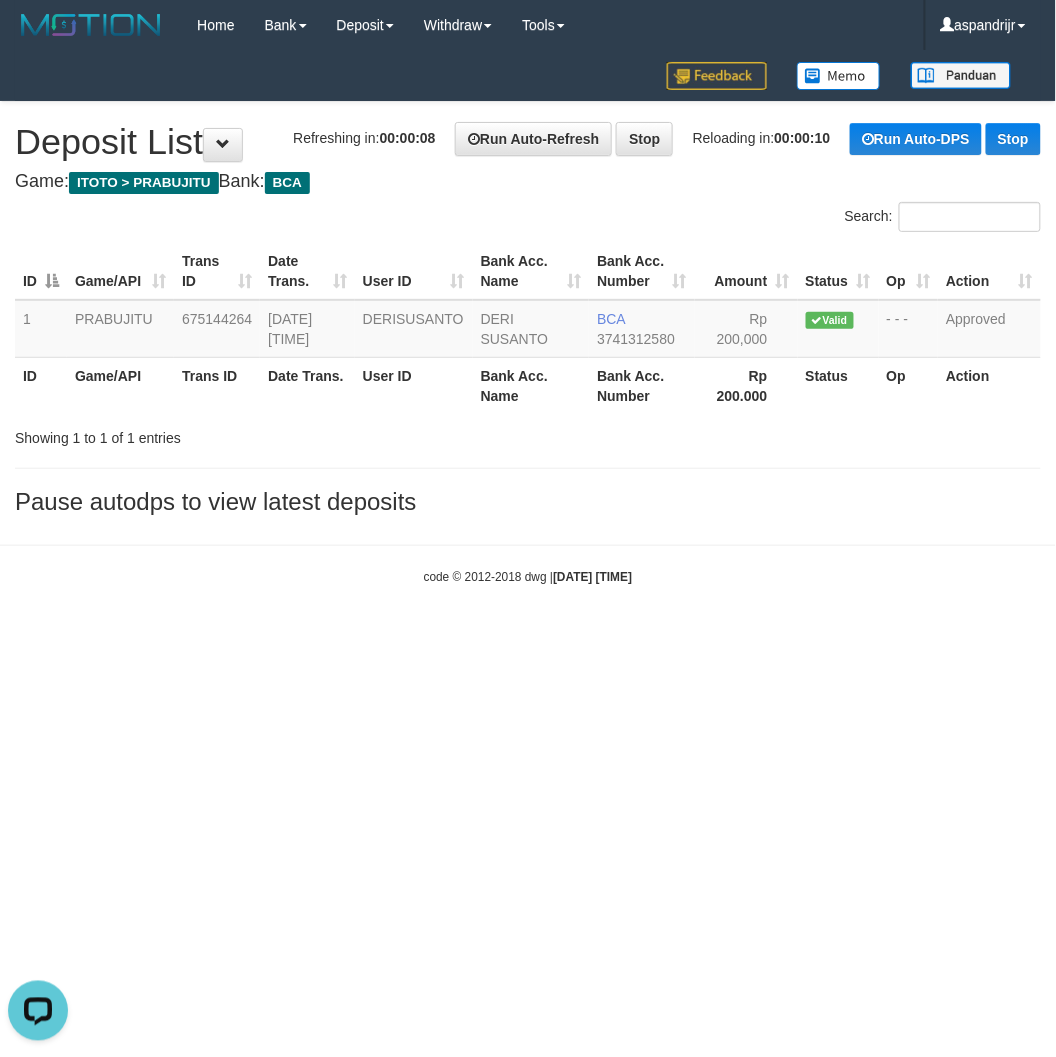 click on "Toggle navigation
Home
Bank
Account List
Load
By Website
Group
[ITOTO]													PRABUJITU
By Load Group (DPS)
Group asp-1
Mutasi Bank
Search
Sync
Note Mutasi
Deposit
DPS Fetch -" at bounding box center [528, 318] 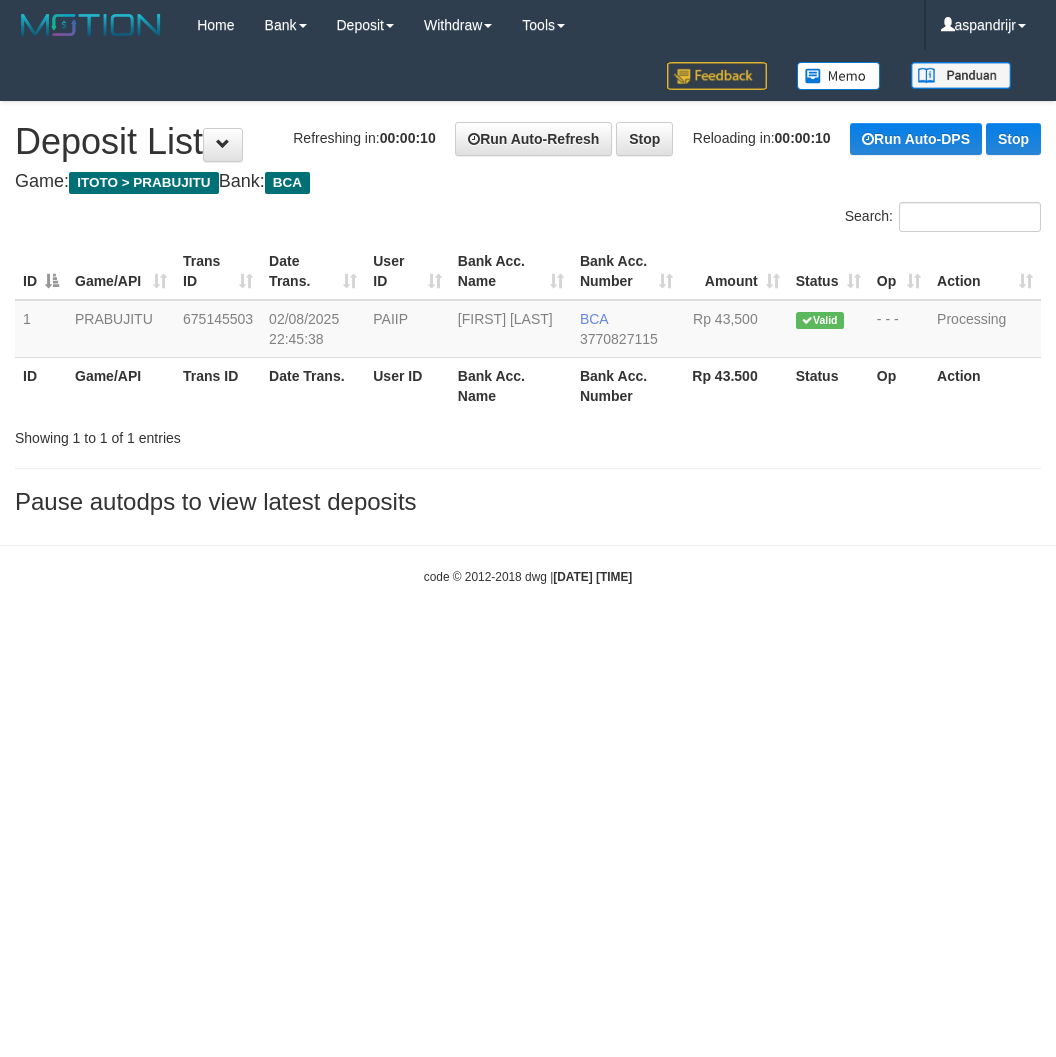 scroll, scrollTop: 0, scrollLeft: 0, axis: both 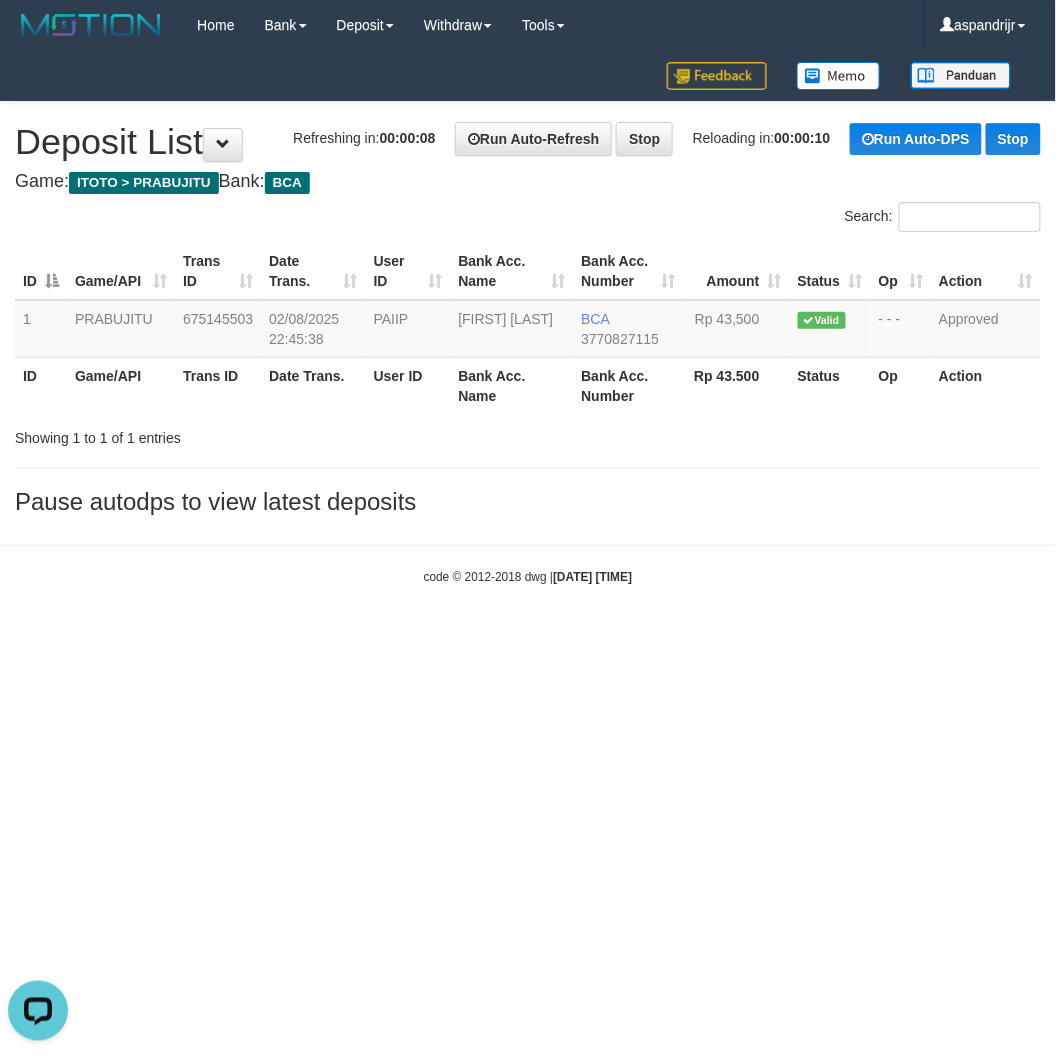click on "code © 2012-2018 dwg | [DATE] [TIME]" at bounding box center (528, 576) 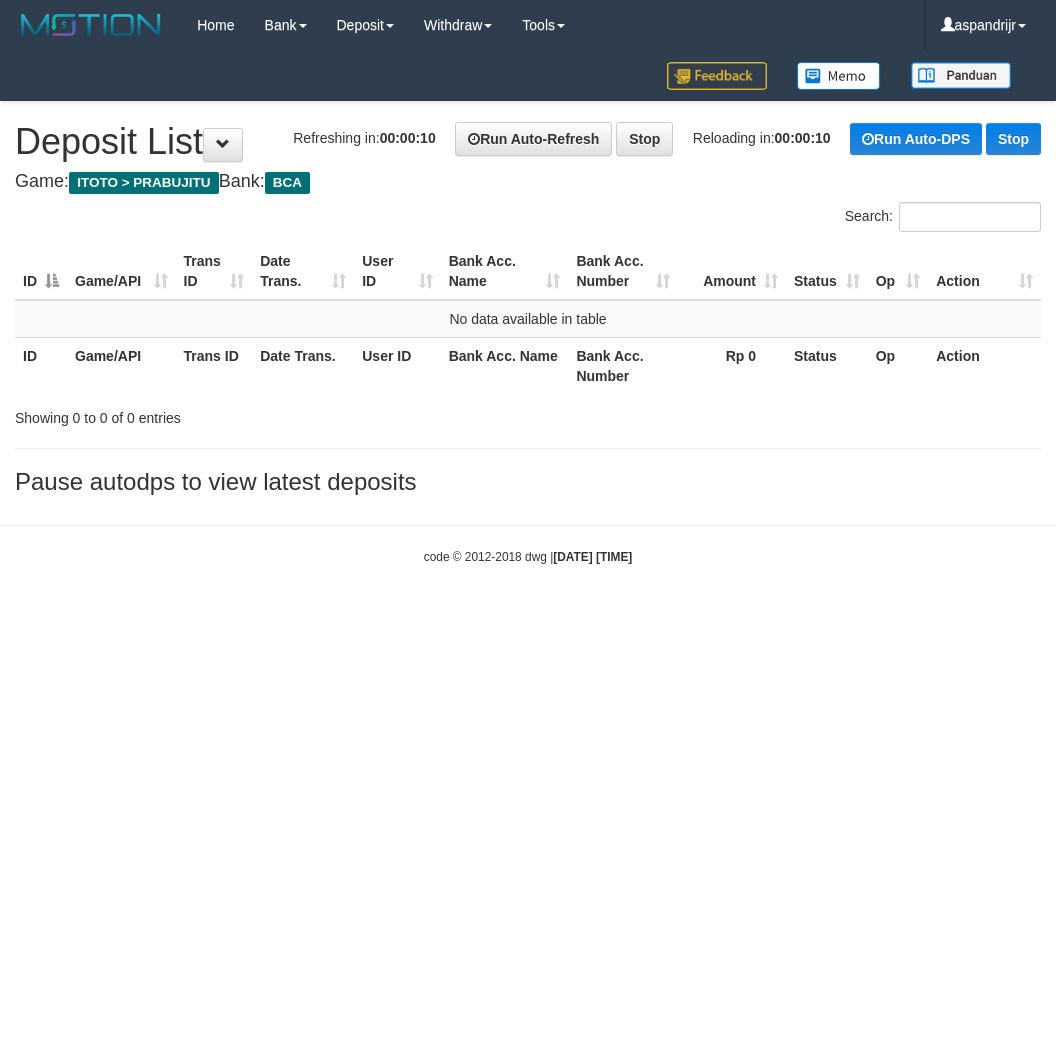 scroll, scrollTop: 0, scrollLeft: 0, axis: both 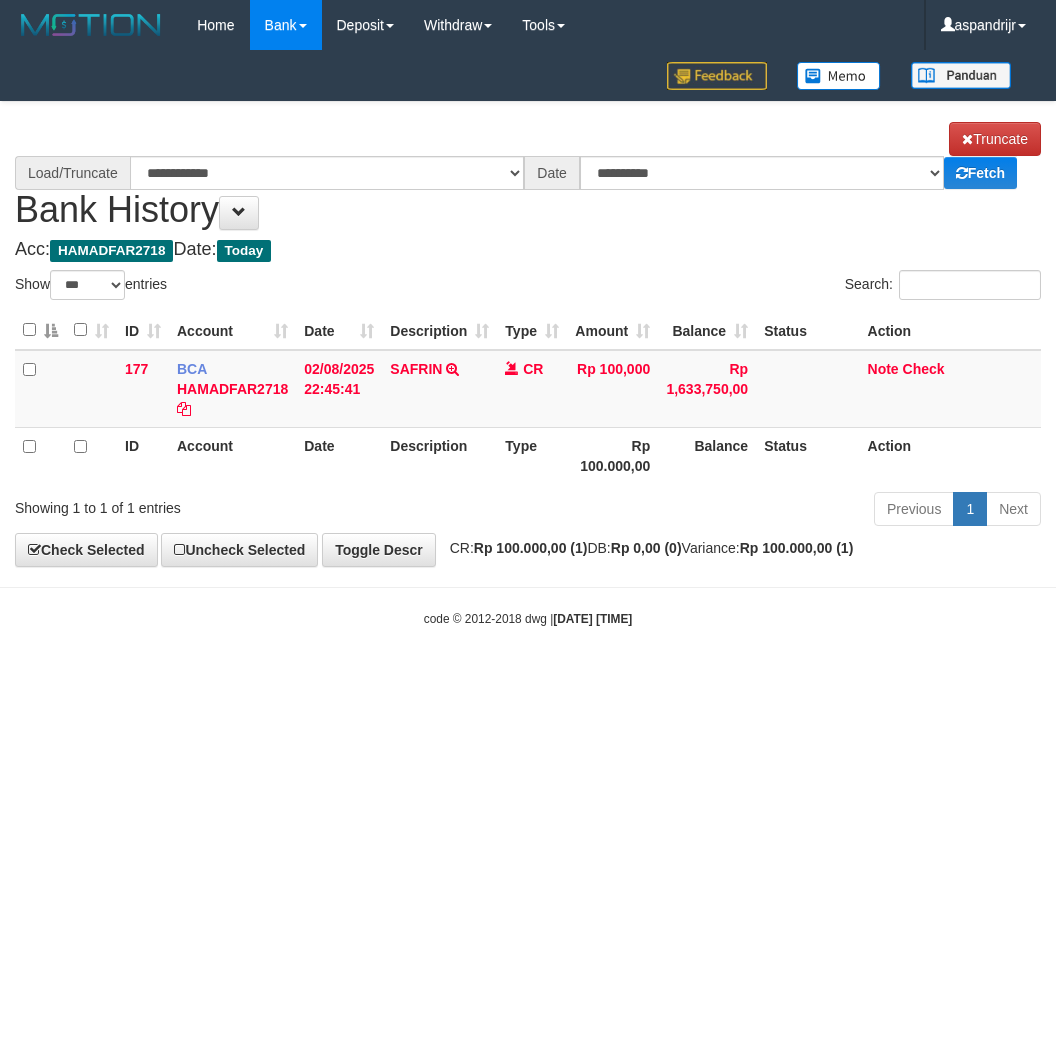 select on "***" 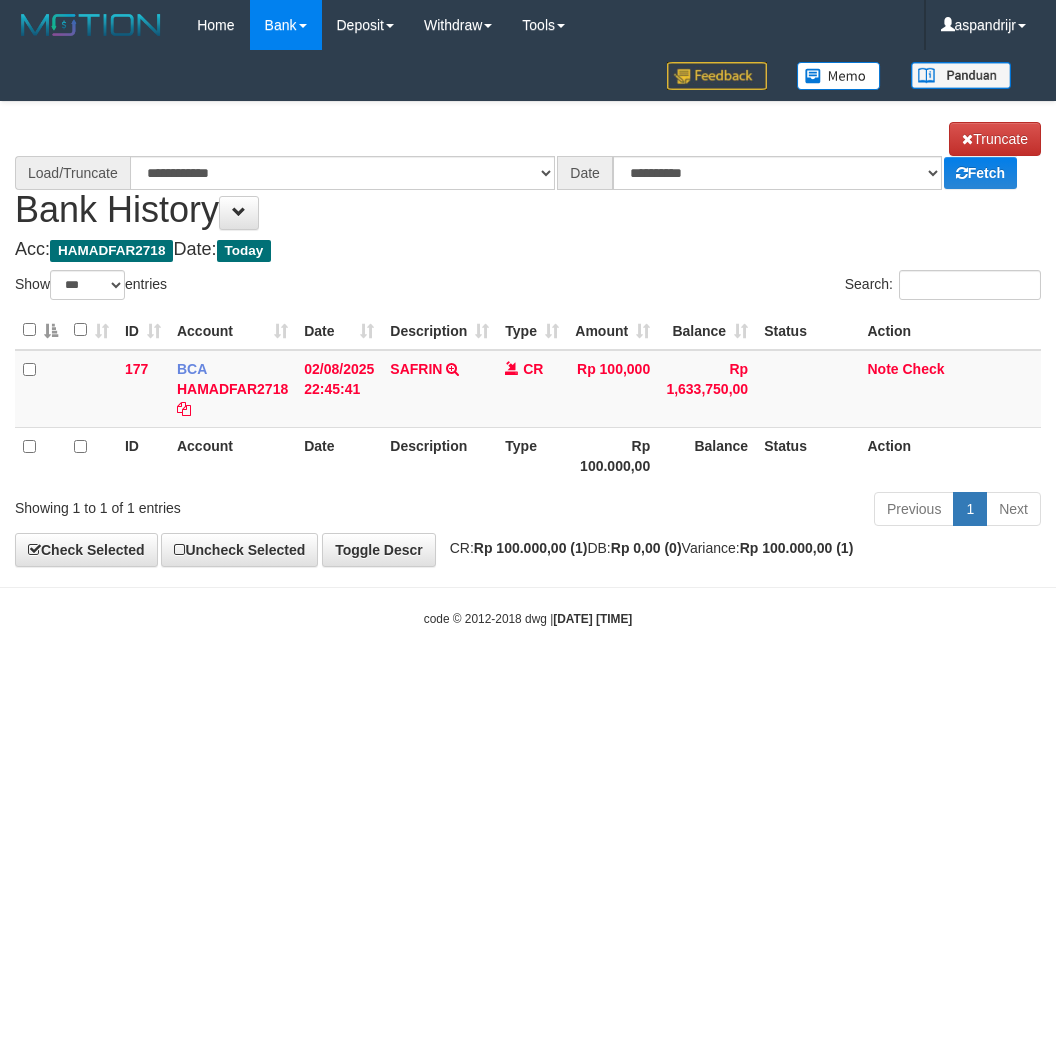 scroll, scrollTop: 0, scrollLeft: 0, axis: both 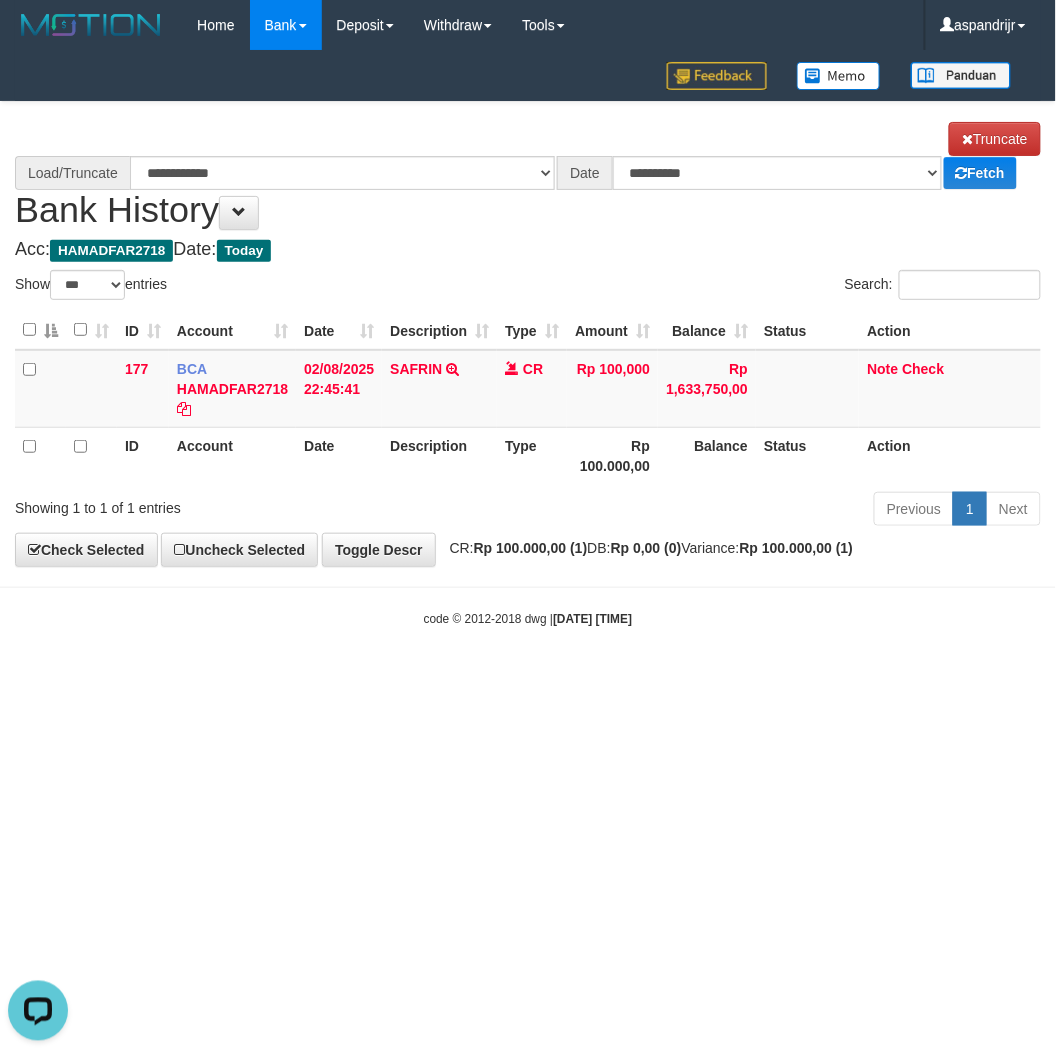 select on "****" 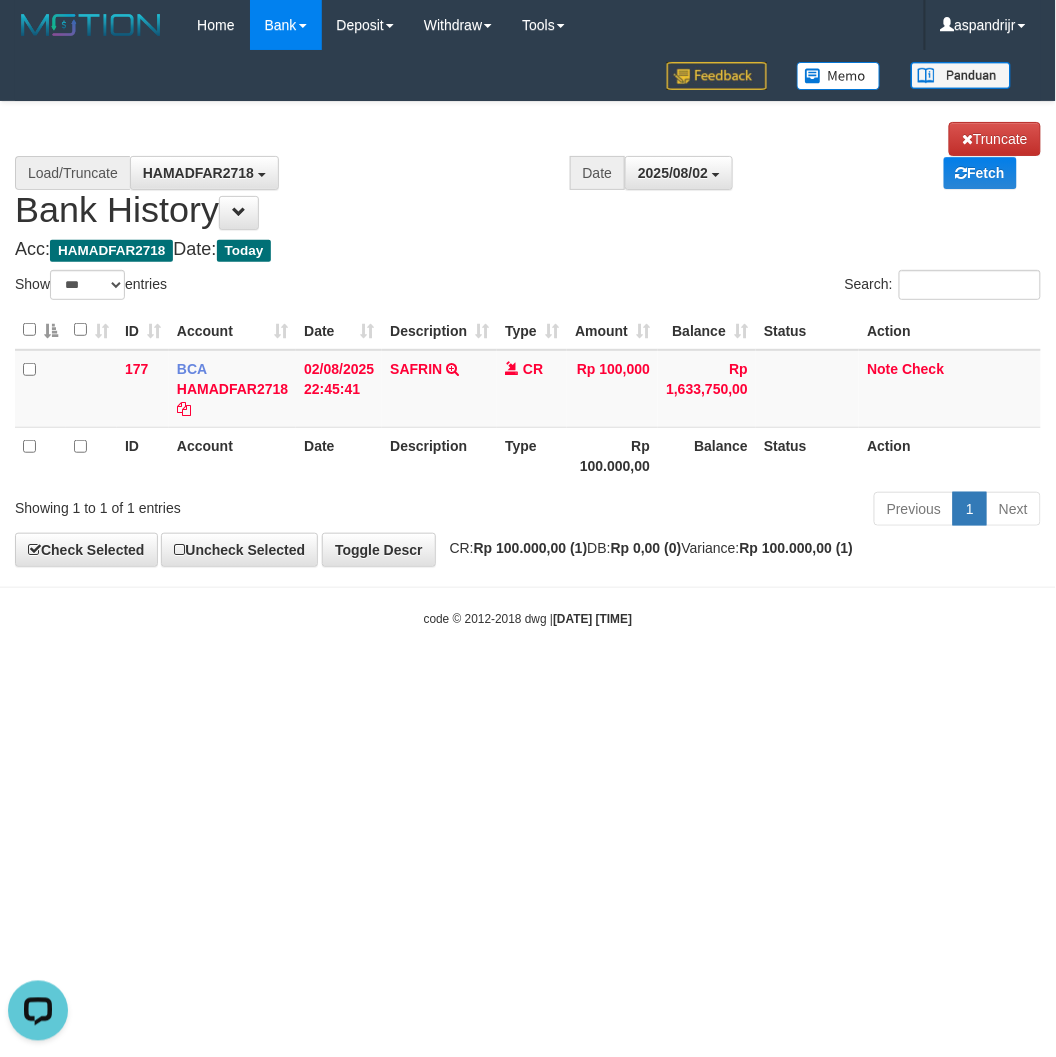 click on "Toggle navigation
Home
Bank
Account List
Load
By Website
Group
[ITOTO]													PRABUJITU
By Load Group (DPS)
Group asp-1
Mutasi Bank
Search
Sync
Note Mutasi
Deposit
DPS Fetch -" at bounding box center (528, 339) 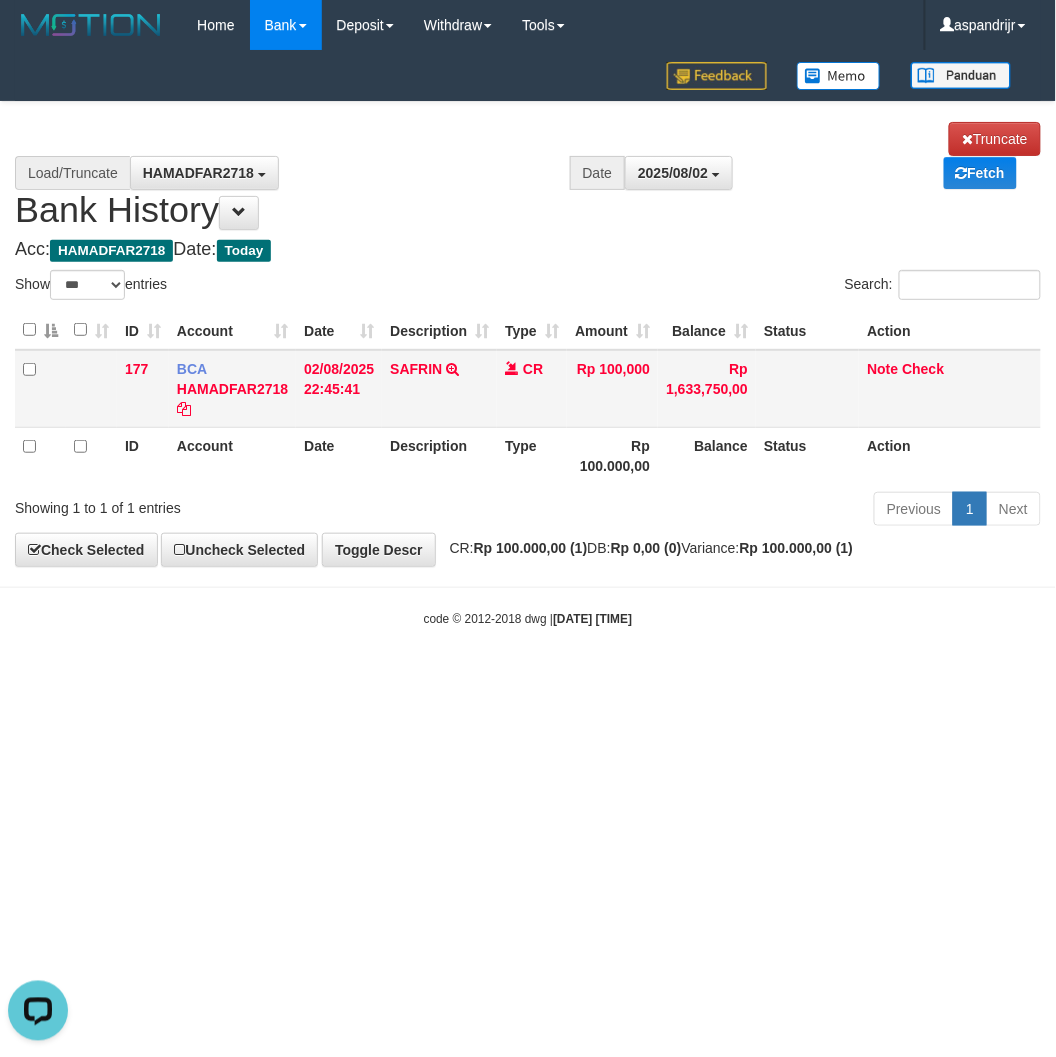 click on "SAFRIN       TRSF E-BANKING CR 0208/FTSCY/WS95031
100000.00SAFRIN" at bounding box center [439, 389] 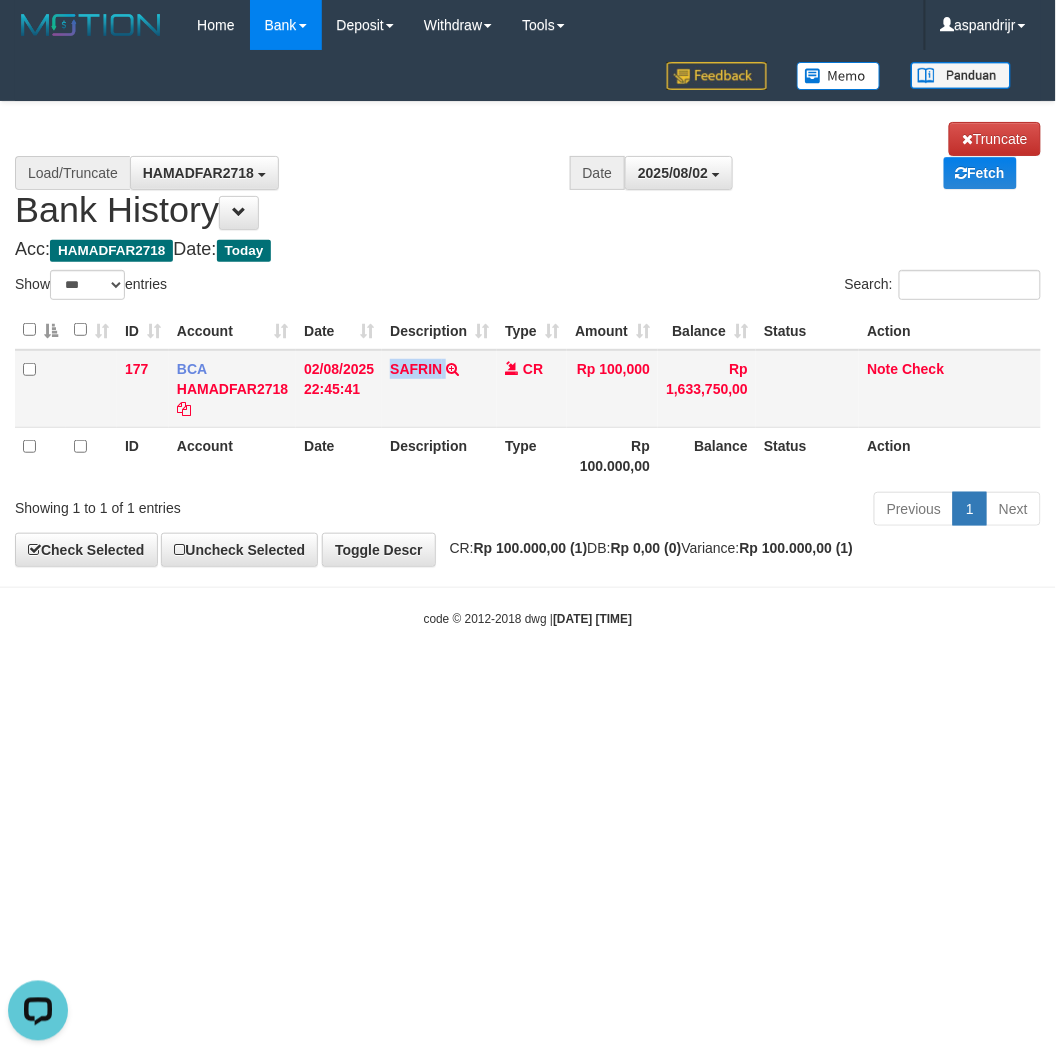click on "SAFRIN       TRSF E-BANKING CR 0208/FTSCY/WS95031
100000.00SAFRIN" at bounding box center (439, 389) 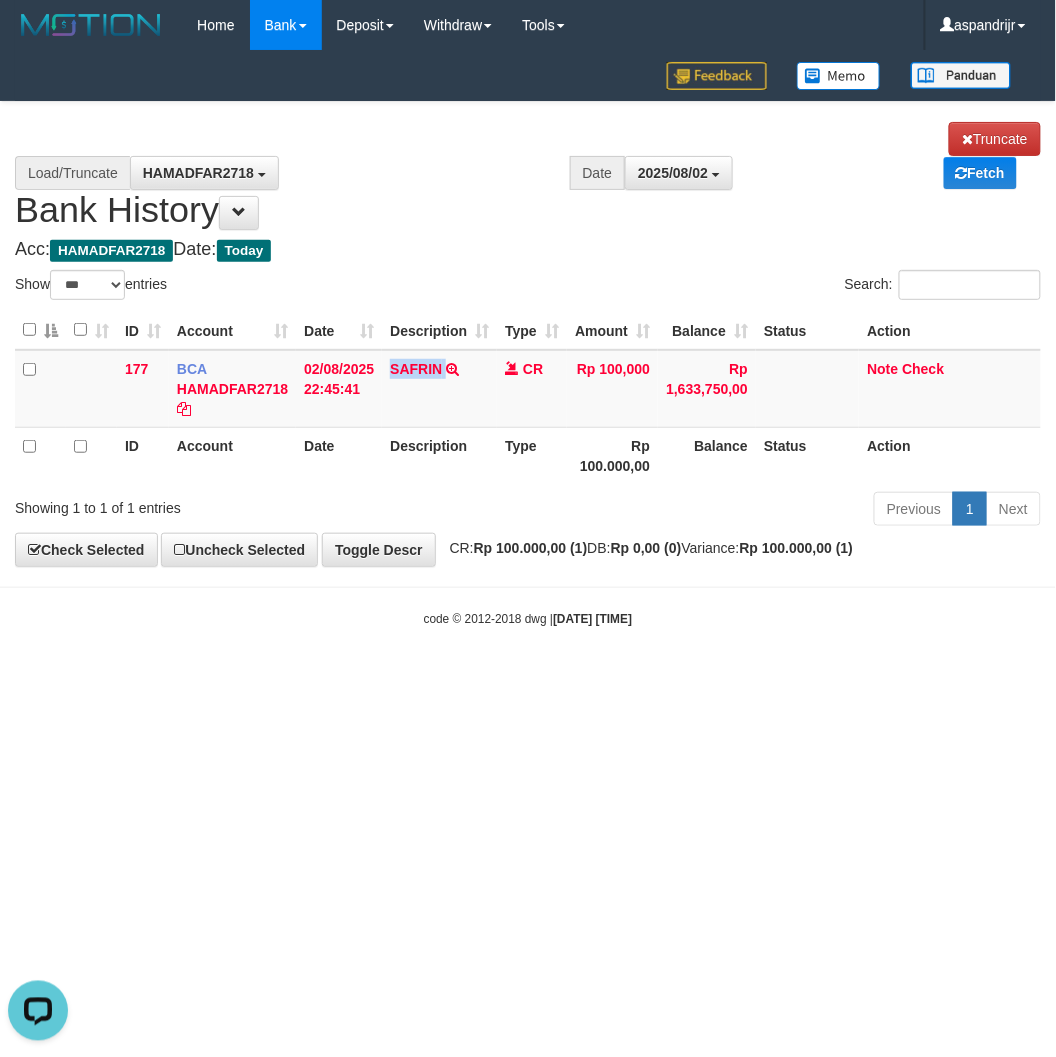 copy on "SAFRIN" 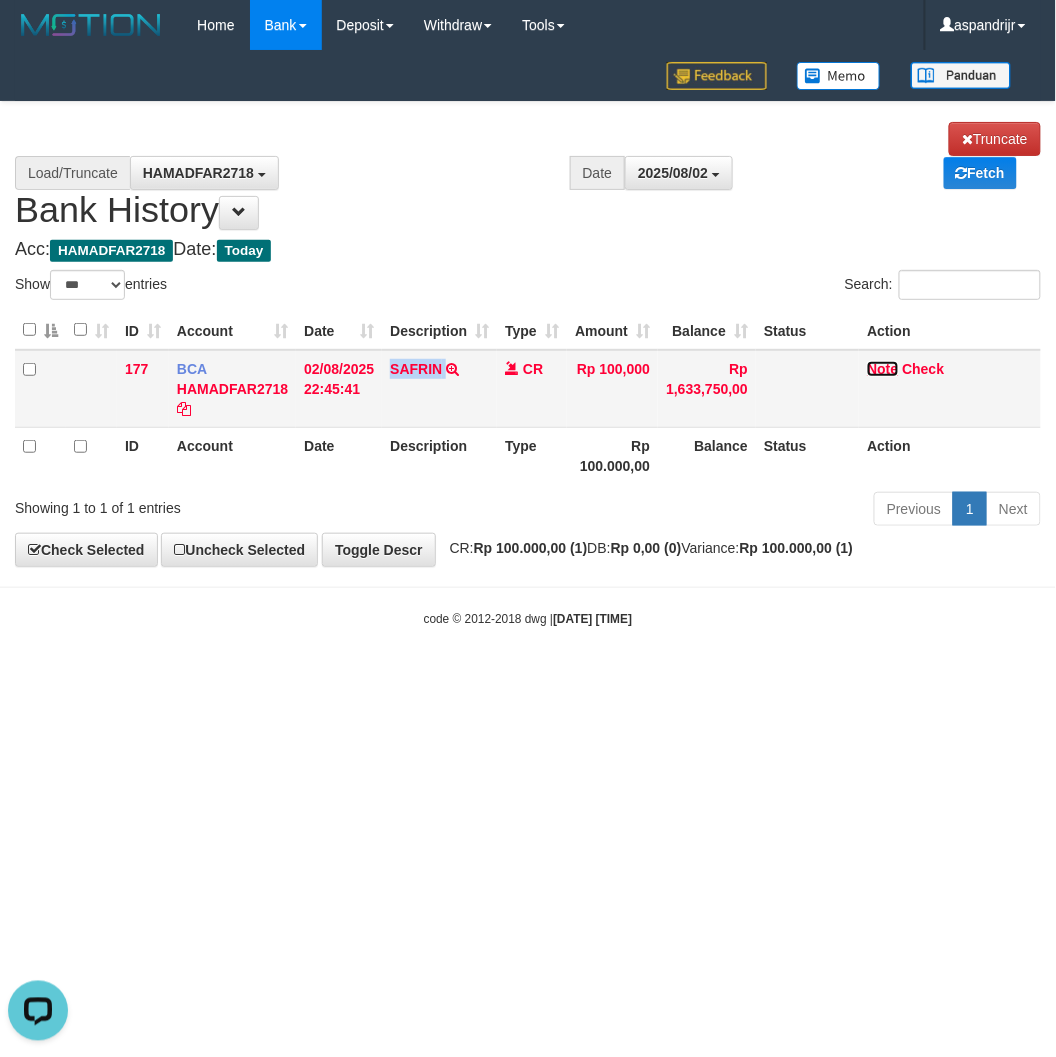 drag, startPoint x: 886, startPoint y: 367, endPoint x: 868, endPoint y: 378, distance: 21.095022 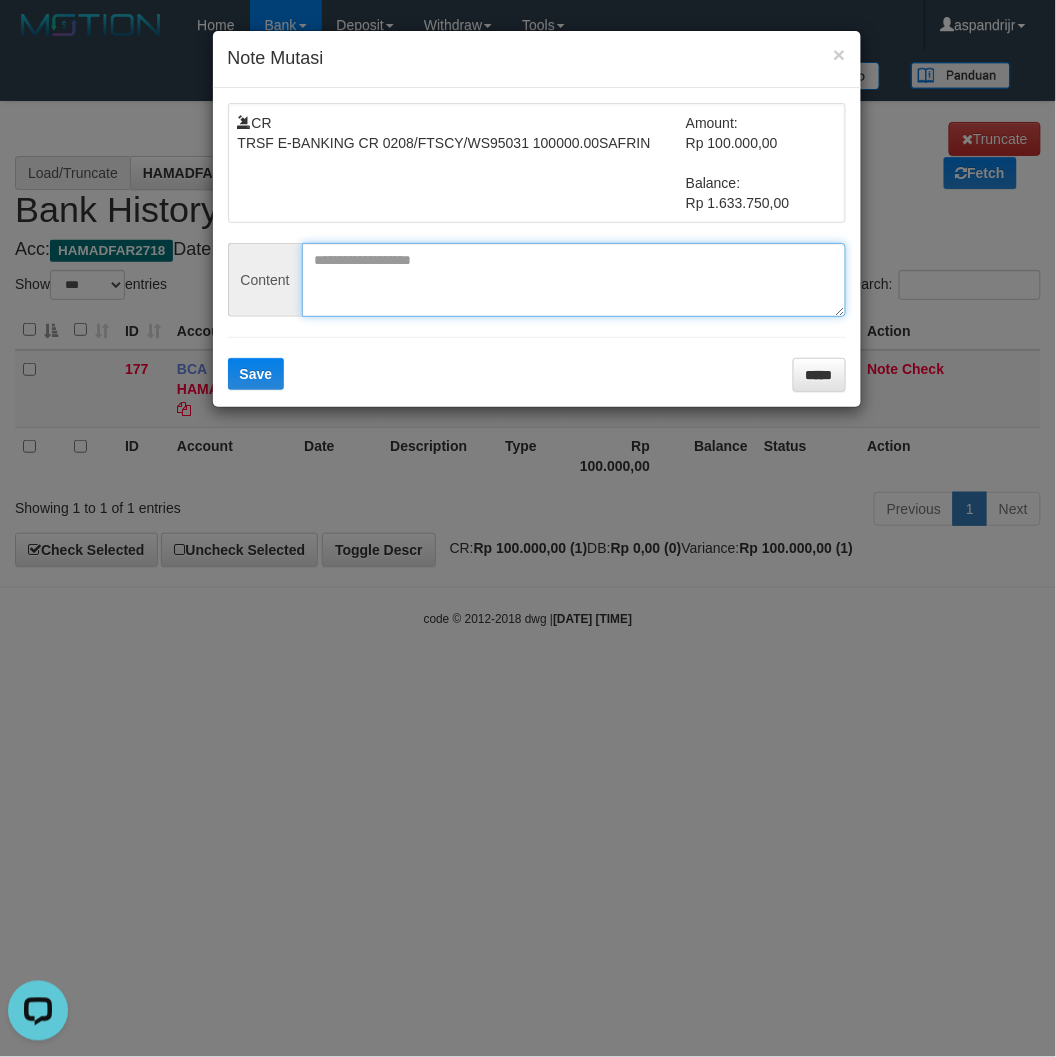 click at bounding box center [574, 280] 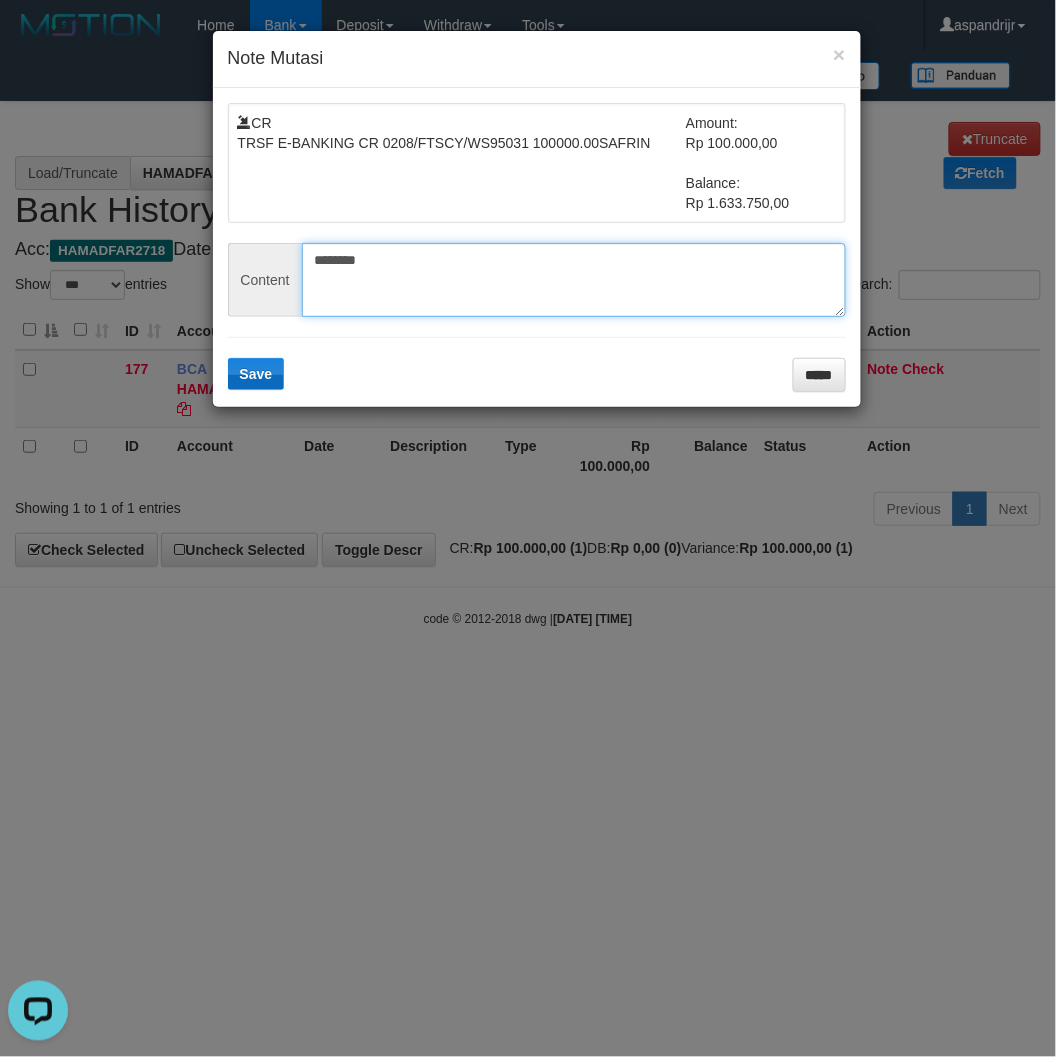 type on "********" 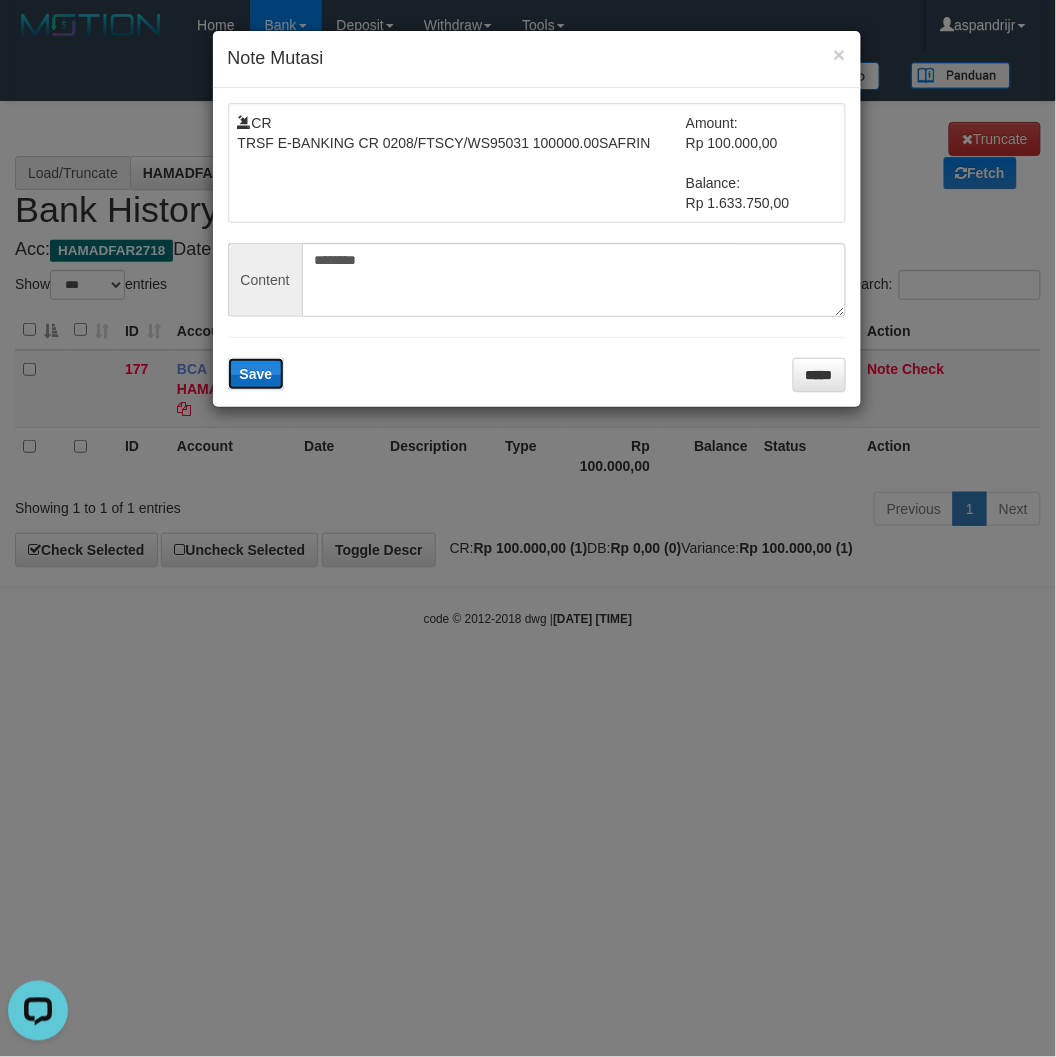 click on "Save" at bounding box center (256, 374) 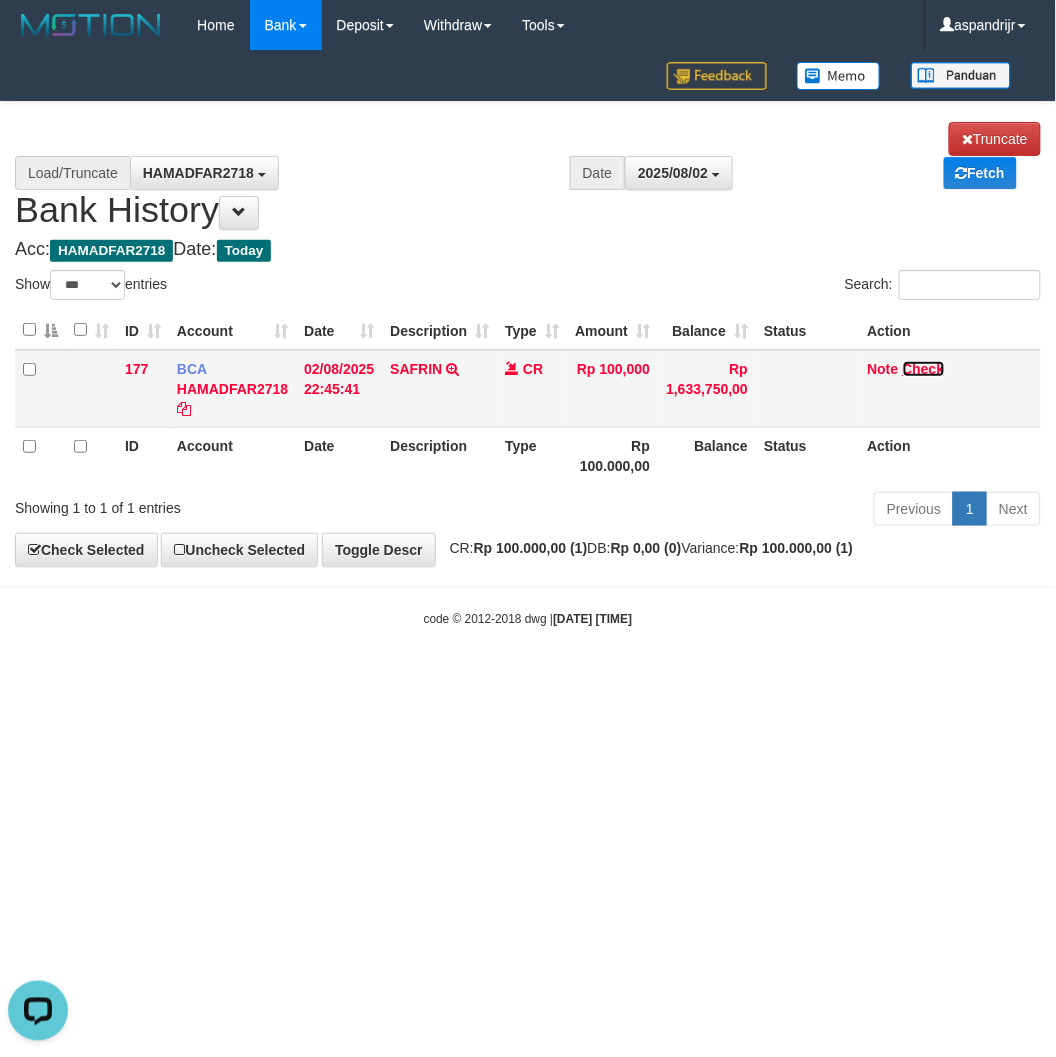 click on "Check" at bounding box center [924, 369] 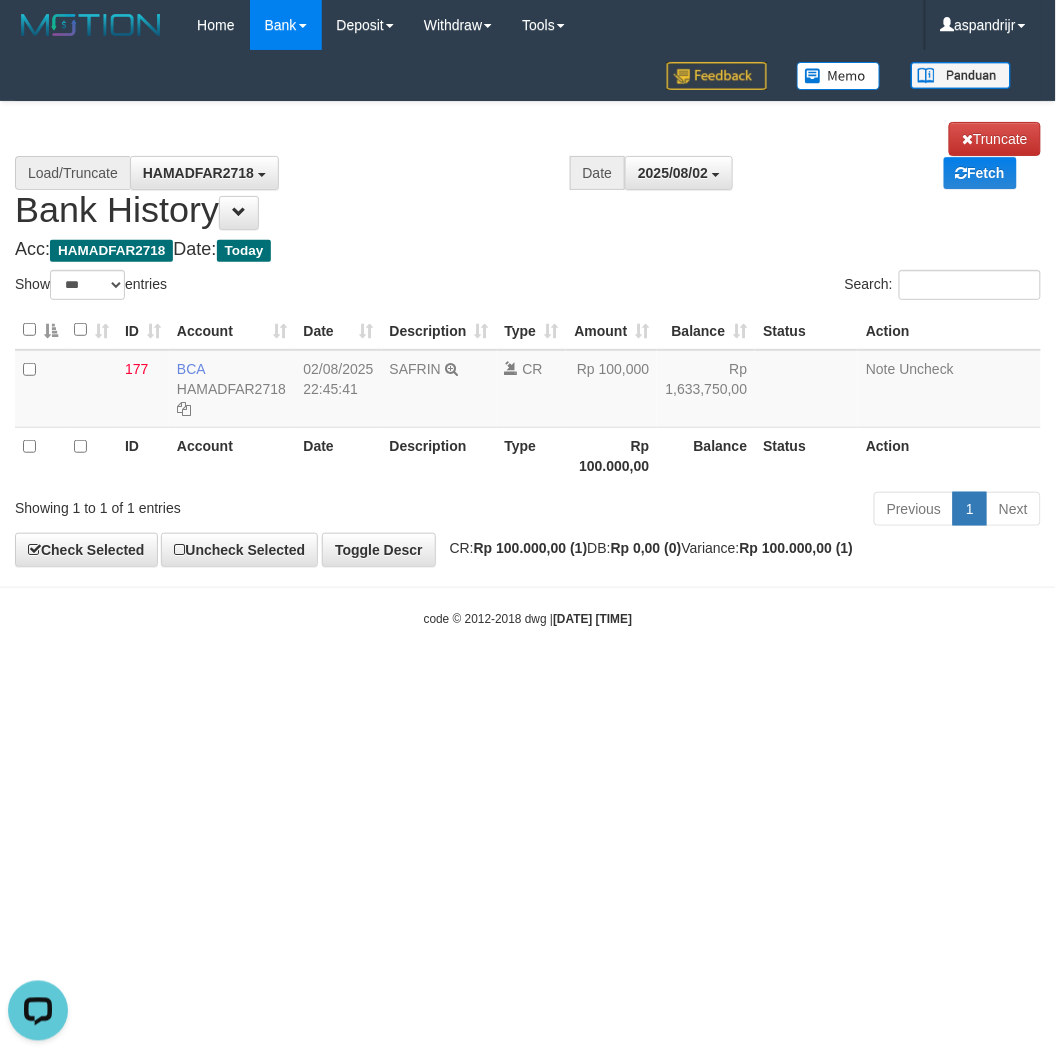 click on "Toggle navigation
Home
Bank
Account List
Load
By Website
Group
[ITOTO]													PRABUJITU
By Load Group (DPS)
Group asp-1
Mutasi Bank
Search
Sync
Note Mutasi
Deposit
DPS Fetch -" at bounding box center [528, 339] 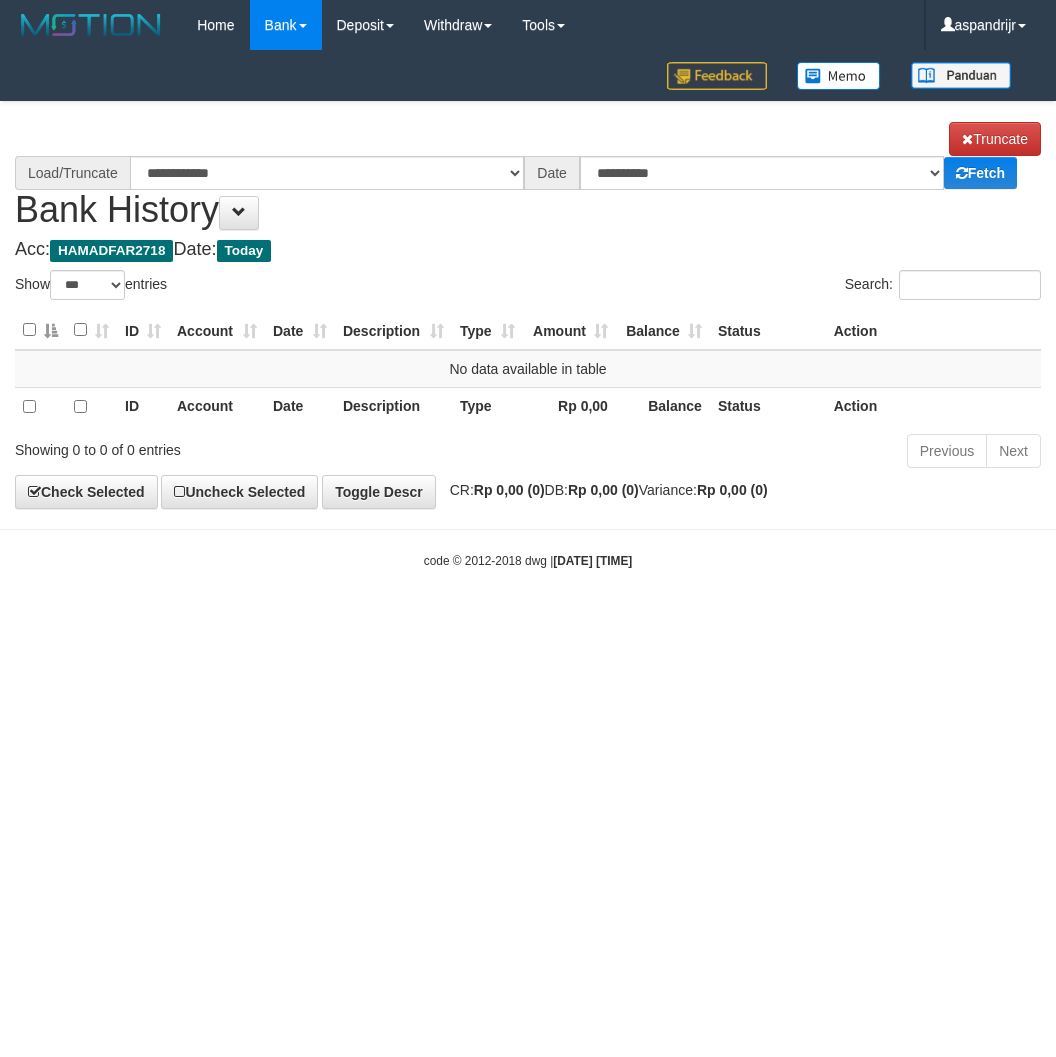 select on "***" 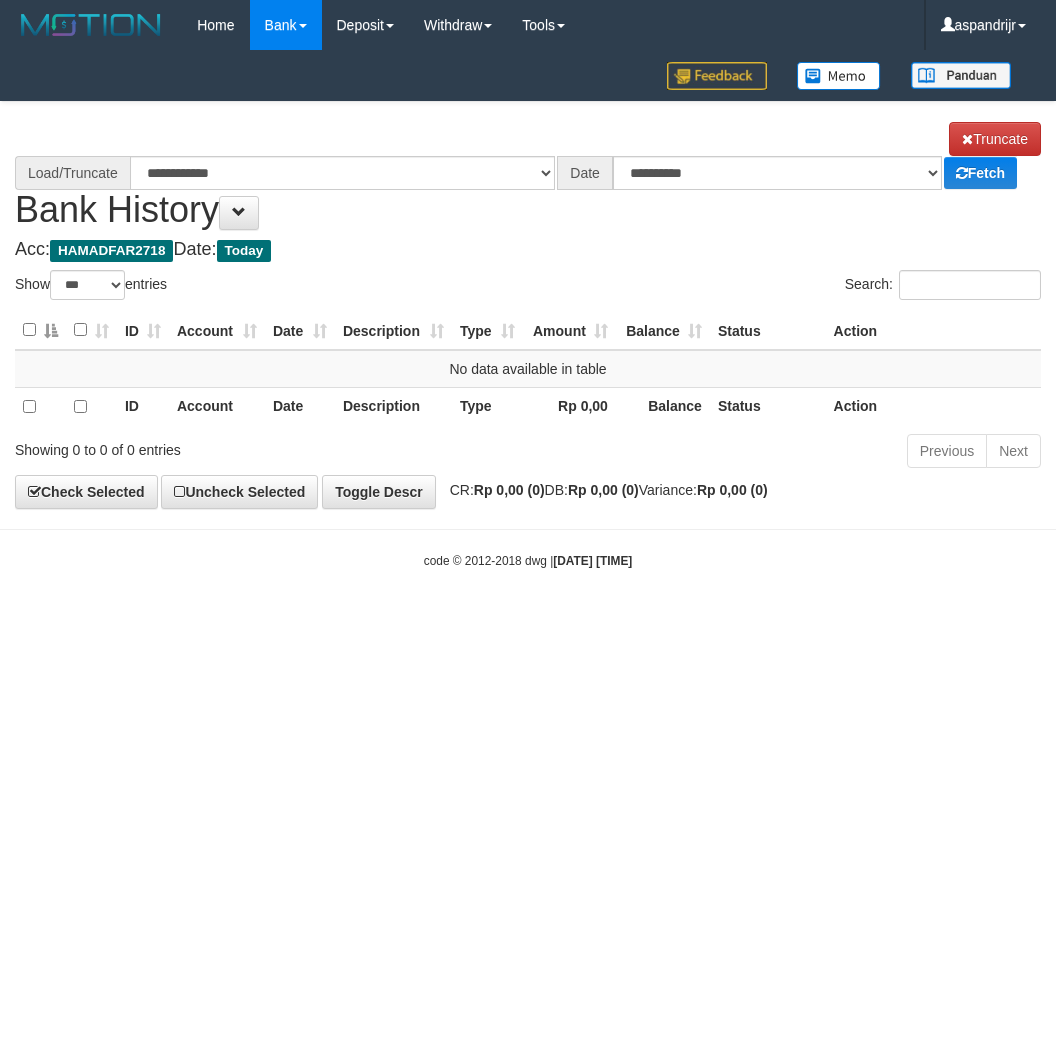 scroll, scrollTop: 0, scrollLeft: 0, axis: both 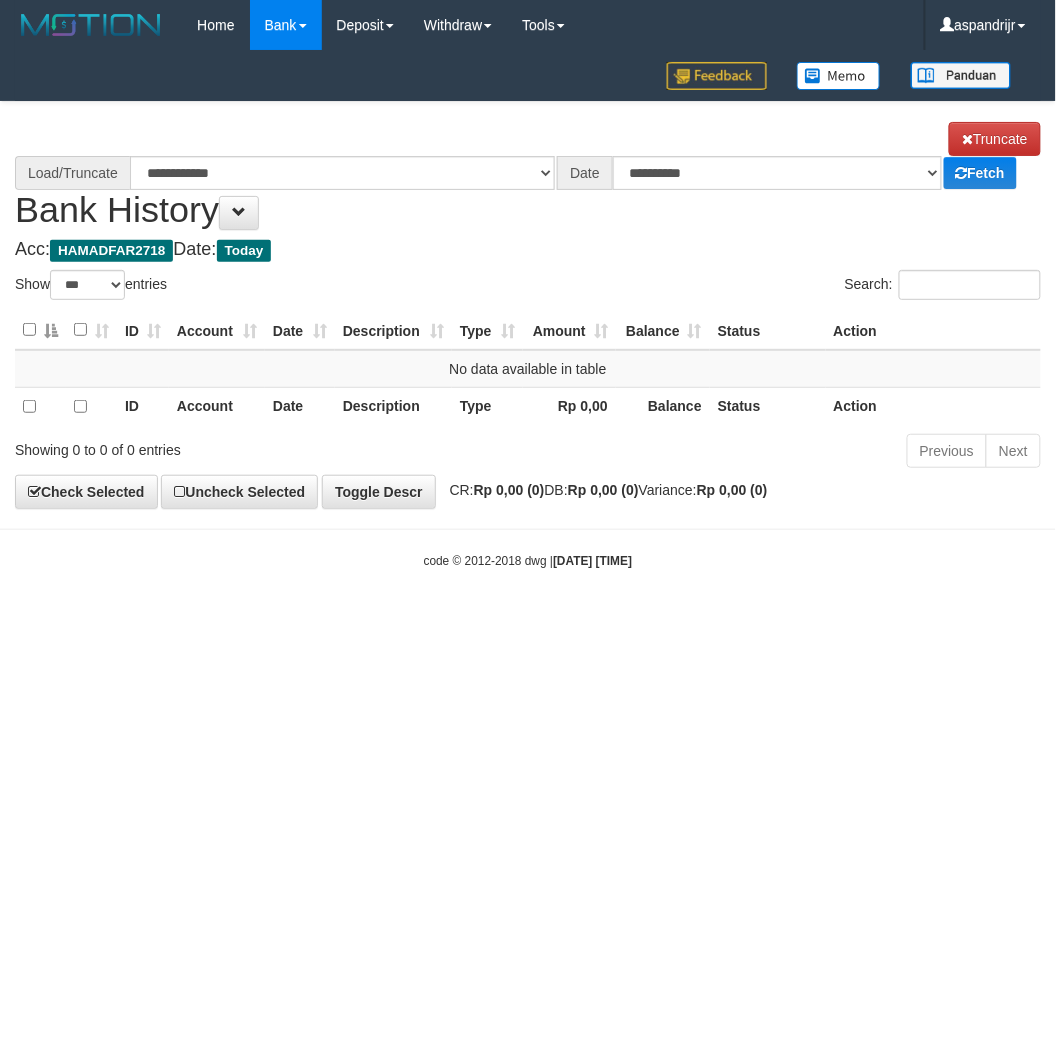 click on "Toggle navigation
Home
Bank
Account List
Load
By Website
Group
[ITOTO]													PRABUJITU
By Load Group (DPS)
Group asp-1
Mutasi Bank
Search
Sync
Note Mutasi
Deposit
DPS List" at bounding box center (528, 310) 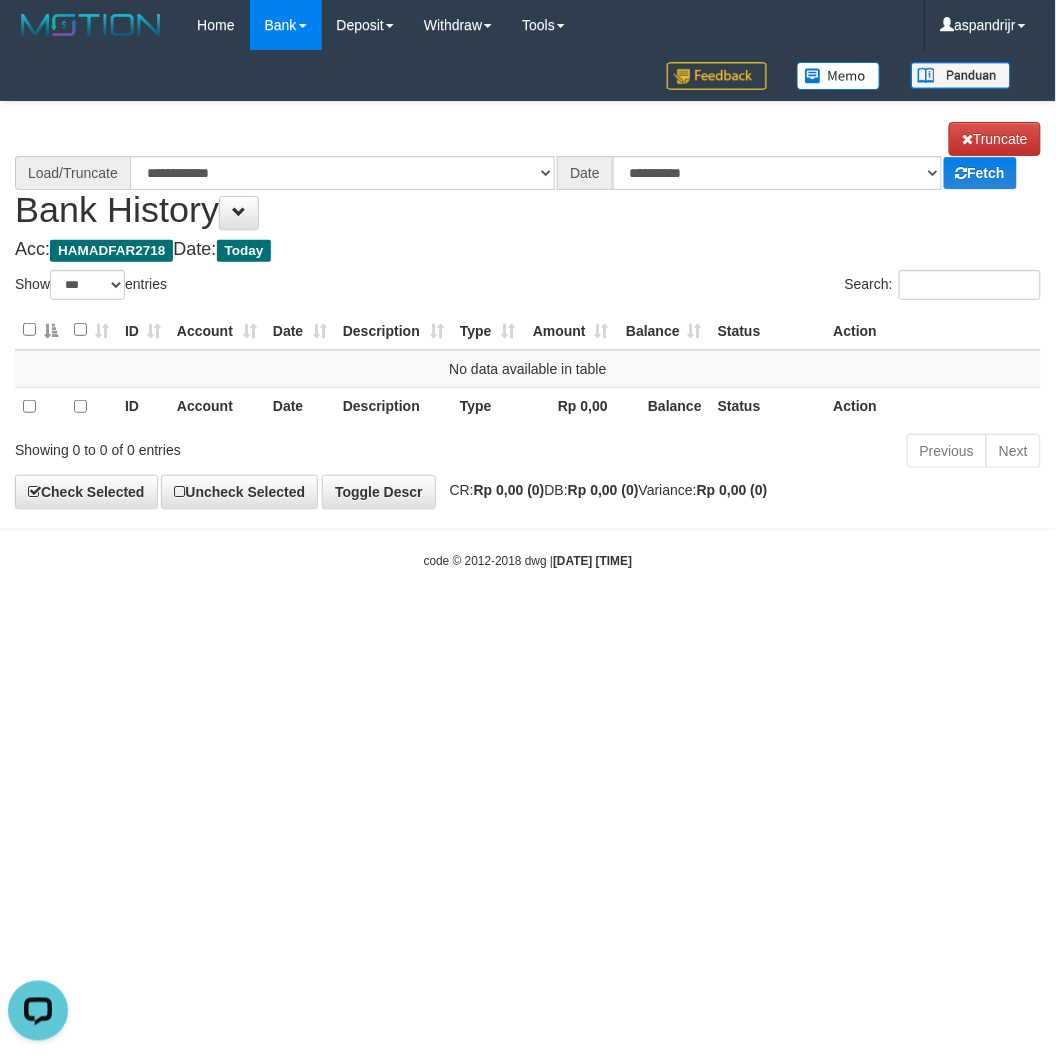 scroll, scrollTop: 0, scrollLeft: 0, axis: both 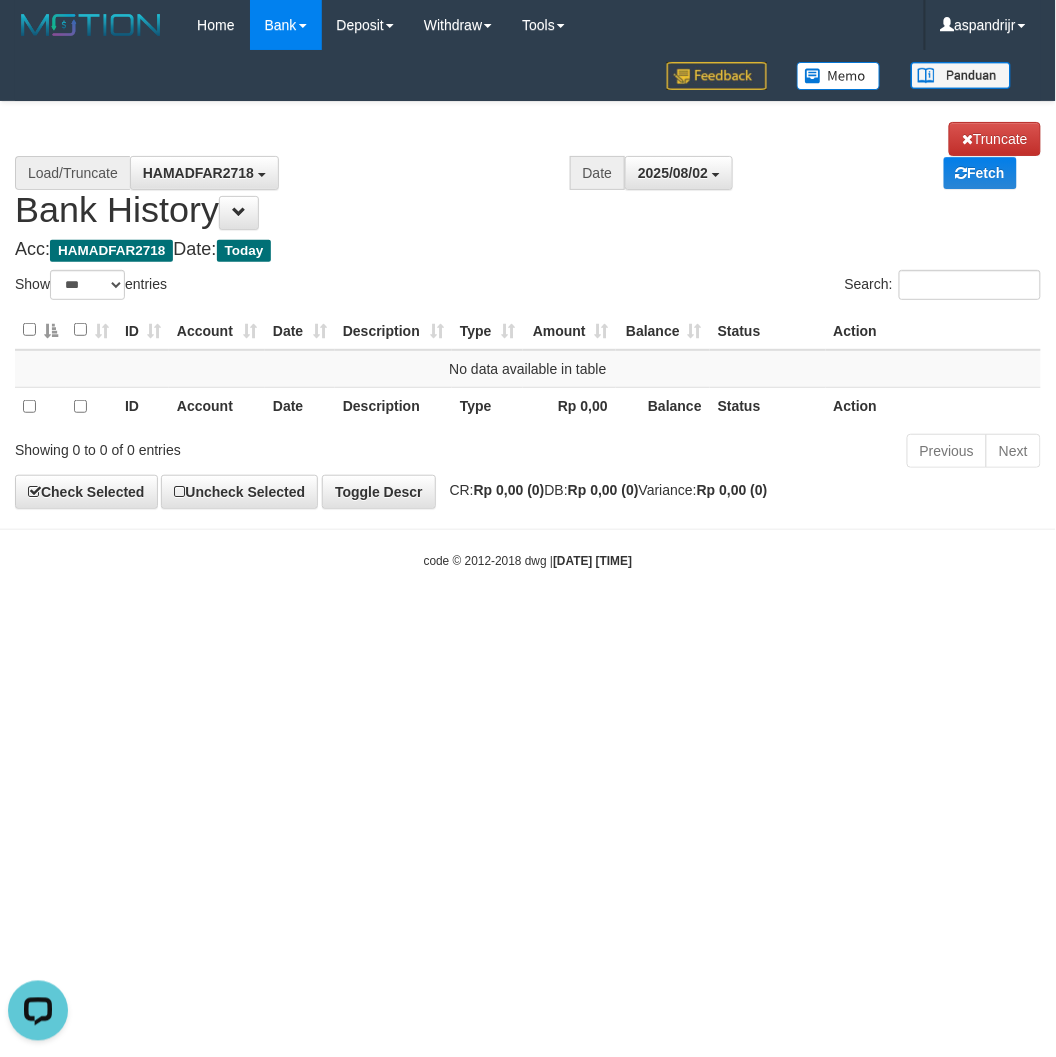 click on "Toggle navigation
Home
Bank
Account List
Load
By Website
Group
[ITOTO]													PRABUJITU
By Load Group (DPS)
Group asp-1
Mutasi Bank
Search
Sync
Note Mutasi
Deposit
DPS List" at bounding box center (528, 310) 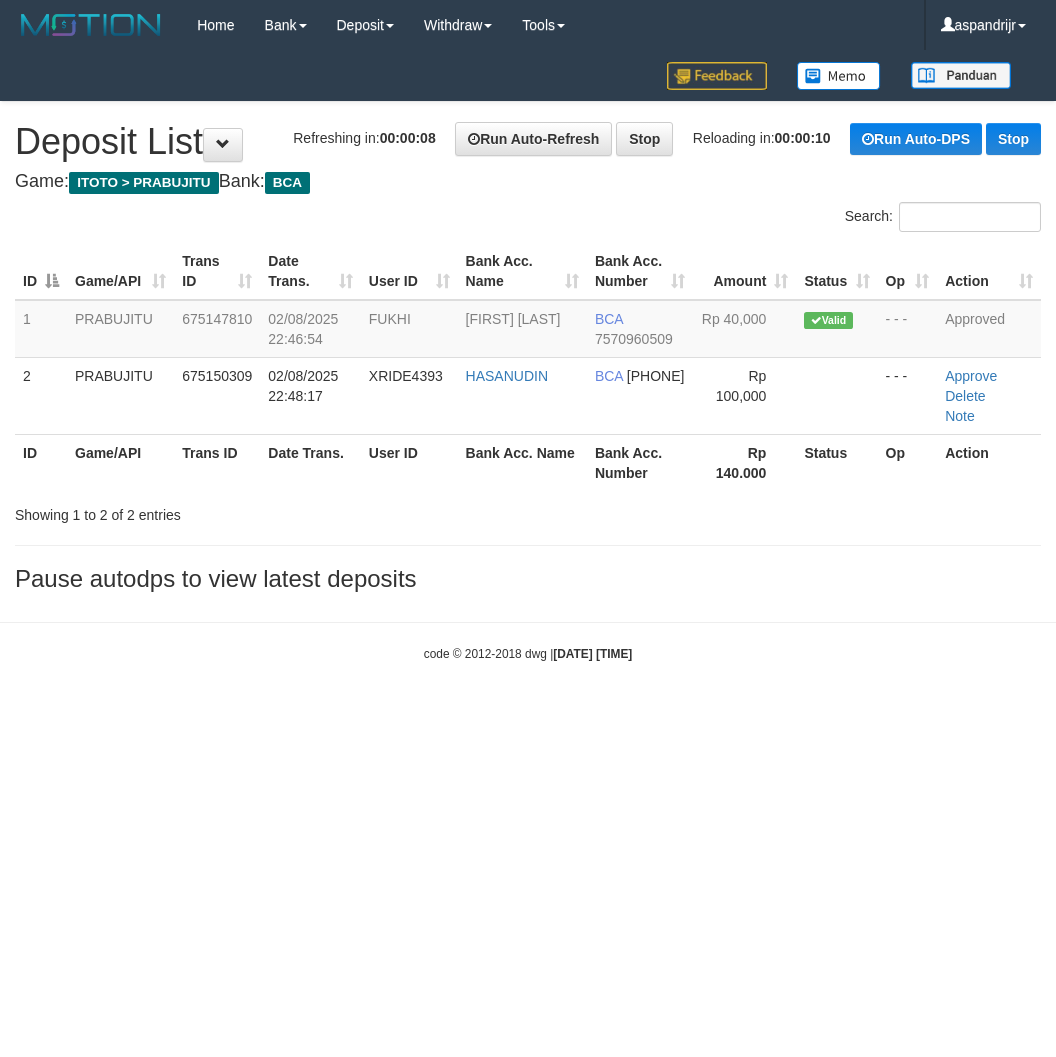 scroll, scrollTop: 0, scrollLeft: 0, axis: both 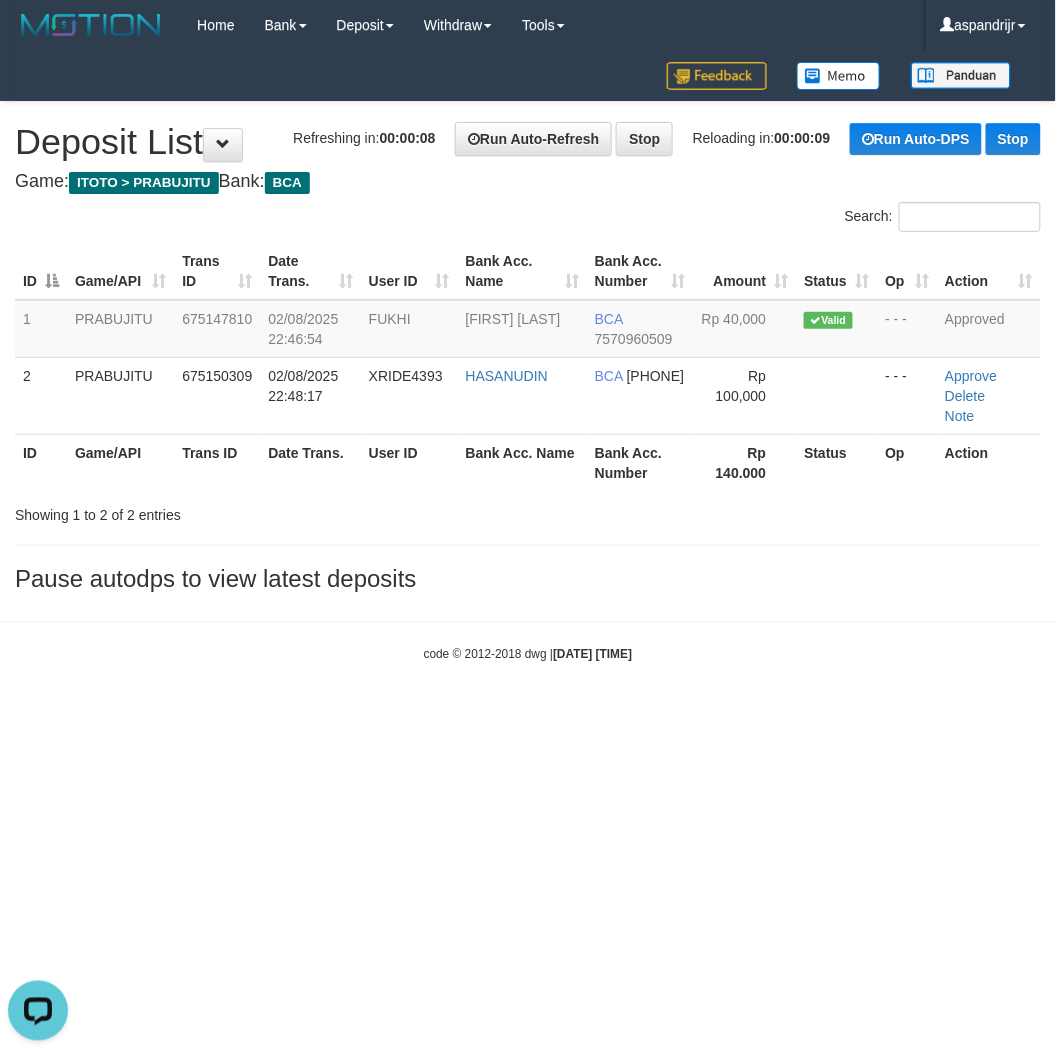 click on "Toggle navigation
Home
Bank
Account List
Load
By Website
Group
[ITOTO]													PRABUJITU
By Load Group (DPS)
Group asp-1
Mutasi Bank
Search
Sync
Note Mutasi
Deposit
DPS Fetch -" at bounding box center (528, 356) 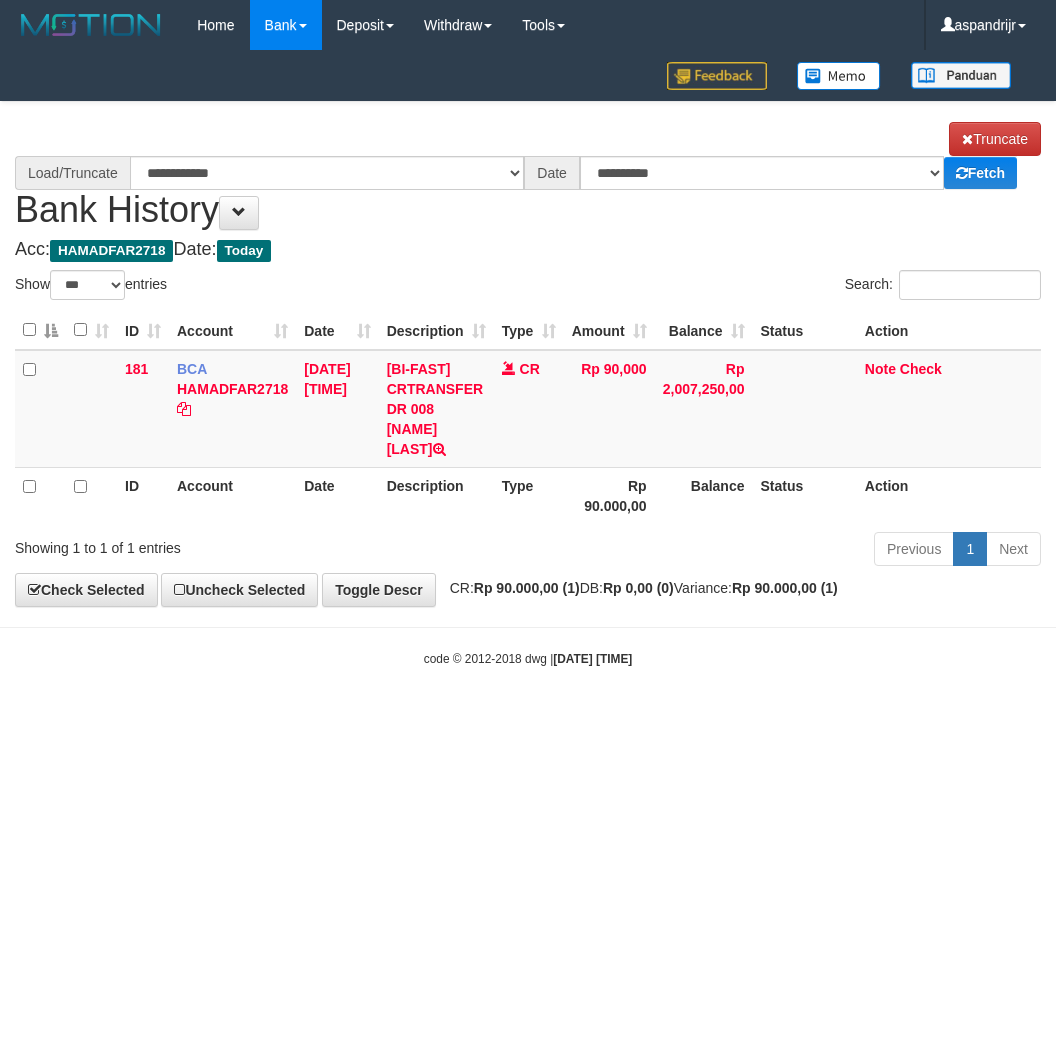 select on "***" 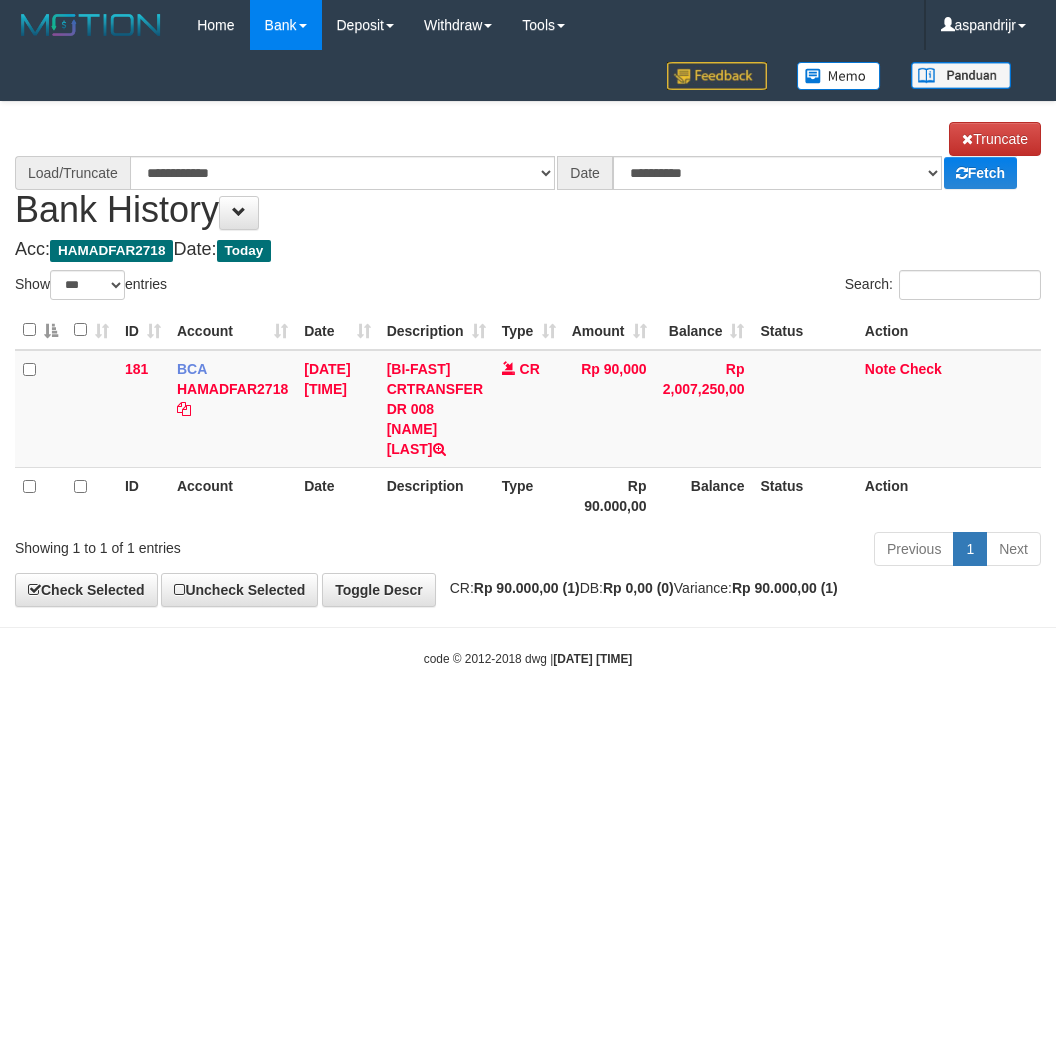 scroll, scrollTop: 0, scrollLeft: 0, axis: both 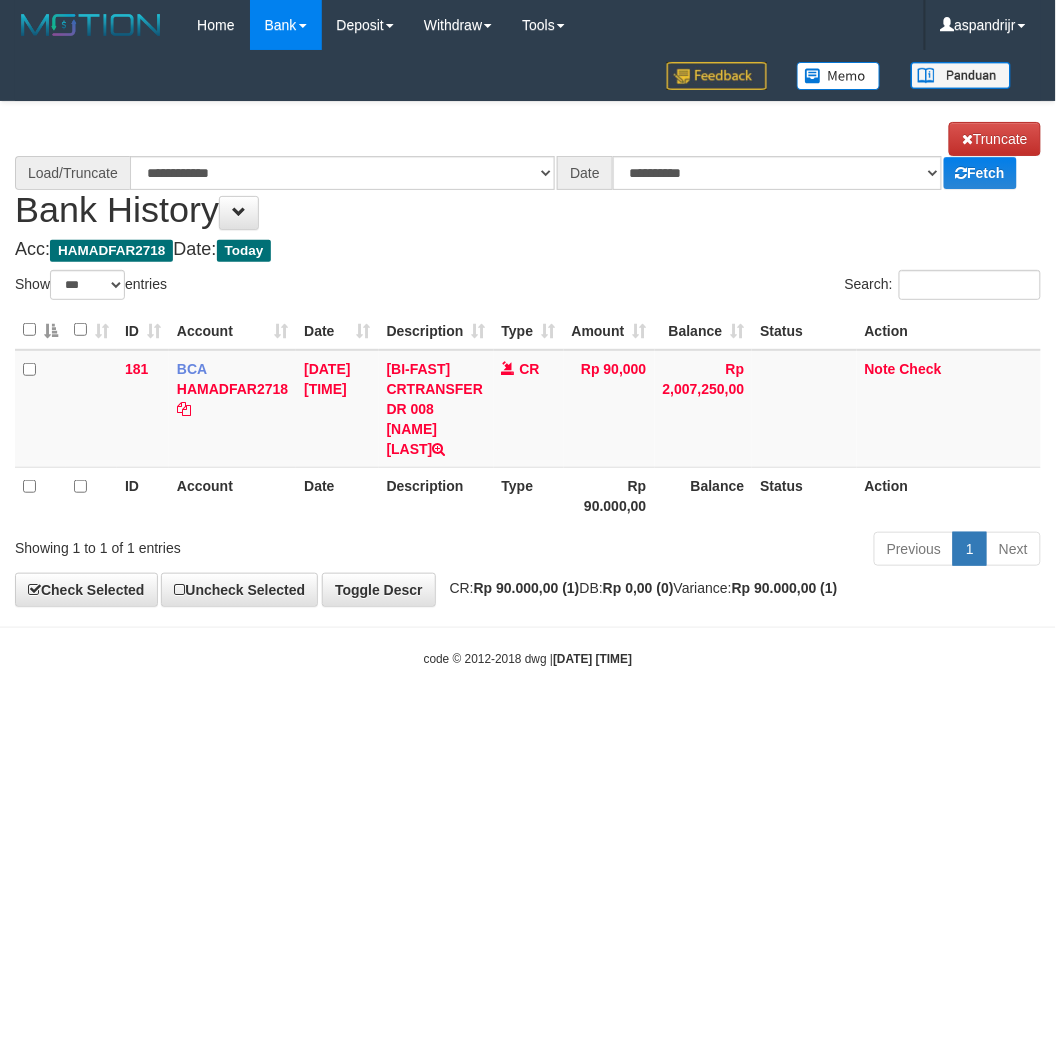 select on "****" 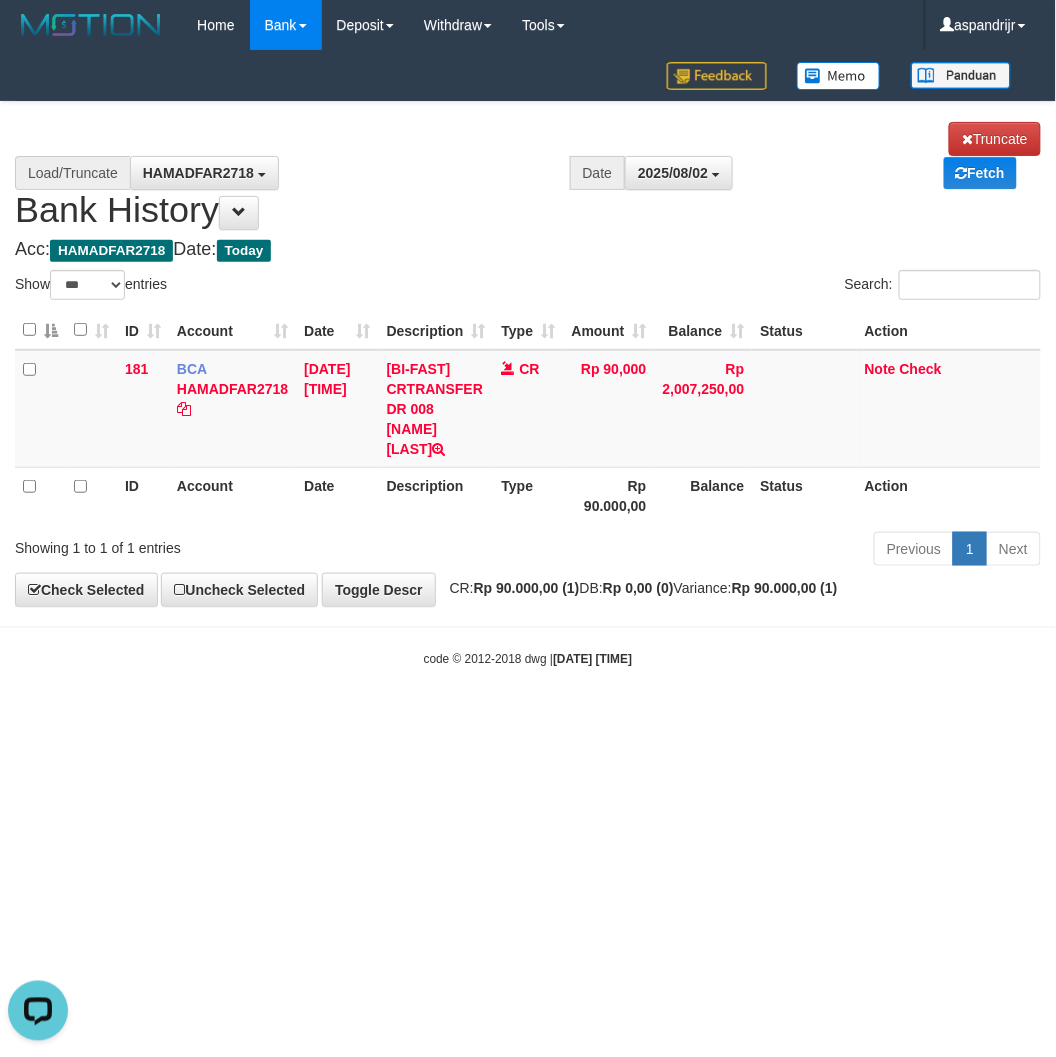 scroll, scrollTop: 0, scrollLeft: 0, axis: both 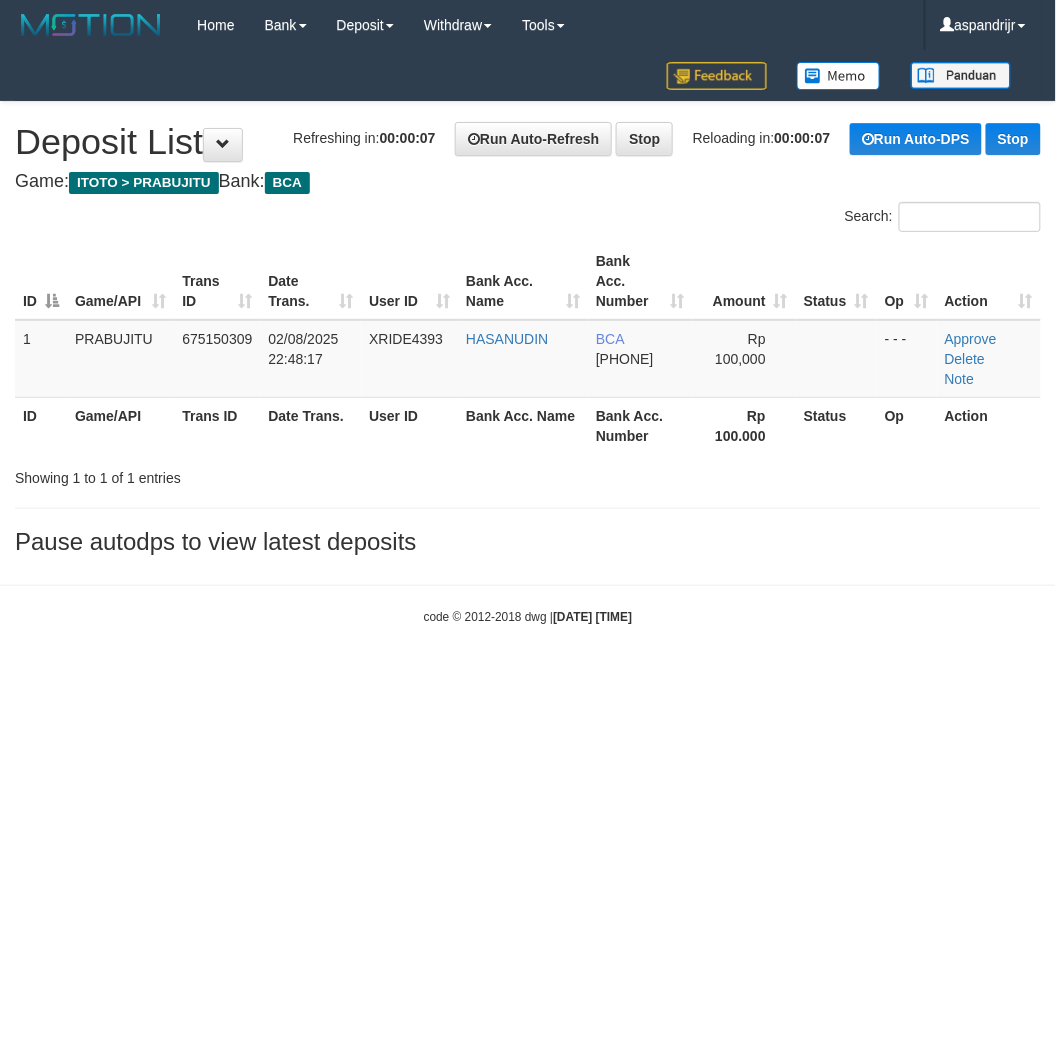 click on "Toggle navigation
Home
Bank
Account List
Load
By Website
Group
[ITOTO]													PRABUJITU
By Load Group (DPS)
Group asp-1
Mutasi Bank
Search
Sync
Note Mutasi
Deposit
DPS List" at bounding box center [528, 338] 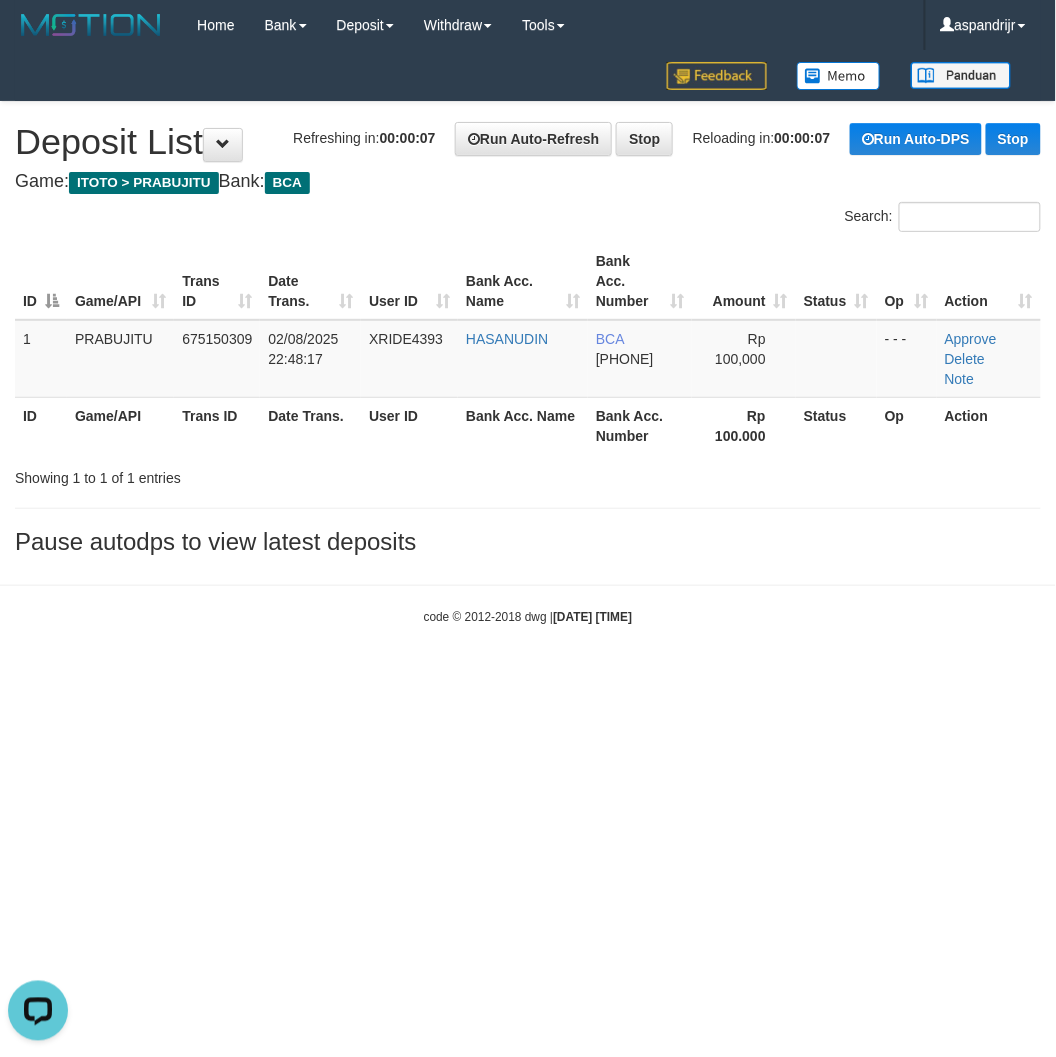 scroll, scrollTop: 0, scrollLeft: 0, axis: both 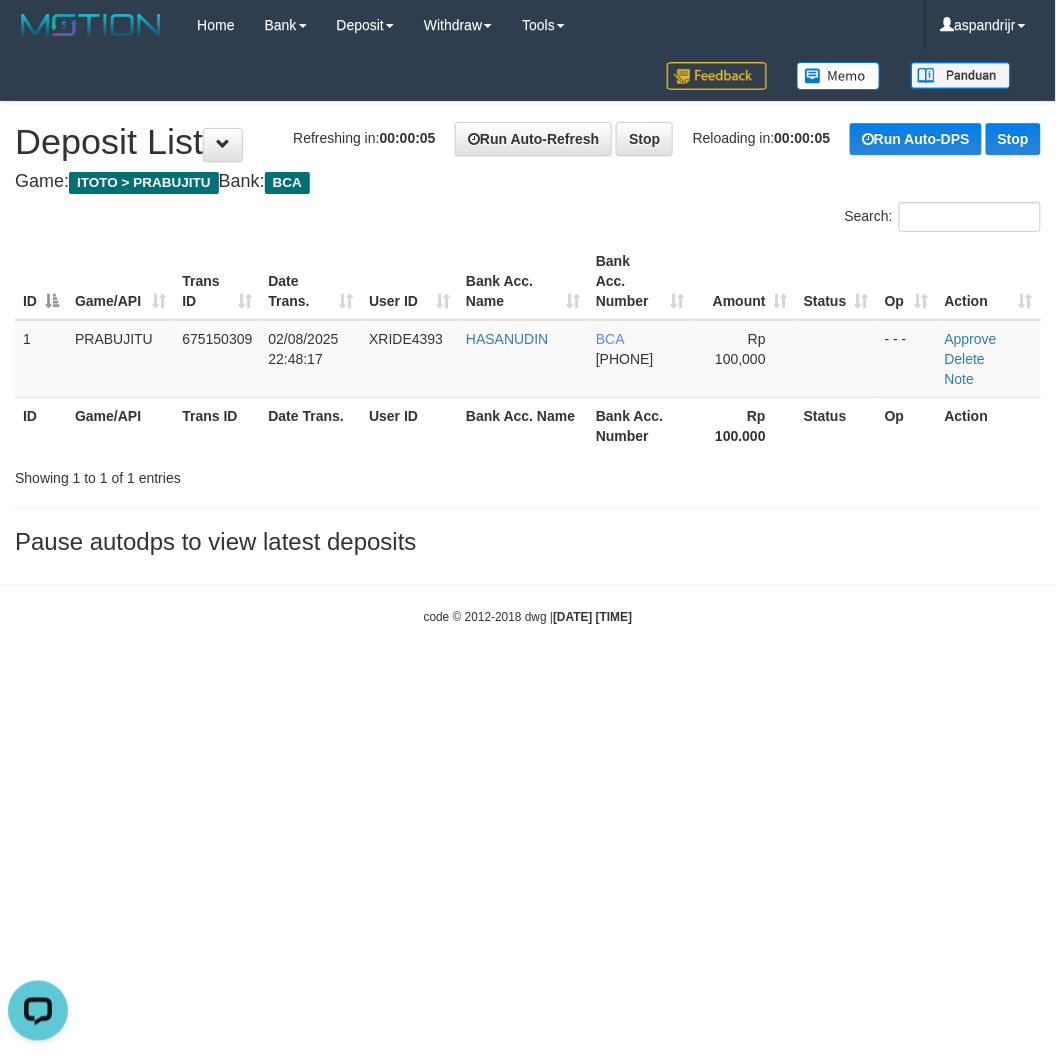 click on "Toggle navigation
Home
Bank
Account List
Load
By Website
Group
[ITOTO]													PRABUJITU
By Load Group (DPS)
Group asp-1
Mutasi Bank
Search
Sync
Note Mutasi
Deposit
DPS List" at bounding box center [528, 338] 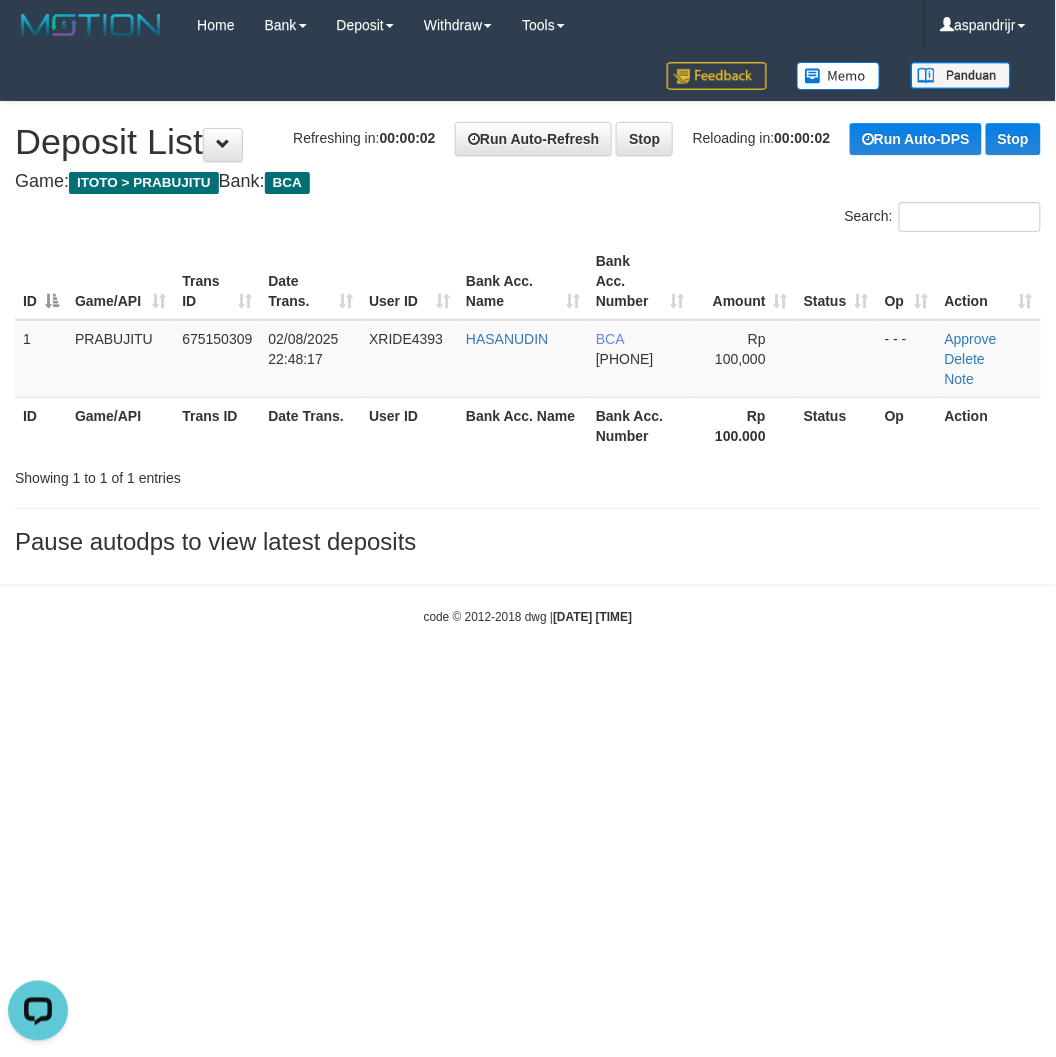 click on "Toggle navigation
Home
Bank
Account List
Load
By Website
Group
[ITOTO]													PRABUJITU
By Load Group (DPS)
Group asp-1
Mutasi Bank
Search
Sync
Note Mutasi
Deposit
DPS List" at bounding box center [528, 338] 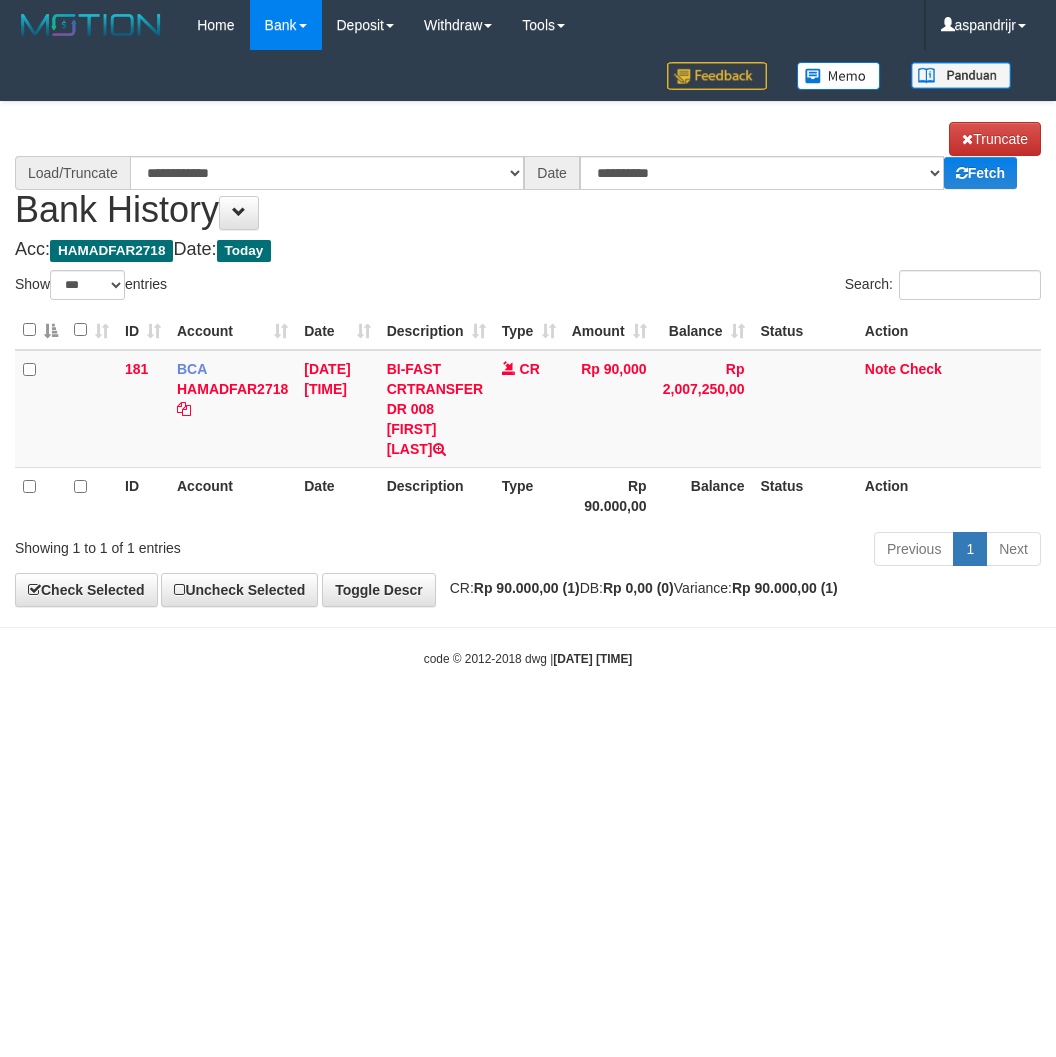 select on "***" 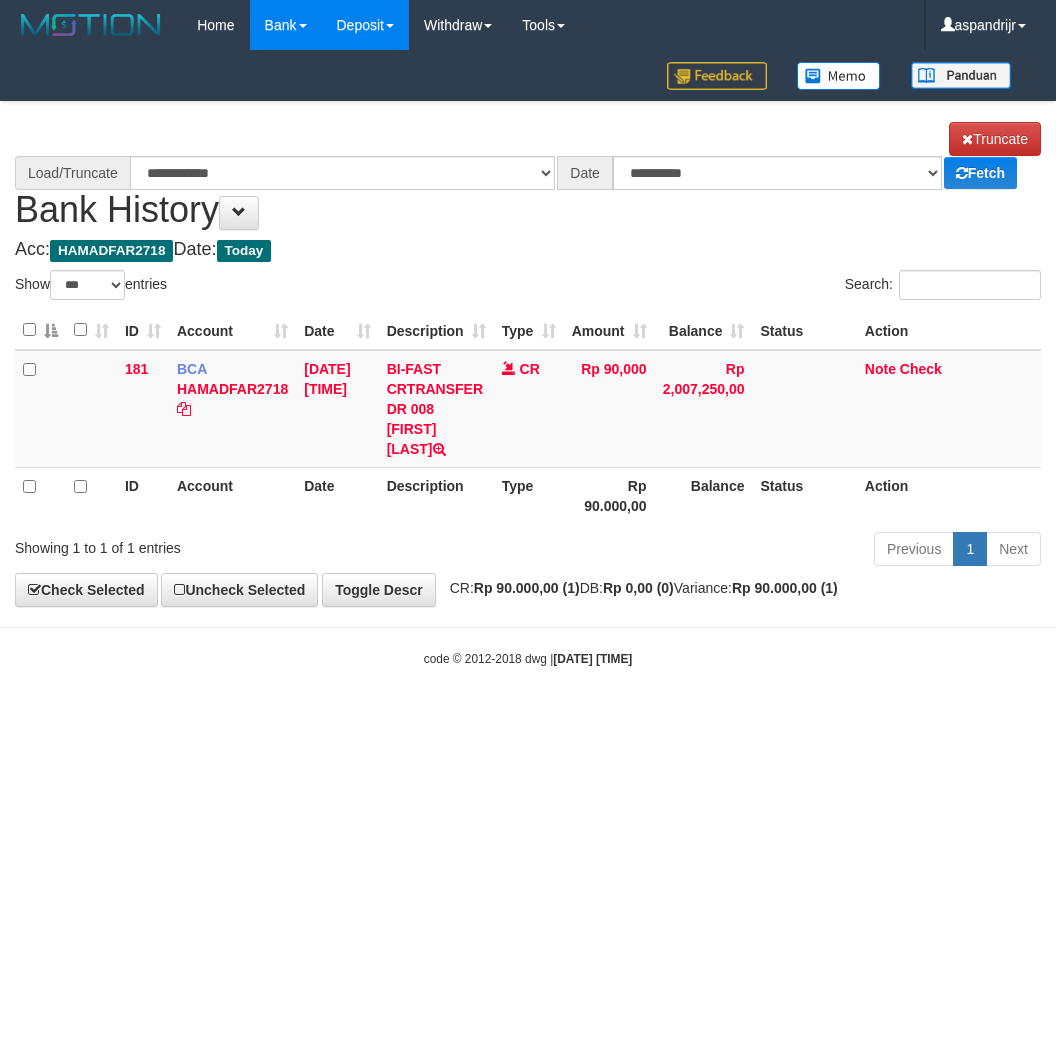 scroll, scrollTop: 0, scrollLeft: 0, axis: both 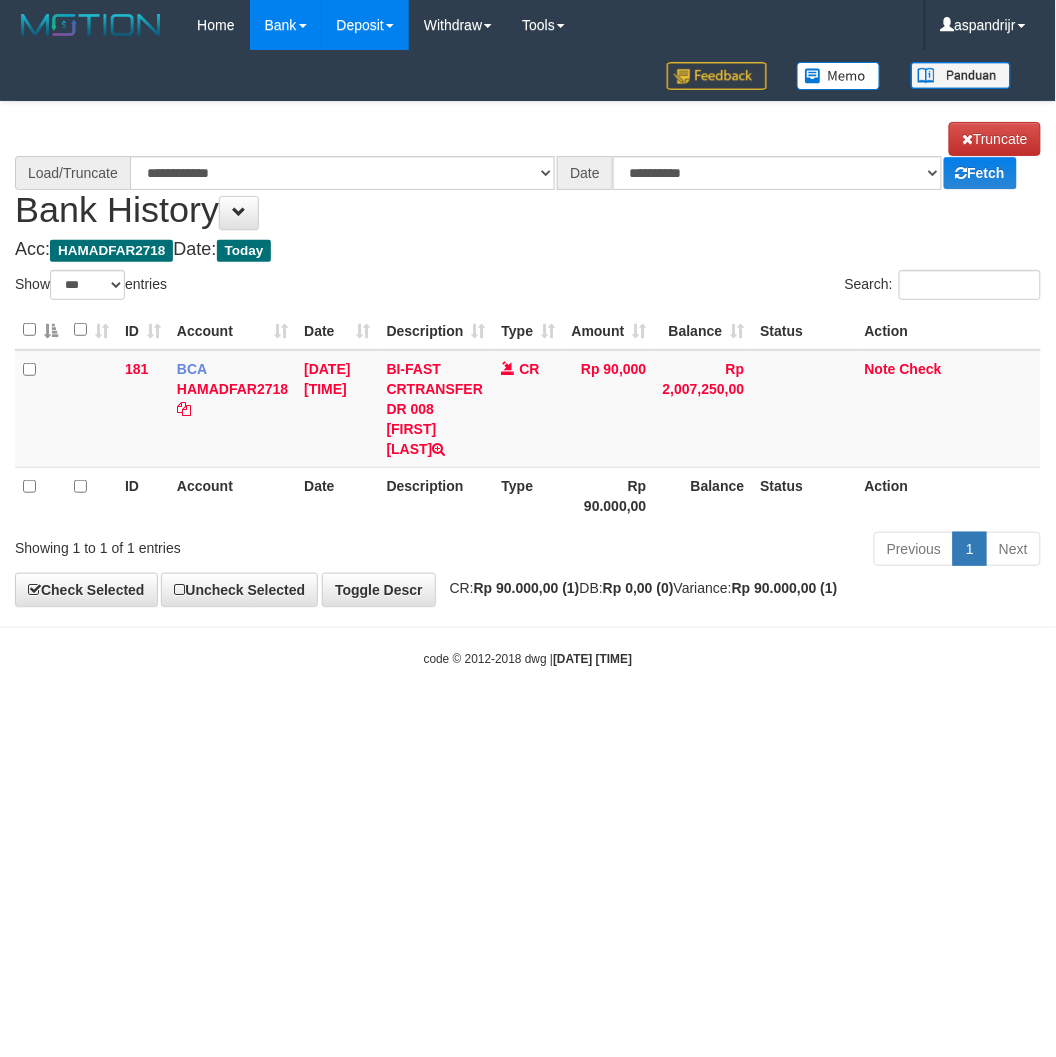 select on "****" 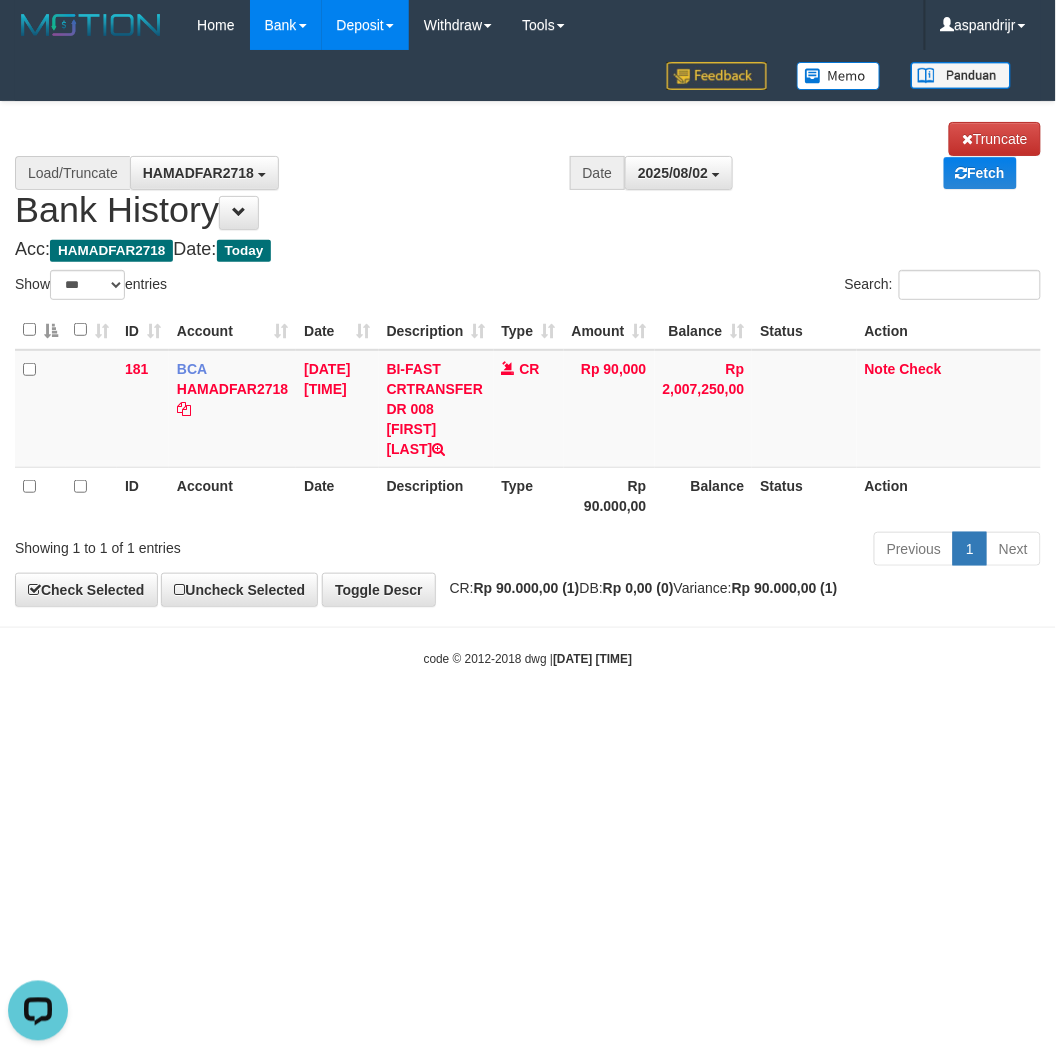 scroll, scrollTop: 0, scrollLeft: 0, axis: both 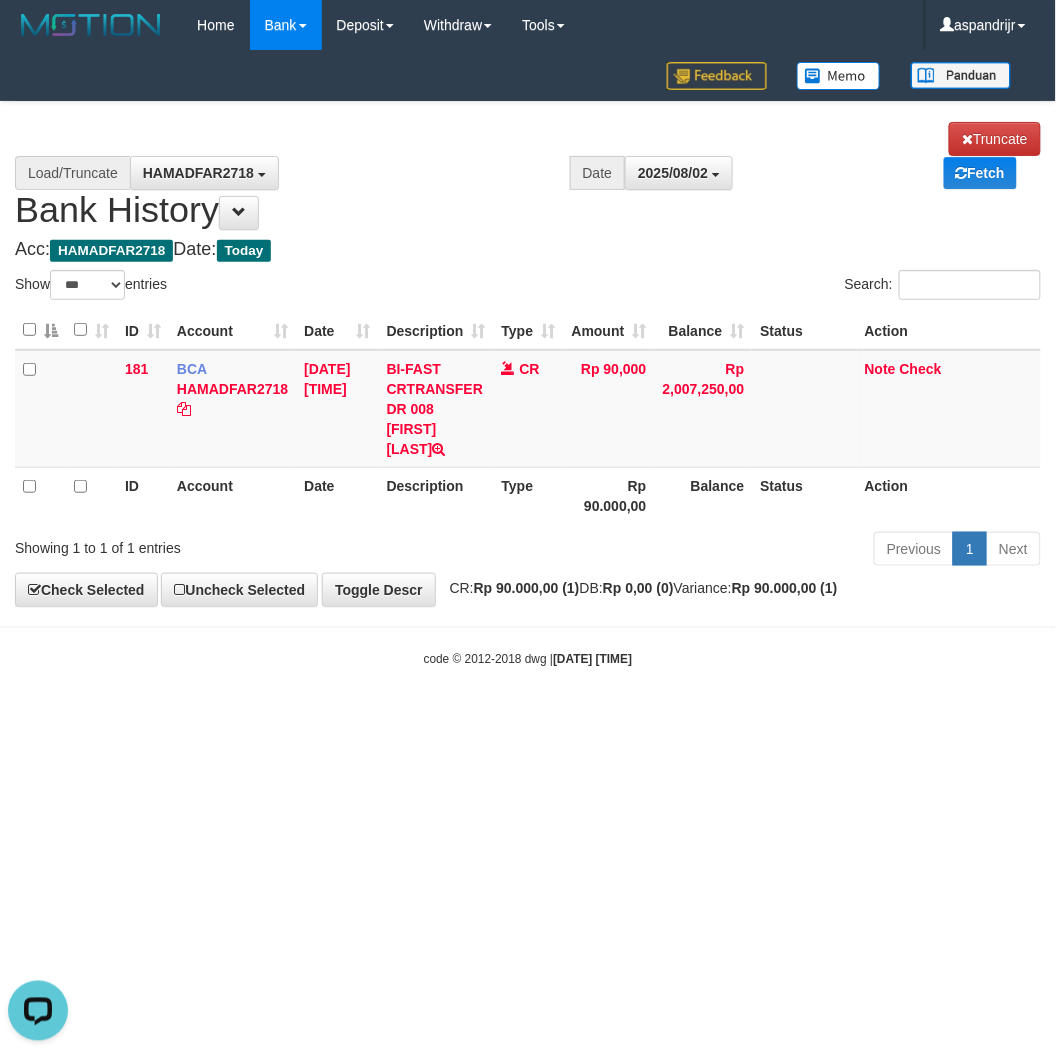 click on "Toggle navigation
Home
Bank
Account List
Load
By Website
Group
[ITOTO]													PRABUJITU
By Load Group (DPS)
Group asp-1
Mutasi Bank
Search
Sync
Note Mutasi
Deposit
DPS List" at bounding box center [528, 359] 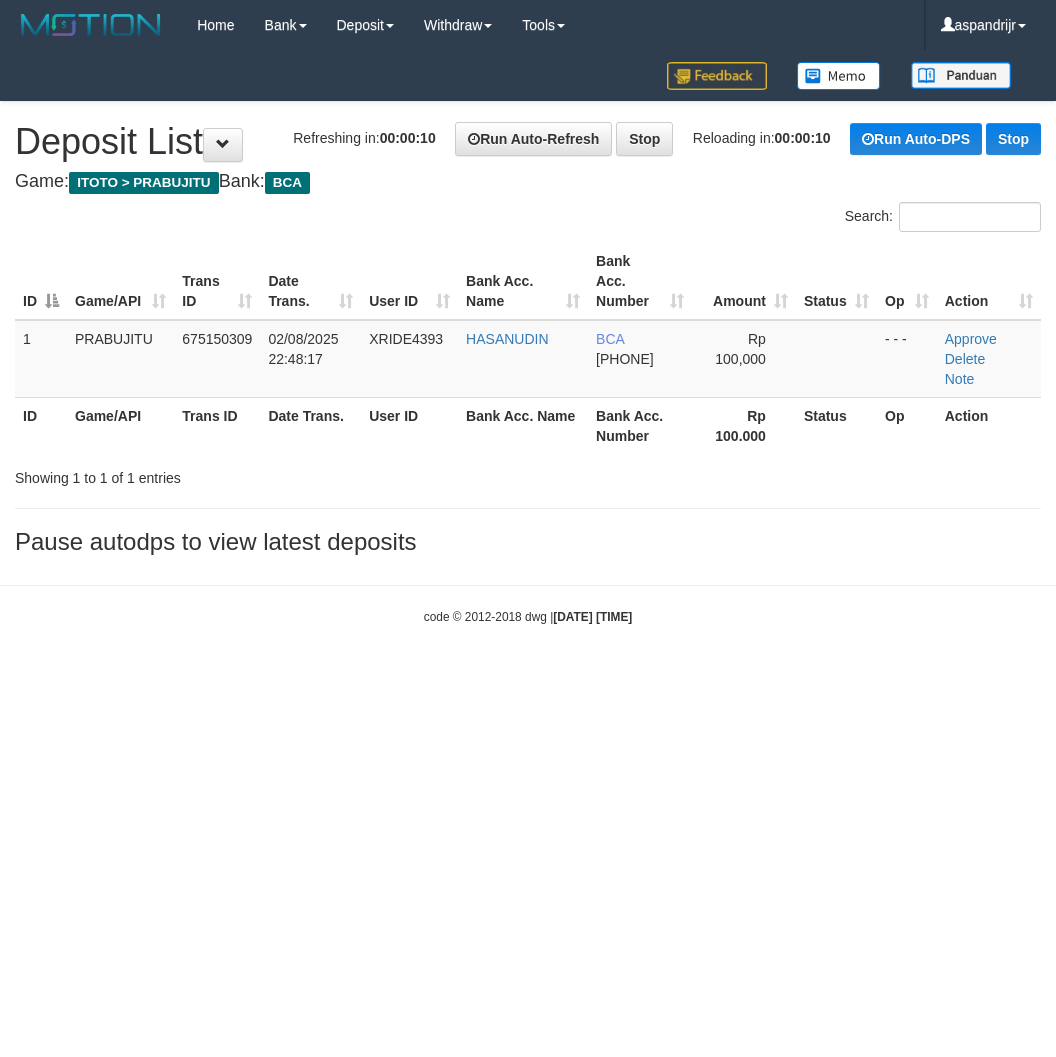 scroll, scrollTop: 0, scrollLeft: 0, axis: both 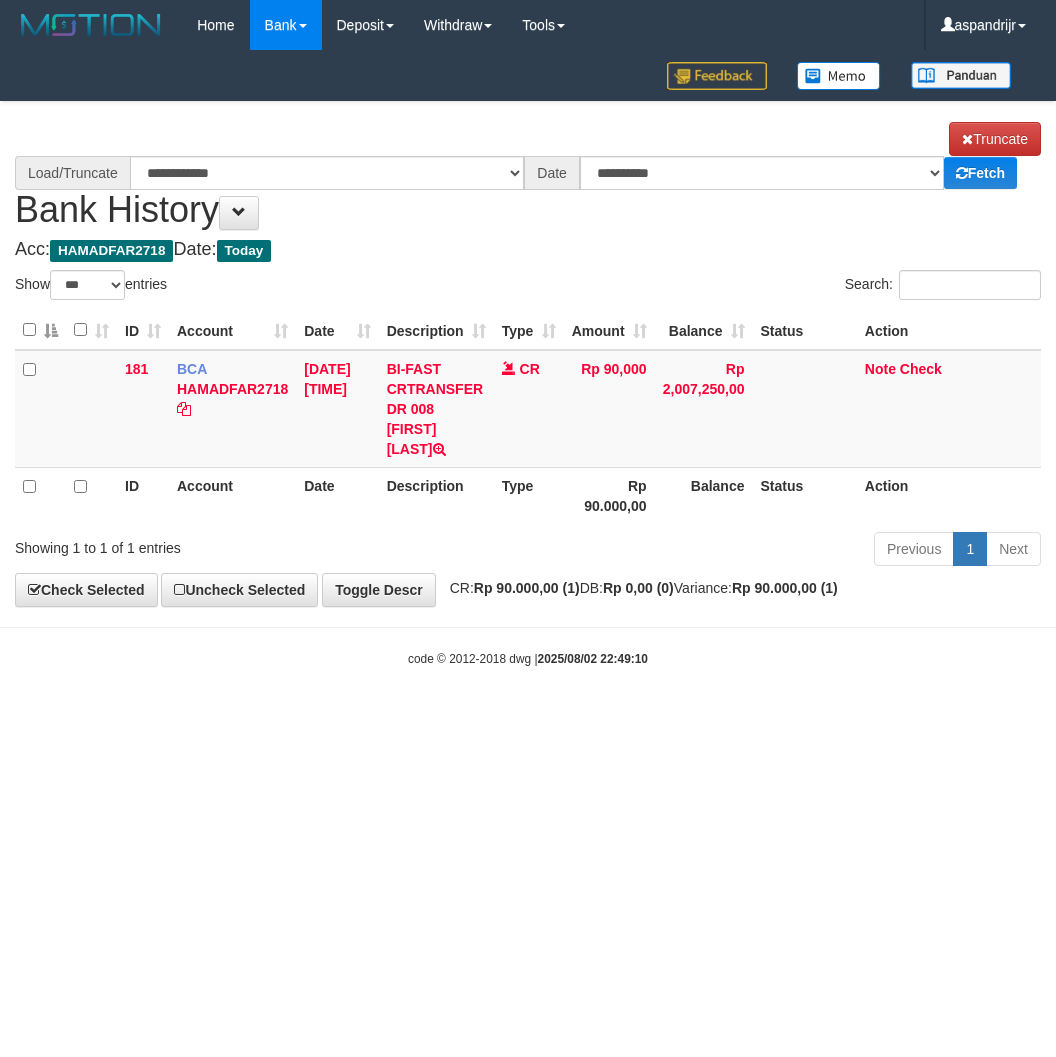 select on "***" 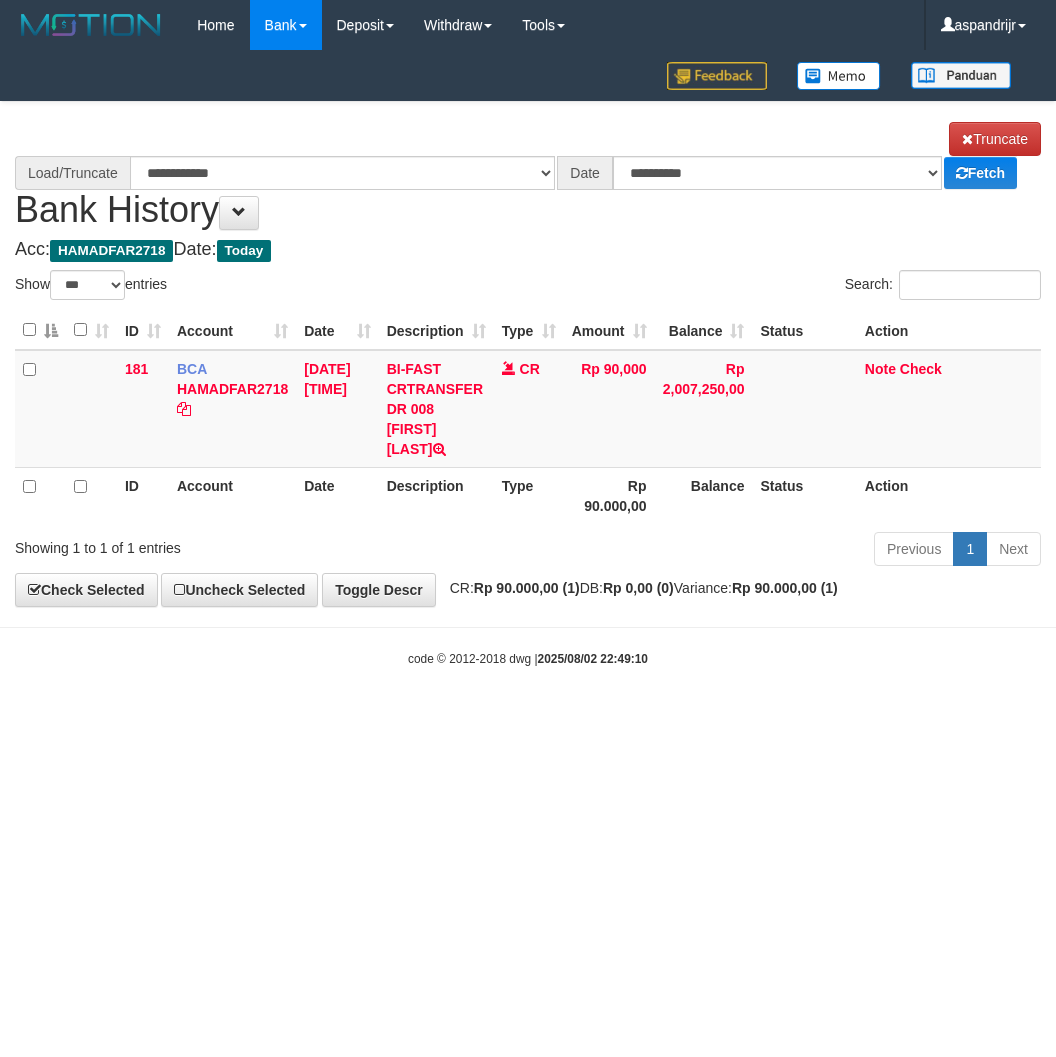 scroll, scrollTop: 0, scrollLeft: 0, axis: both 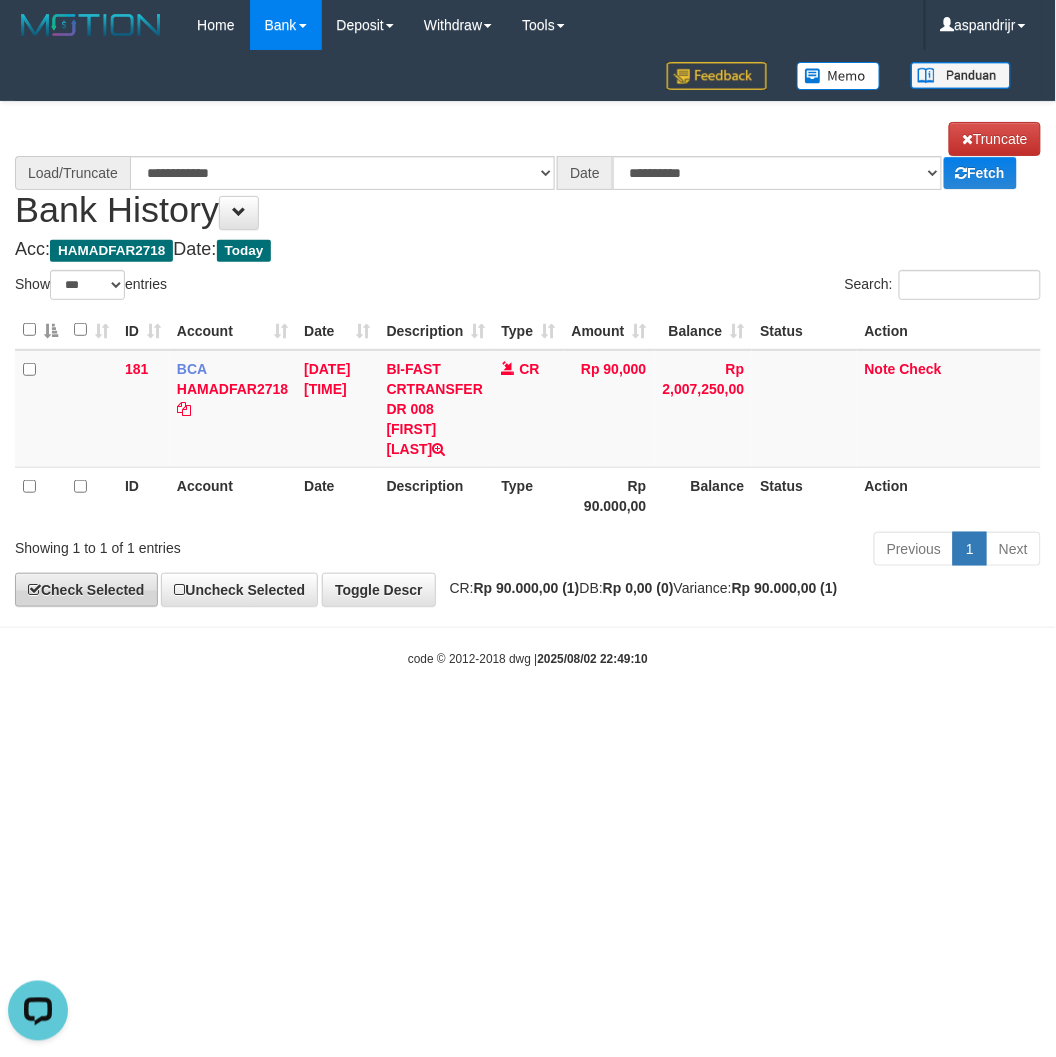 select on "****" 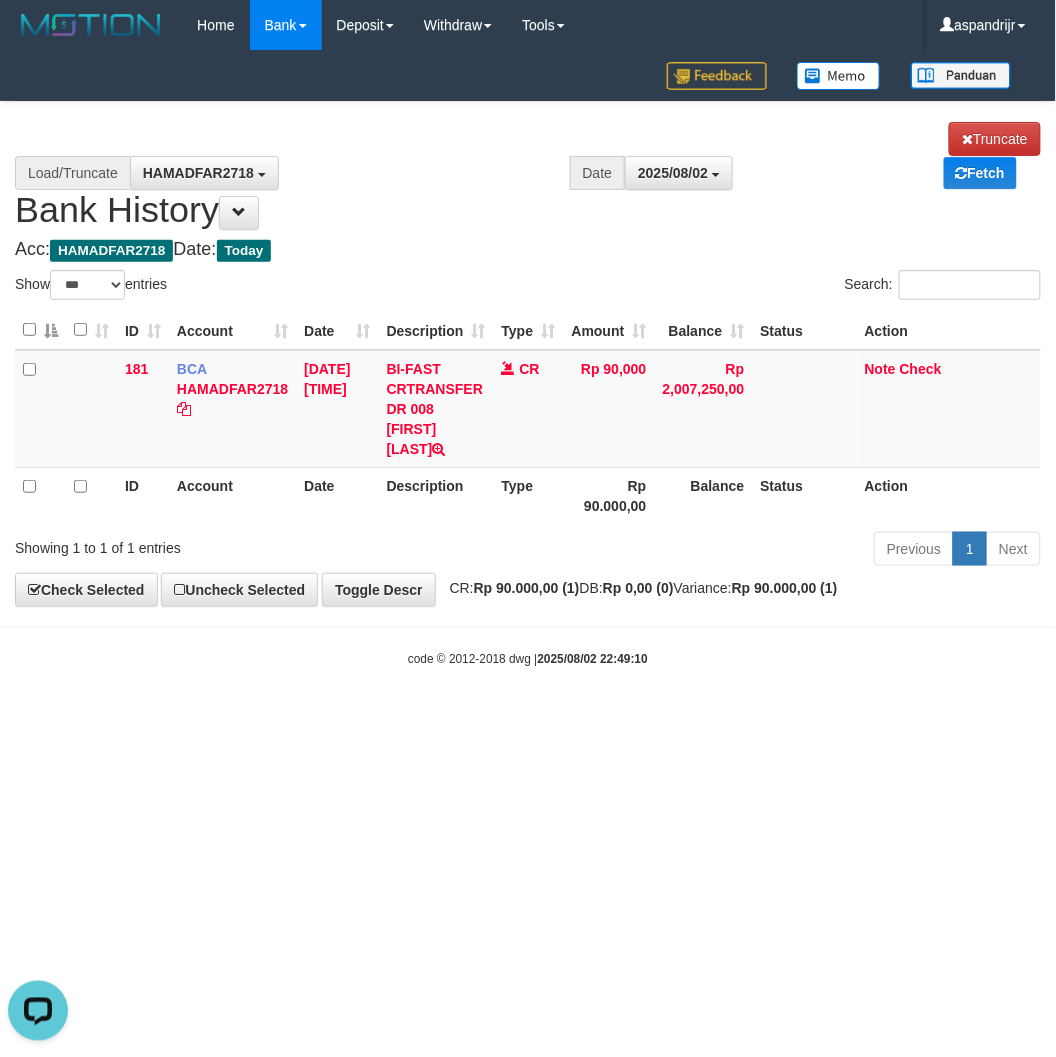 click on "Toggle navigation
Home
Bank
Account List
Load
By Website
Group
[ITOTO]													PRABUJITU
By Load Group (DPS)
Group asp-1
Mutasi Bank
Search
Sync
Note Mutasi
Deposit
DPS Fetch -" at bounding box center (528, 359) 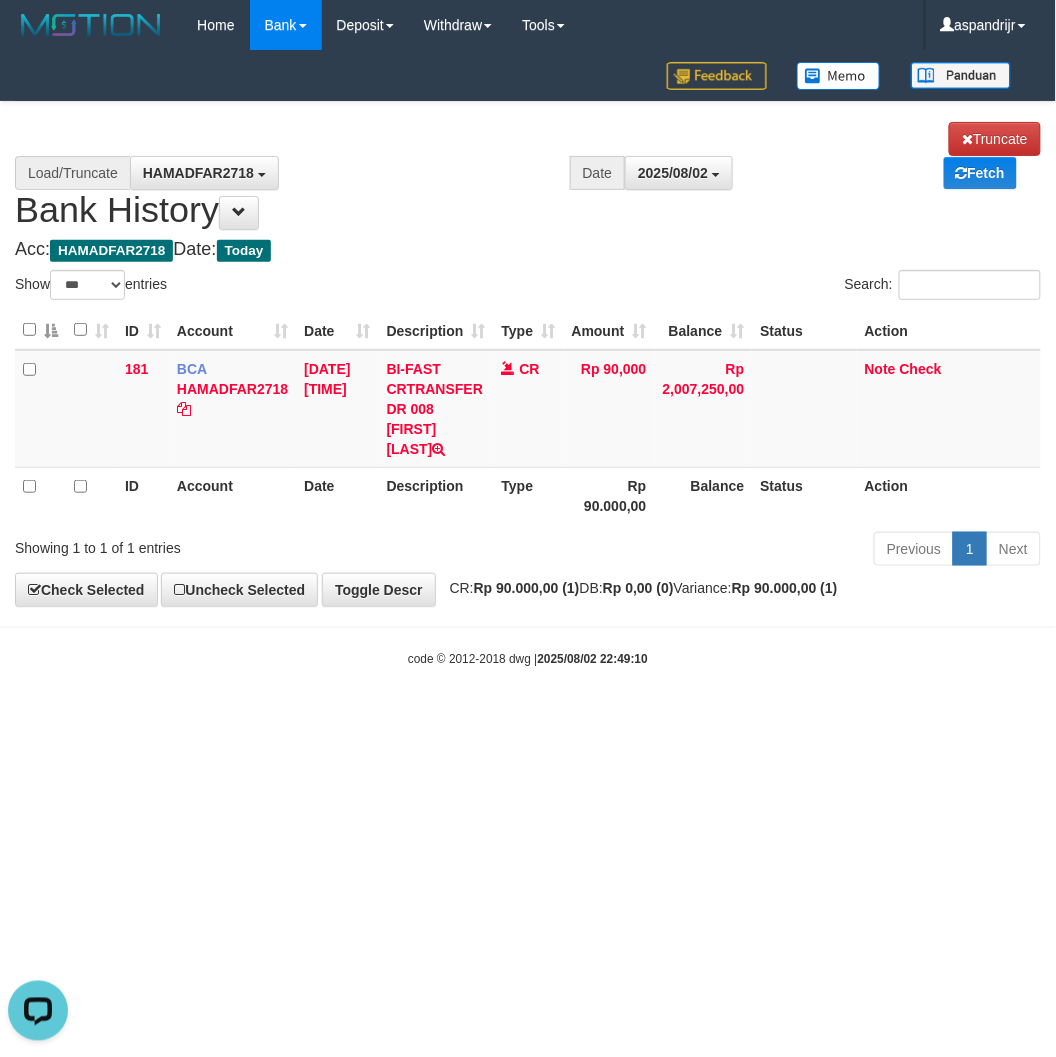 click on "Toggle navigation
Home
Bank
Account List
Load
By Website
Group
[ITOTO]													PRABUJITU
By Load Group (DPS)
Group asp-1
Mutasi Bank
Search
Sync
Note Mutasi
Deposit
DPS List" at bounding box center [528, 359] 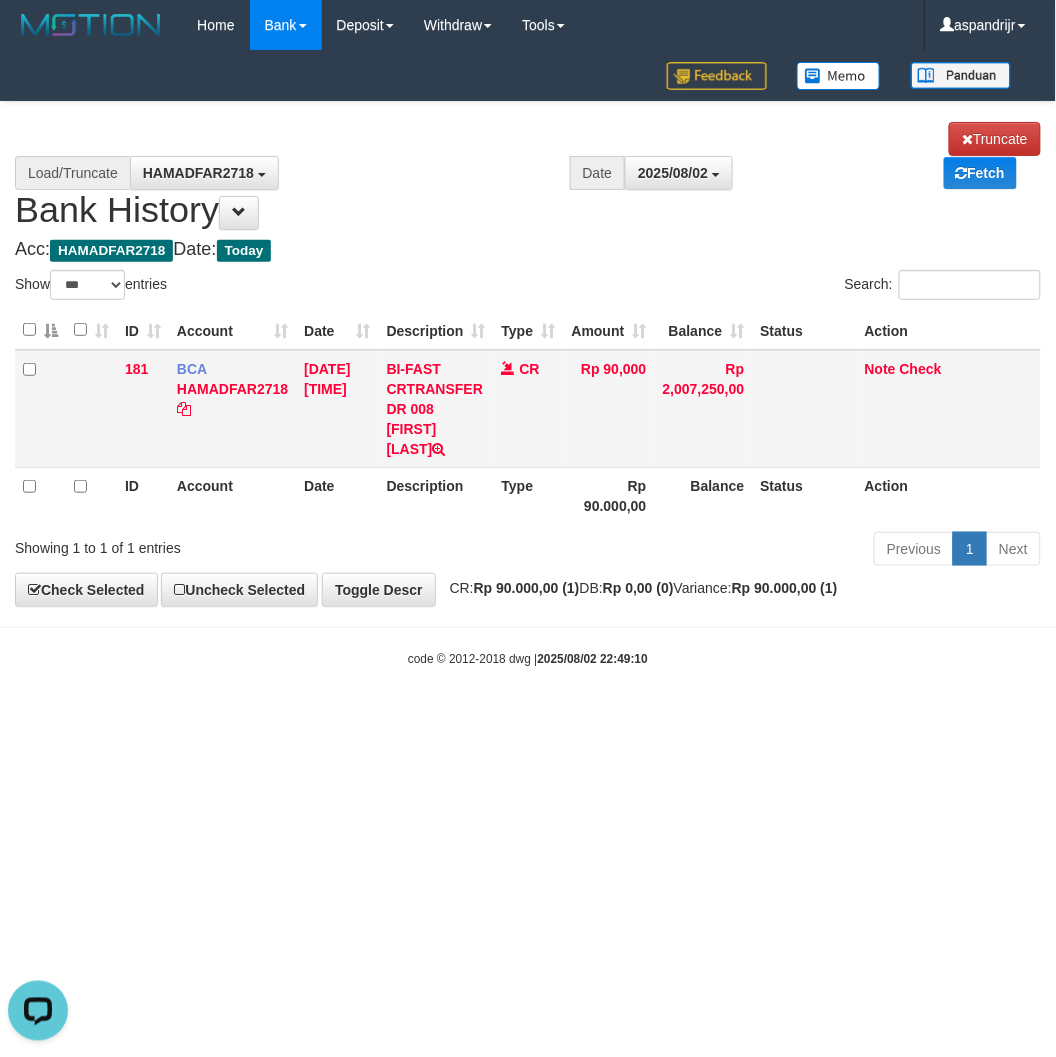 click on "BI-FAST CRTRANSFER DR 008 MAYA YULIANTI" at bounding box center [436, 409] 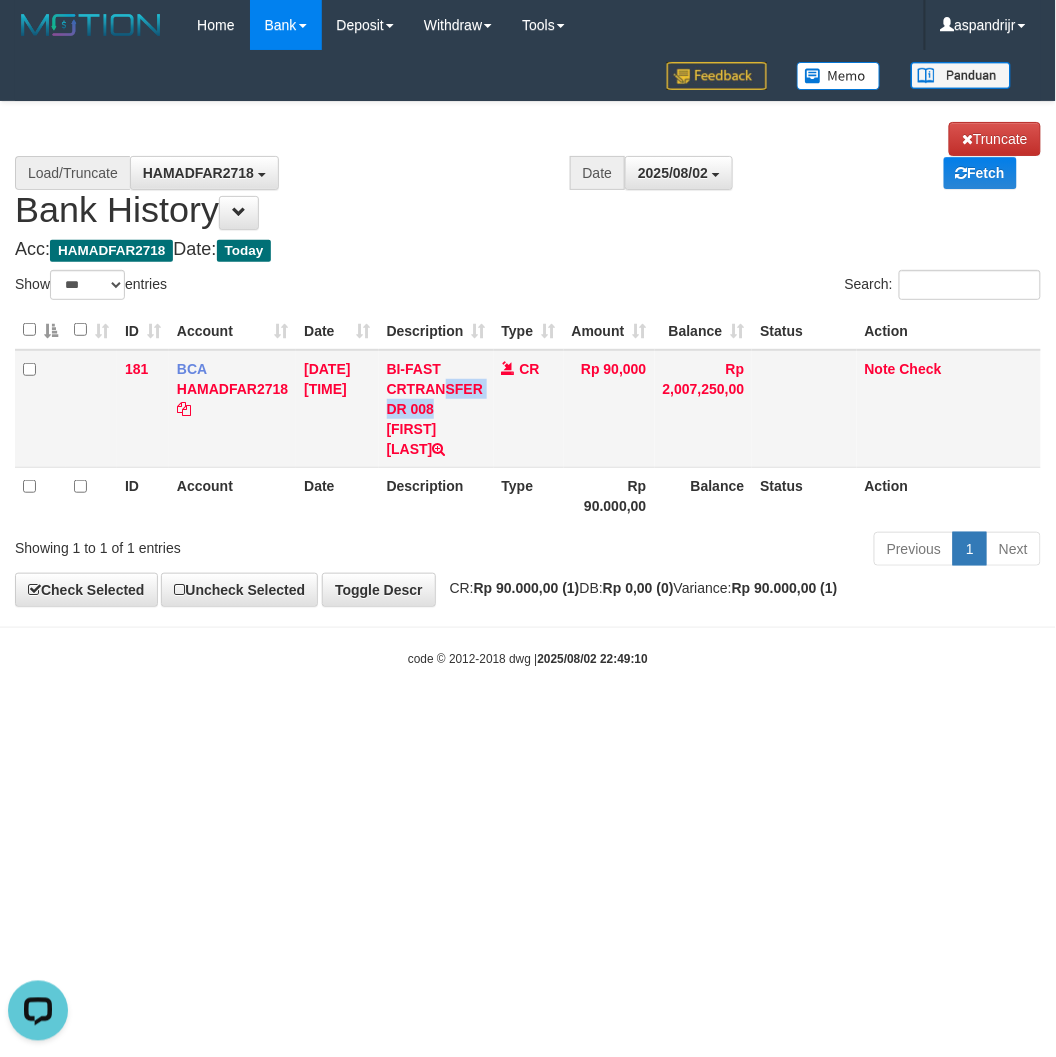 click on "BI-FAST CRTRANSFER DR 008 MAYA YULIANTI" at bounding box center [436, 409] 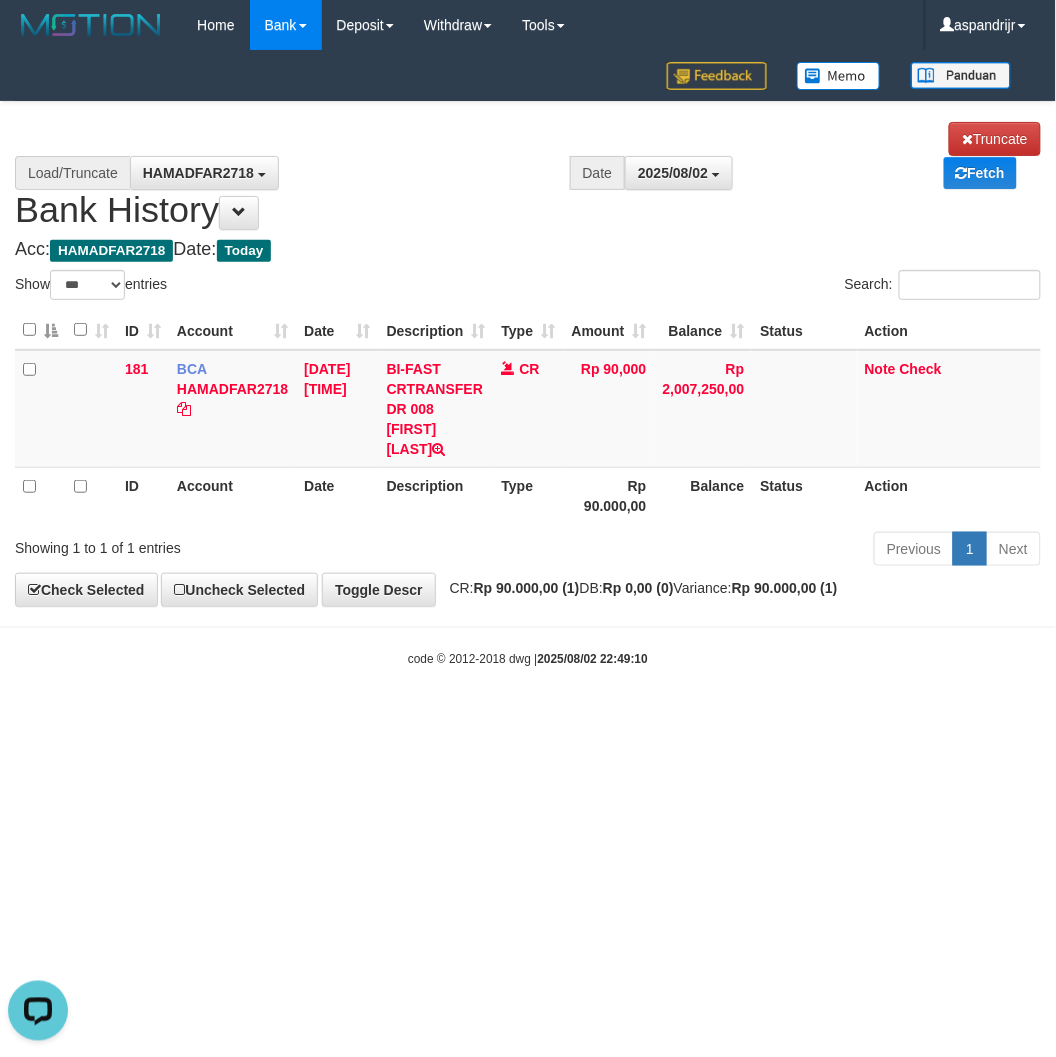 click on "Toggle navigation
Home
Bank
Account List
Load
By Website
Group
[ITOTO]													PRABUJITU
By Load Group (DPS)
Group asp-1
Mutasi Bank
Search
Sync
Note Mutasi
Deposit
DPS List" at bounding box center (528, 359) 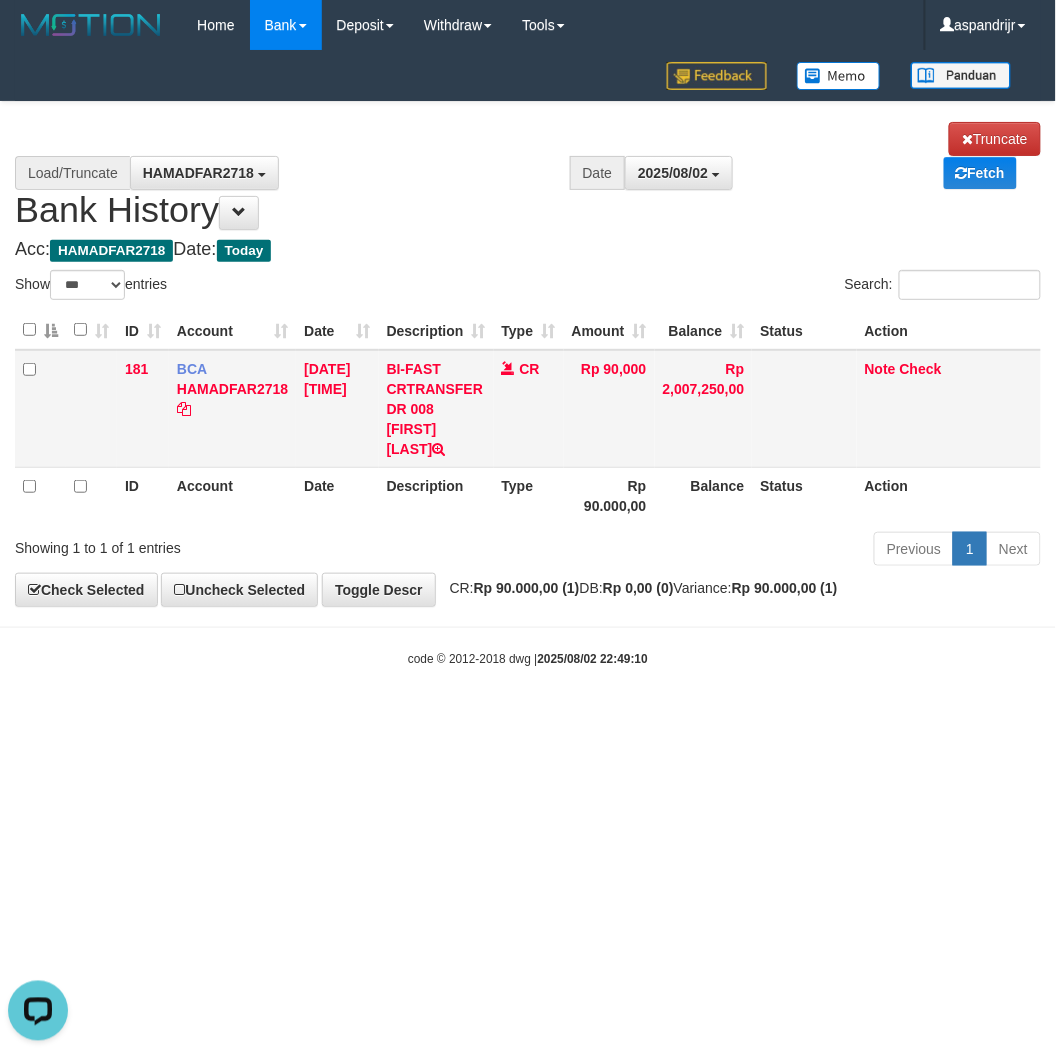 click on "BI-FAST CRTRANSFER DR 008 MAYA YULIANTI" at bounding box center [436, 409] 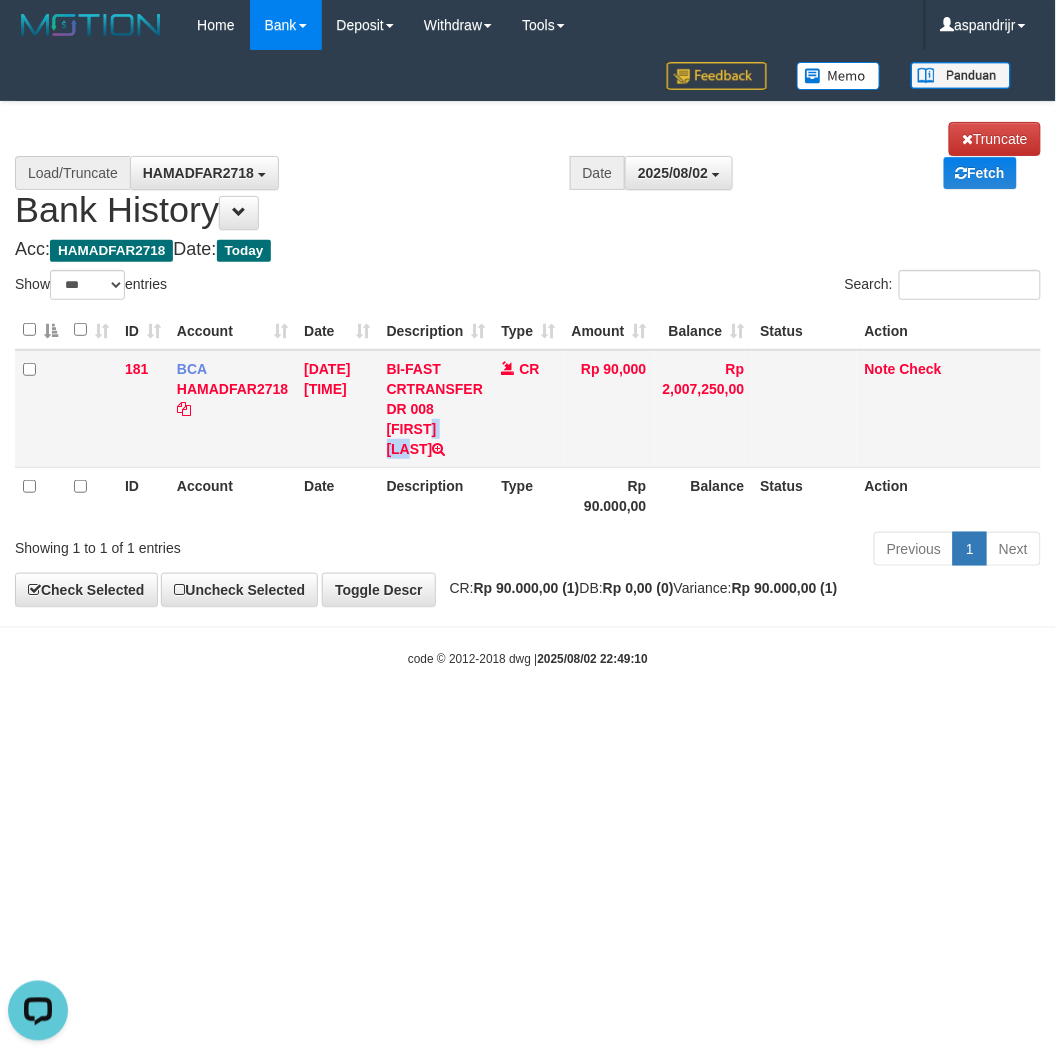 click on "BI-FAST CRTRANSFER DR 008 MAYA YULIANTI" at bounding box center (436, 409) 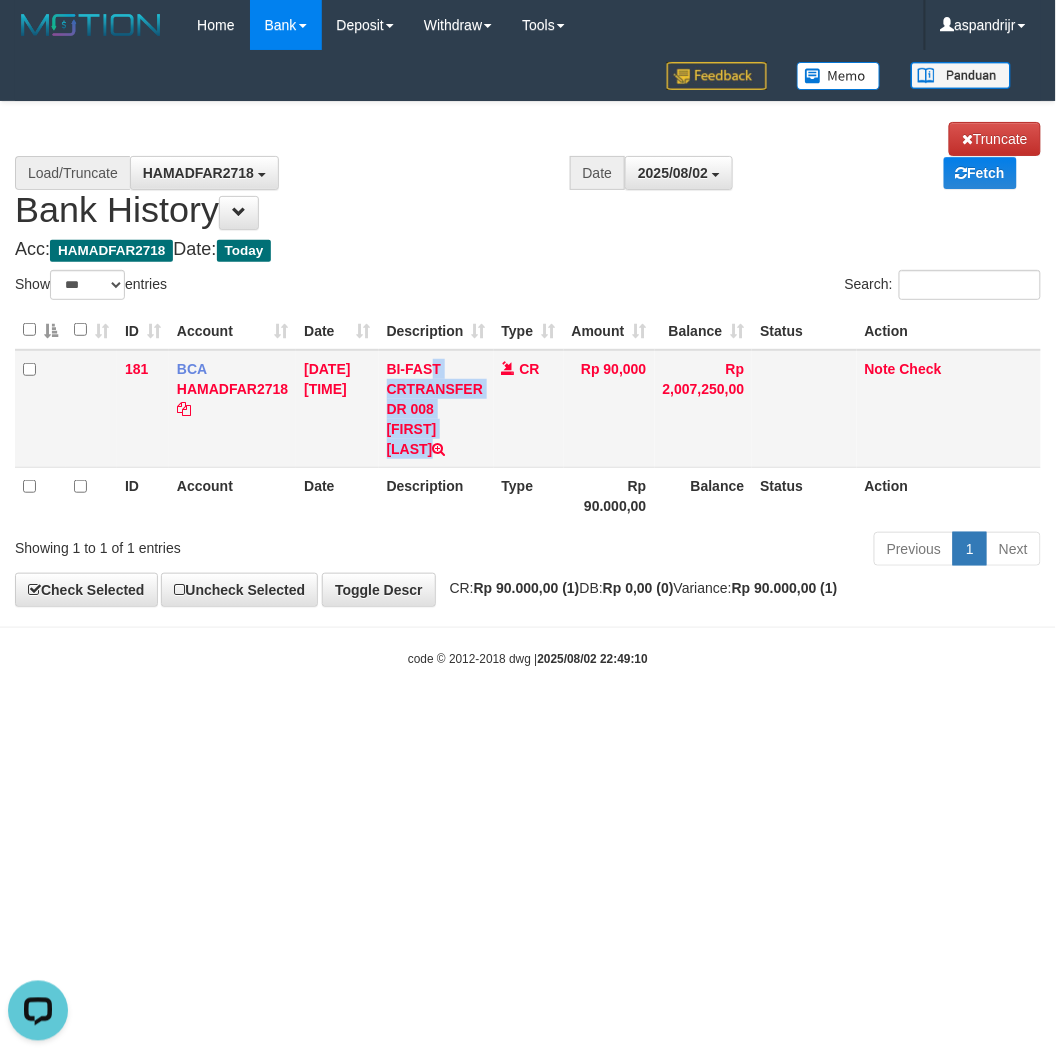 click on "BI-FAST CRTRANSFER DR 008 MAYA YULIANTI" at bounding box center (436, 409) 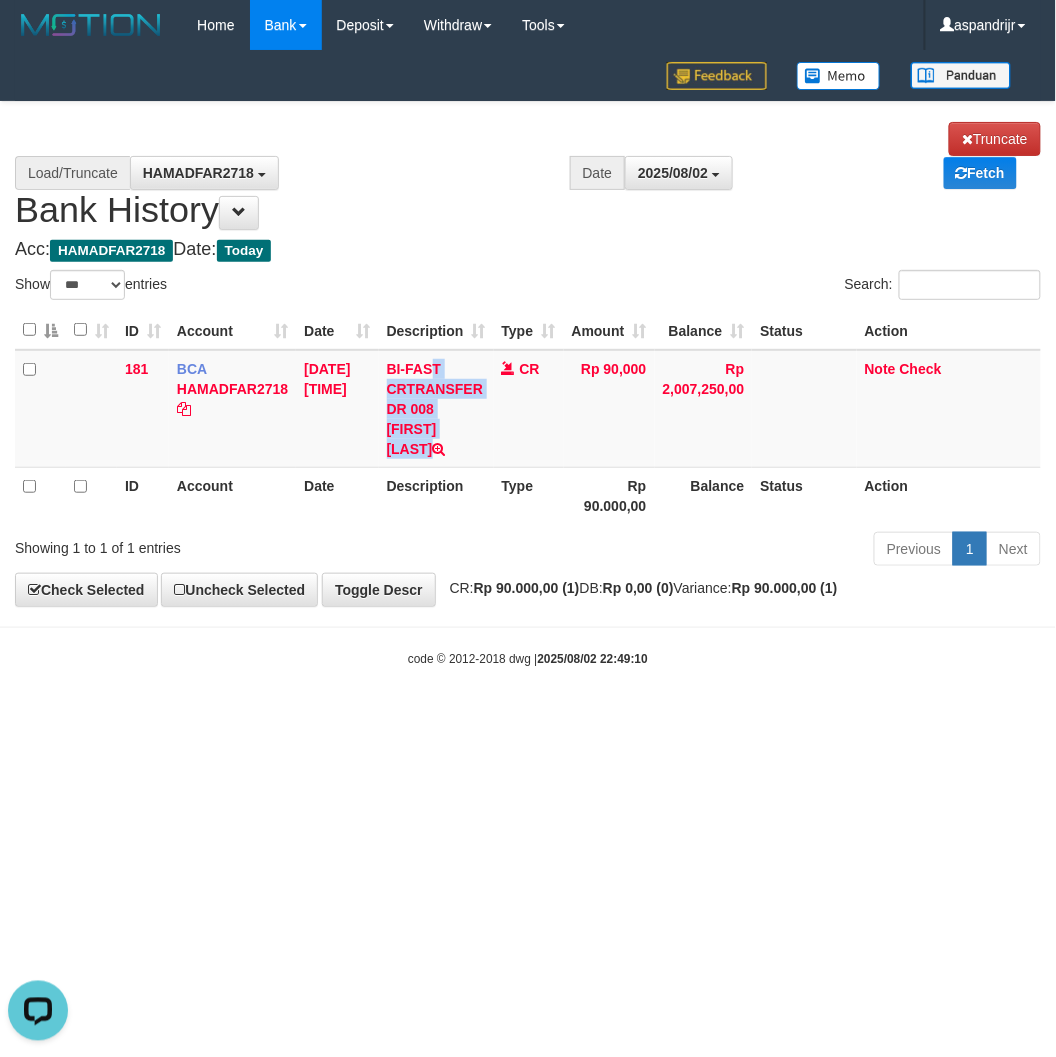 copy on "BI-FAST CRTRANSFER DR 008 MAYA YULIANTI" 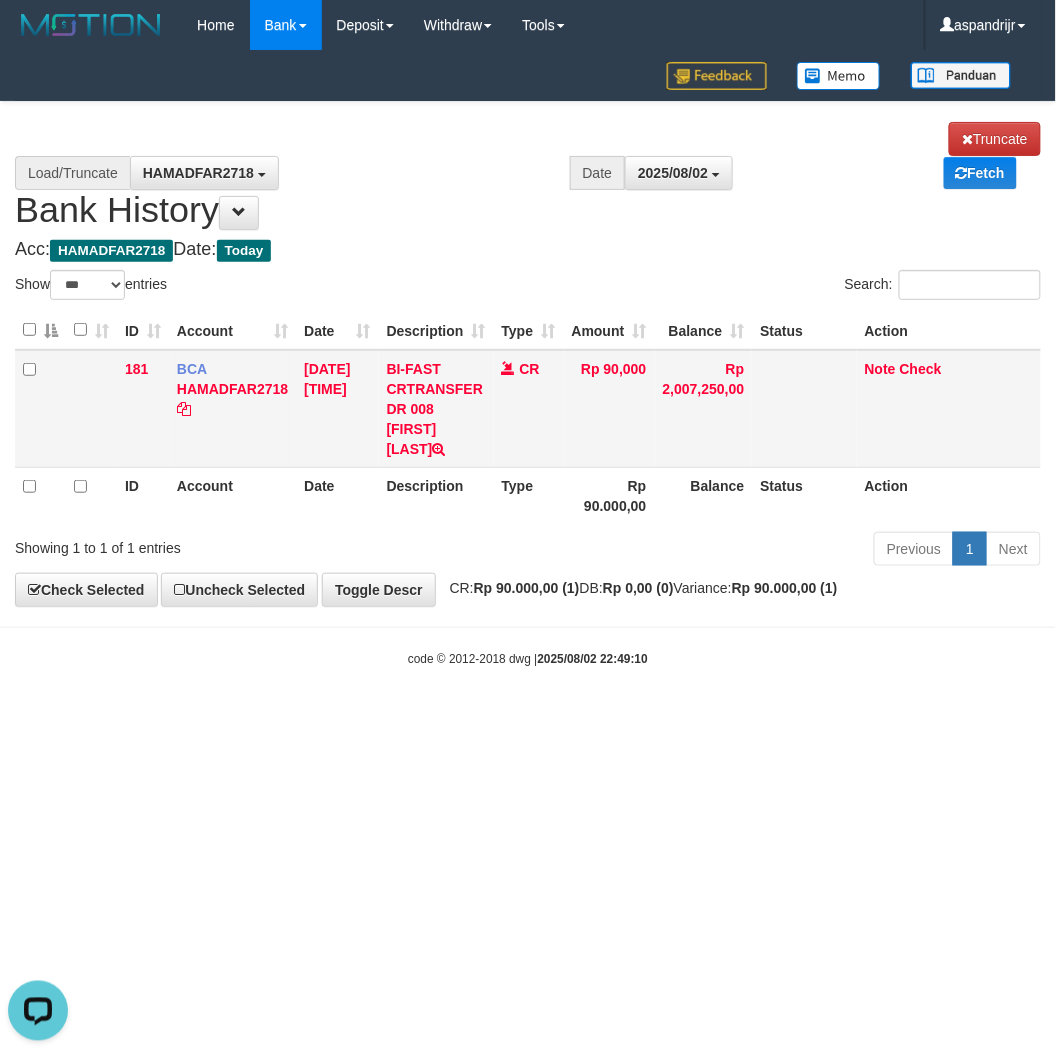 click on "Note
Check" at bounding box center (949, 409) 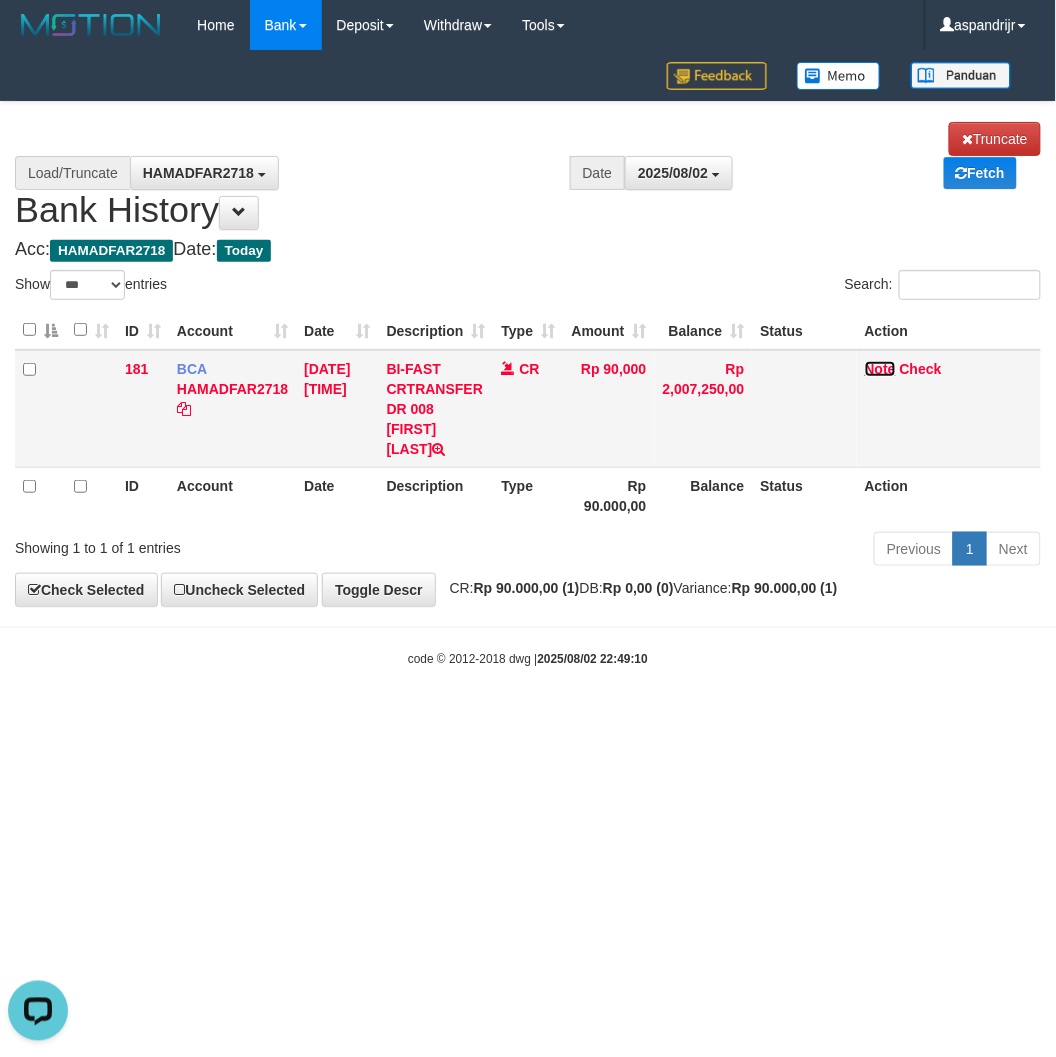 click on "Note" at bounding box center [880, 369] 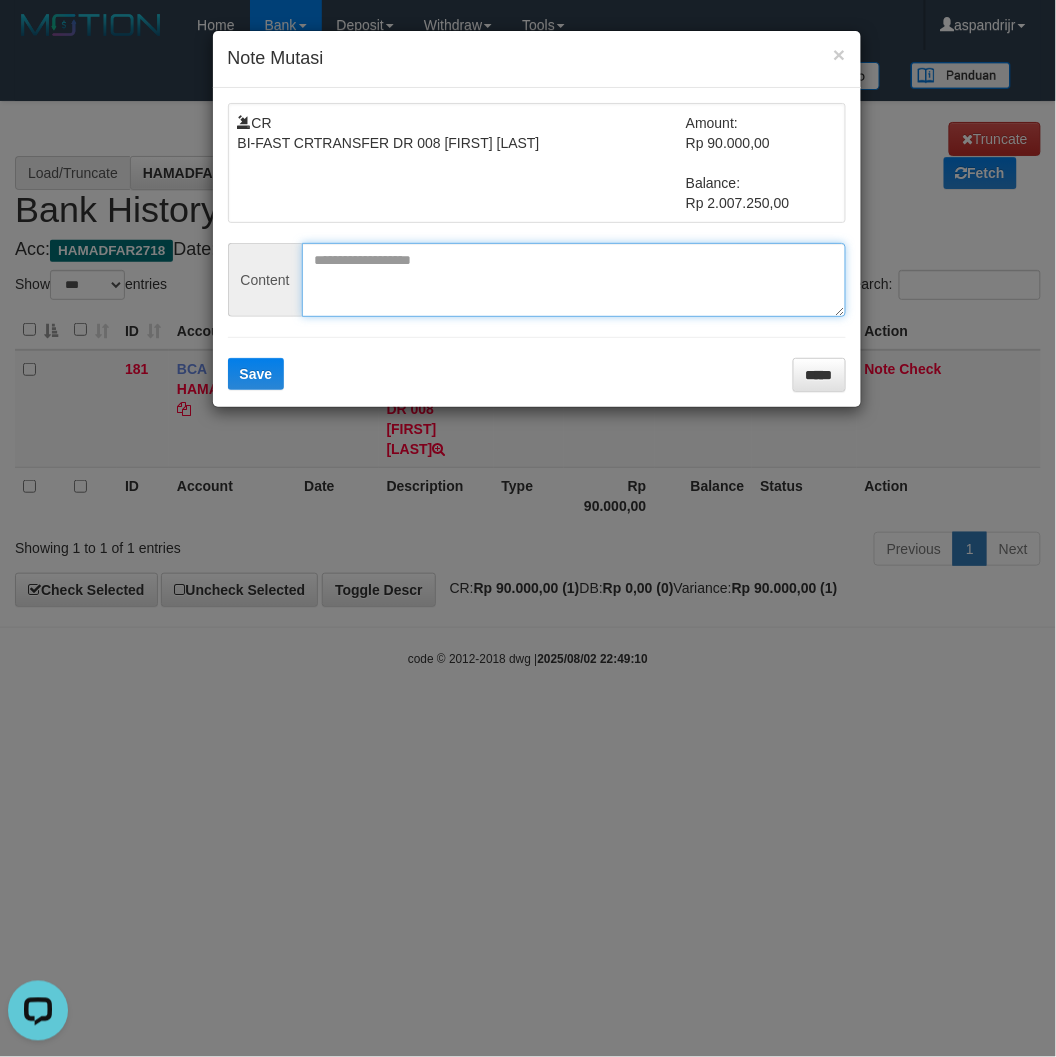click at bounding box center [574, 280] 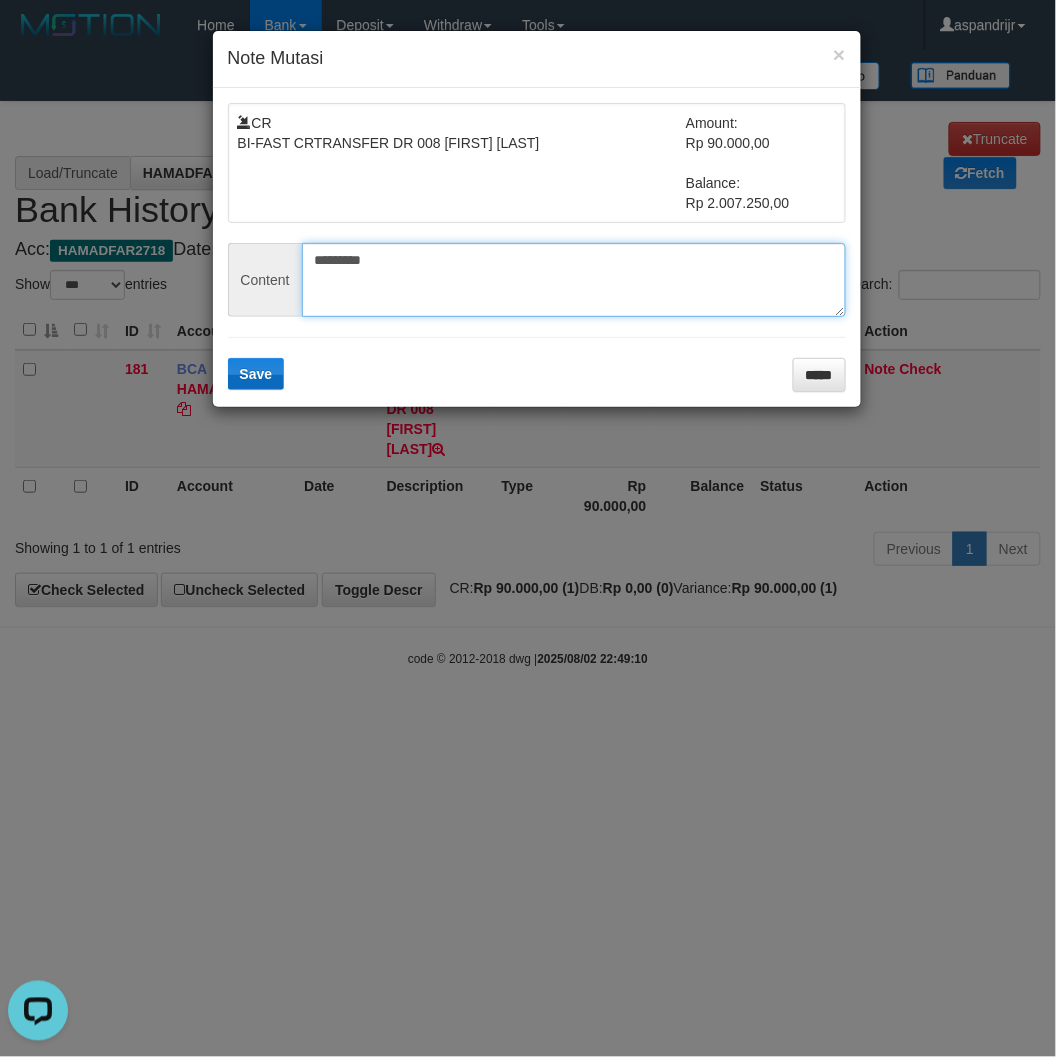 type on "*********" 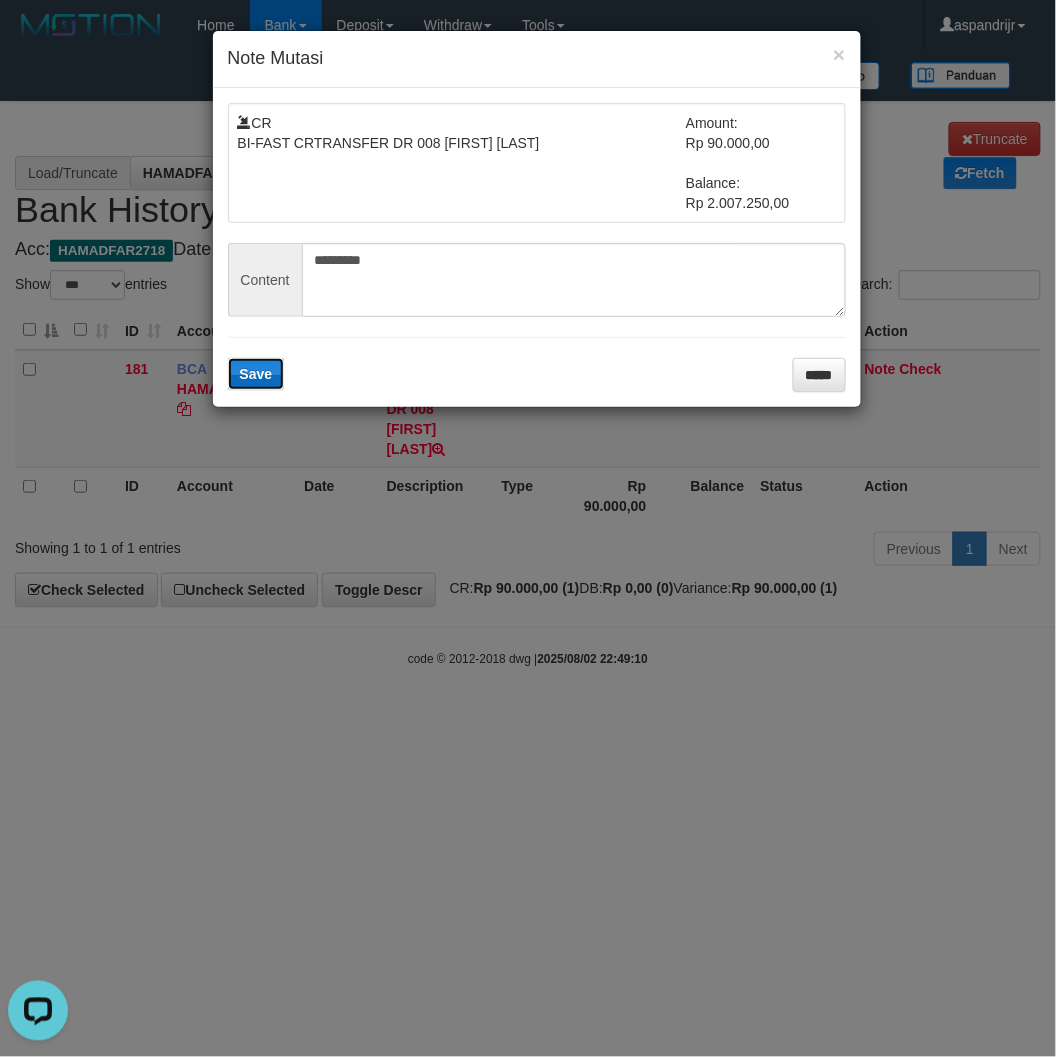 click on "Save" at bounding box center (256, 374) 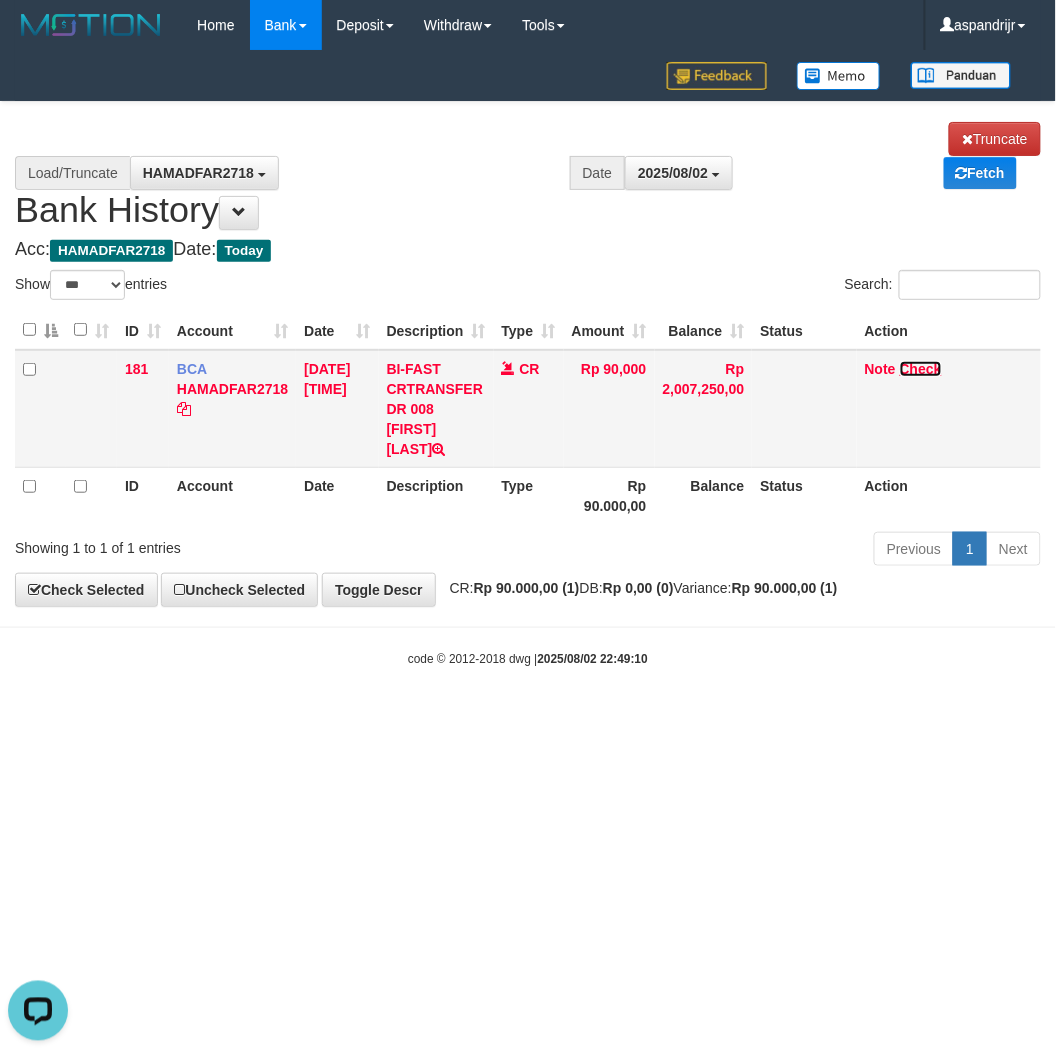 click on "Check" at bounding box center [921, 369] 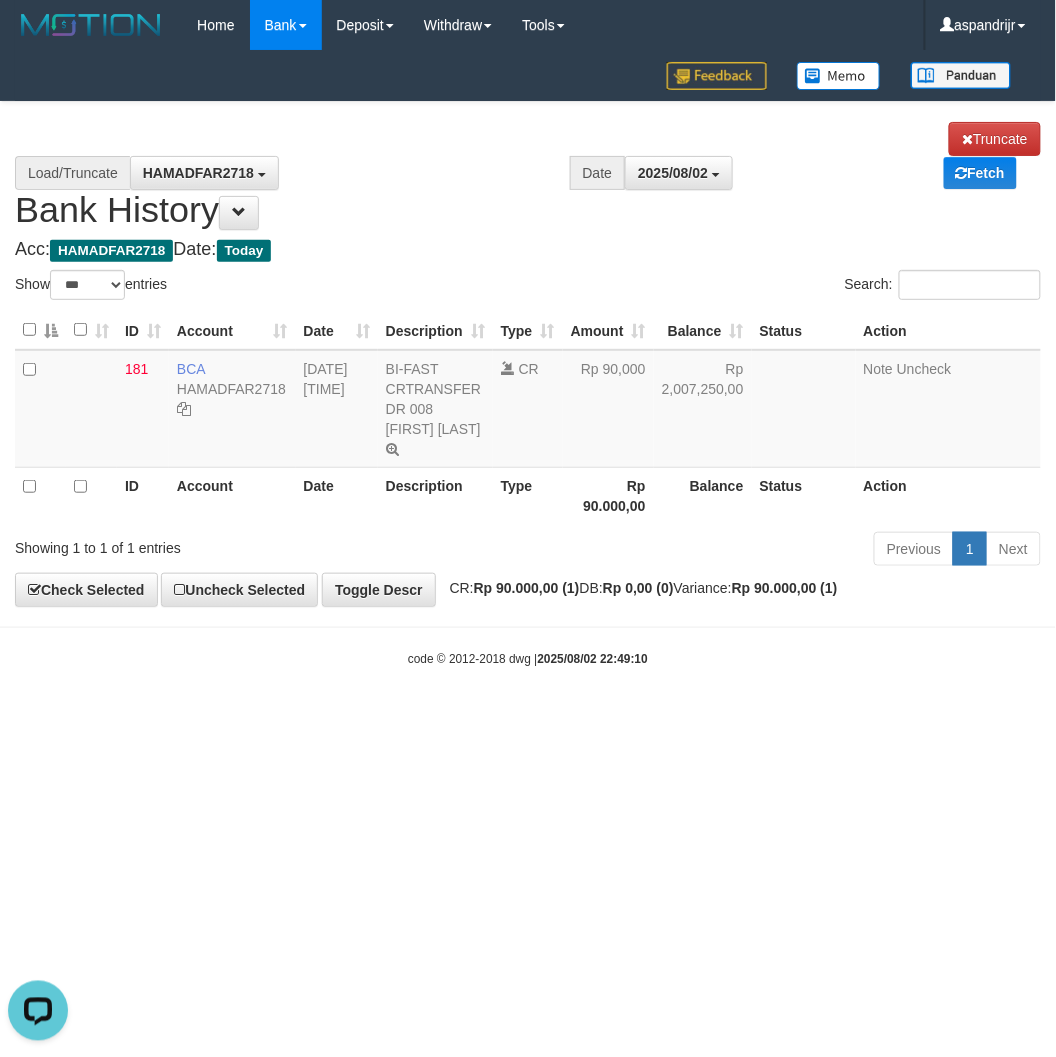 click on "Toggle navigation
Home
Bank
Account List
Load
By Website
Group
[ITOTO]													PRABUJITU
By Load Group (DPS)
Group asp-1
Mutasi Bank
Search
Sync
Note Mutasi
Deposit
DPS List" at bounding box center (528, 359) 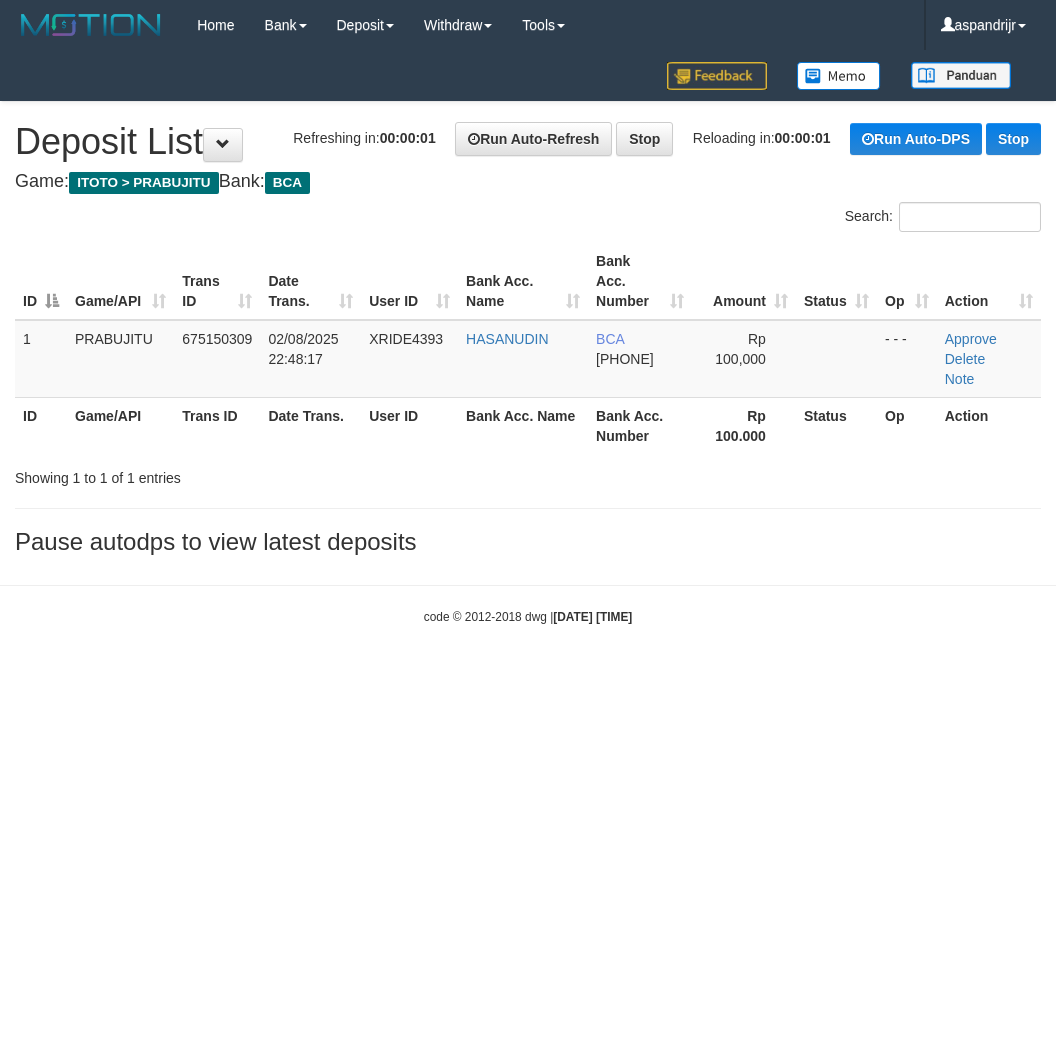 scroll, scrollTop: 0, scrollLeft: 0, axis: both 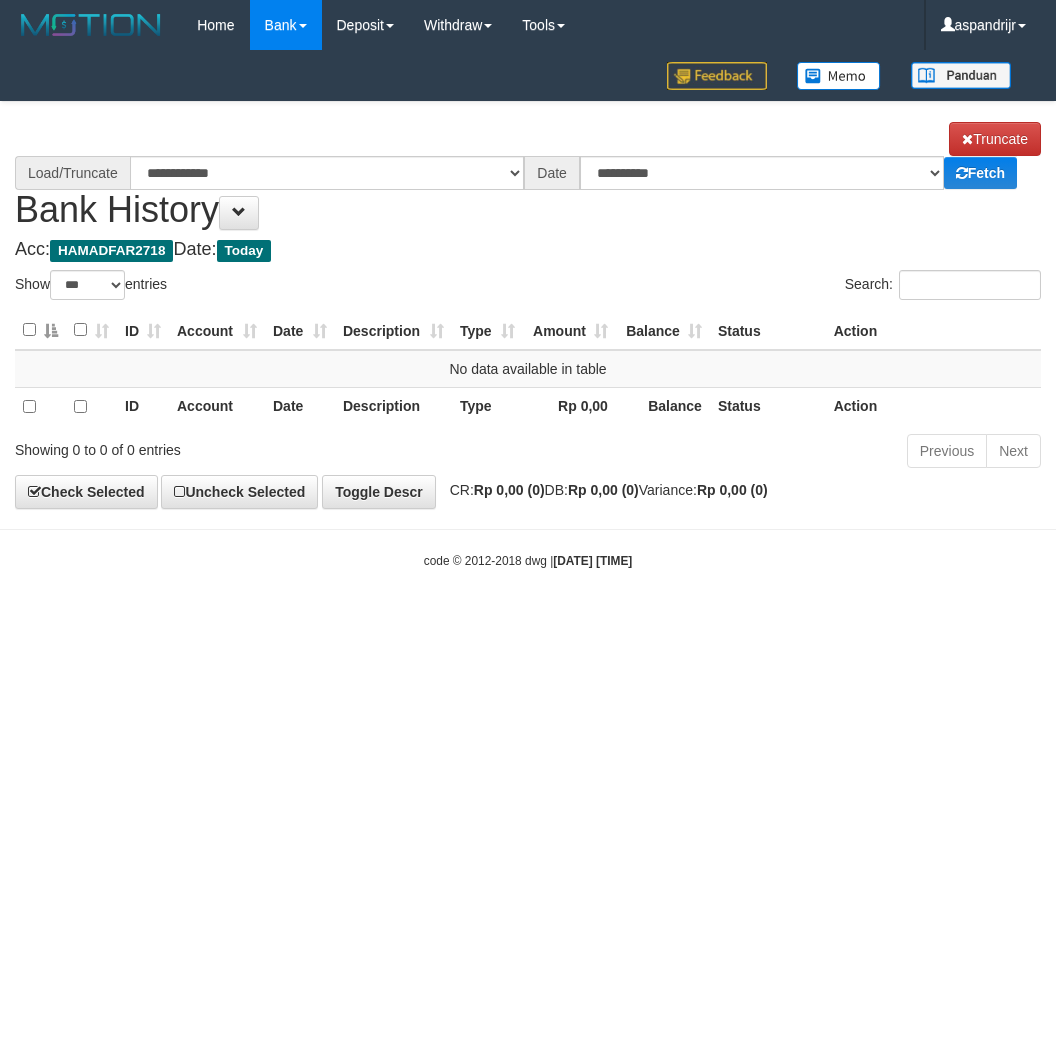 select on "***" 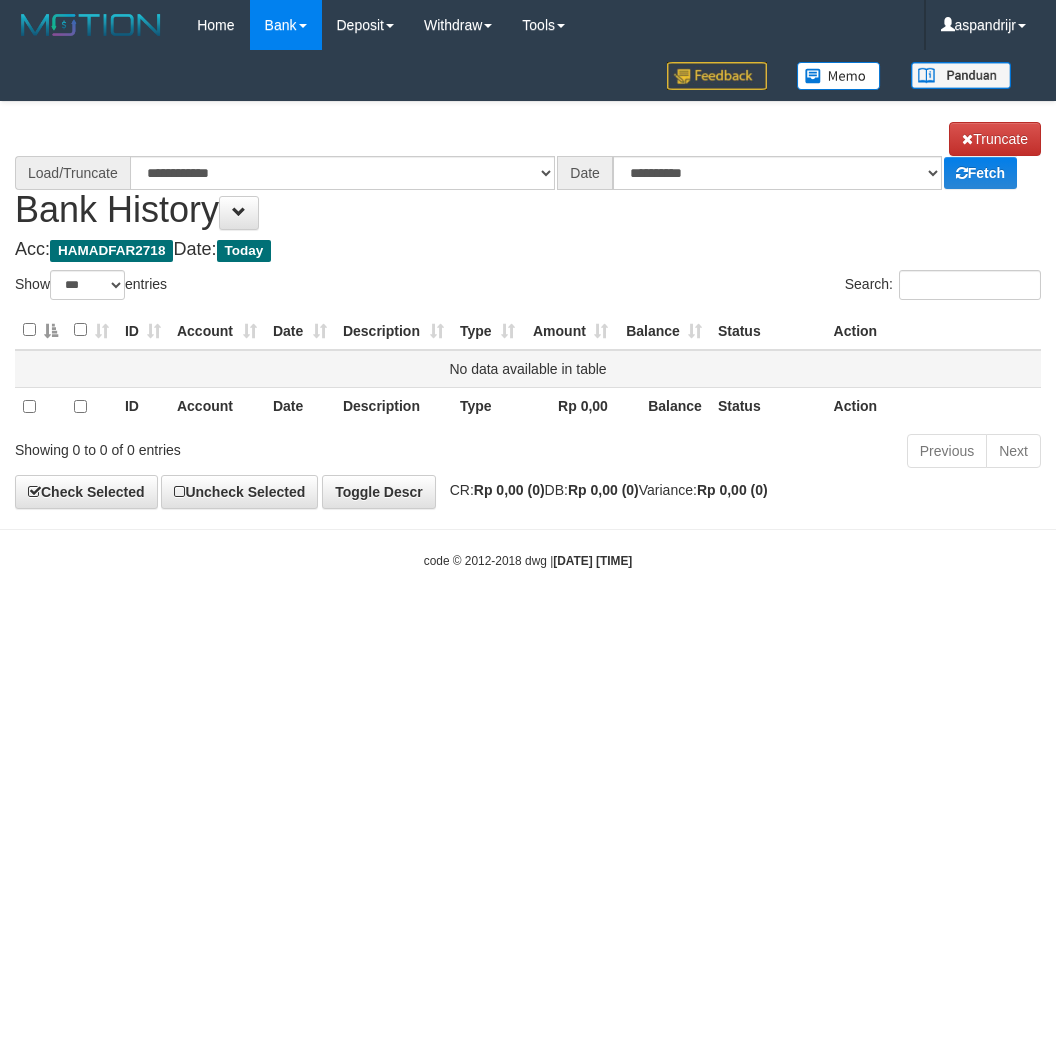 scroll, scrollTop: 0, scrollLeft: 0, axis: both 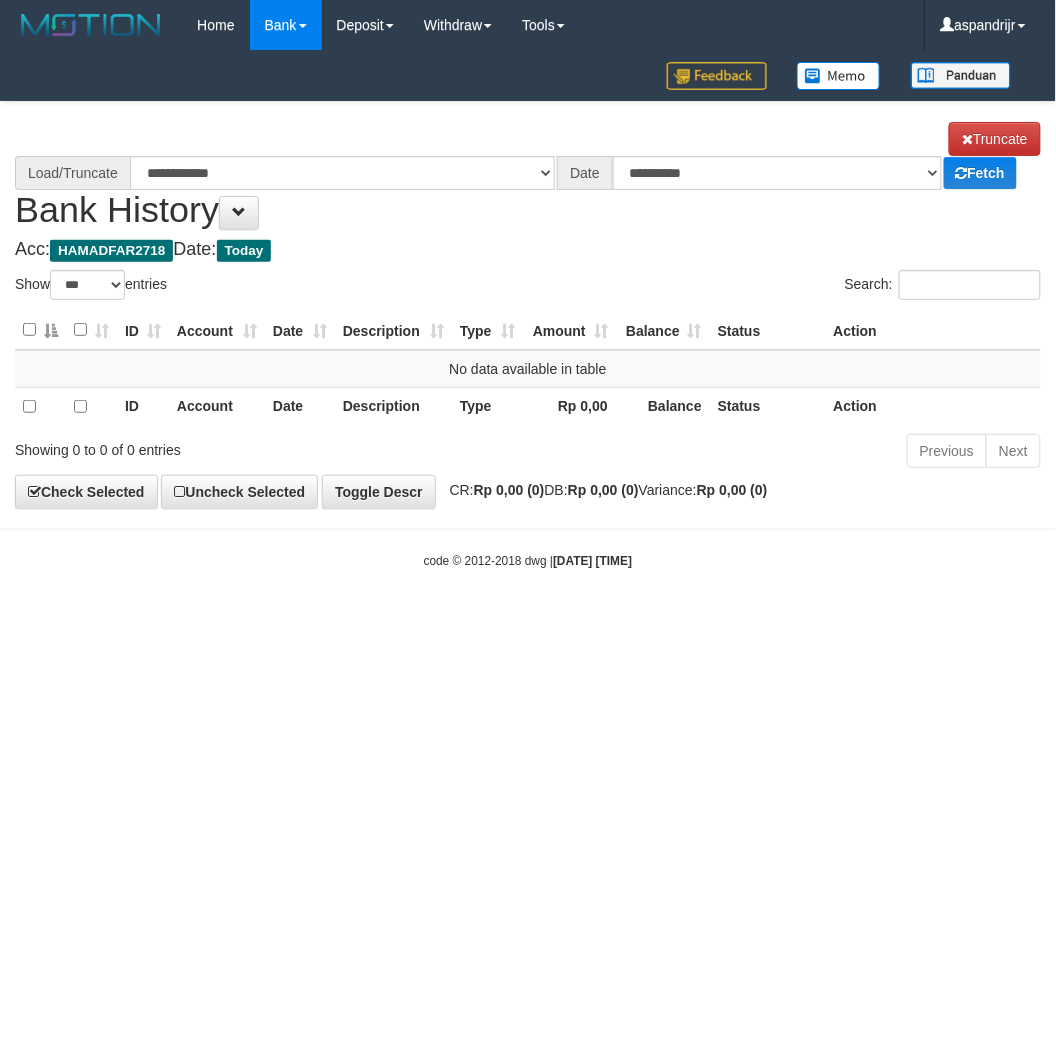 click on "Toggle navigation
Home
Bank
Account List
Load
By Website
Group
[ITOTO]													PRABUJITU
By Load Group (DPS)
Group asp-1
Mutasi Bank
Search
Sync
Note Mutasi
Deposit
DPS List" at bounding box center [528, 310] 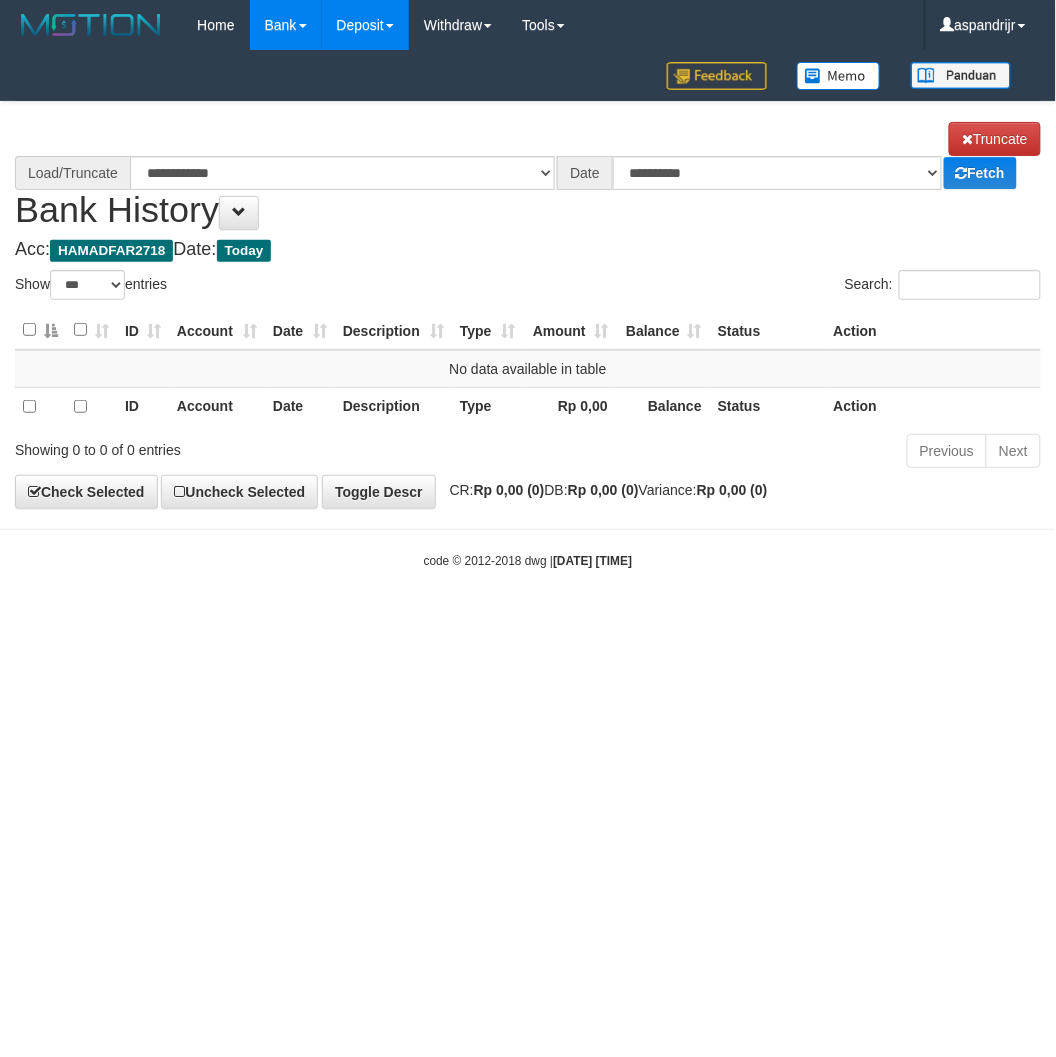 select on "****" 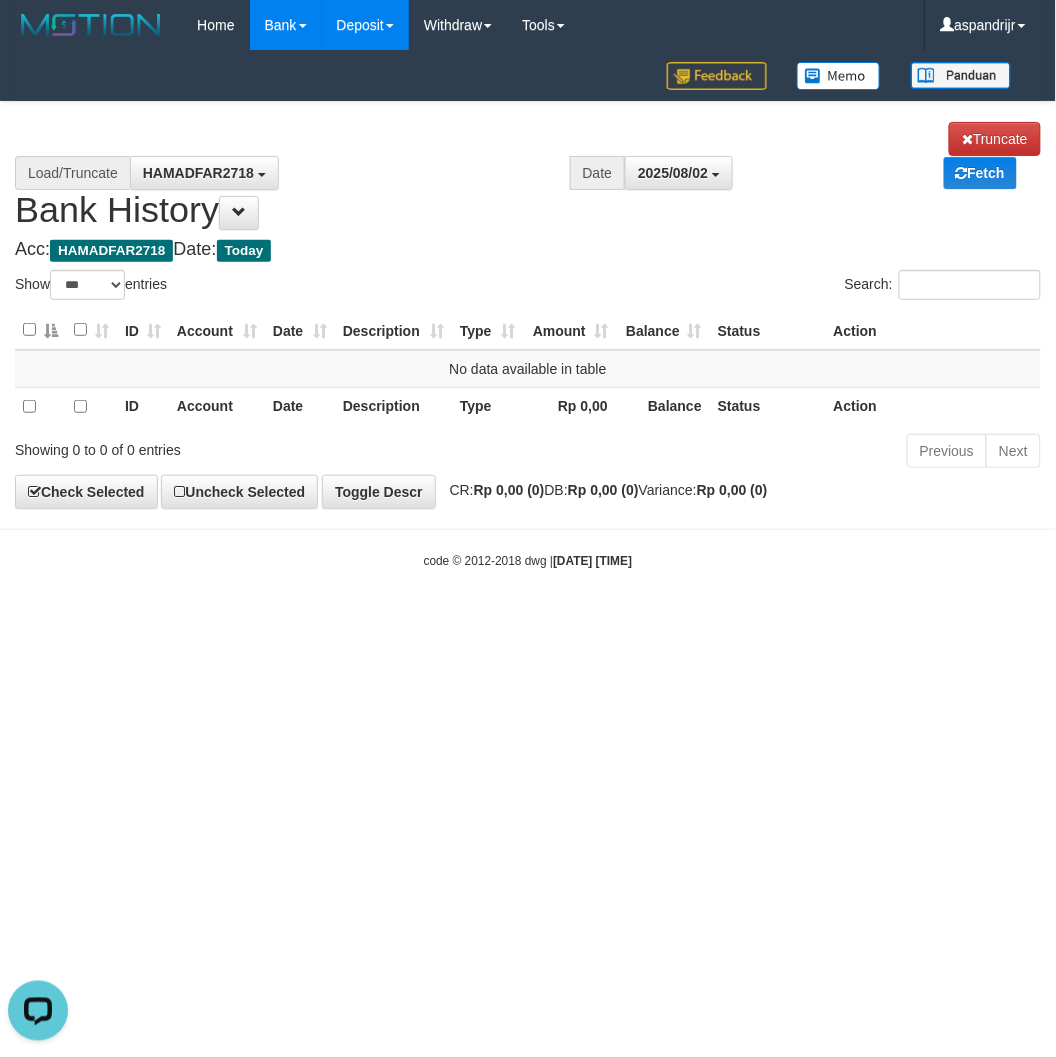 scroll, scrollTop: 0, scrollLeft: 0, axis: both 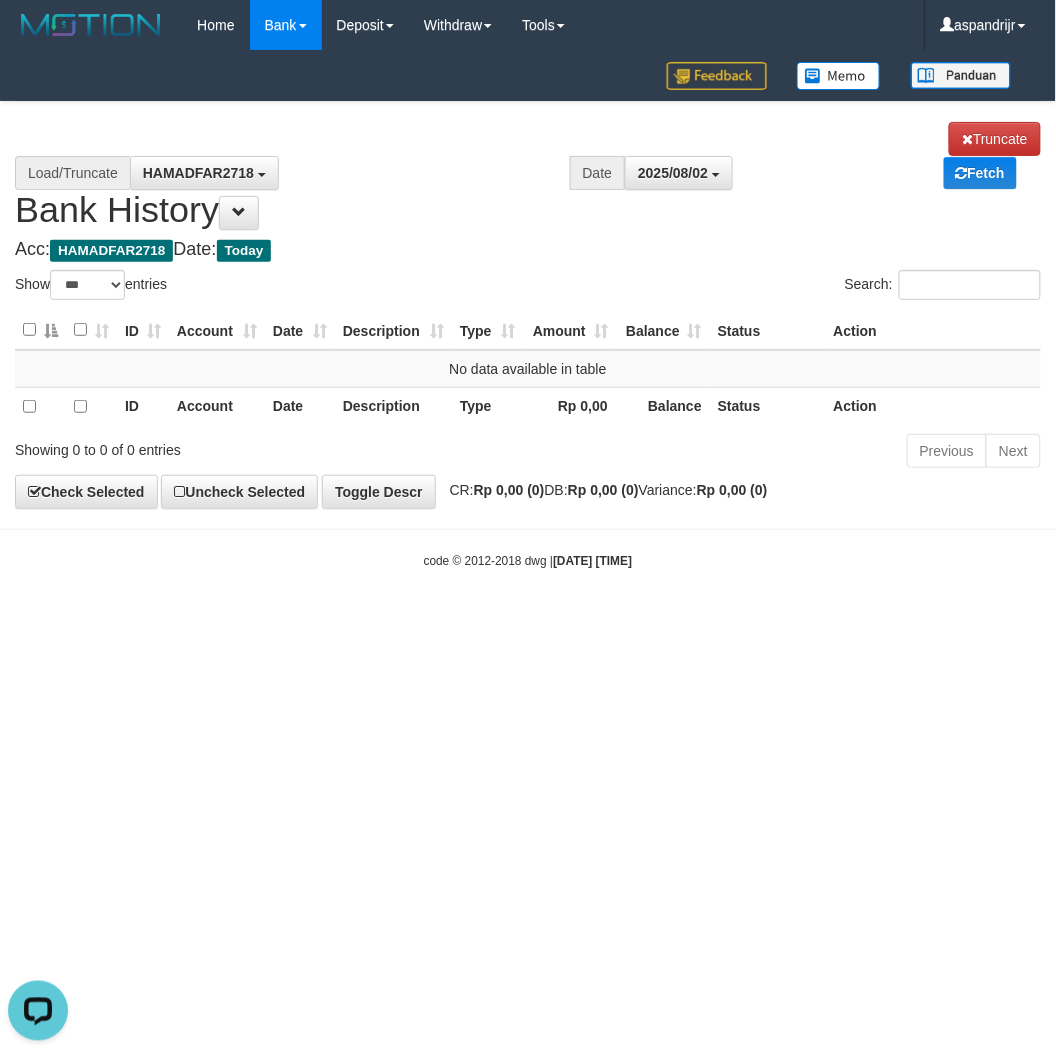click on "Toggle navigation
Home
Bank
Account List
Load
By Website
Group
[ITOTO]													PRABUJITU
By Load Group (DPS)
Group asp-1
Mutasi Bank
Search
Sync
Note Mutasi
Deposit
DPS List" at bounding box center [528, 310] 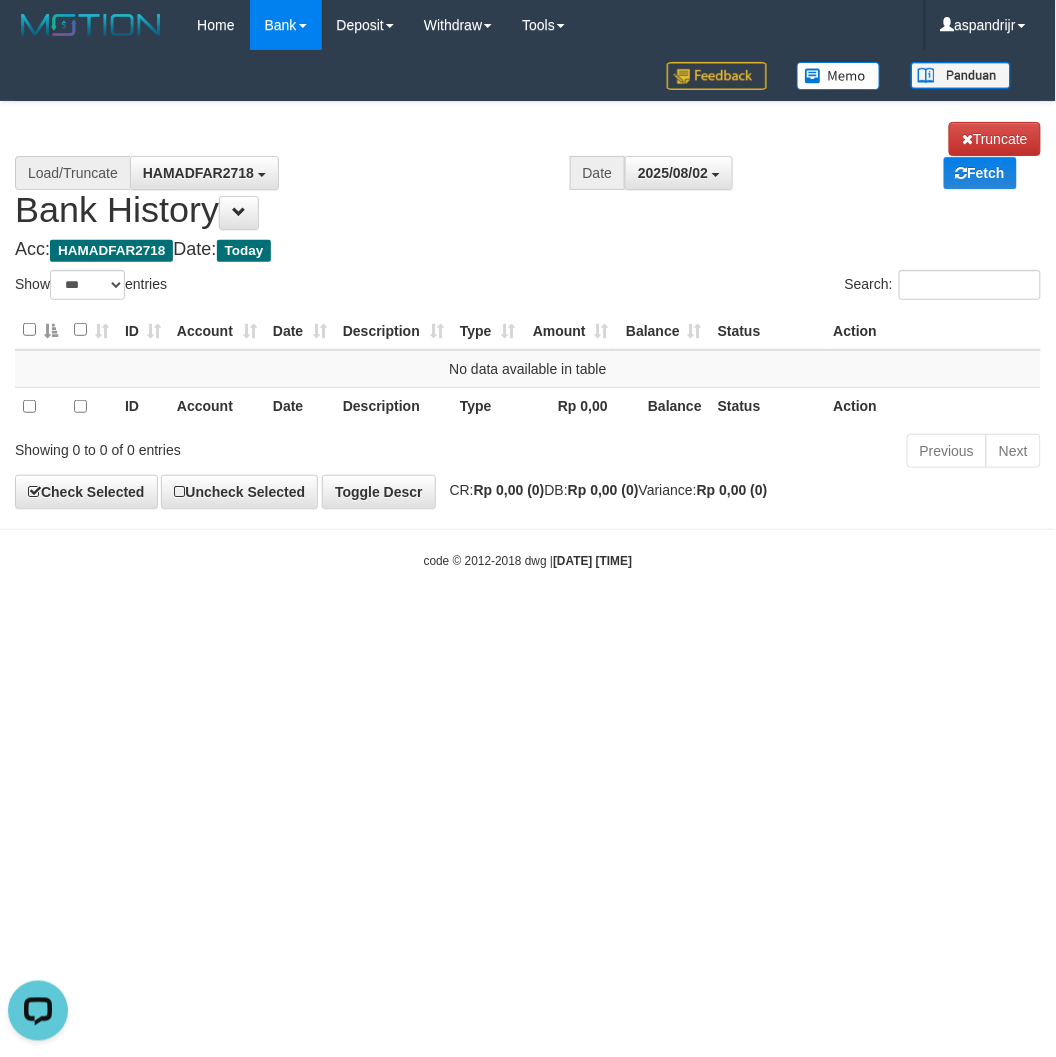 click on "Toggle navigation
Home
Bank
Account List
Load
By Website
Group
[ITOTO]													PRABUJITU
By Load Group (DPS)
Group asp-1
Mutasi Bank
Search
Sync
Note Mutasi
Deposit
DPS List" at bounding box center (528, 310) 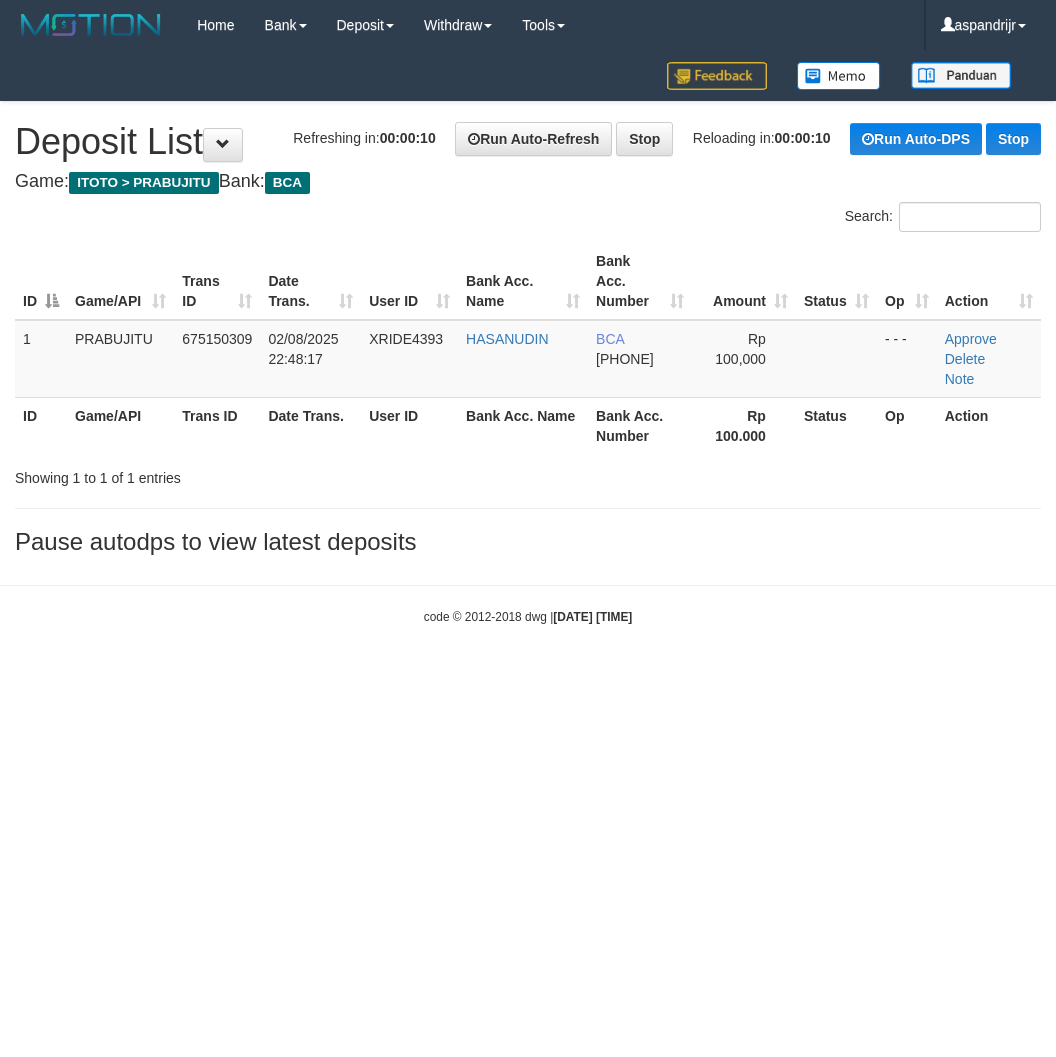 scroll, scrollTop: 0, scrollLeft: 0, axis: both 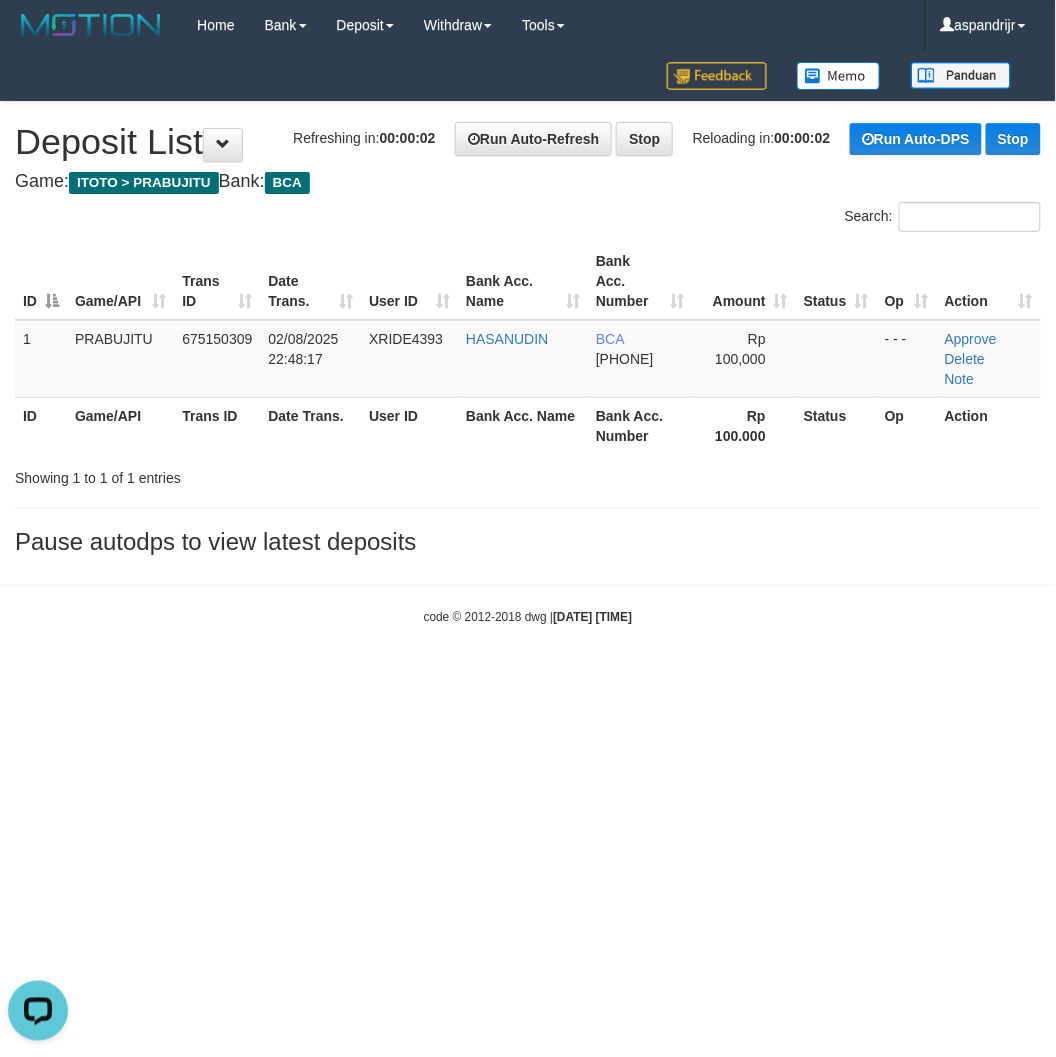 click on "Toggle navigation
Home
Bank
Account List
Load
By Website
Group
[ITOTO]													PRABUJITU
By Load Group (DPS)
Group asp-1
Mutasi Bank
Search
Sync
Note Mutasi
Deposit
DPS List" at bounding box center [528, 338] 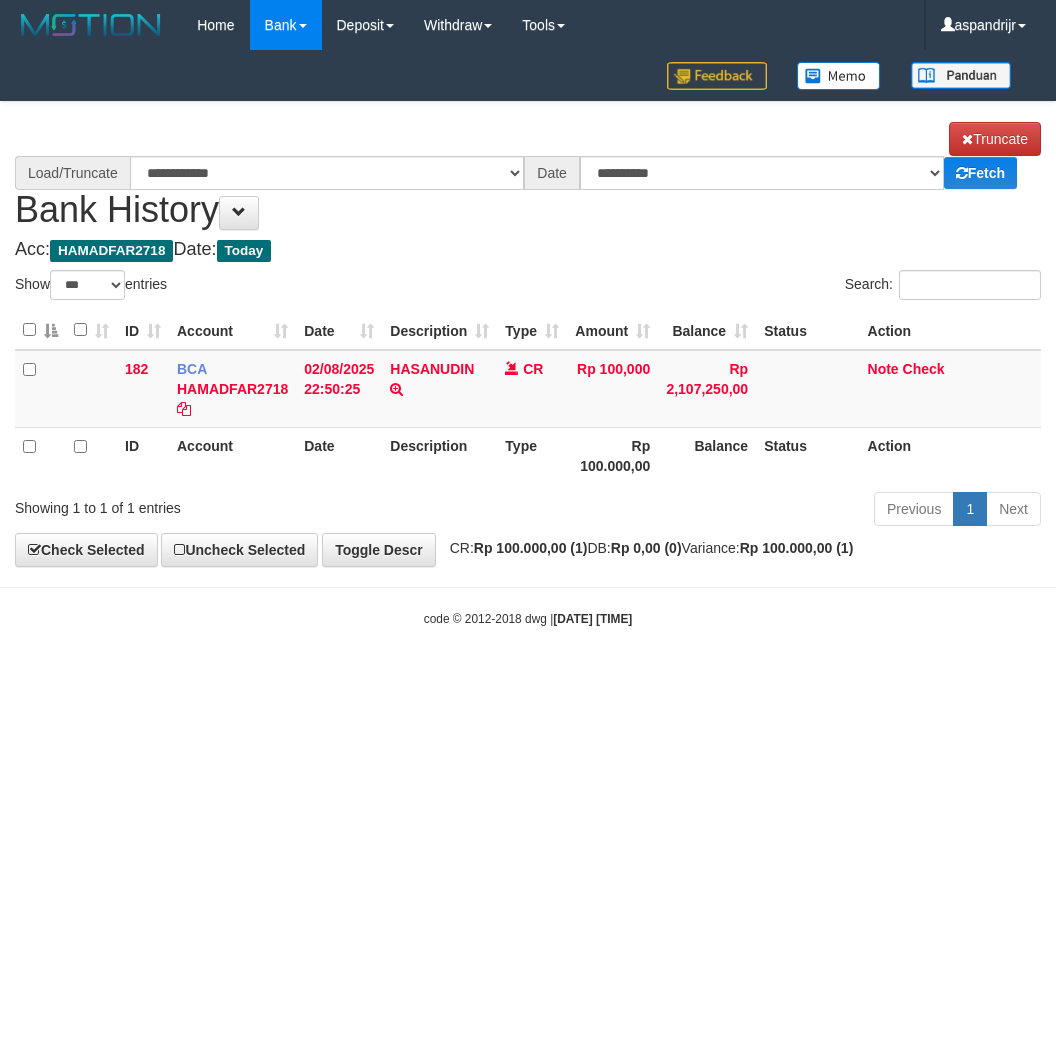 select on "***" 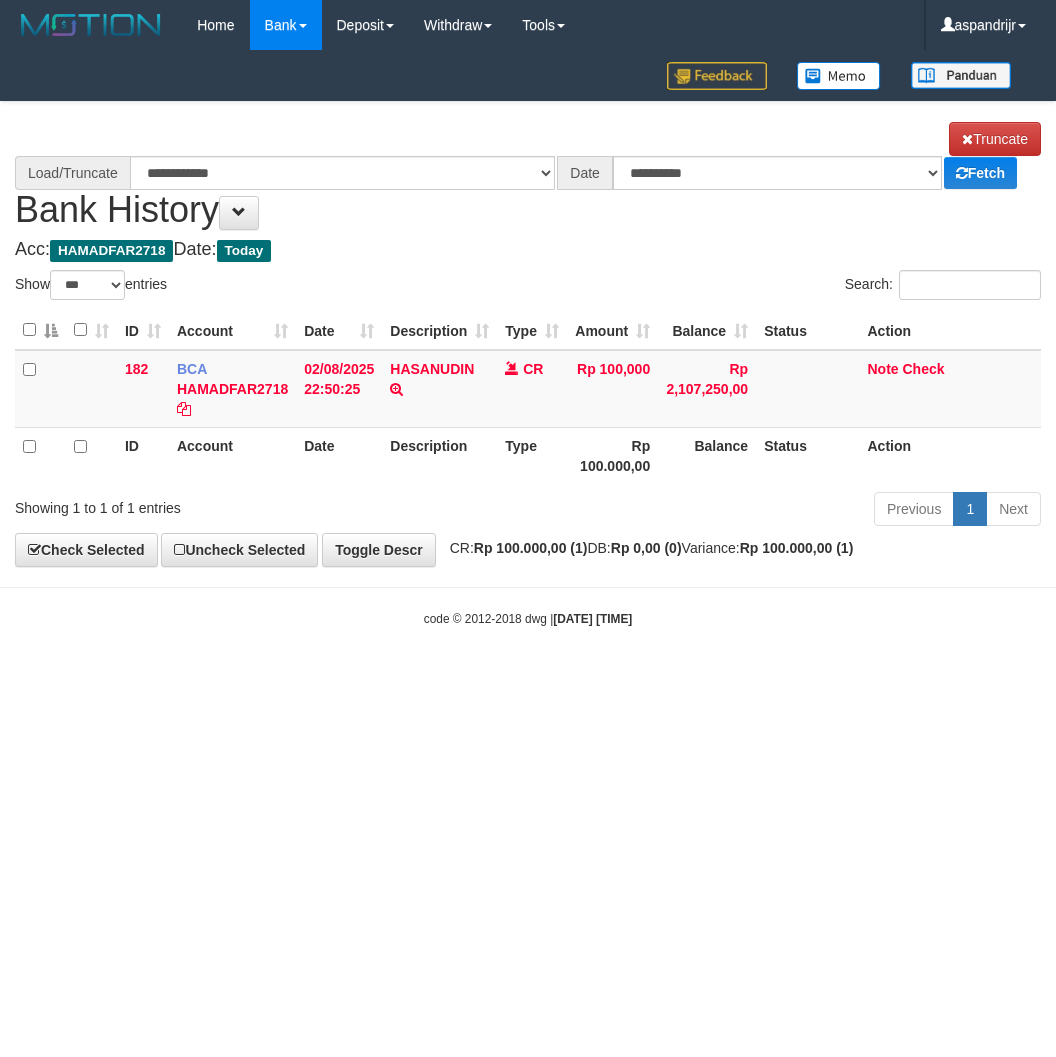 scroll, scrollTop: 0, scrollLeft: 0, axis: both 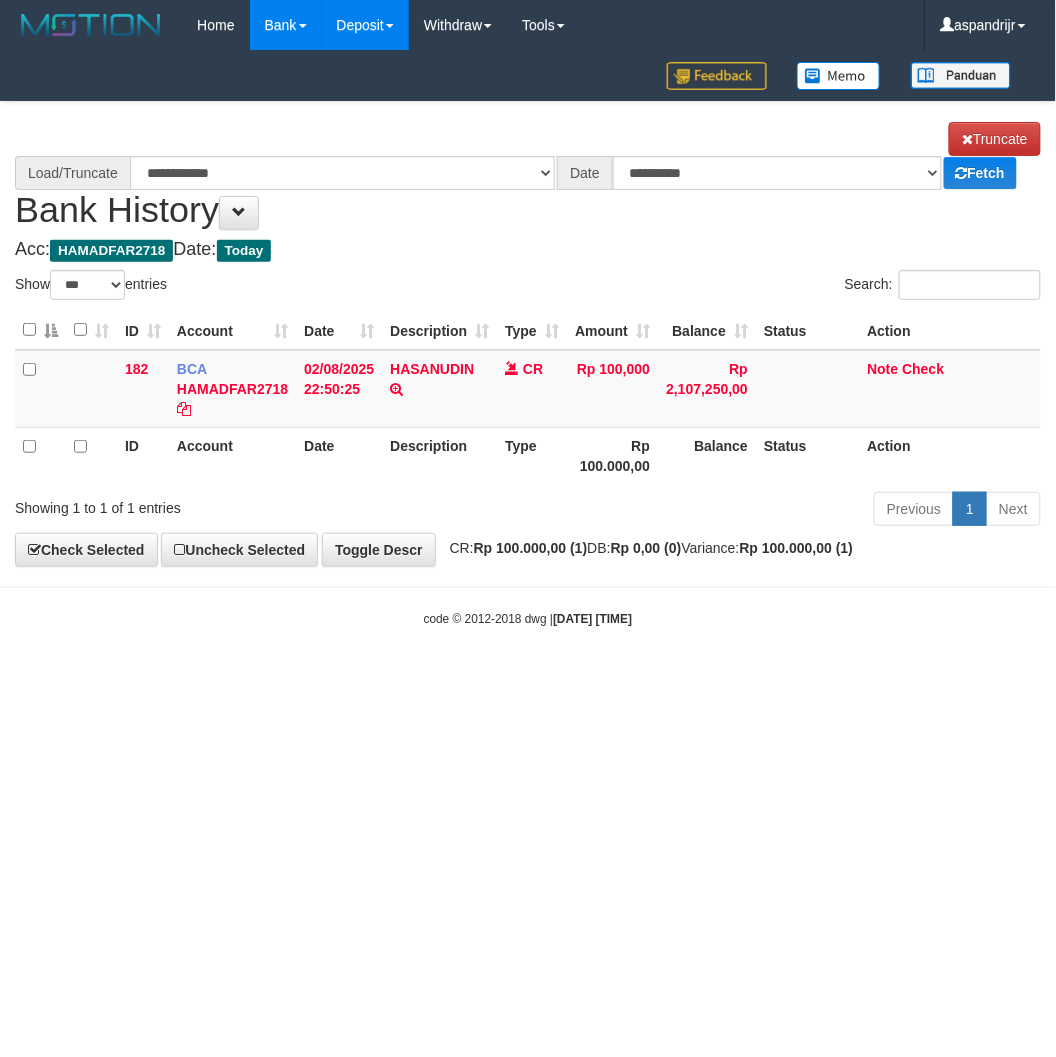 select on "****" 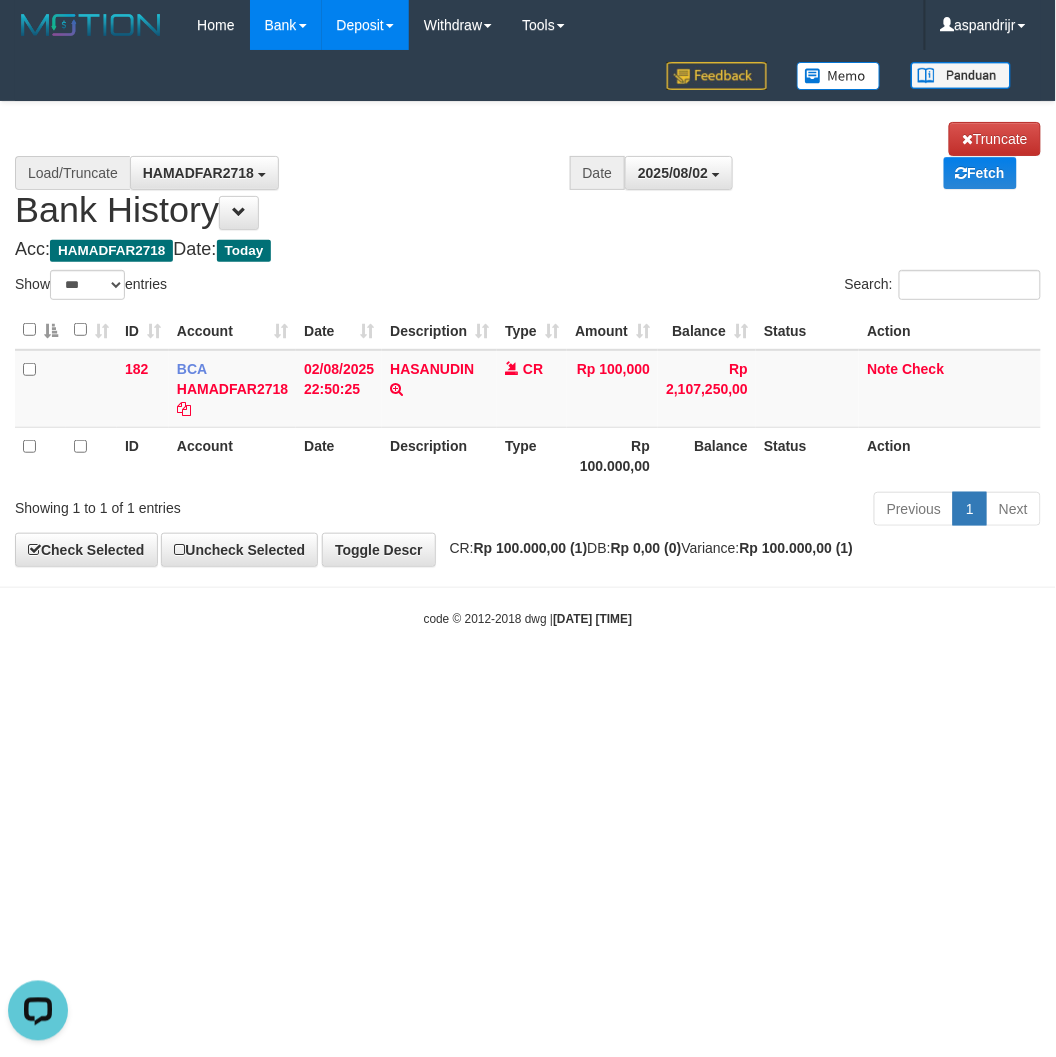 scroll, scrollTop: 0, scrollLeft: 0, axis: both 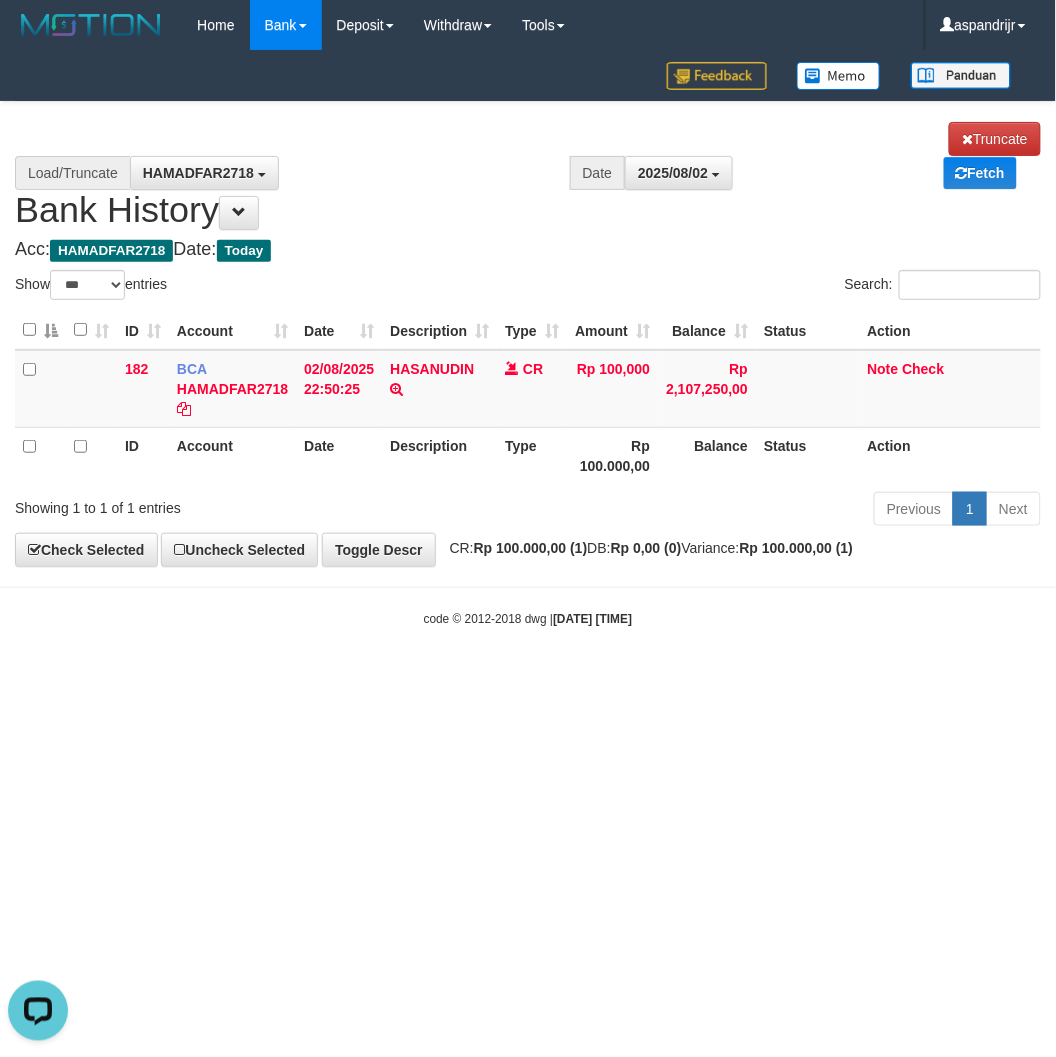 click on "Toggle navigation
Home
Bank
Account List
Load
By Website
Group
[ITOTO]													PRABUJITU
By Load Group (DPS)
Group asp-1
Mutasi Bank
Search
Sync
Note Mutasi
Deposit
DPS List" at bounding box center (528, 339) 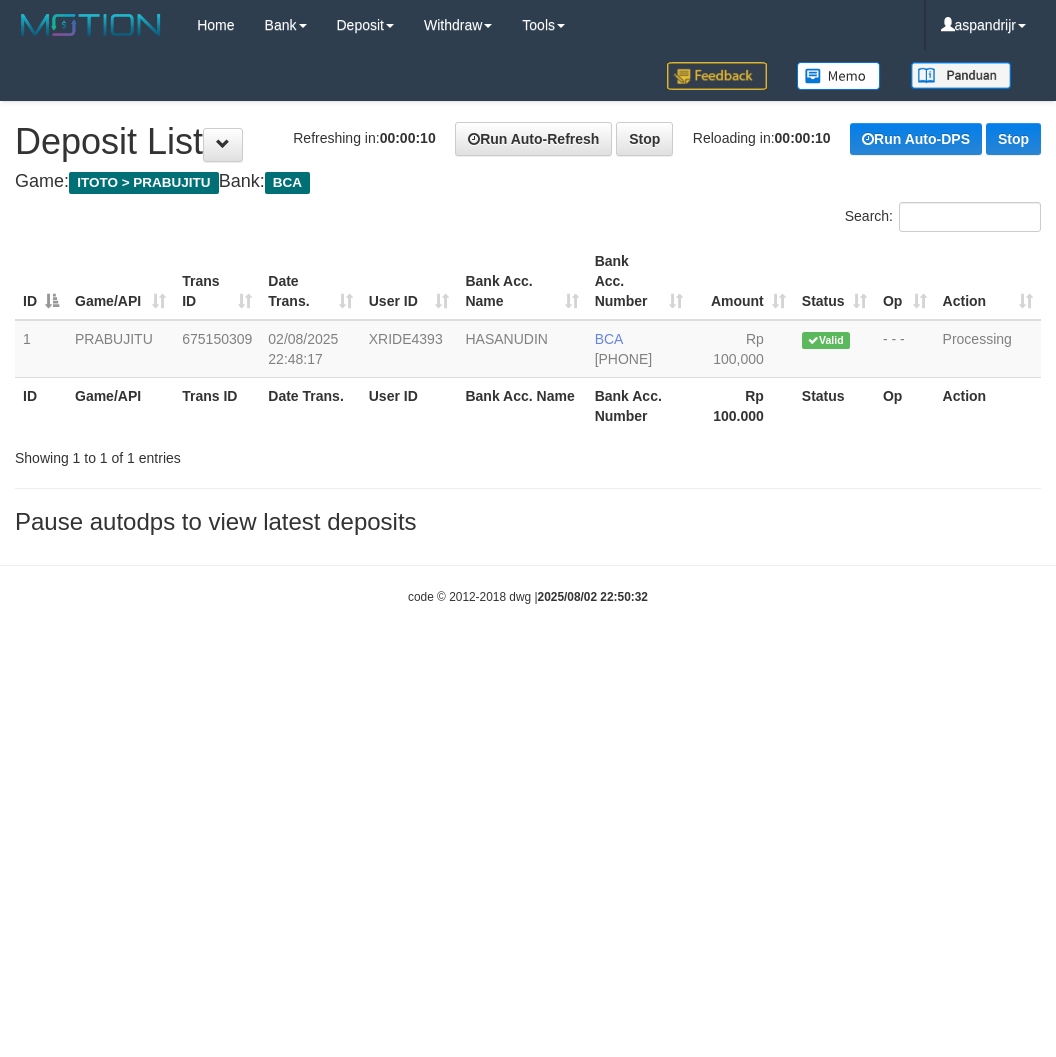 scroll, scrollTop: 0, scrollLeft: 0, axis: both 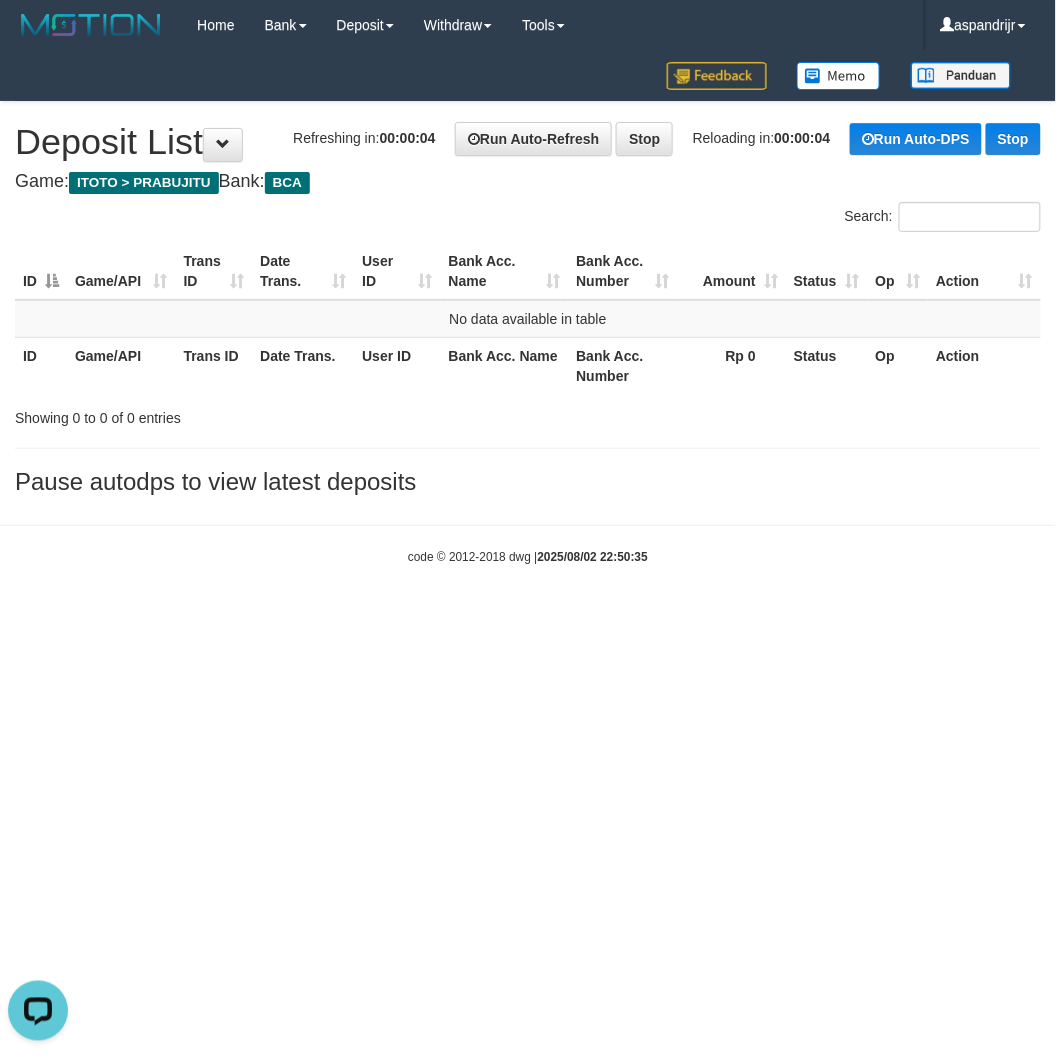 click on "Toggle navigation
Home
Bank
Account List
Load
By Website
Group
[ITOTO]													PRABUJITU
By Load Group (DPS)
Group asp-1
Mutasi Bank
Search
Sync
Note Mutasi
Deposit
DPS Fetch -" at bounding box center [528, 308] 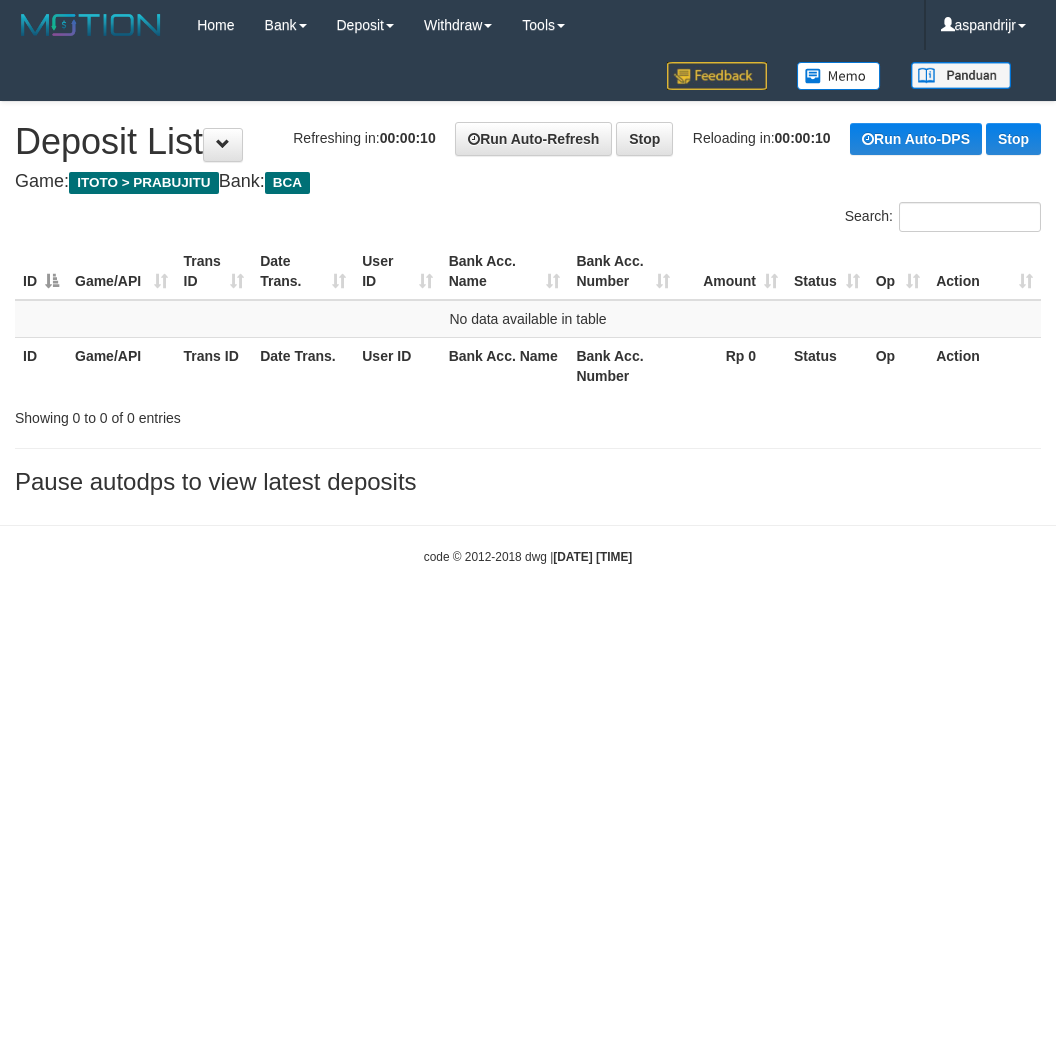 scroll, scrollTop: 0, scrollLeft: 0, axis: both 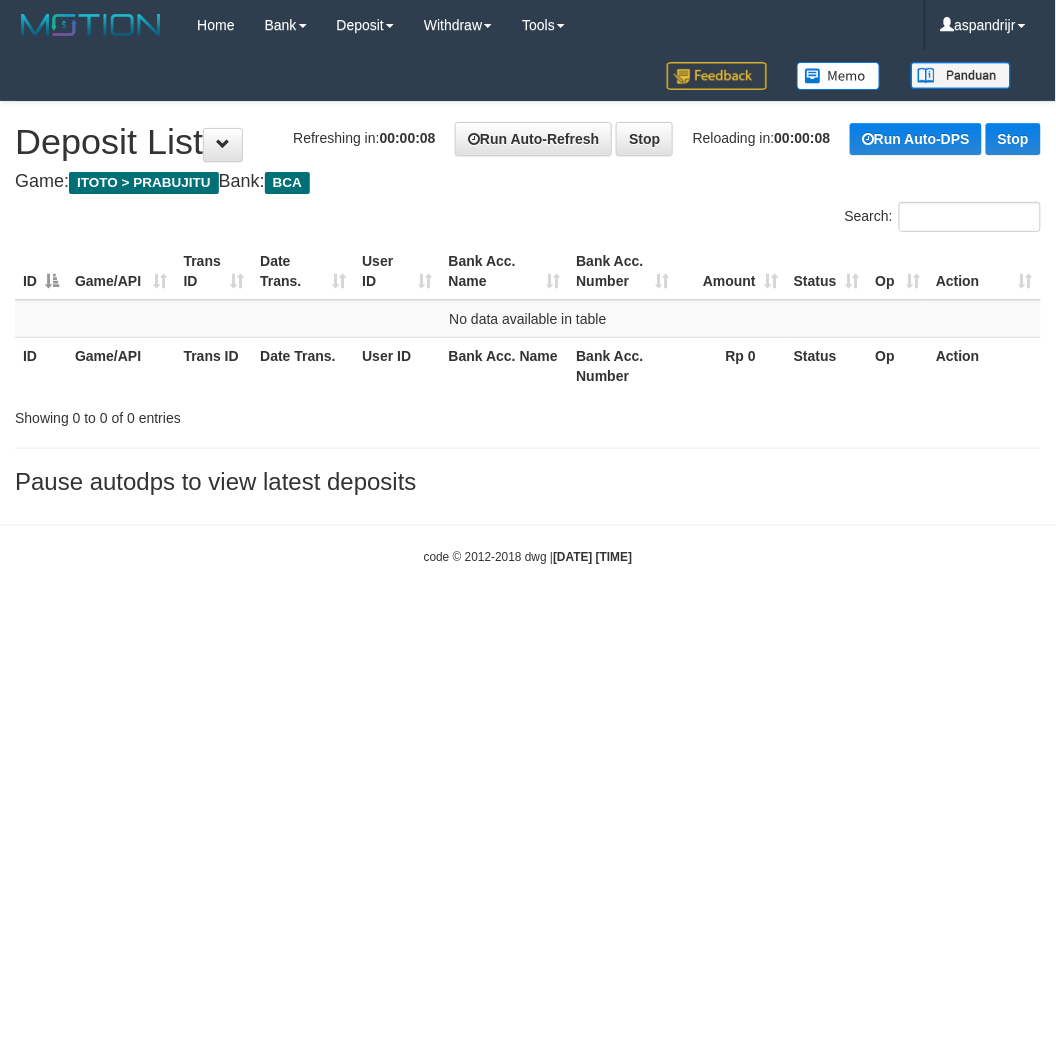 click on "Toggle navigation
Home
Bank
Account List
Load
By Website
Group
[ITOTO]													PRABUJITU
By Load Group (DPS)
Group asp-1
Mutasi Bank
Search
Sync
Note Mutasi
Deposit
DPS List" at bounding box center [528, 308] 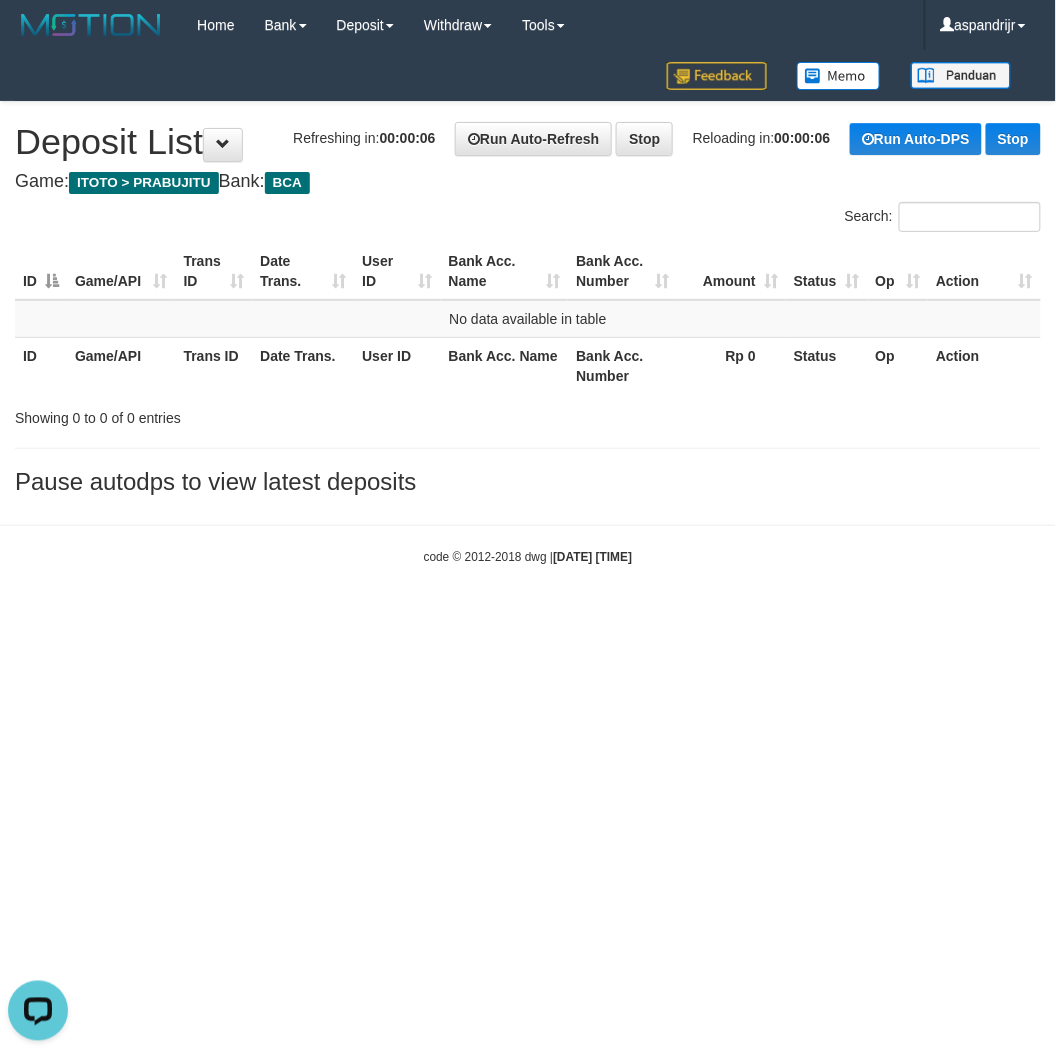 scroll, scrollTop: 0, scrollLeft: 0, axis: both 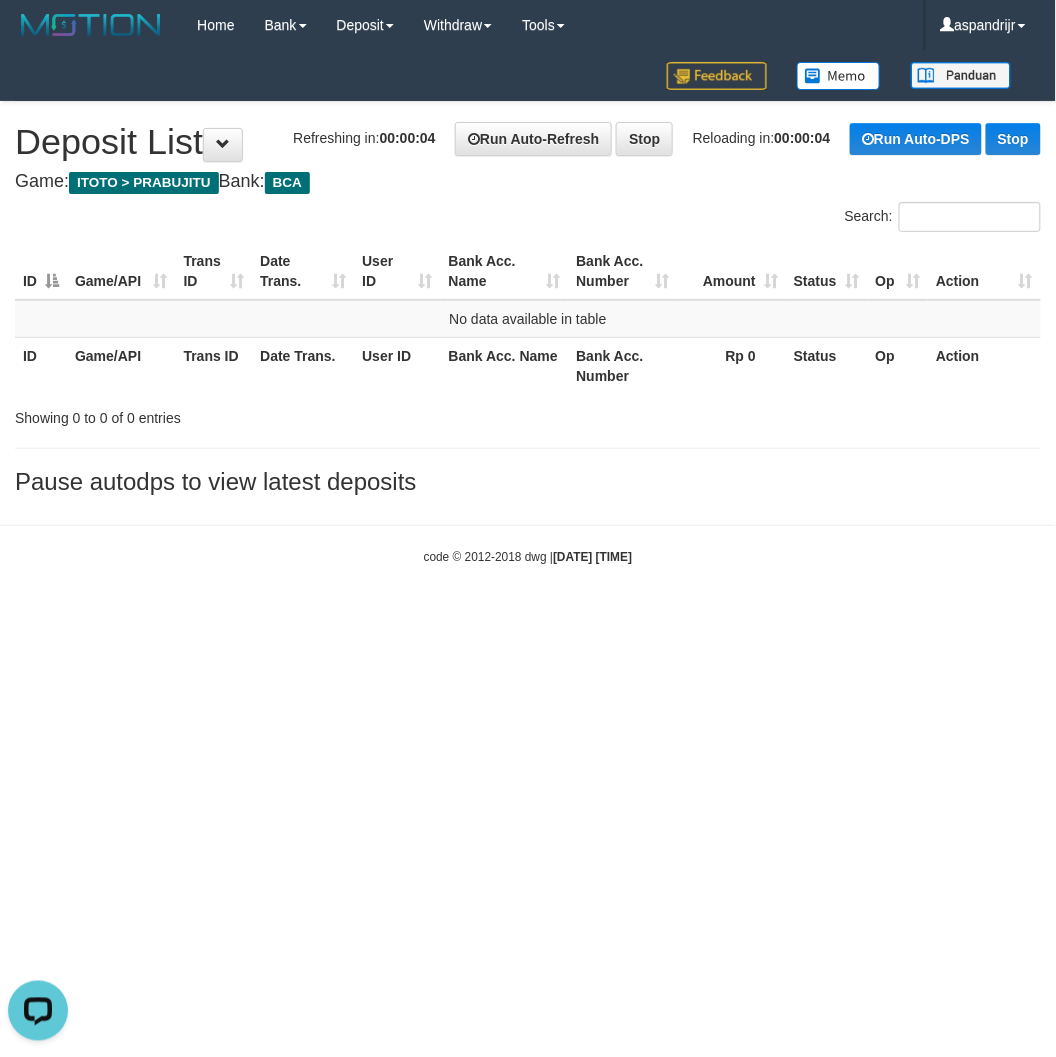 click on "Toggle navigation
Home
Bank
Account List
Load
By Website
Group
[ITOTO]													PRABUJITU
By Load Group (DPS)
Group asp-1
Mutasi Bank
Search
Sync
Note Mutasi
Deposit
DPS List" at bounding box center [528, 308] 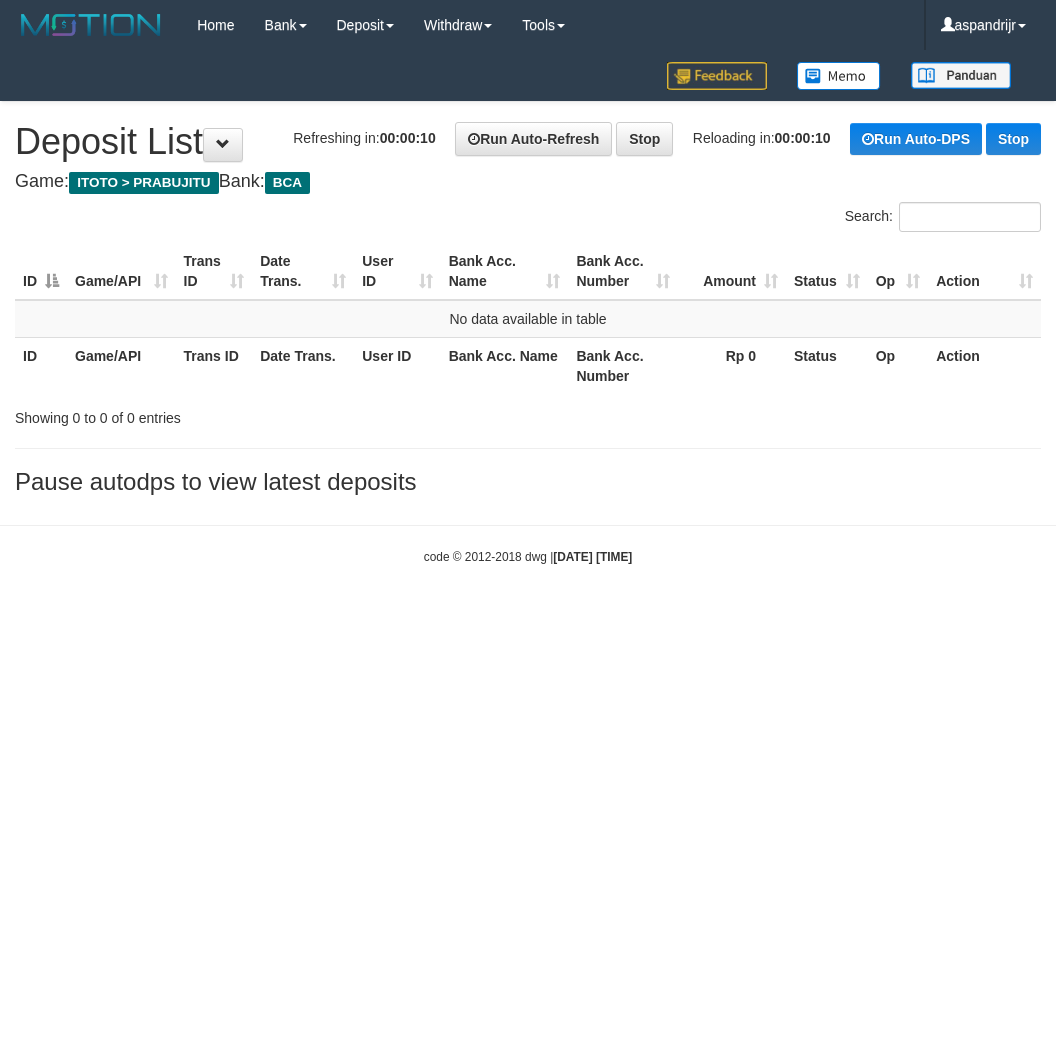 scroll, scrollTop: 0, scrollLeft: 0, axis: both 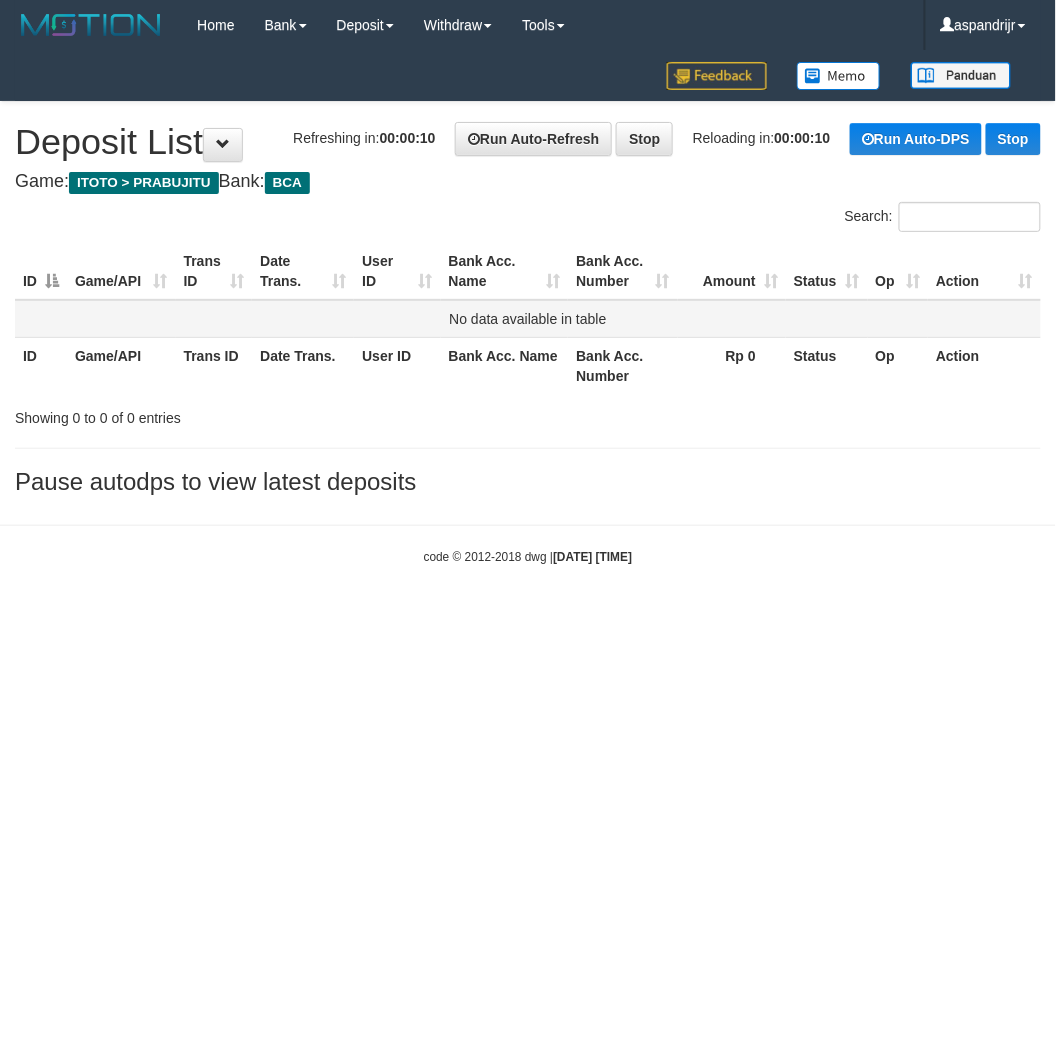 drag, startPoint x: 342, startPoint y: 701, endPoint x: 320, endPoint y: 366, distance: 335.72162 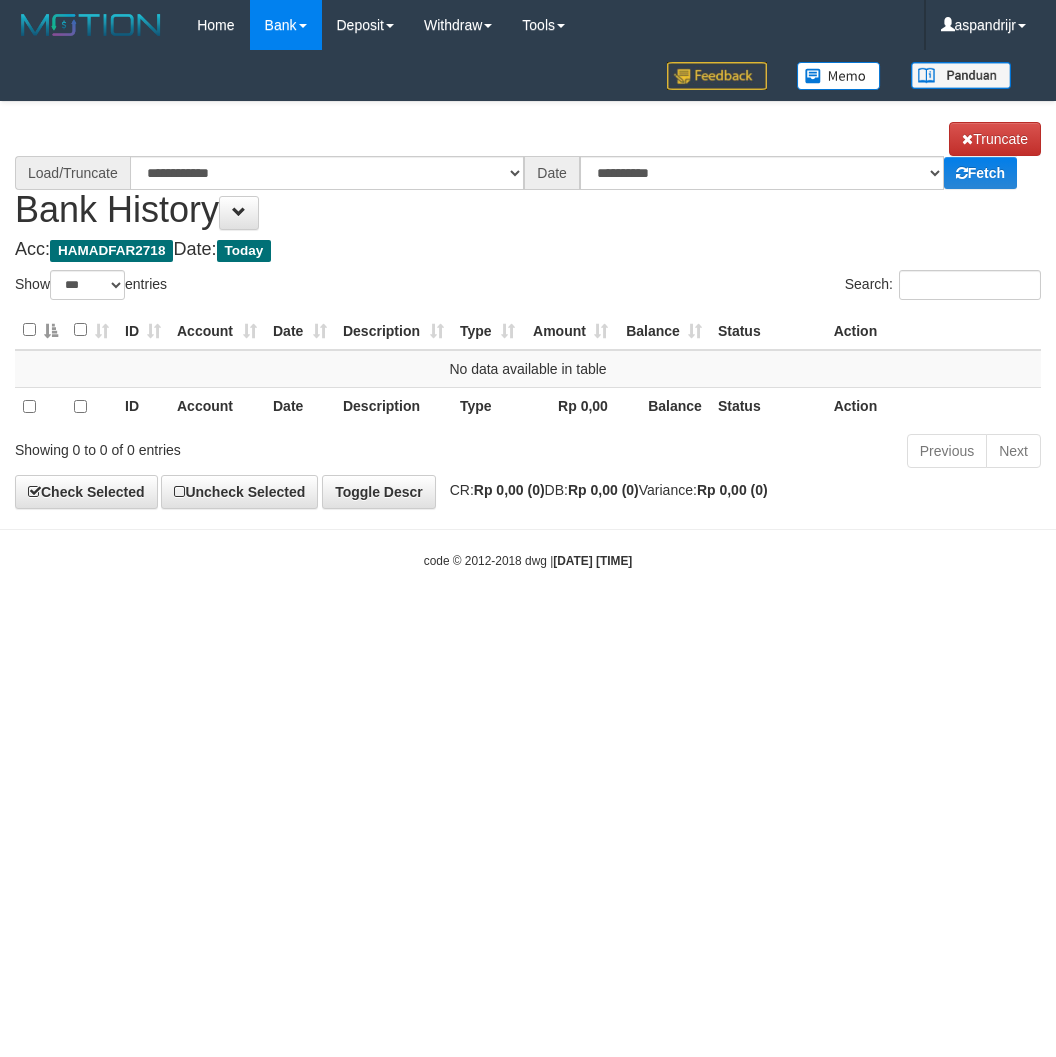 select on "***" 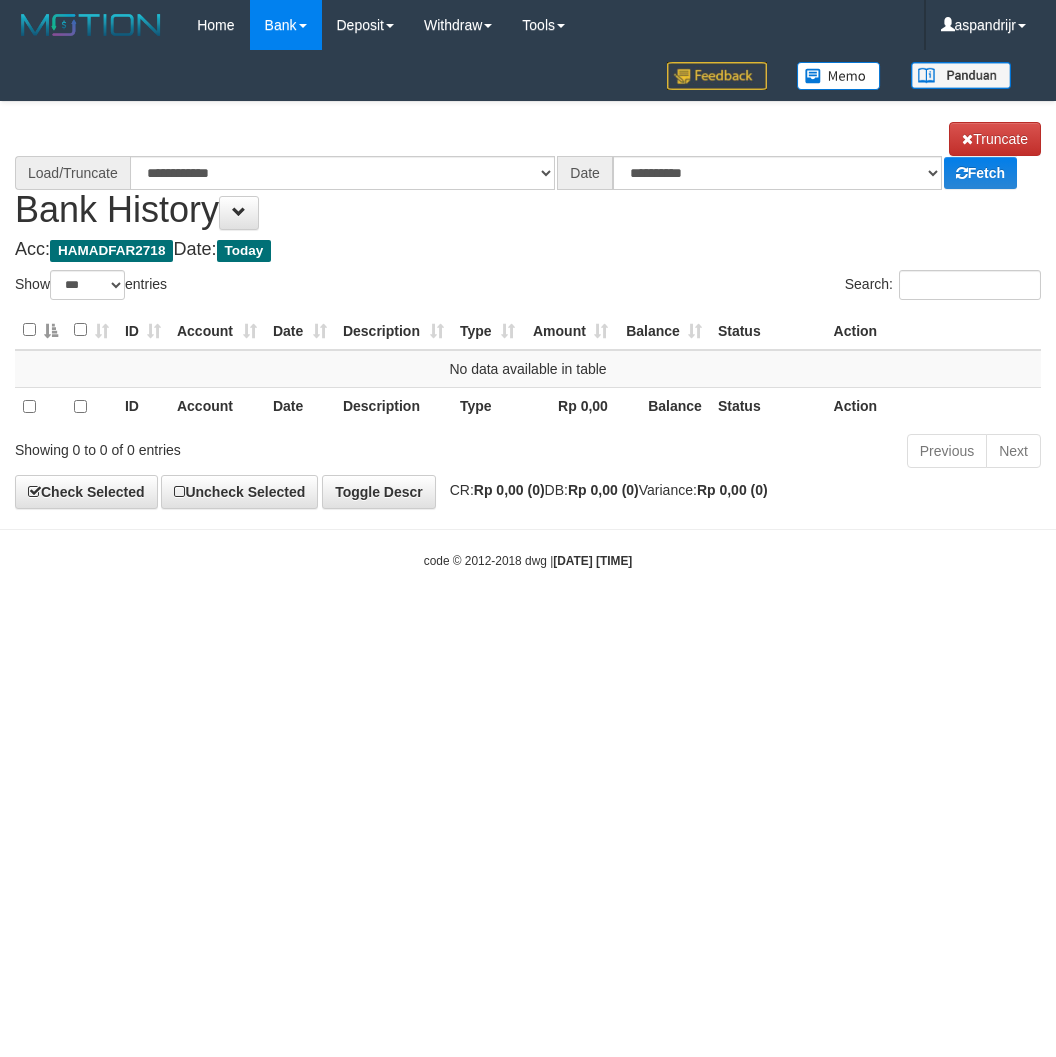 scroll, scrollTop: 0, scrollLeft: 0, axis: both 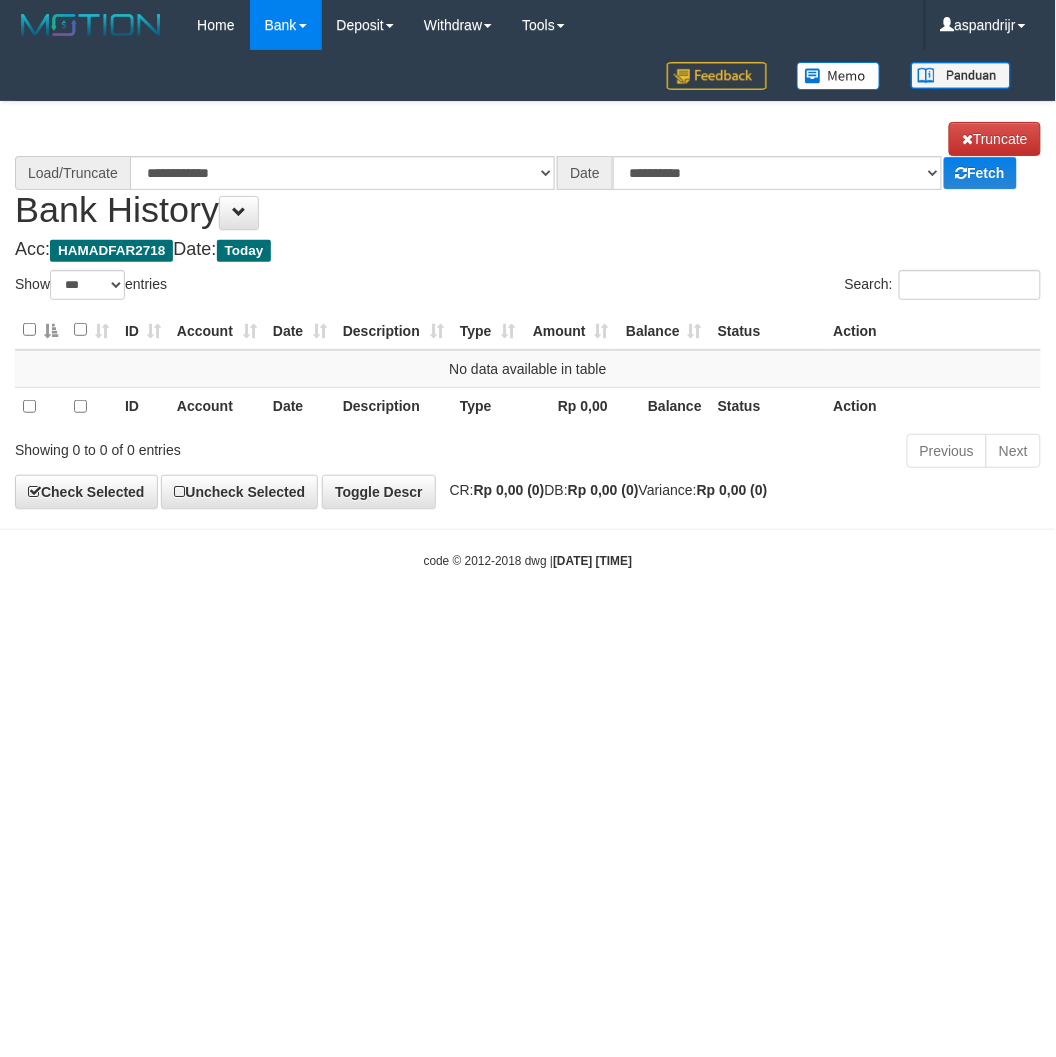 select on "****" 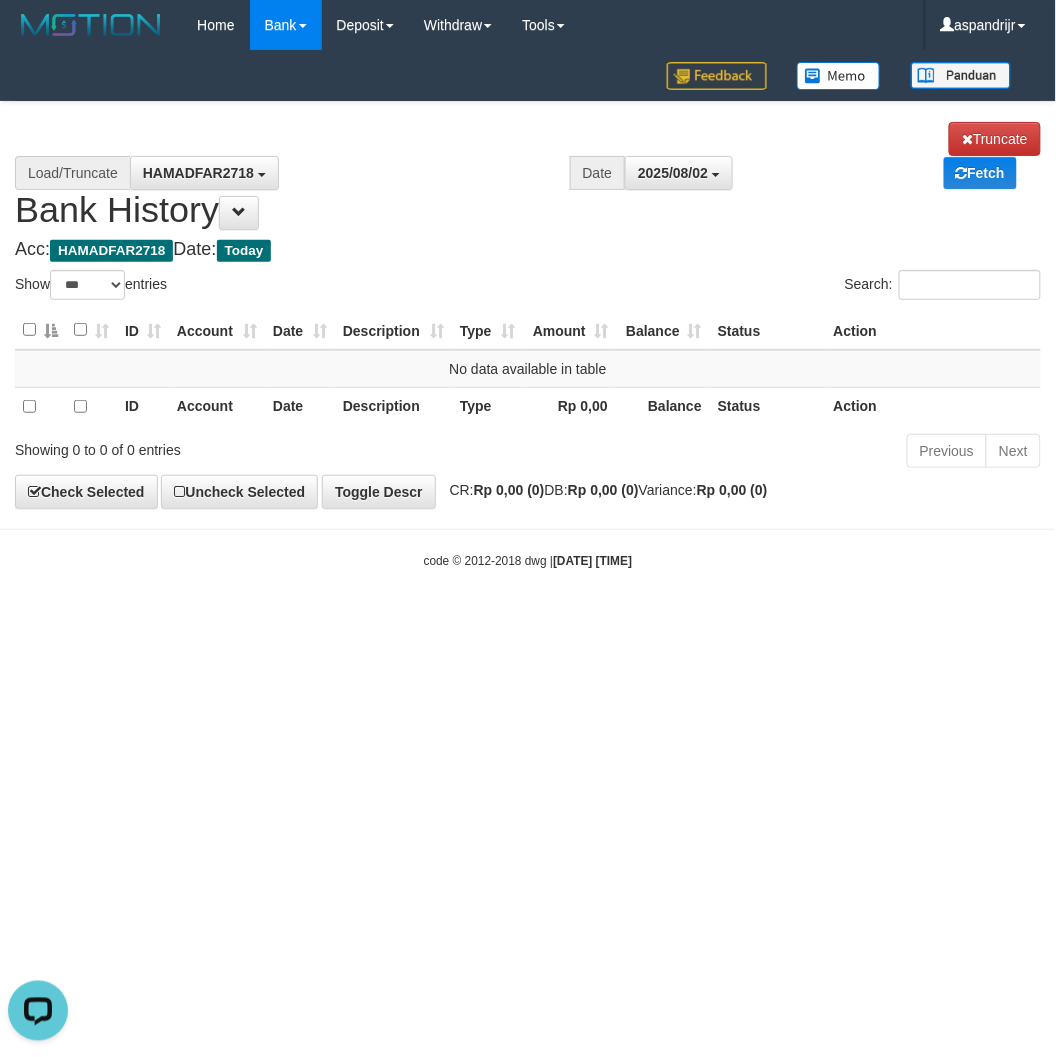 scroll, scrollTop: 0, scrollLeft: 0, axis: both 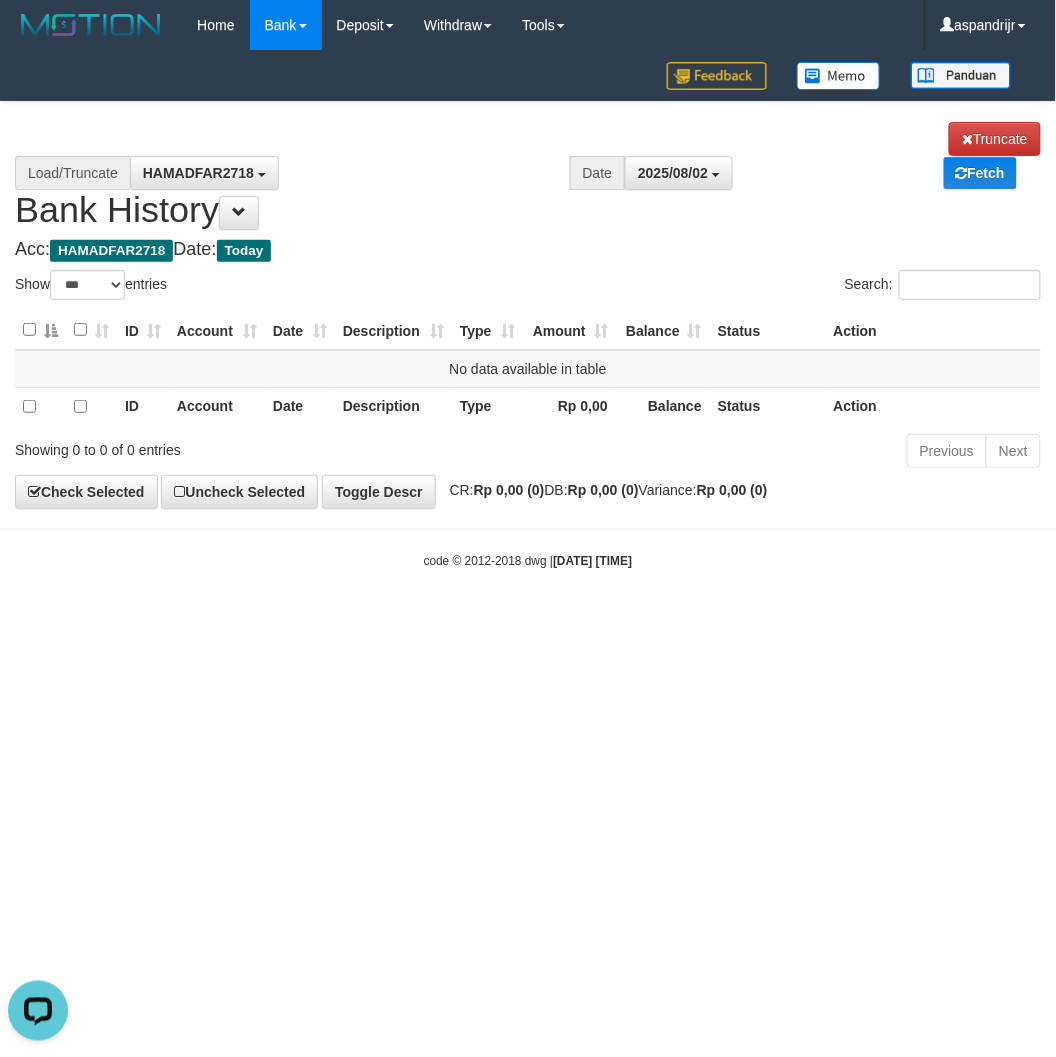 click on "Toggle navigation
Home
Bank
Account List
Load
By Website
Group
[ITOTO]													PRABUJITU
By Load Group (DPS)
Group asp-1
Mutasi Bank
Search
Sync
Note Mutasi
Deposit
DPS List" at bounding box center [528, 310] 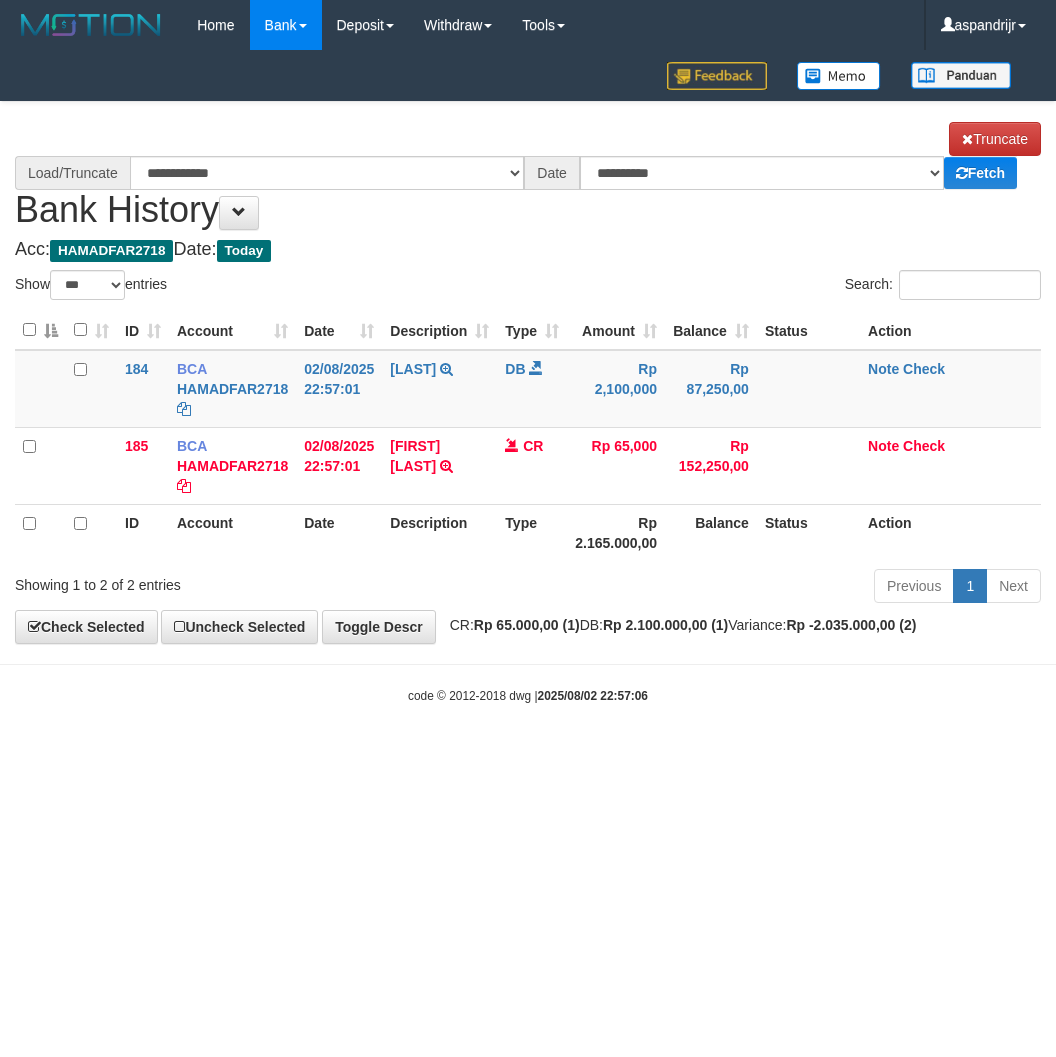 select on "***" 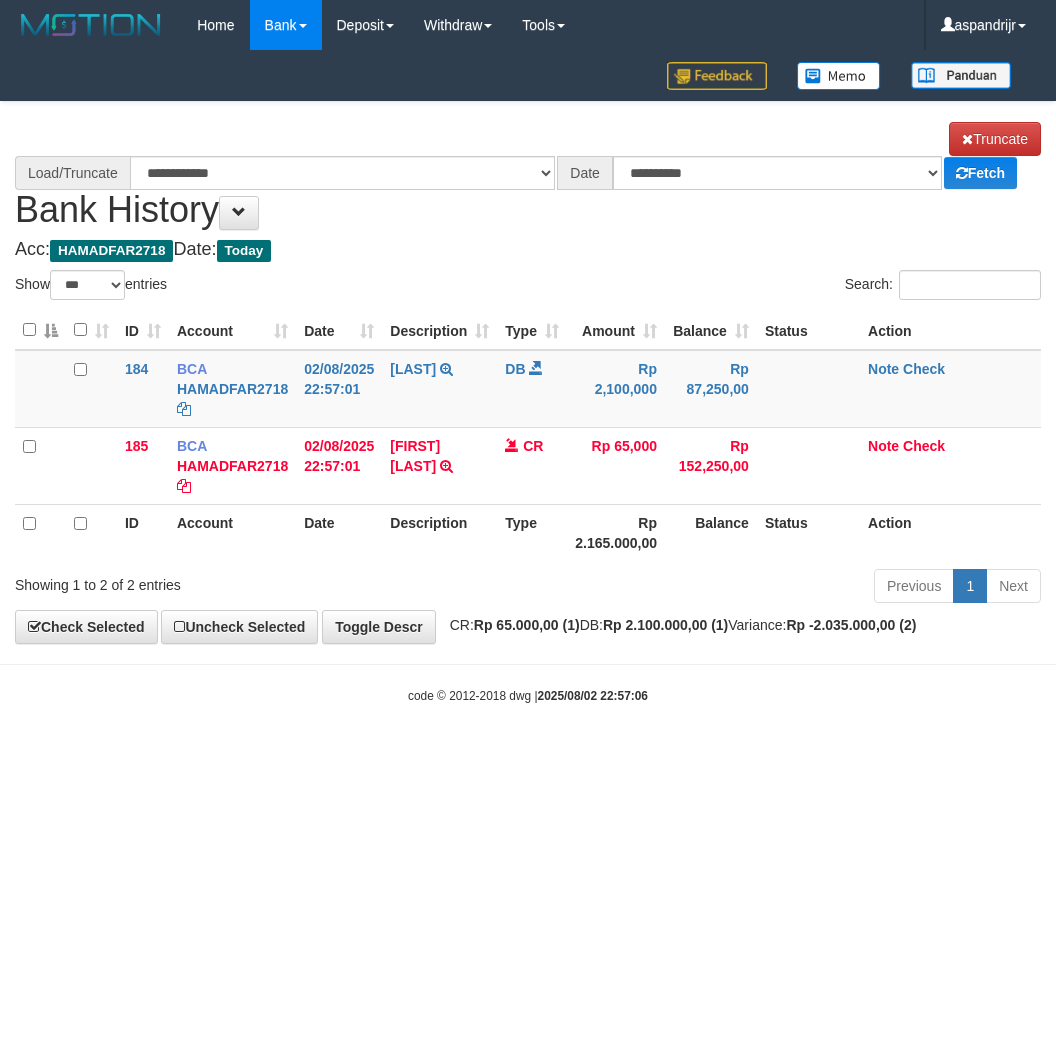 scroll, scrollTop: 0, scrollLeft: 0, axis: both 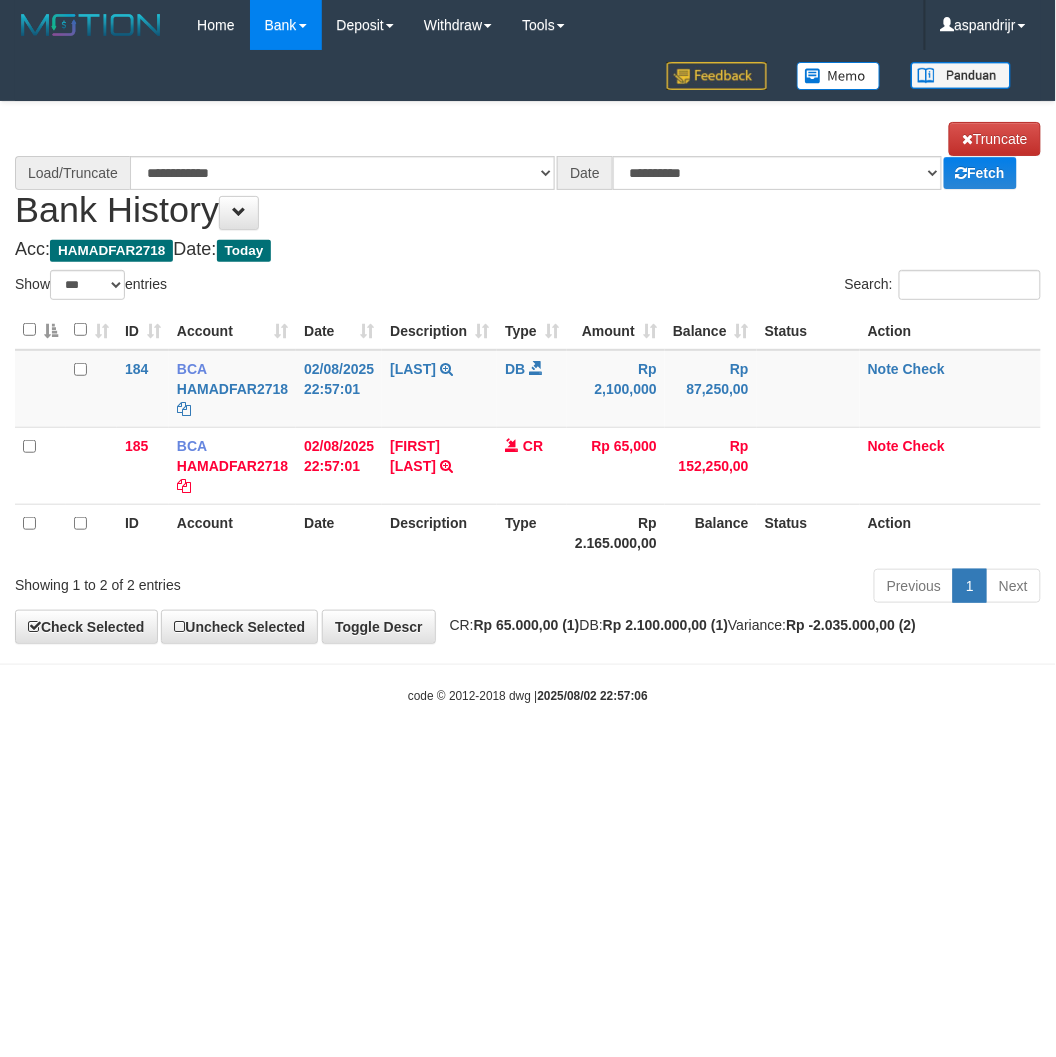 click on "Toggle navigation
Home
Bank
Account List
Load
By Website
Group
[ITOTO]													PRABUJITU
By Load Group (DPS)
Group asp-1
Mutasi Bank
Search
Sync
Note Mutasi
Deposit
DPS List" at bounding box center [528, 377] 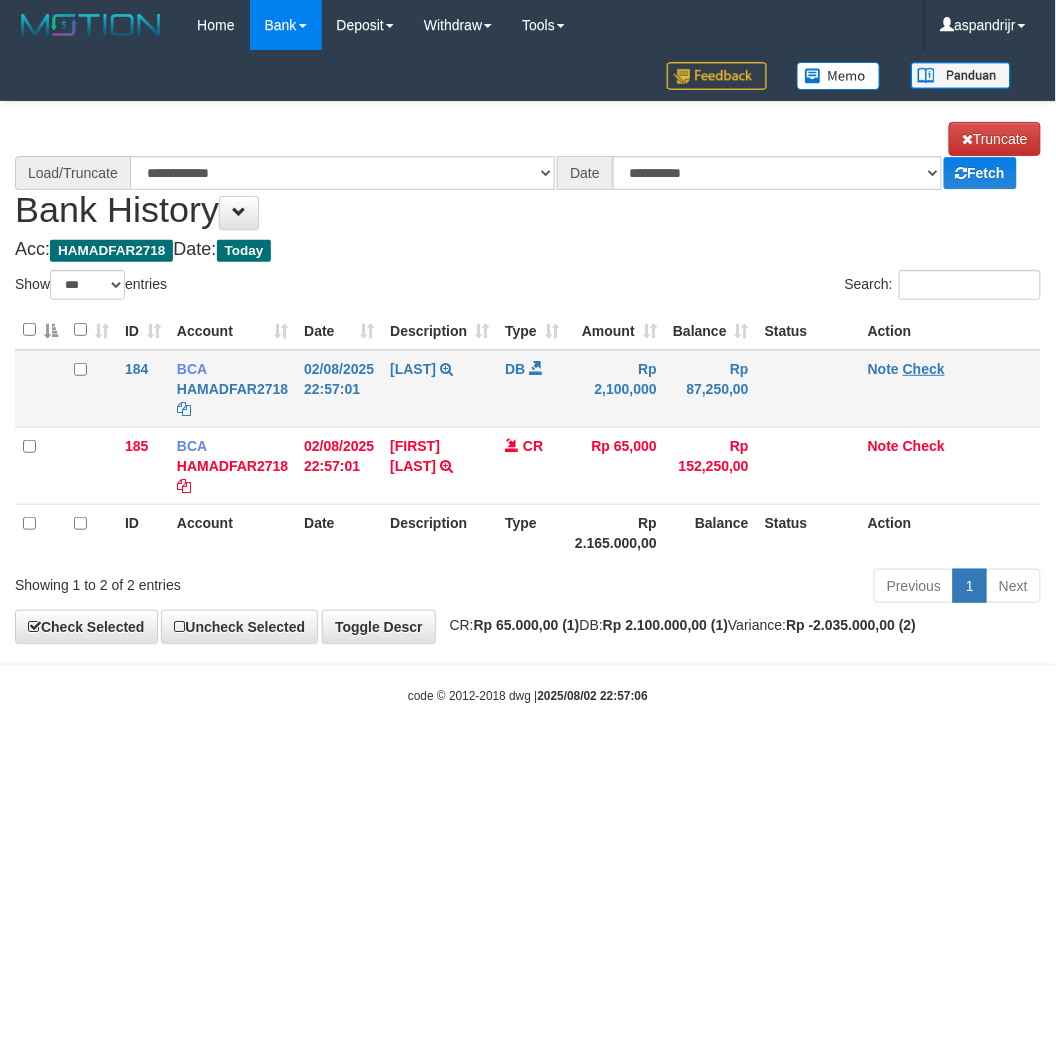 select on "****" 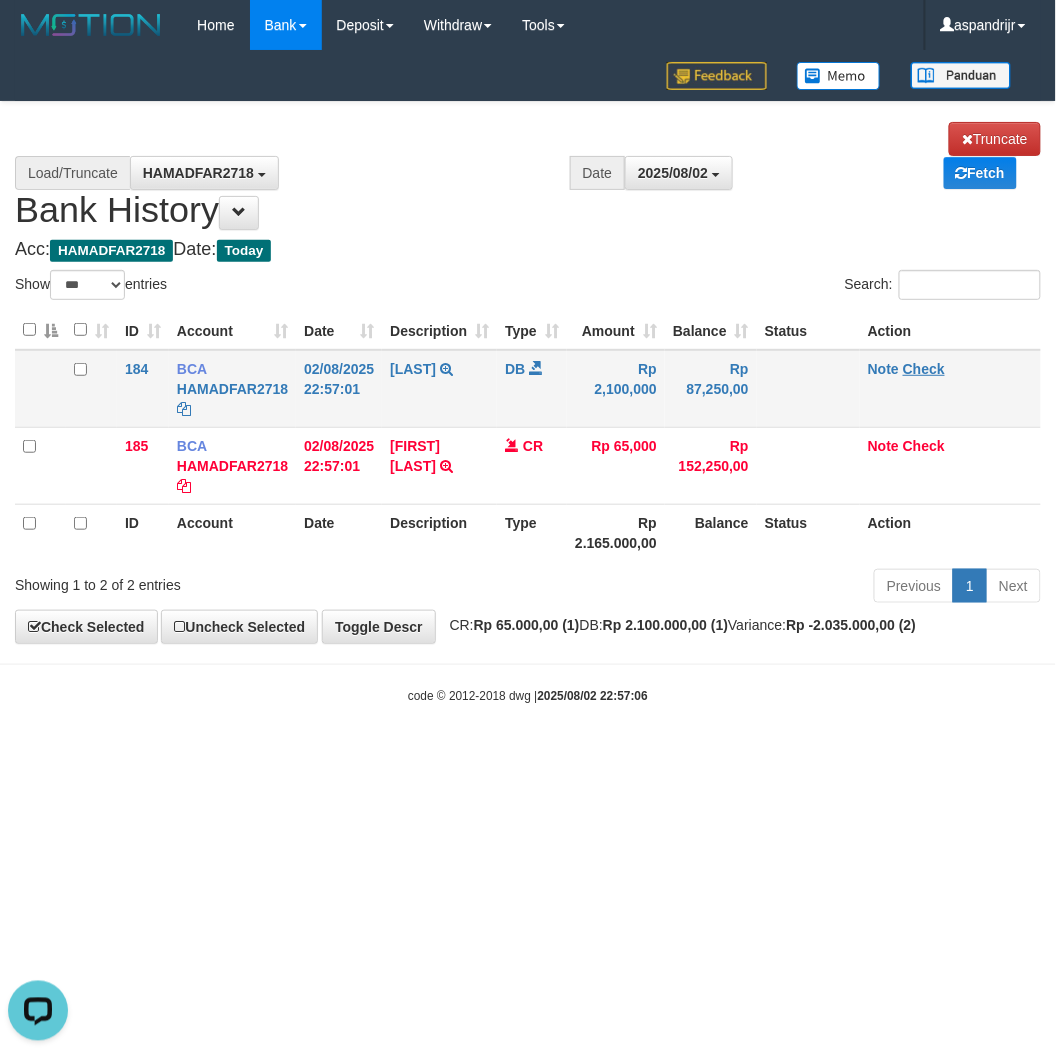scroll, scrollTop: 0, scrollLeft: 0, axis: both 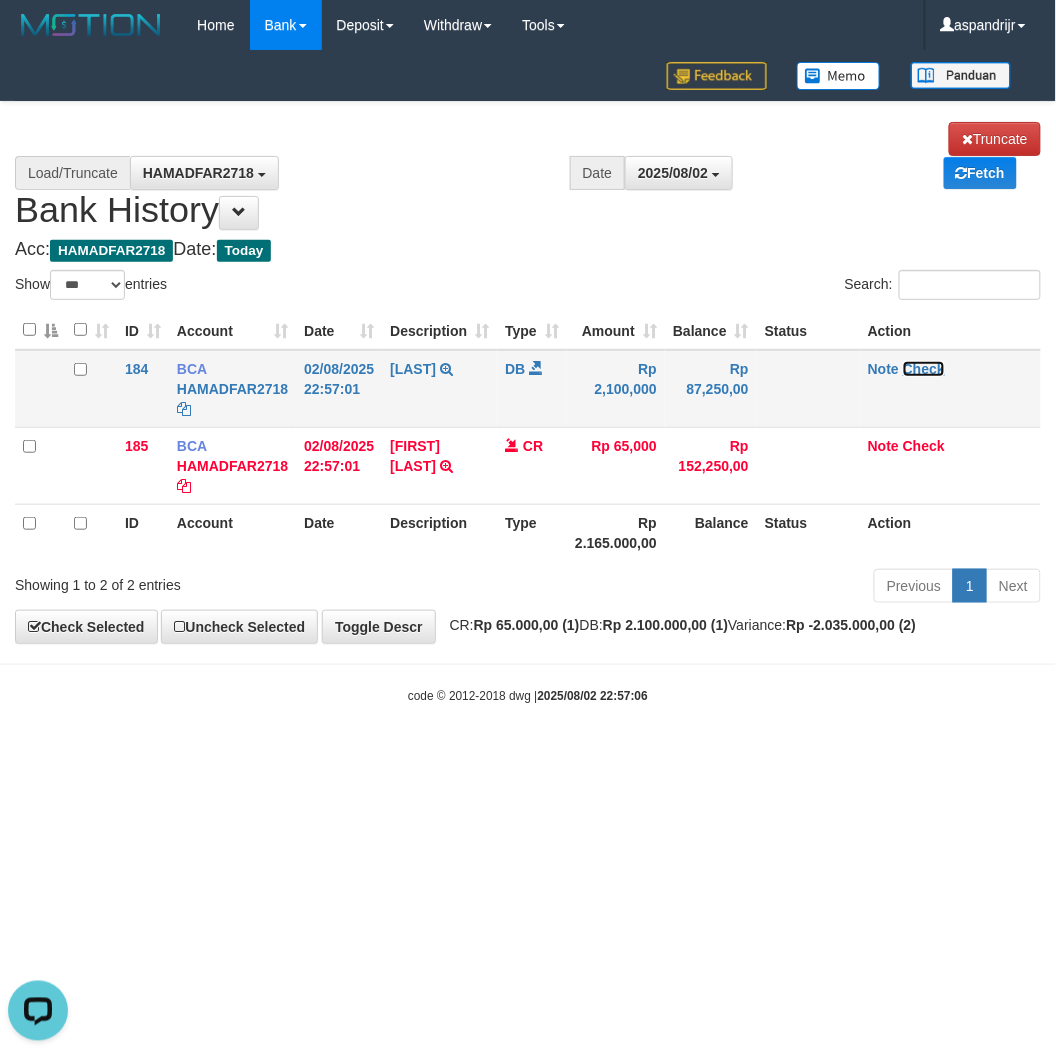 click on "Check" at bounding box center (924, 369) 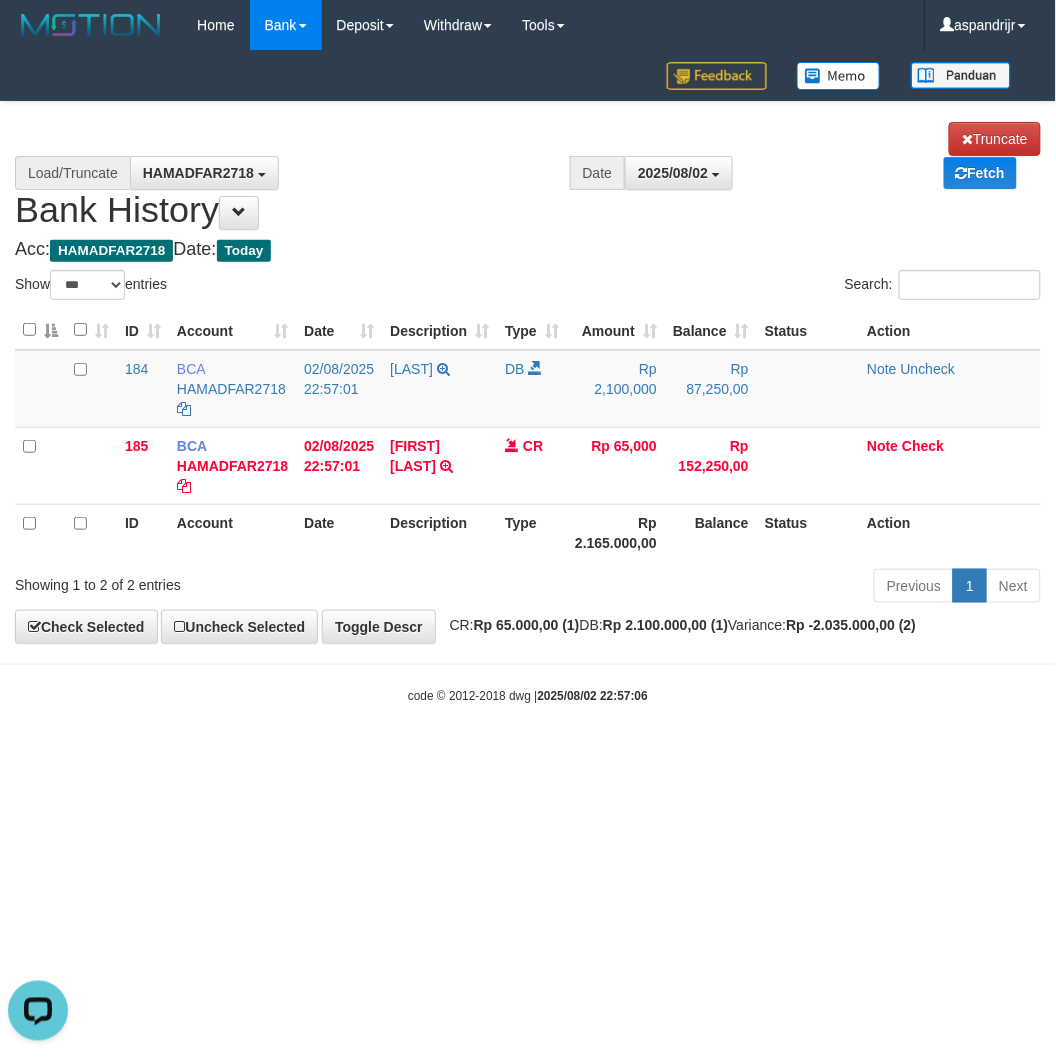 click on "Toggle navigation
Home
Bank
Account List
Load
By Website
Group
[ITOTO]													PRABUJITU
By Load Group (DPS)
Group asp-1
Mutasi Bank
Search
Sync
Note Mutasi
Deposit
DPS Fetch -" at bounding box center (528, 377) 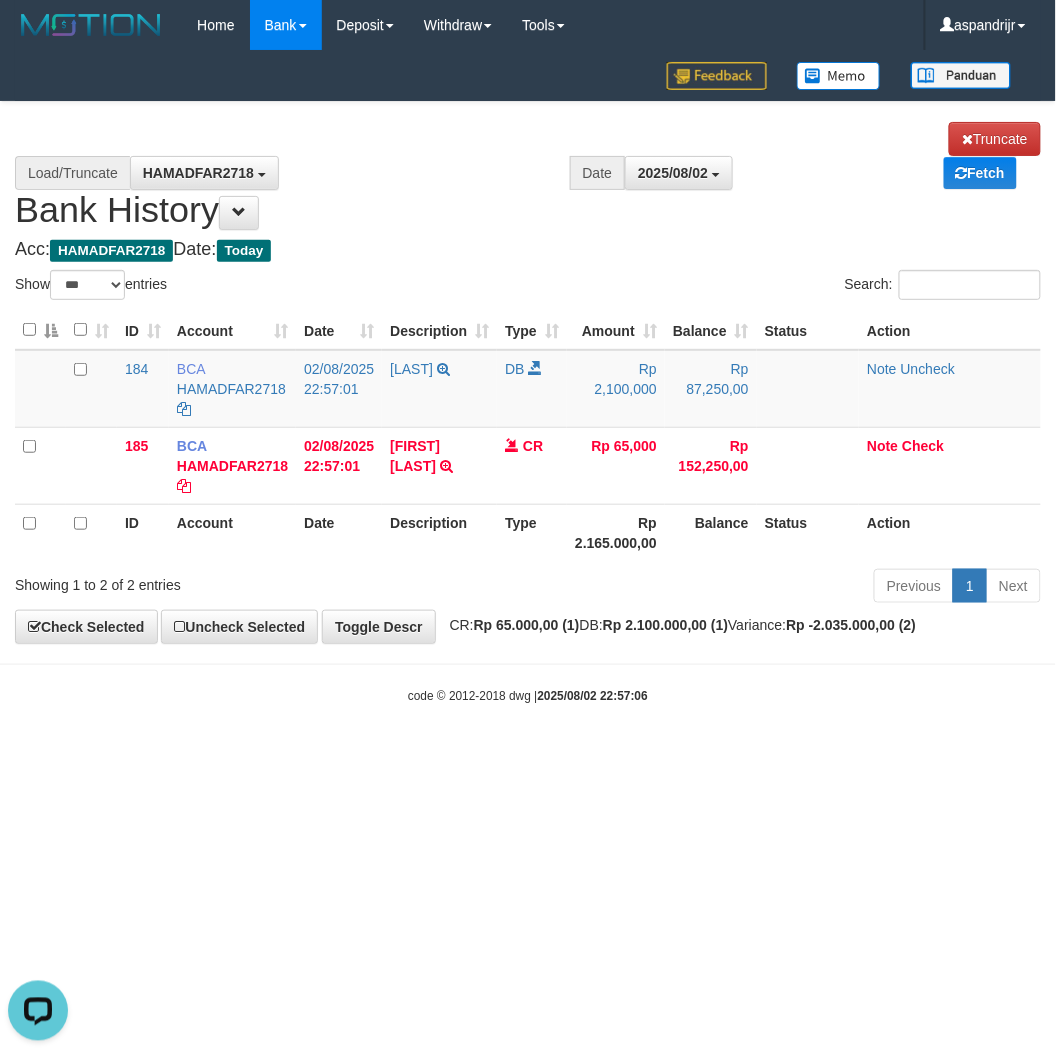 click on "code © 2012-2018 dwg |  2025/08/02 22:57:06" at bounding box center (528, 695) 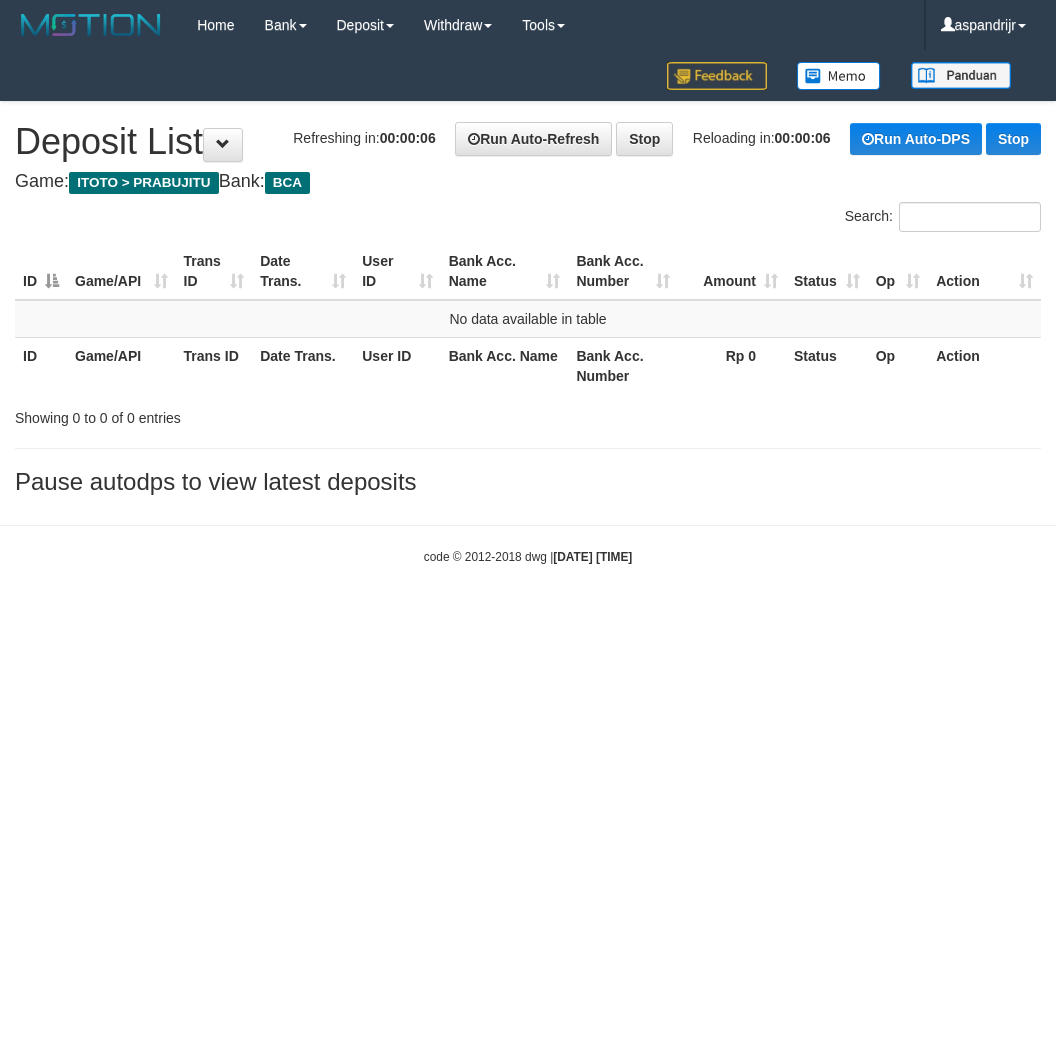 scroll, scrollTop: 0, scrollLeft: 0, axis: both 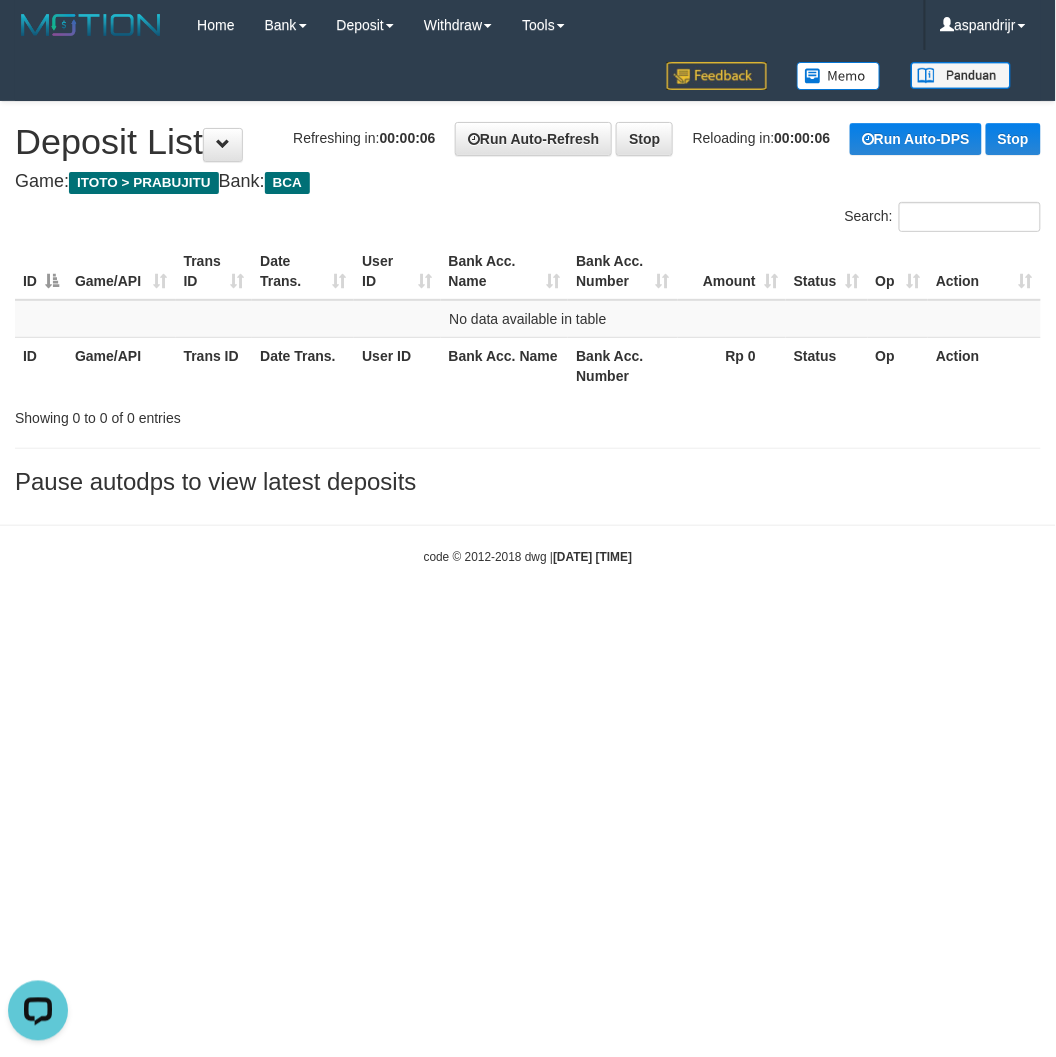 click on "Toggle navigation
Home
Bank
Account List
Load
By Website
Group
[ITOTO]													PRABUJITU
By Load Group (DPS)
Group asp-1
Mutasi Bank
Search
Sync
Note Mutasi
Deposit
DPS List" at bounding box center [528, 308] 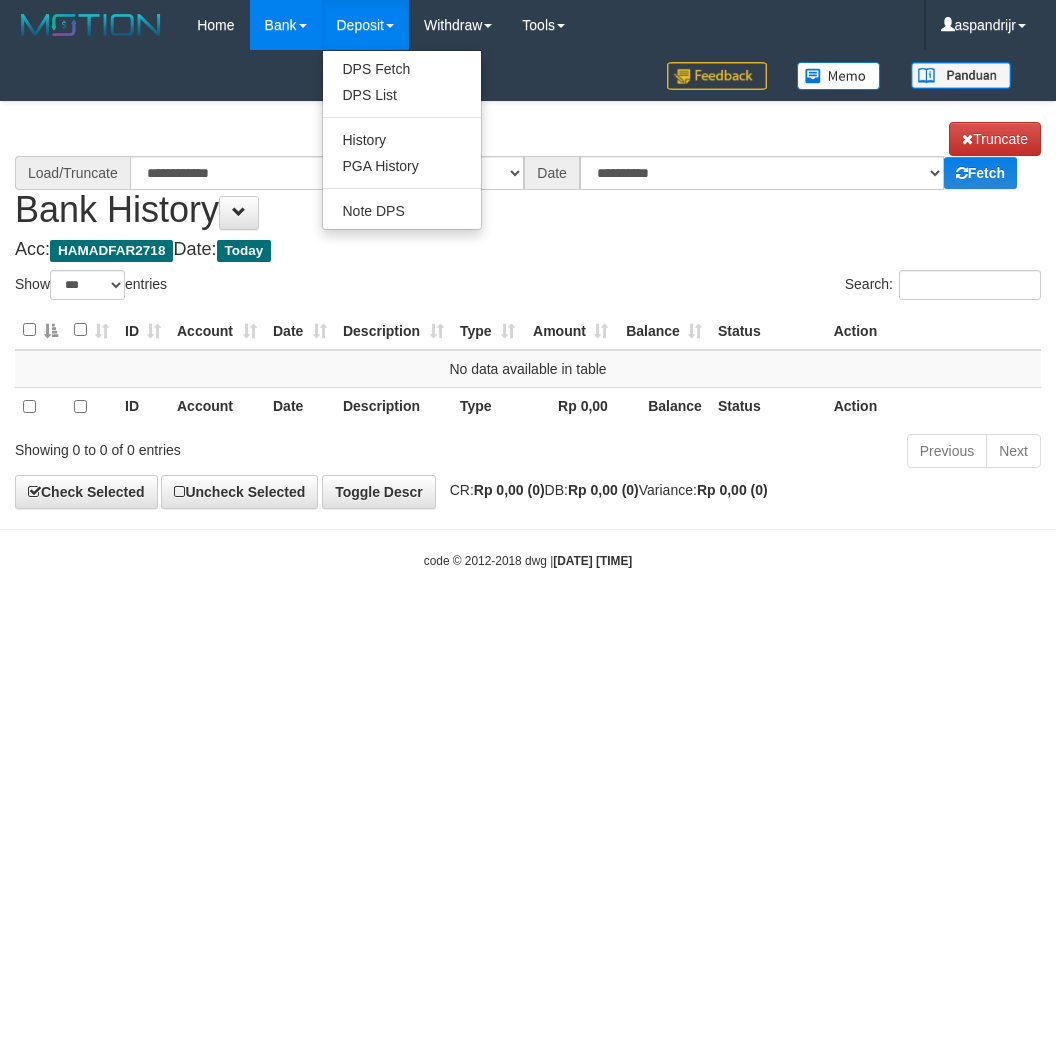 select on "***" 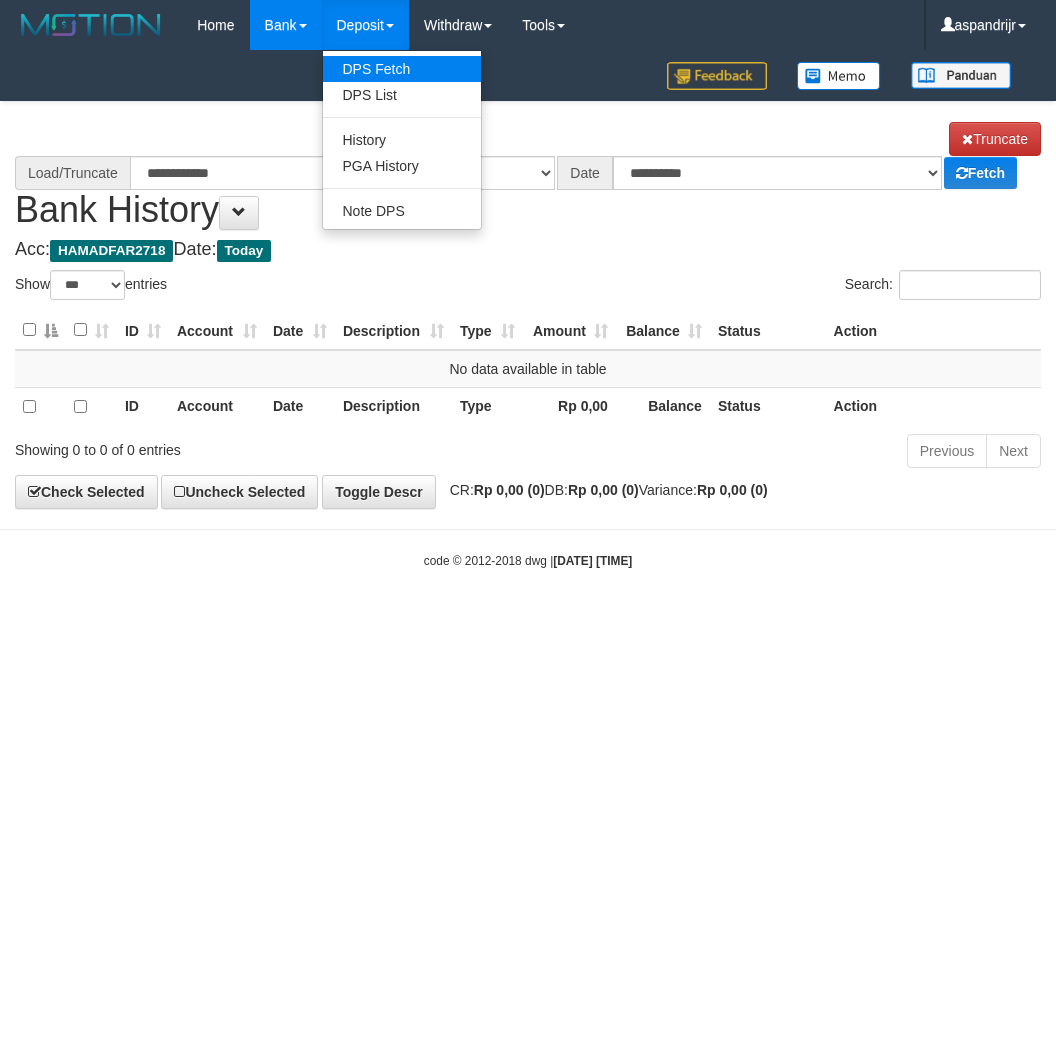 scroll, scrollTop: 0, scrollLeft: 0, axis: both 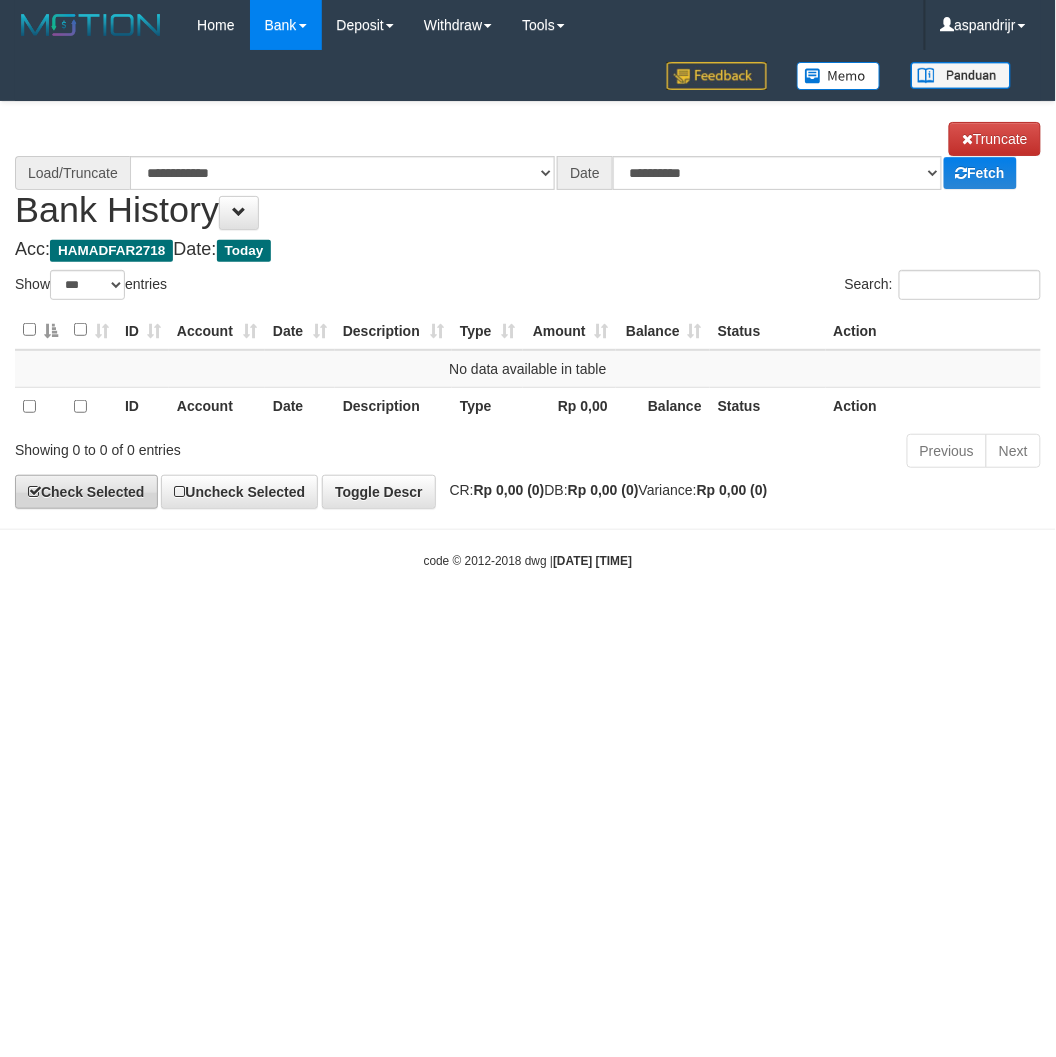 select on "****" 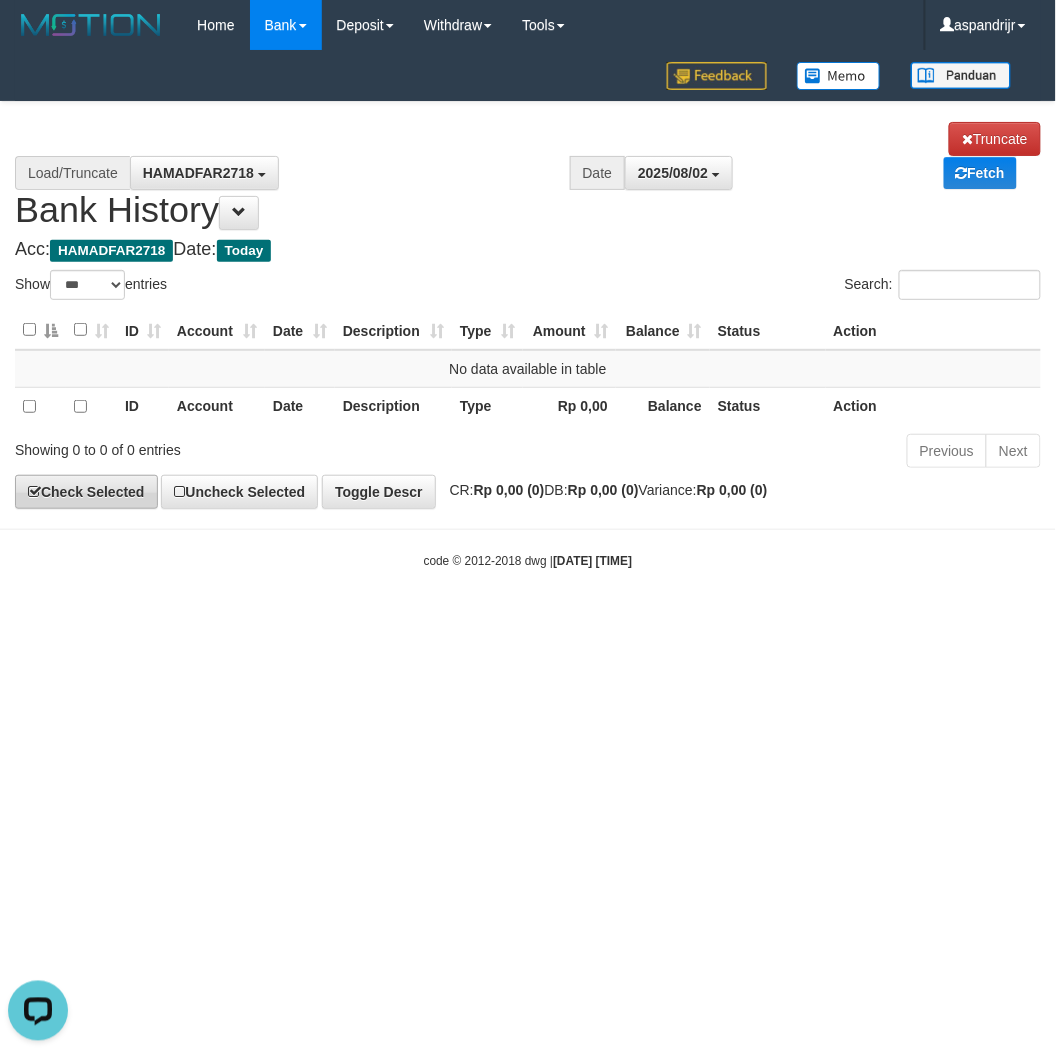 scroll, scrollTop: 0, scrollLeft: 0, axis: both 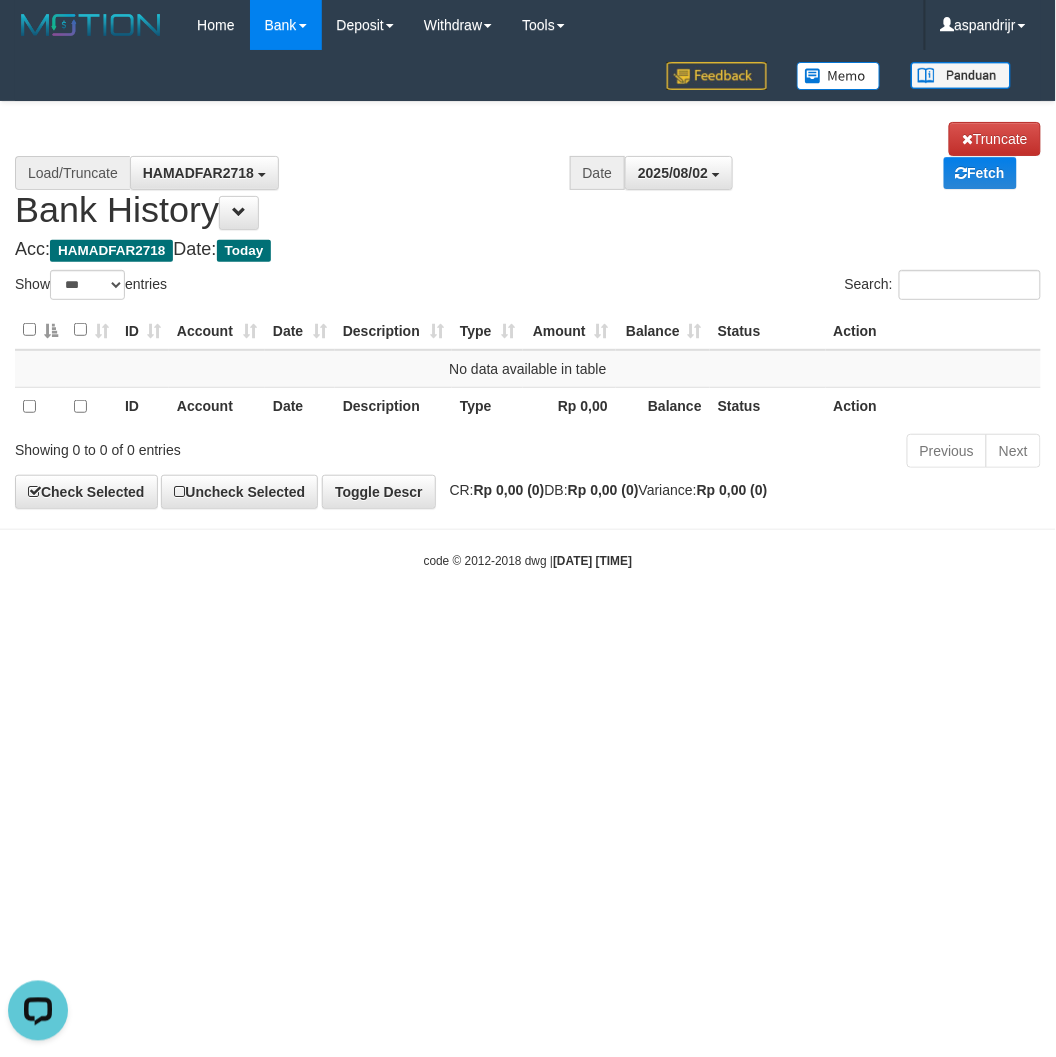 click on "Toggle navigation
Home
Bank
Account List
Load
By Website
Group
[ITOTO]													PRABUJITU
By Load Group (DPS)
Group asp-1
Mutasi Bank
Search
Sync
Note Mutasi
Deposit
DPS List" at bounding box center [528, 310] 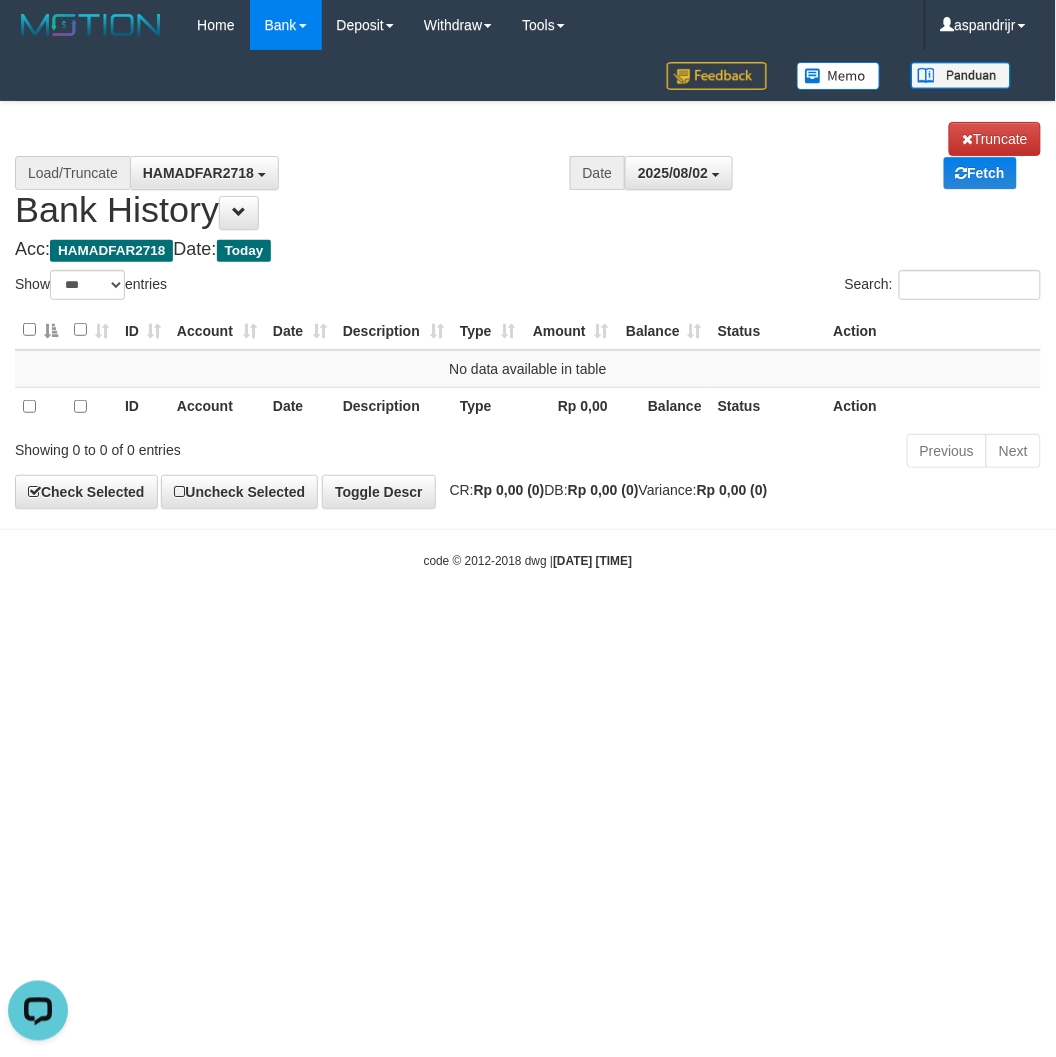 click on "Toggle navigation
Home
Bank
Account List
Load
By Website
Group
[ITOTO]													PRABUJITU
By Load Group (DPS)
Group asp-1
Mutasi Bank
Search
Sync
Note Mutasi
Deposit
DPS Fetch -" at bounding box center [528, 310] 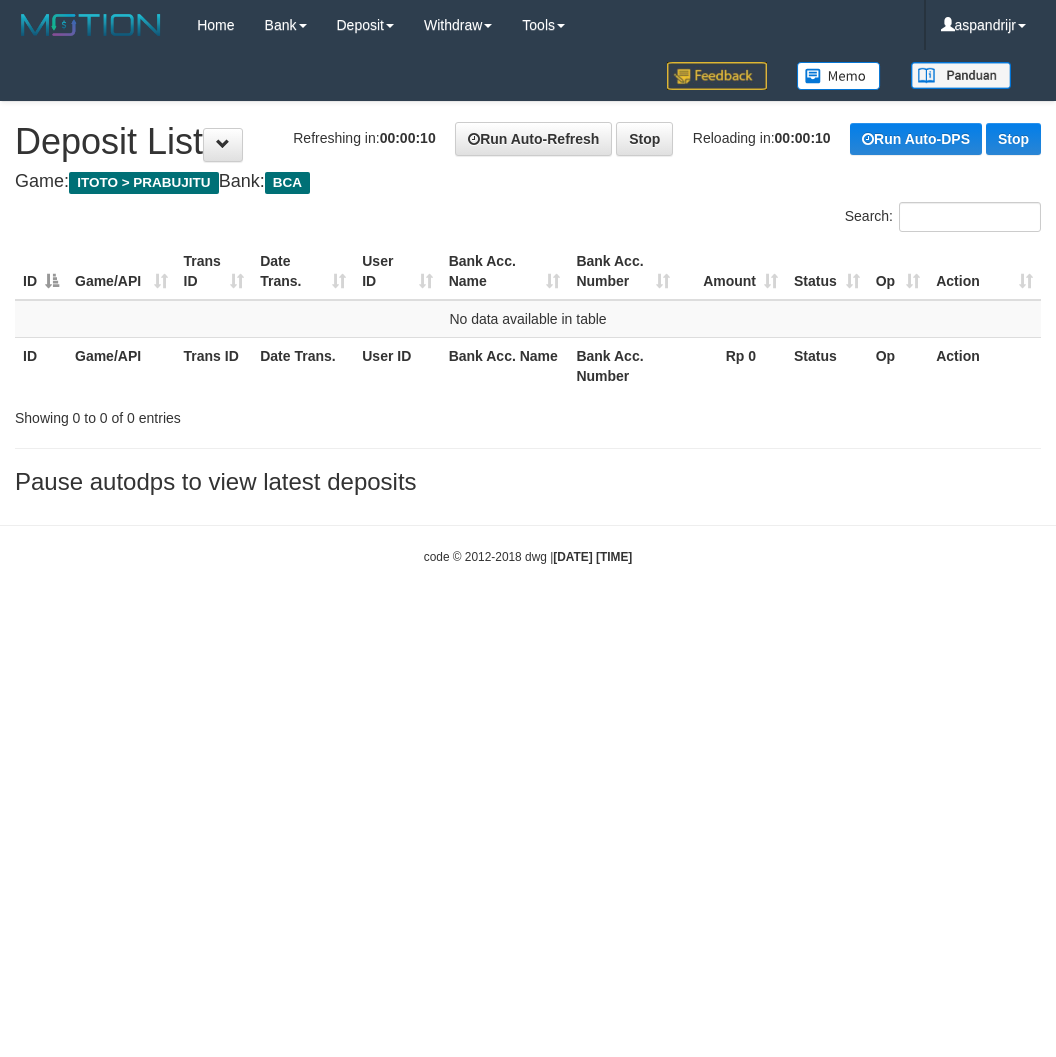 scroll, scrollTop: 0, scrollLeft: 0, axis: both 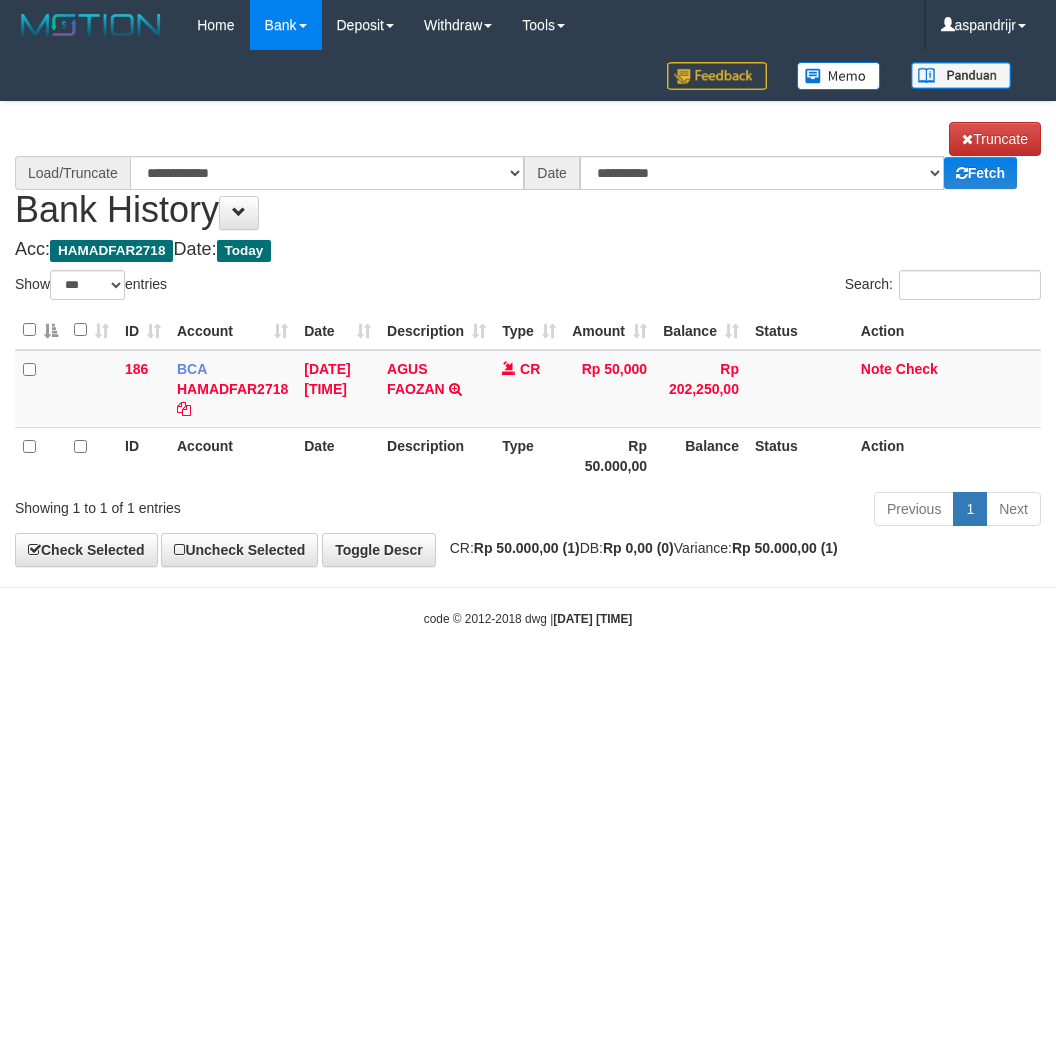 select on "***" 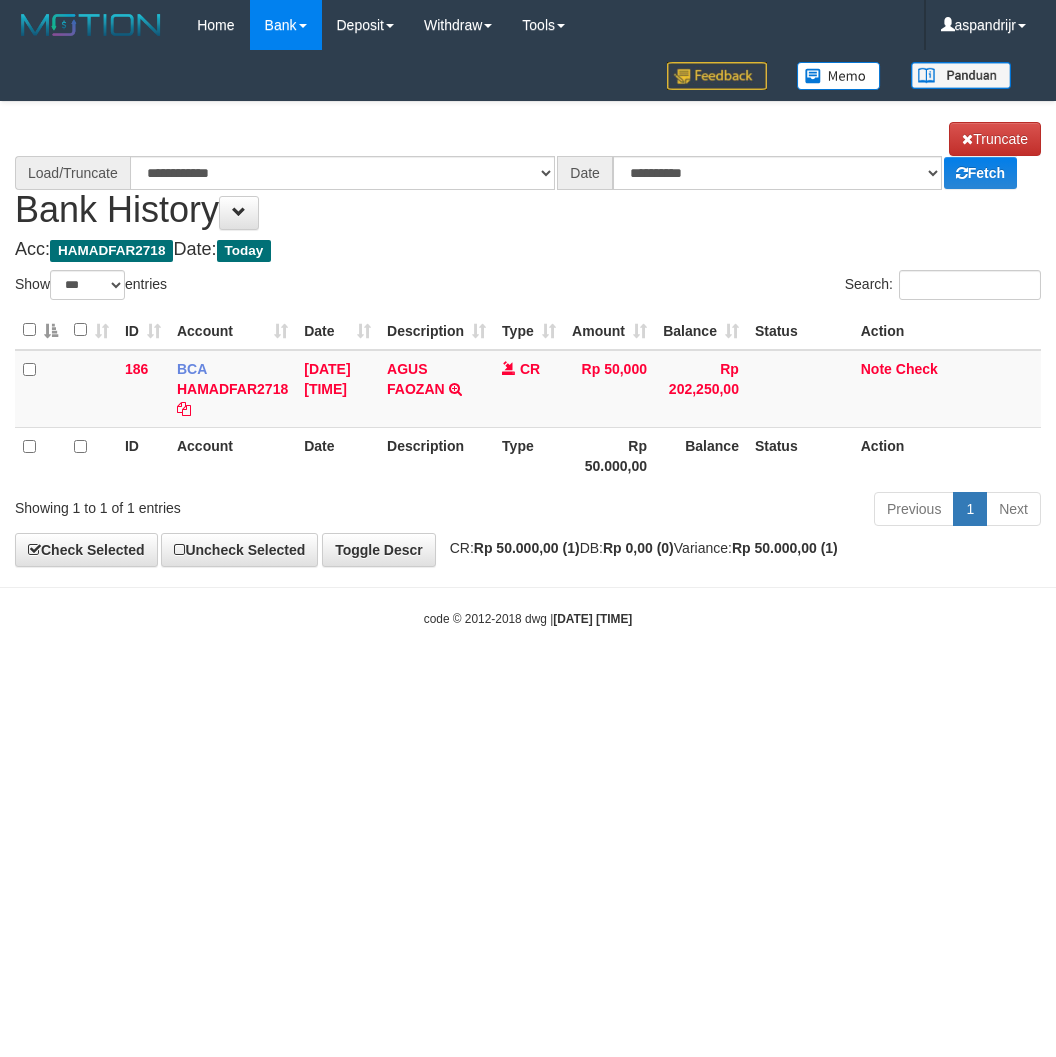 scroll, scrollTop: 0, scrollLeft: 0, axis: both 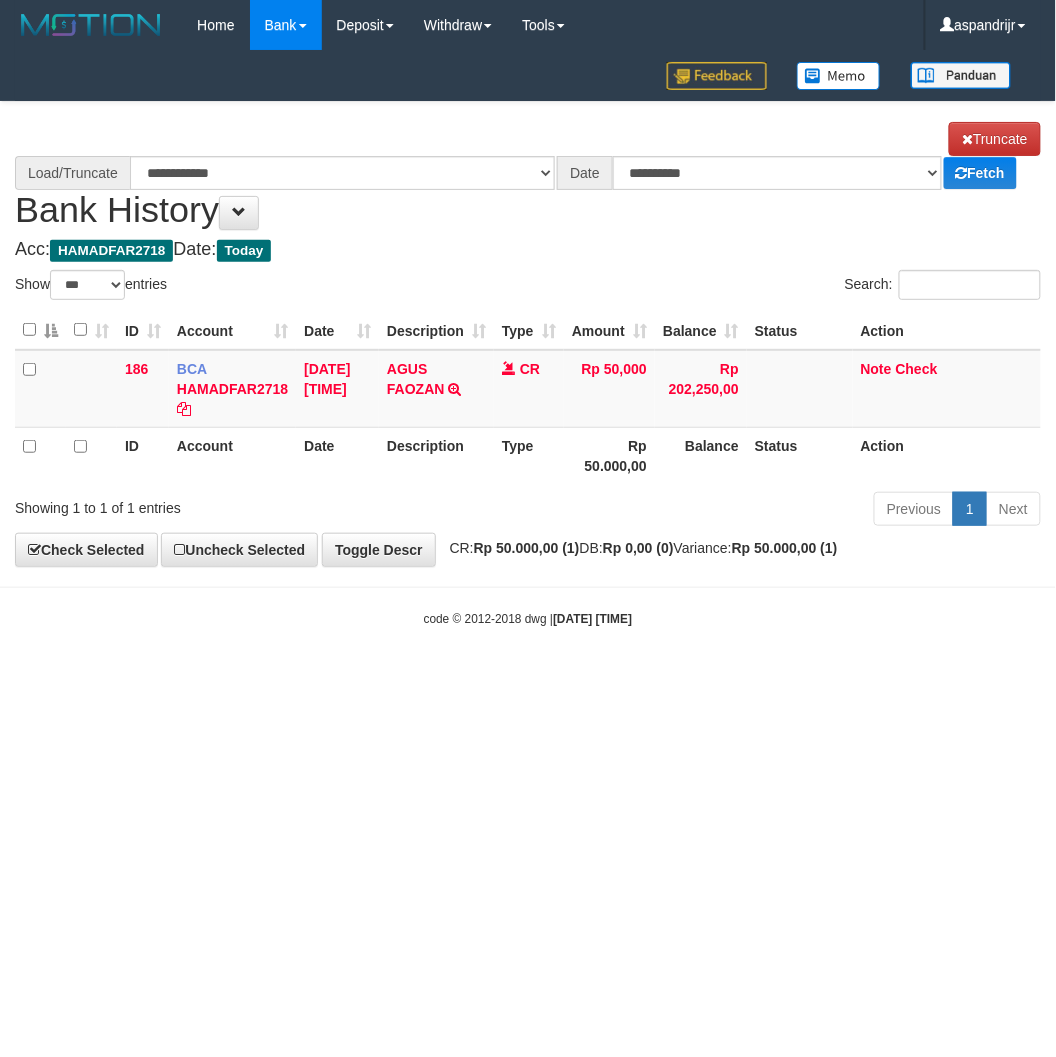 select on "****" 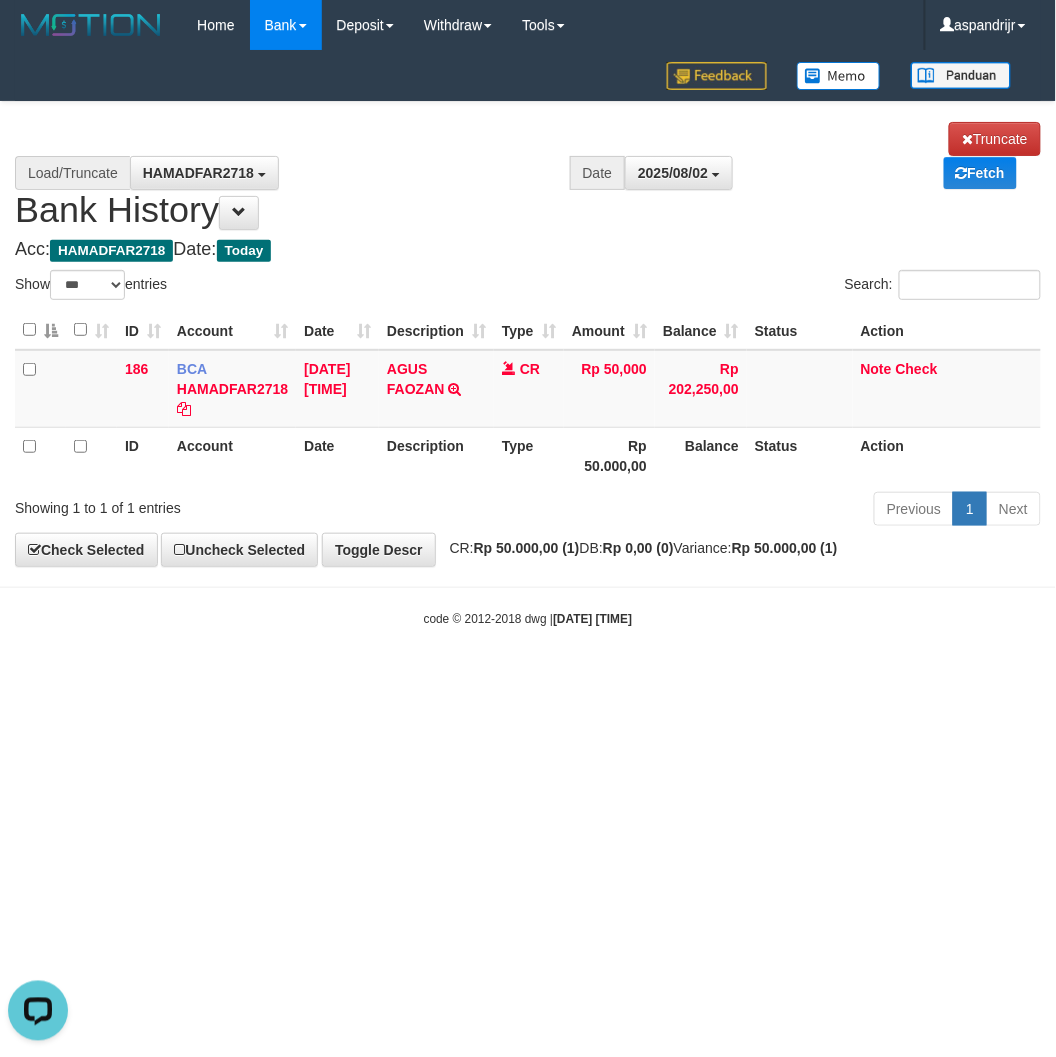 scroll, scrollTop: 0, scrollLeft: 0, axis: both 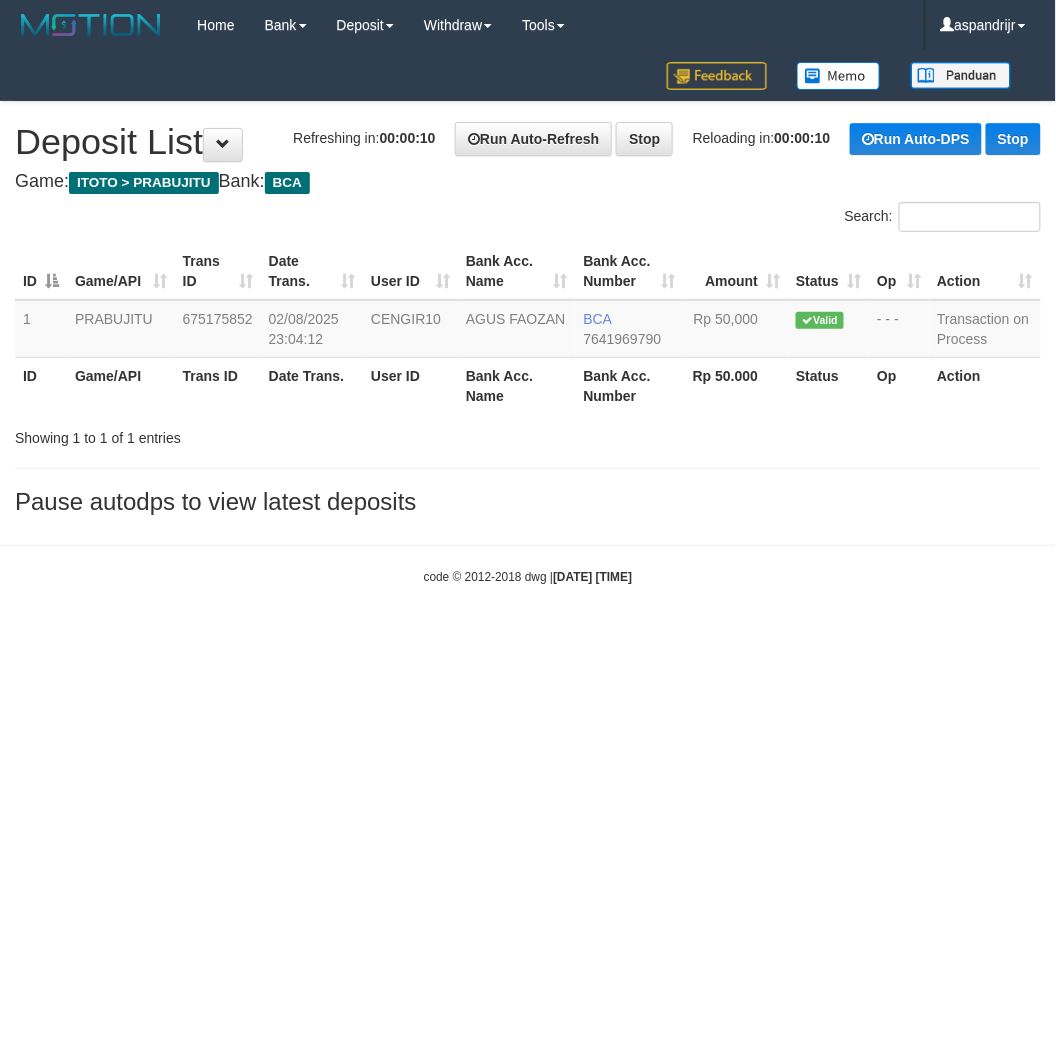 click on "Toggle navigation
Home
Bank
Account List
Load
By Website
Group
[ITOTO]													PRABUJITU
By Load Group (DPS)
Group asp-1
Mutasi Bank
Search
Sync
Note Mutasi
Deposit
DPS List" at bounding box center [528, 318] 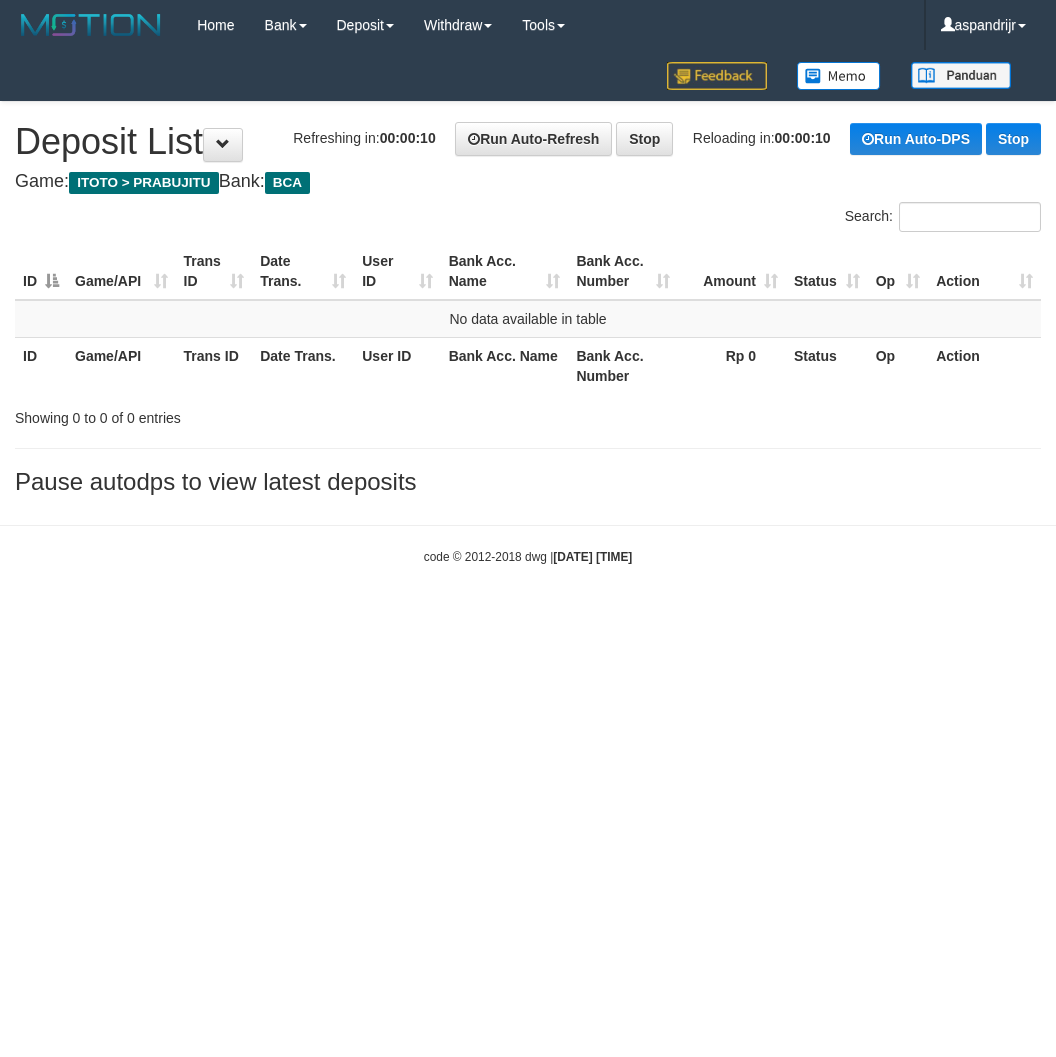 scroll, scrollTop: 0, scrollLeft: 0, axis: both 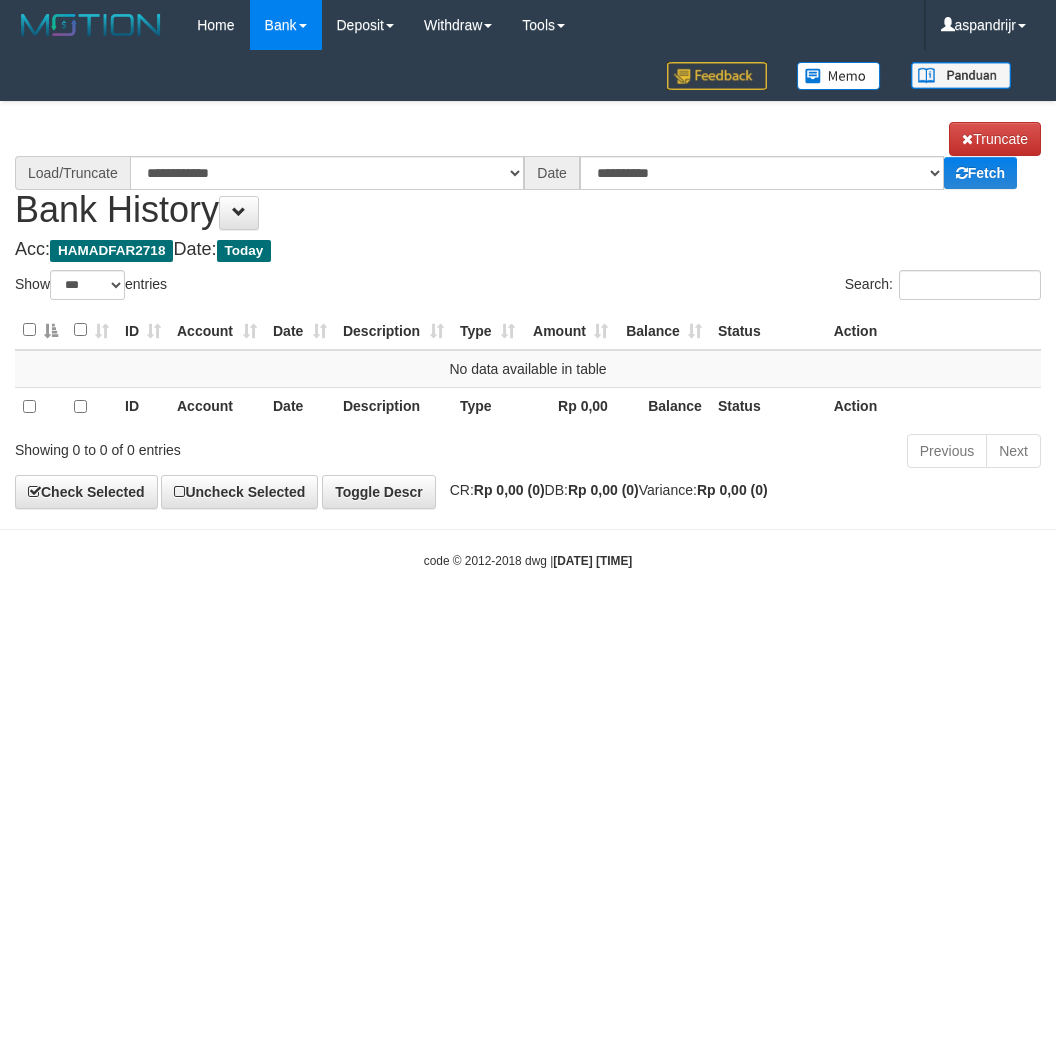 select on "***" 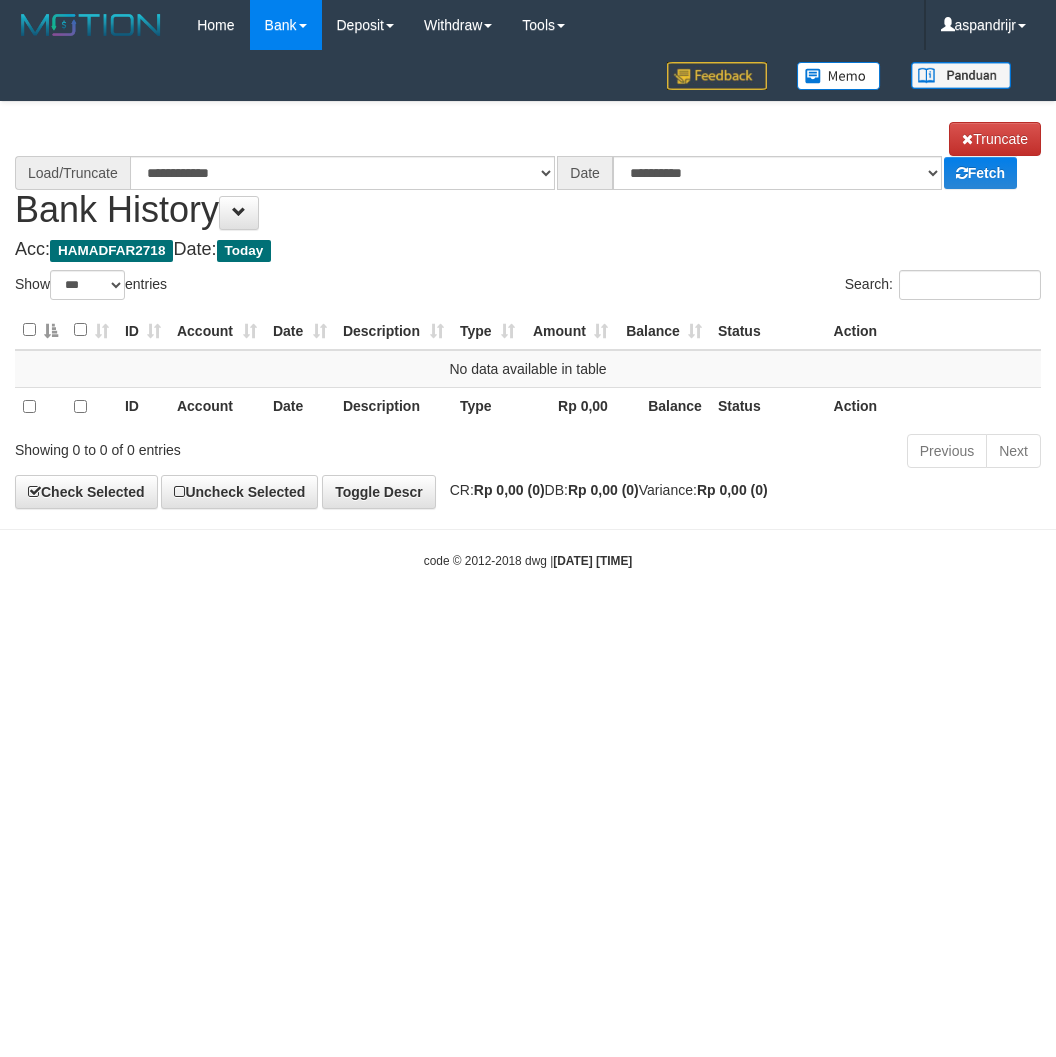 scroll, scrollTop: 0, scrollLeft: 0, axis: both 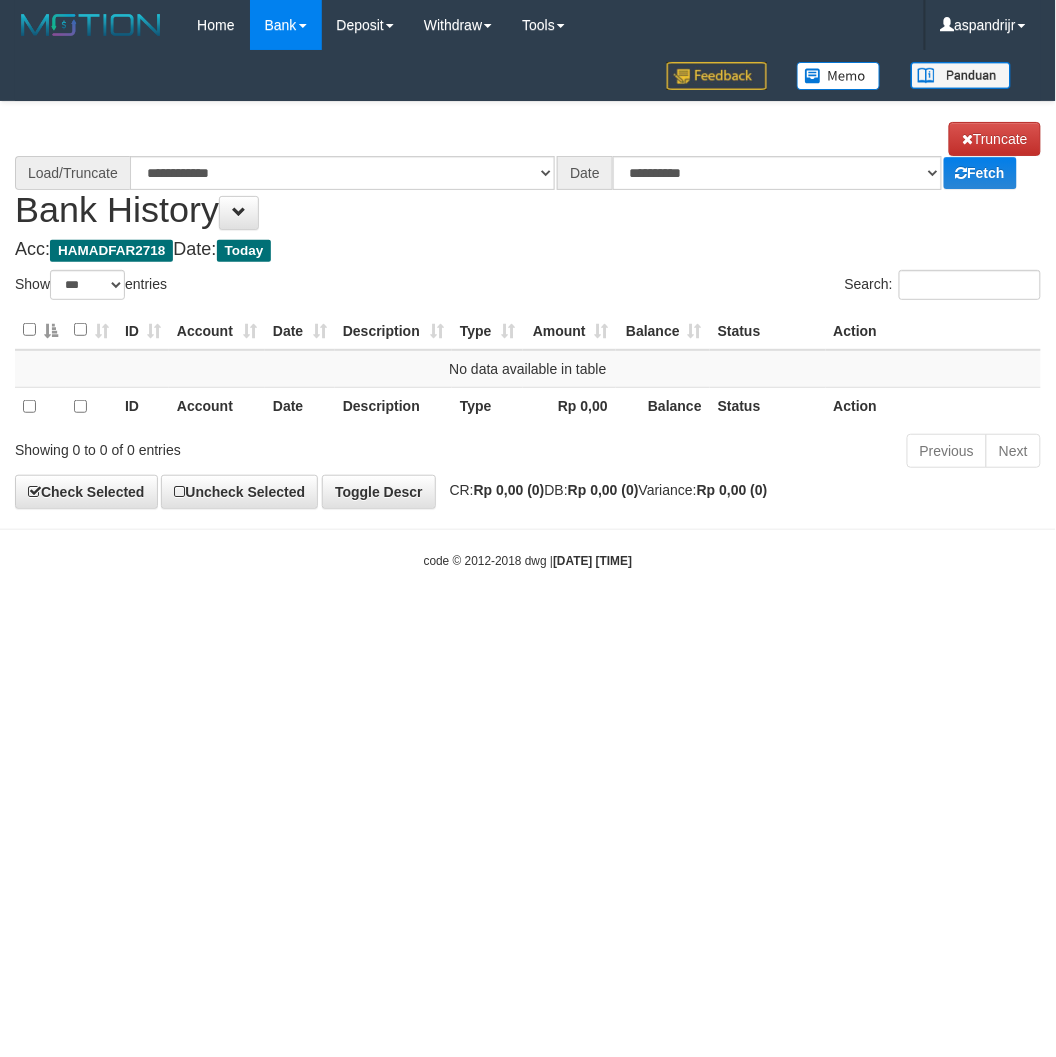 click on "Toggle navigation
Home
Bank
Account List
Load
By Website
Group
[ITOTO]													PRABUJITU
By Load Group (DPS)
Group asp-1
Mutasi Bank
Search
Sync
Note Mutasi
Deposit
DPS List" at bounding box center (528, 310) 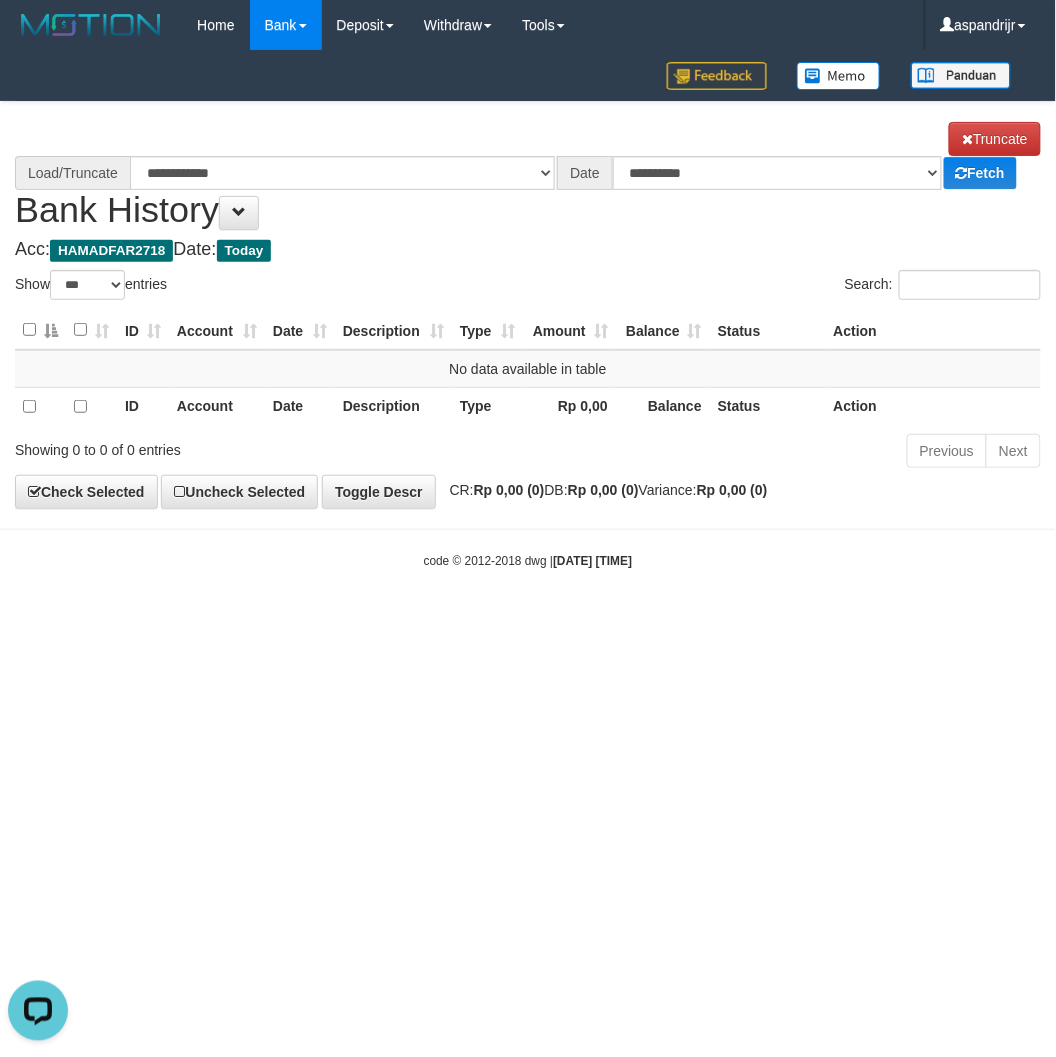 scroll, scrollTop: 0, scrollLeft: 0, axis: both 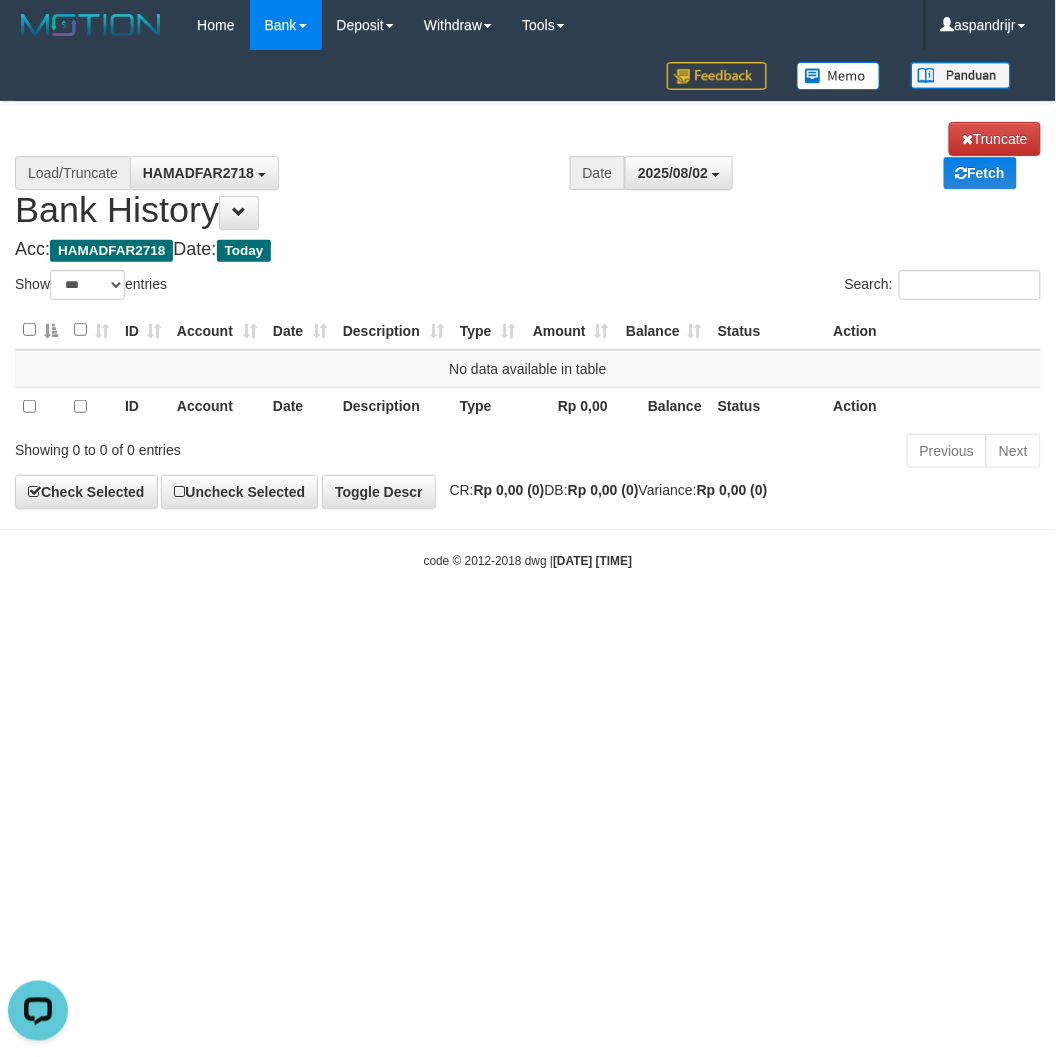 click on "Toggle navigation
Home
Bank
Account List
Load
By Website
Group
[ITOTO]													PRABUJITU
By Load Group (DPS)
Group asp-1
Mutasi Bank
Search
Sync
Note Mutasi
Deposit
DPS List" at bounding box center [528, 310] 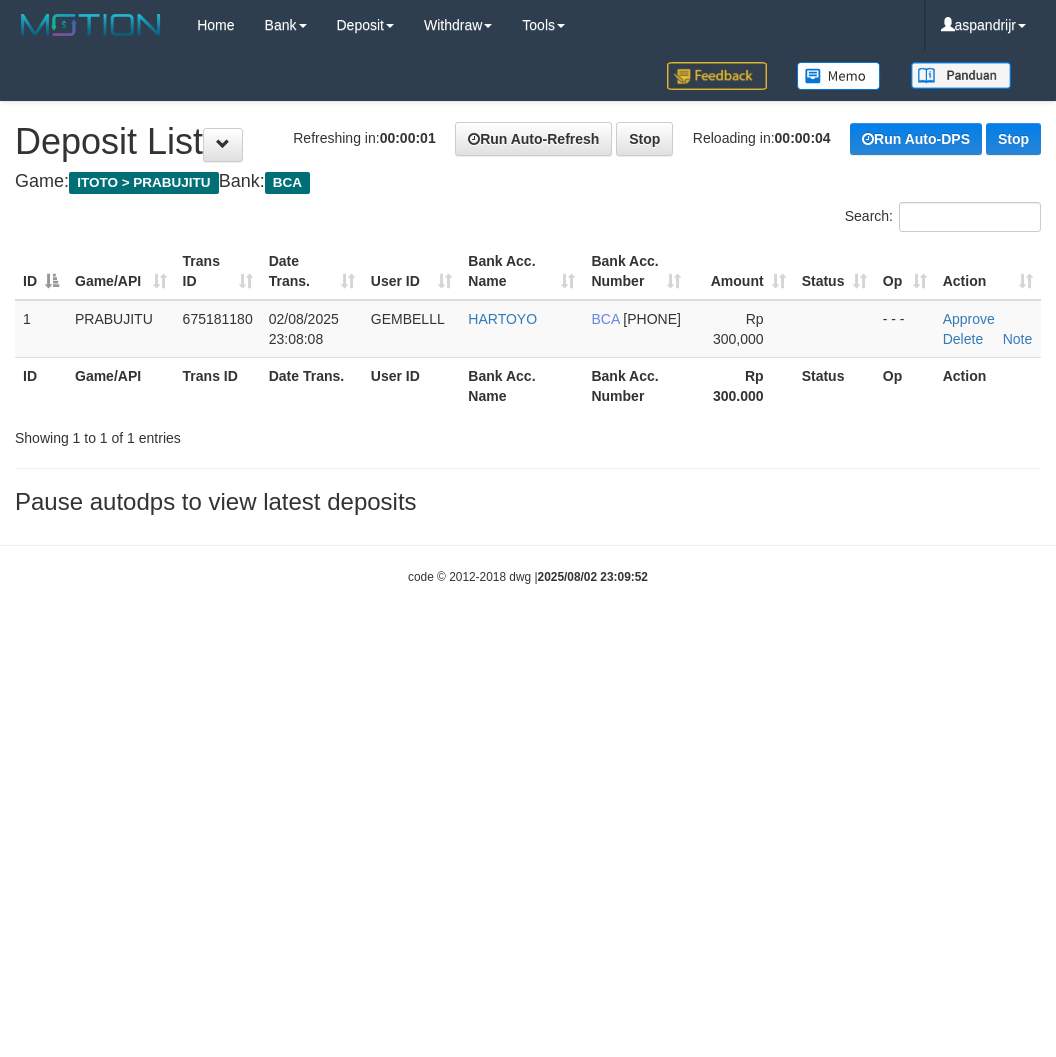 scroll, scrollTop: 0, scrollLeft: 0, axis: both 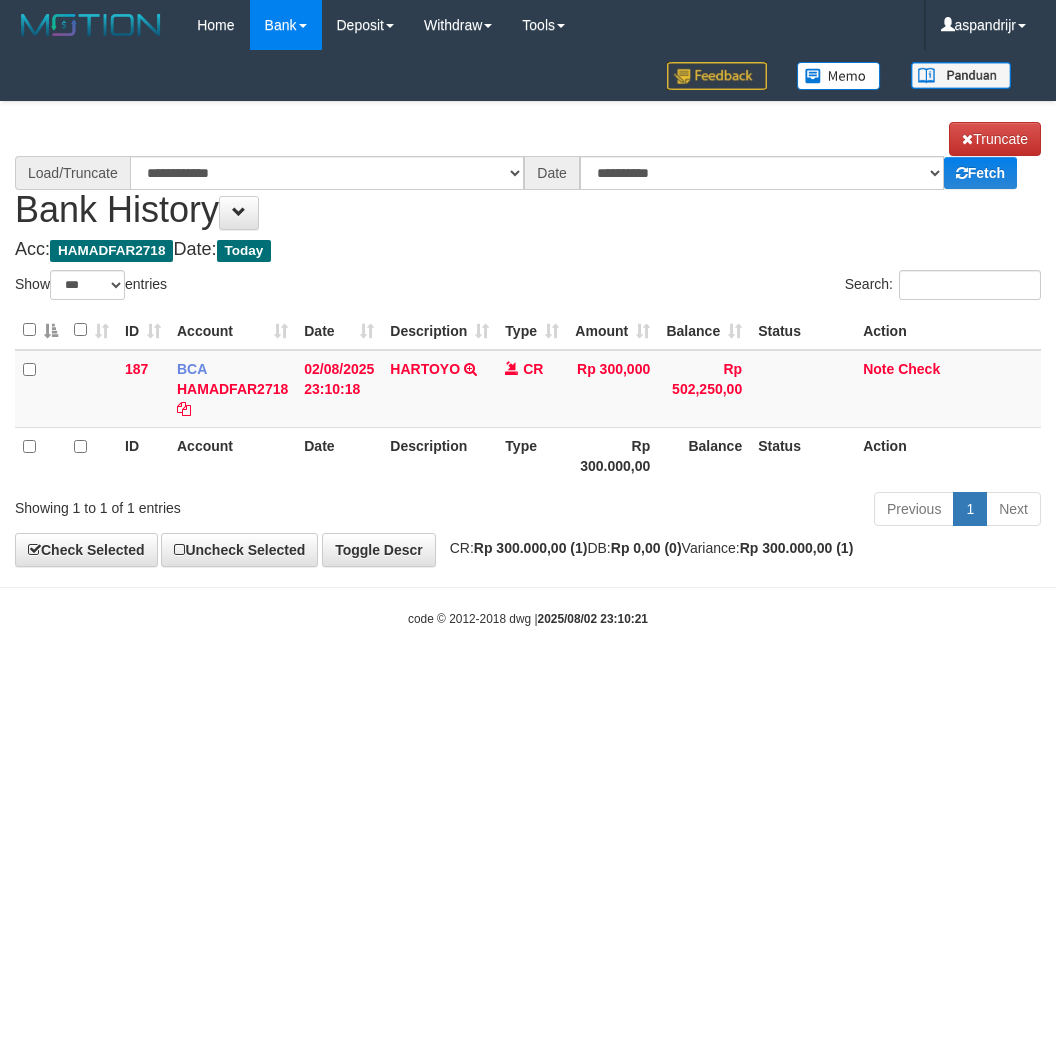 select on "***" 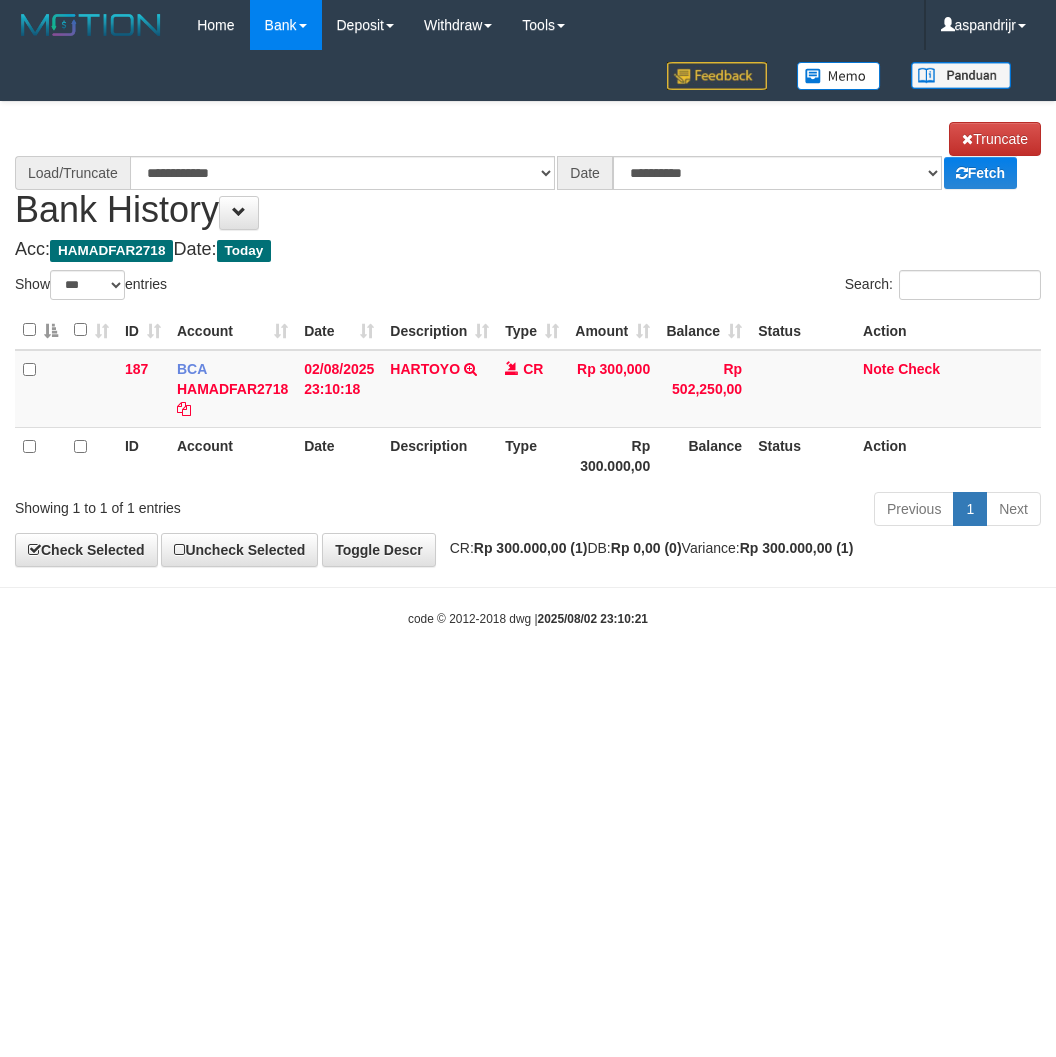 scroll, scrollTop: 0, scrollLeft: 0, axis: both 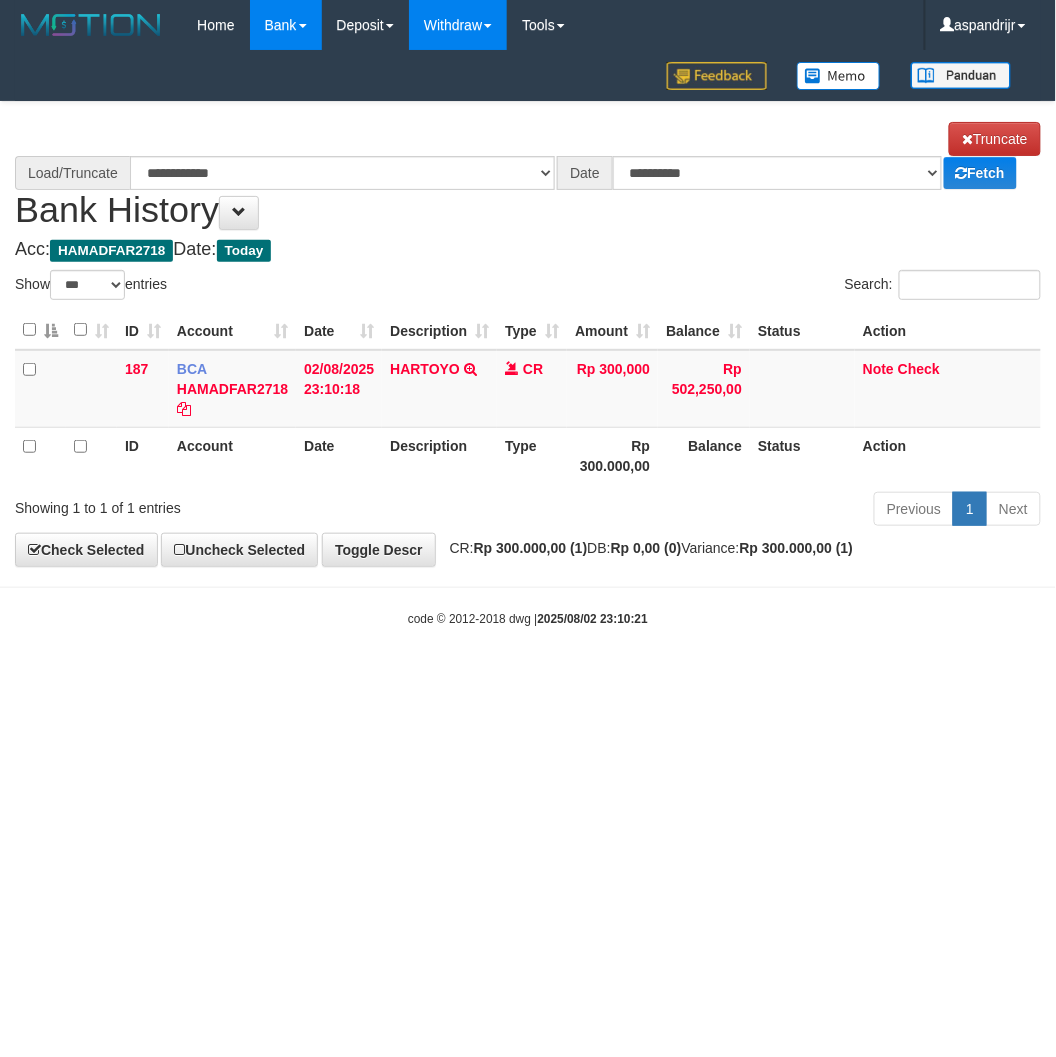 select on "****" 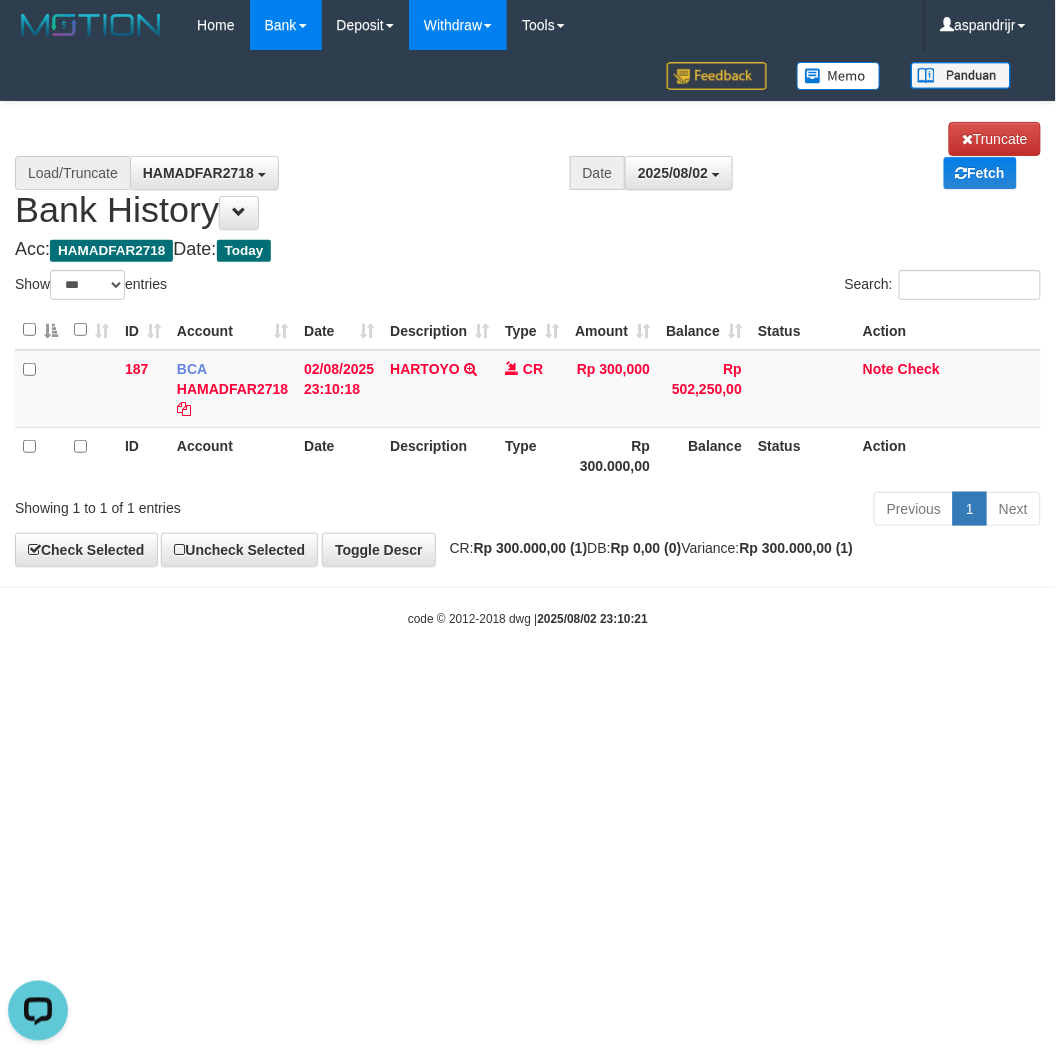 scroll, scrollTop: 0, scrollLeft: 0, axis: both 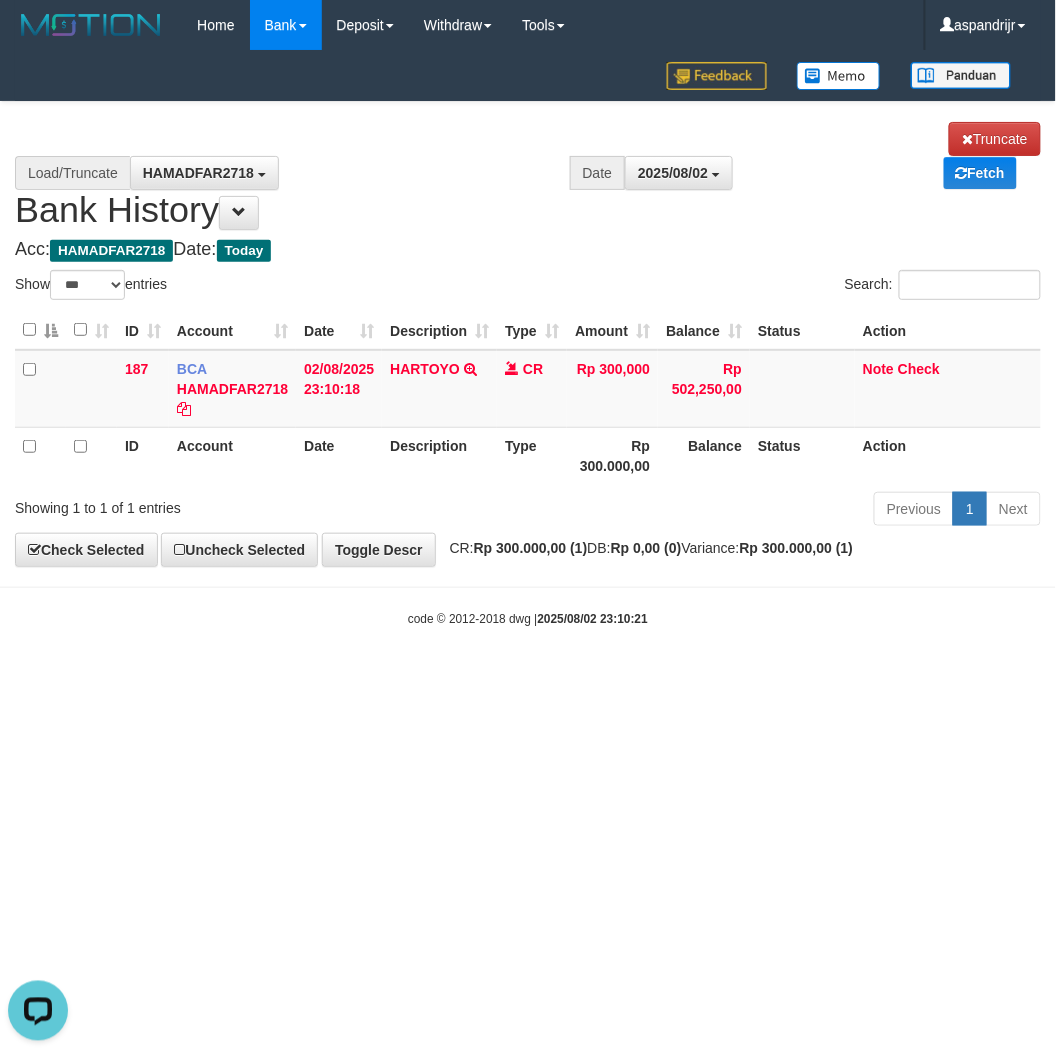 click on "Toggle navigation
Home
Bank
Account List
Load
By Website
Group
[ITOTO]													PRABUJITU
By Load Group (DPS)
Group asp-1
Mutasi Bank
Search
Sync
Note Mutasi
Deposit
DPS List" at bounding box center (528, 339) 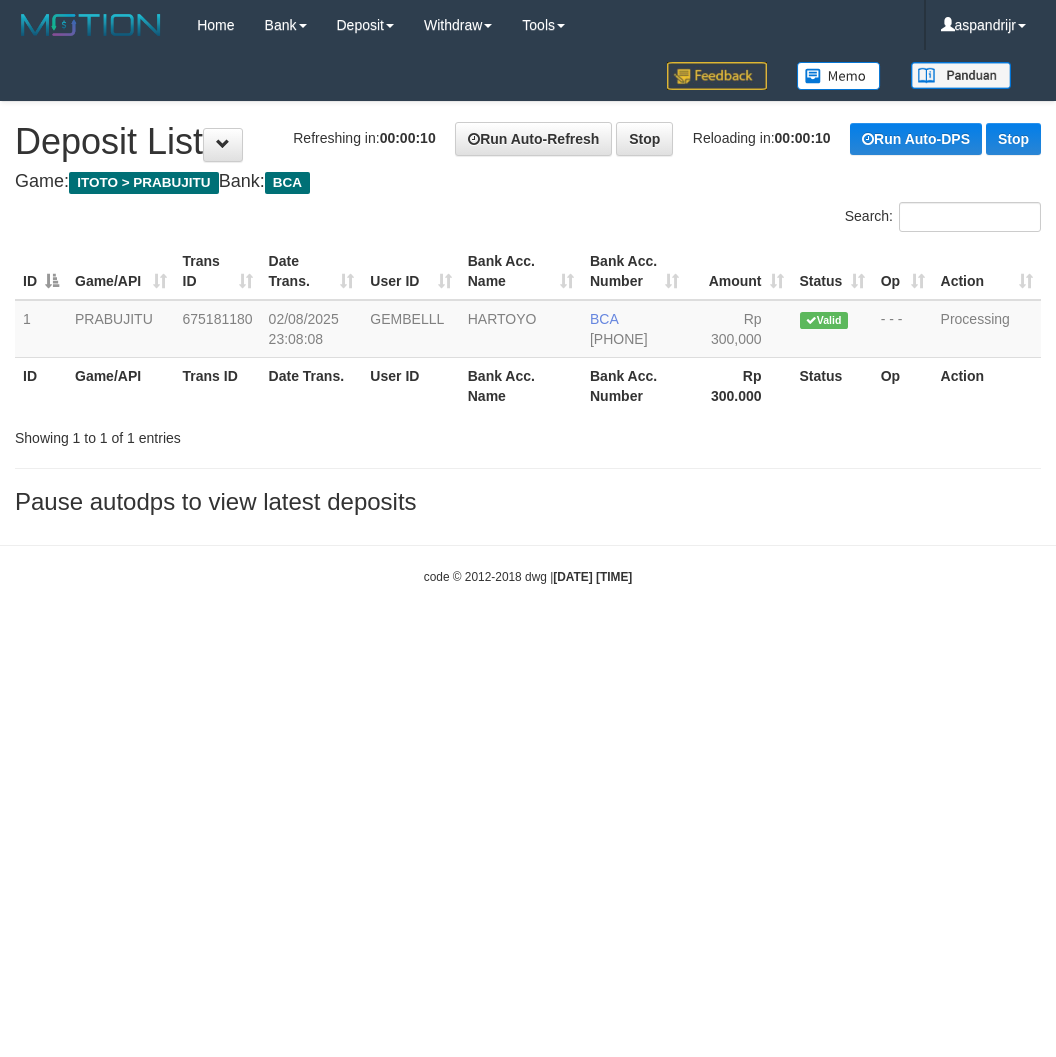 scroll, scrollTop: 0, scrollLeft: 0, axis: both 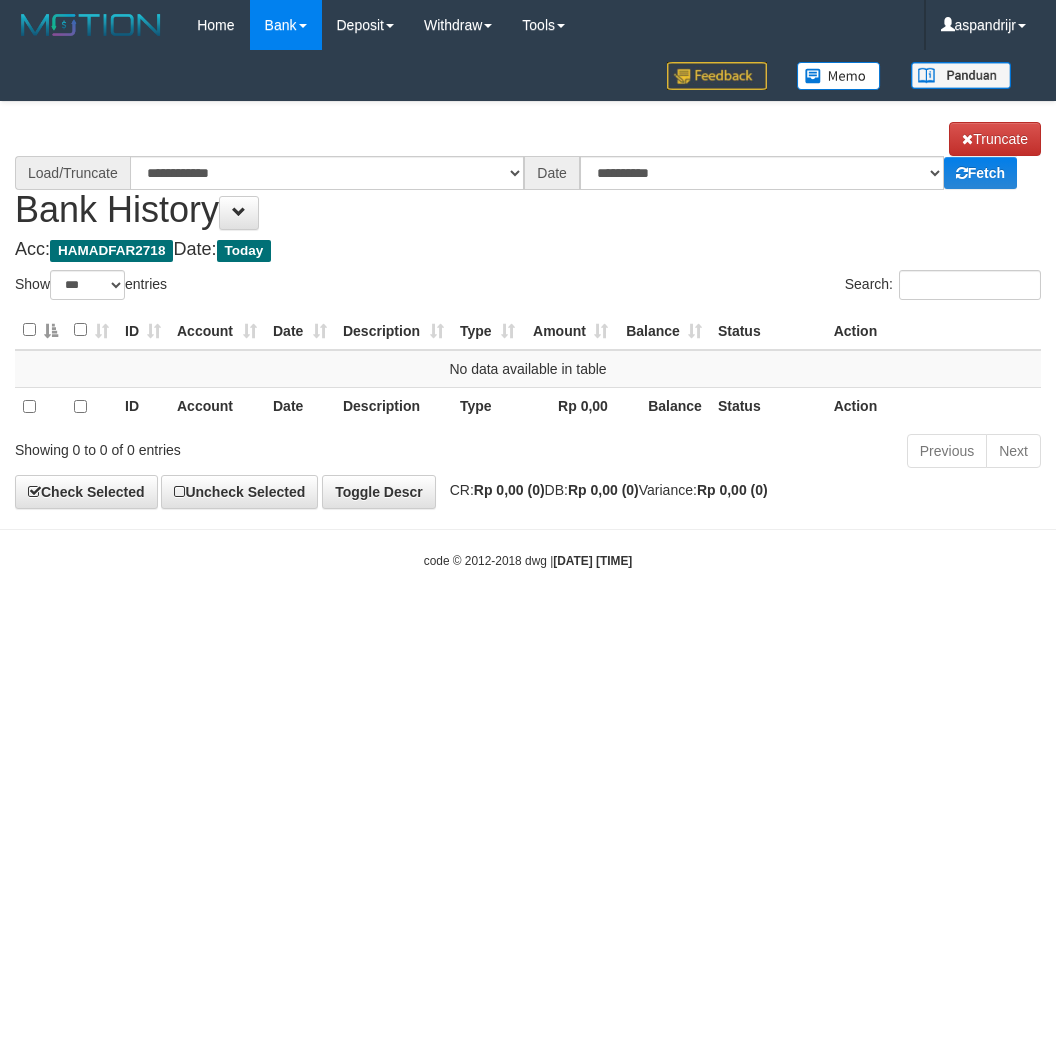 select on "***" 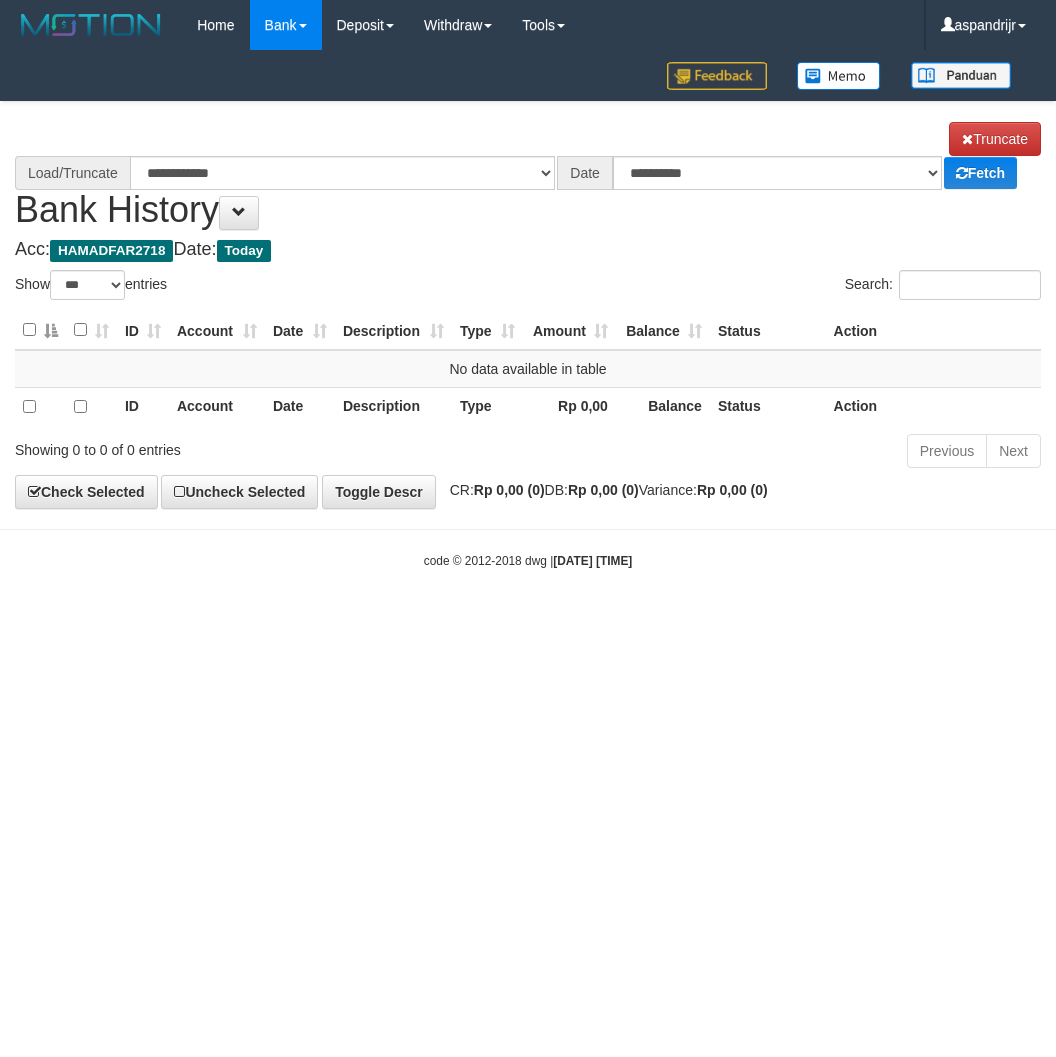 scroll, scrollTop: 0, scrollLeft: 0, axis: both 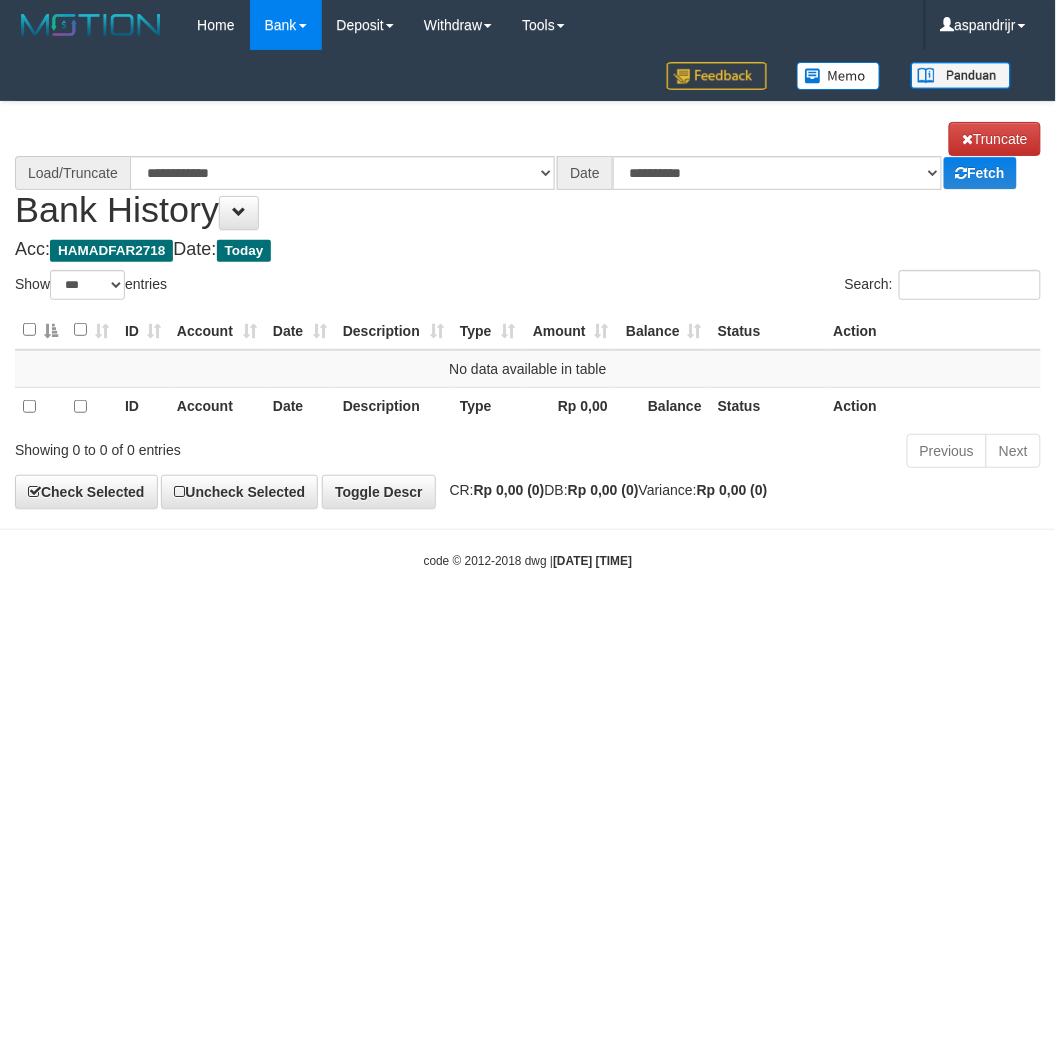 click on "Toggle navigation
Home
Bank
Account List
Load
By Website
Group
[ITOTO]													PRABUJITU
By Load Group (DPS)
Group asp-1
Mutasi Bank
Search
Sync
Note Mutasi
Deposit
DPS List" at bounding box center [528, 310] 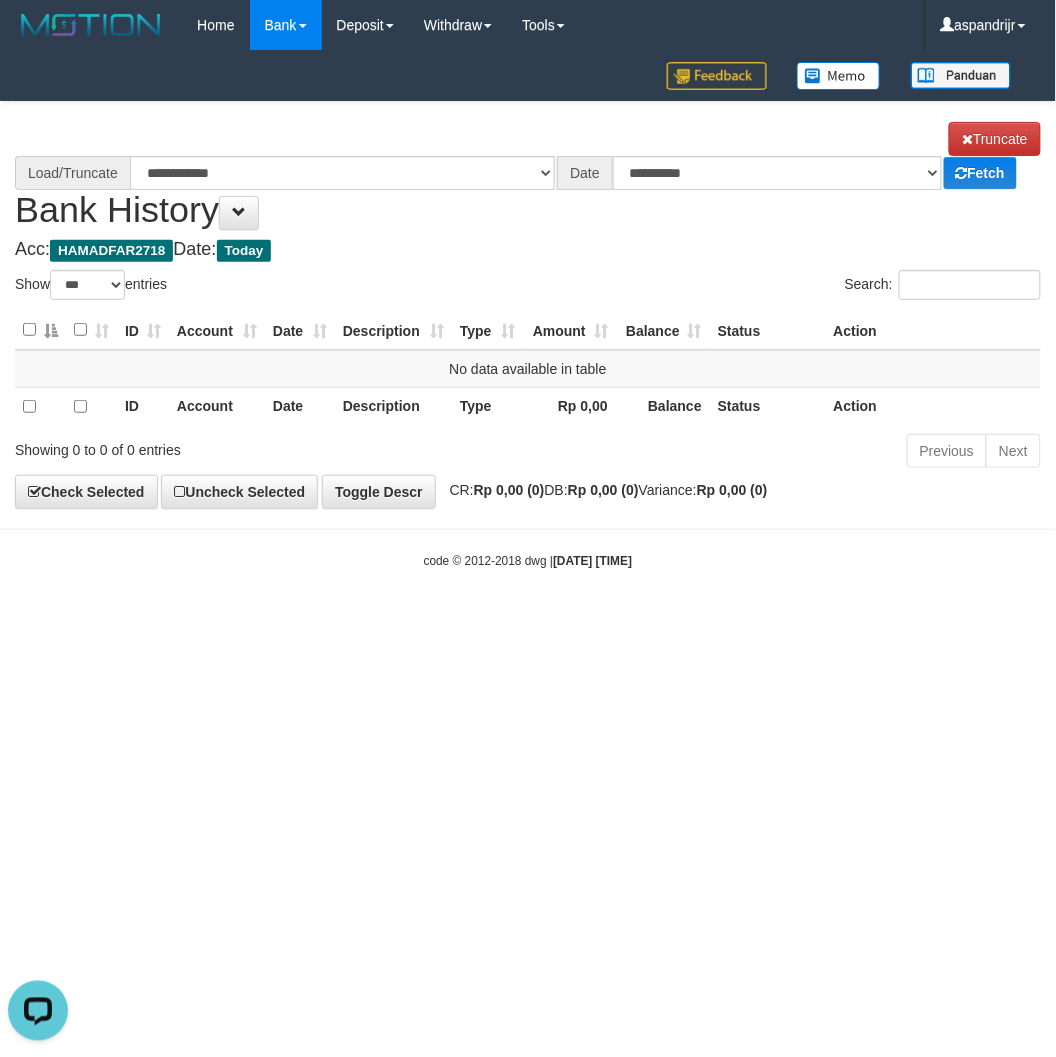 scroll, scrollTop: 0, scrollLeft: 0, axis: both 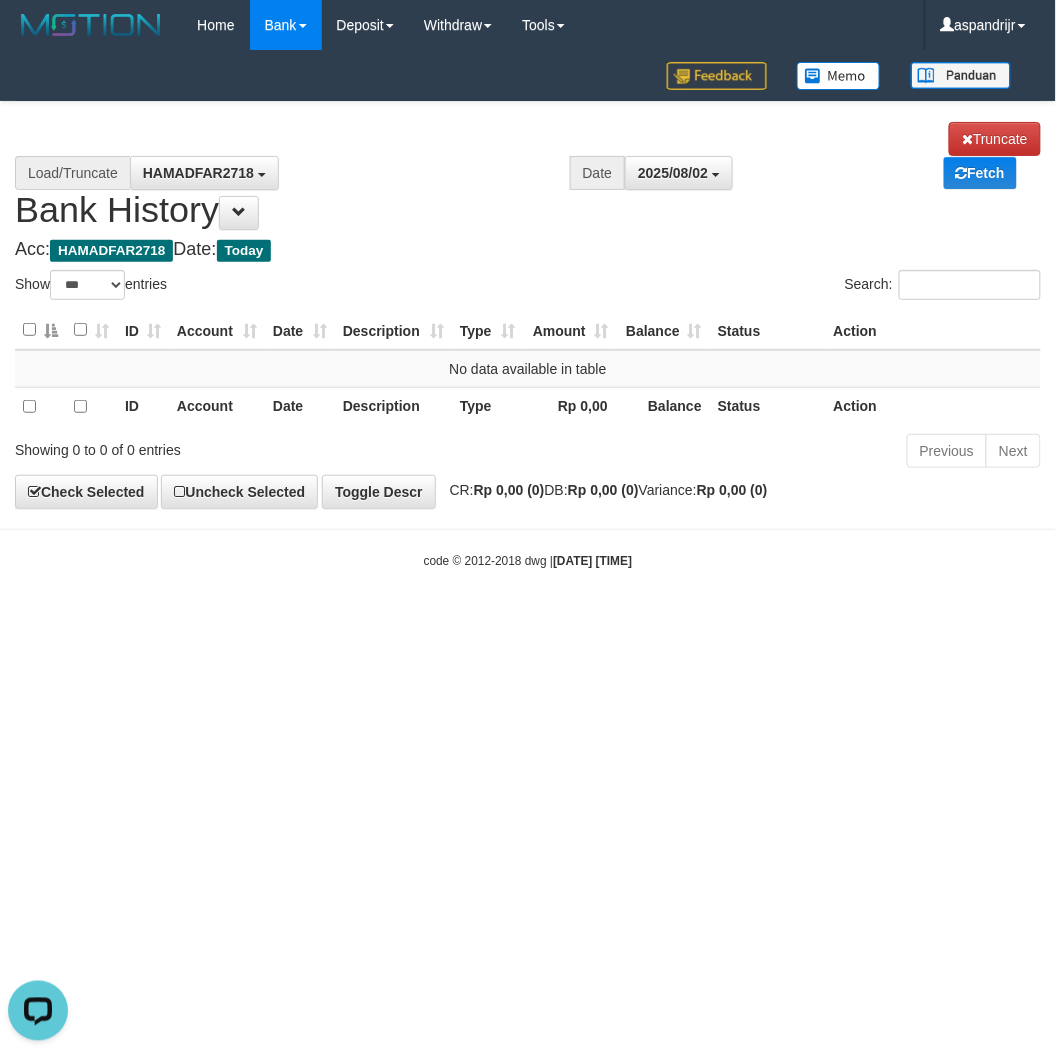 click on "Toggle navigation
Home
Bank
Account List
Load
By Website
Group
[ITOTO]													PRABUJITU
By Load Group (DPS)
Group asp-1
Mutasi Bank
Search
Sync
Note Mutasi
Deposit
DPS List" at bounding box center (528, 310) 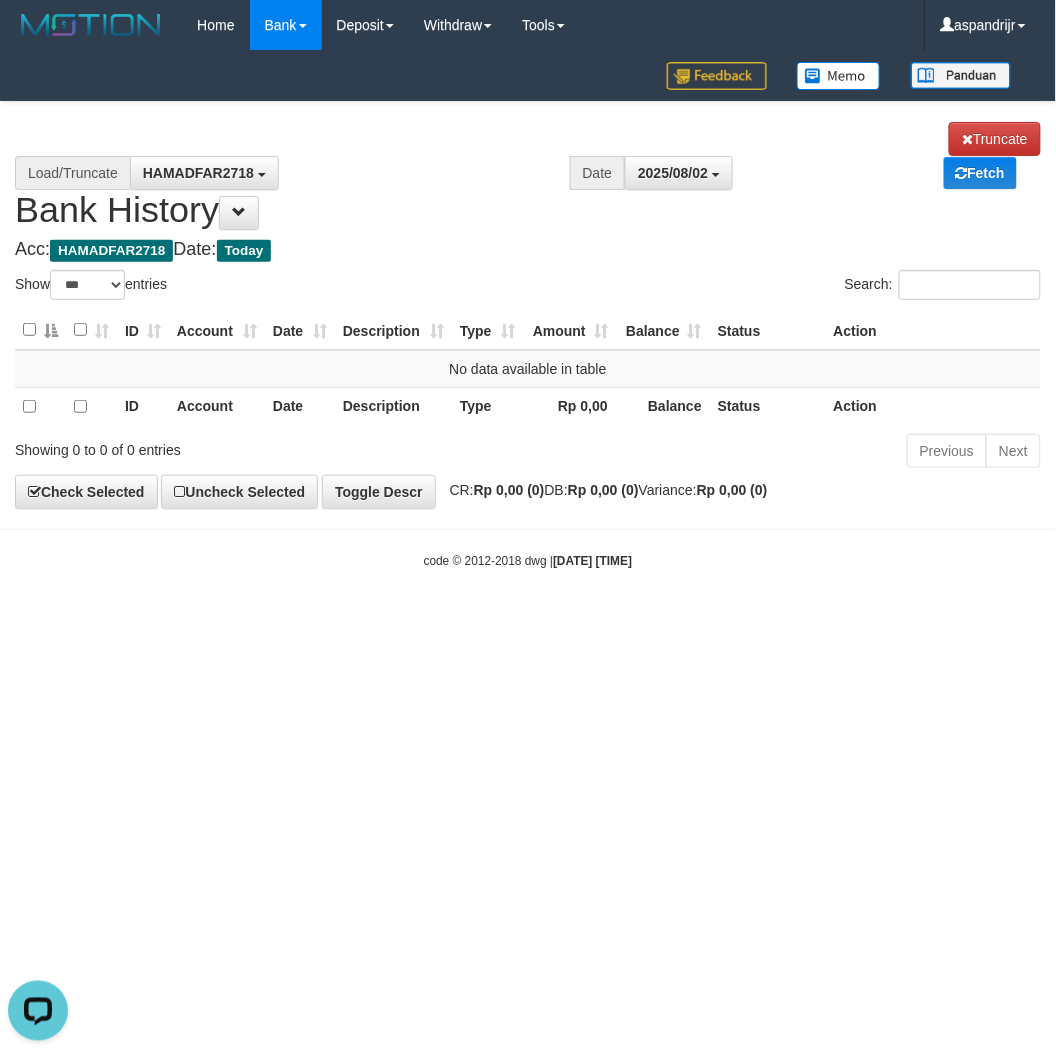 click on "Toggle navigation
Home
Bank
Account List
Load
By Website
Group
[ITOTO]													PRABUJITU
By Load Group (DPS)
Group asp-1
Mutasi Bank
Search
Sync
Note Mutasi
Deposit
DPS List" at bounding box center [528, 310] 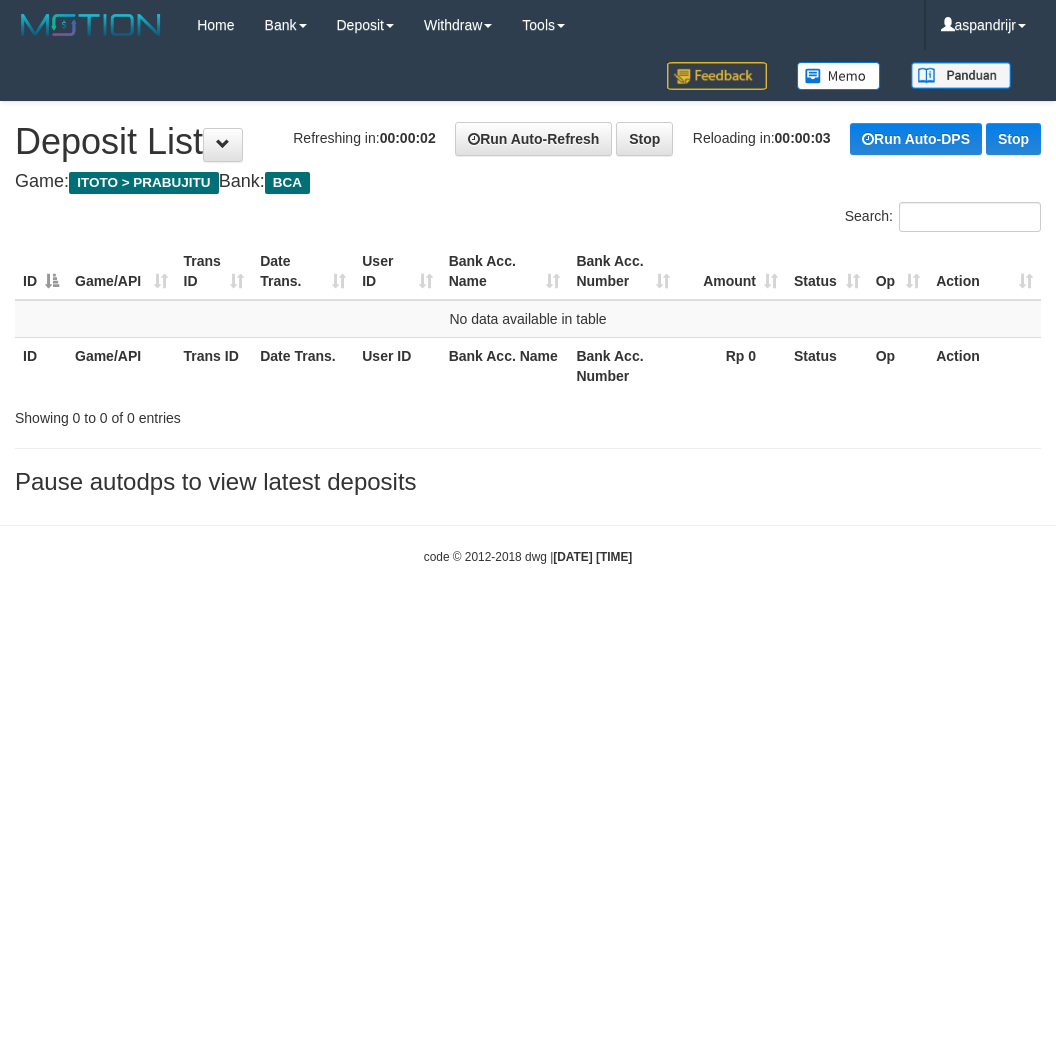 scroll, scrollTop: 0, scrollLeft: 0, axis: both 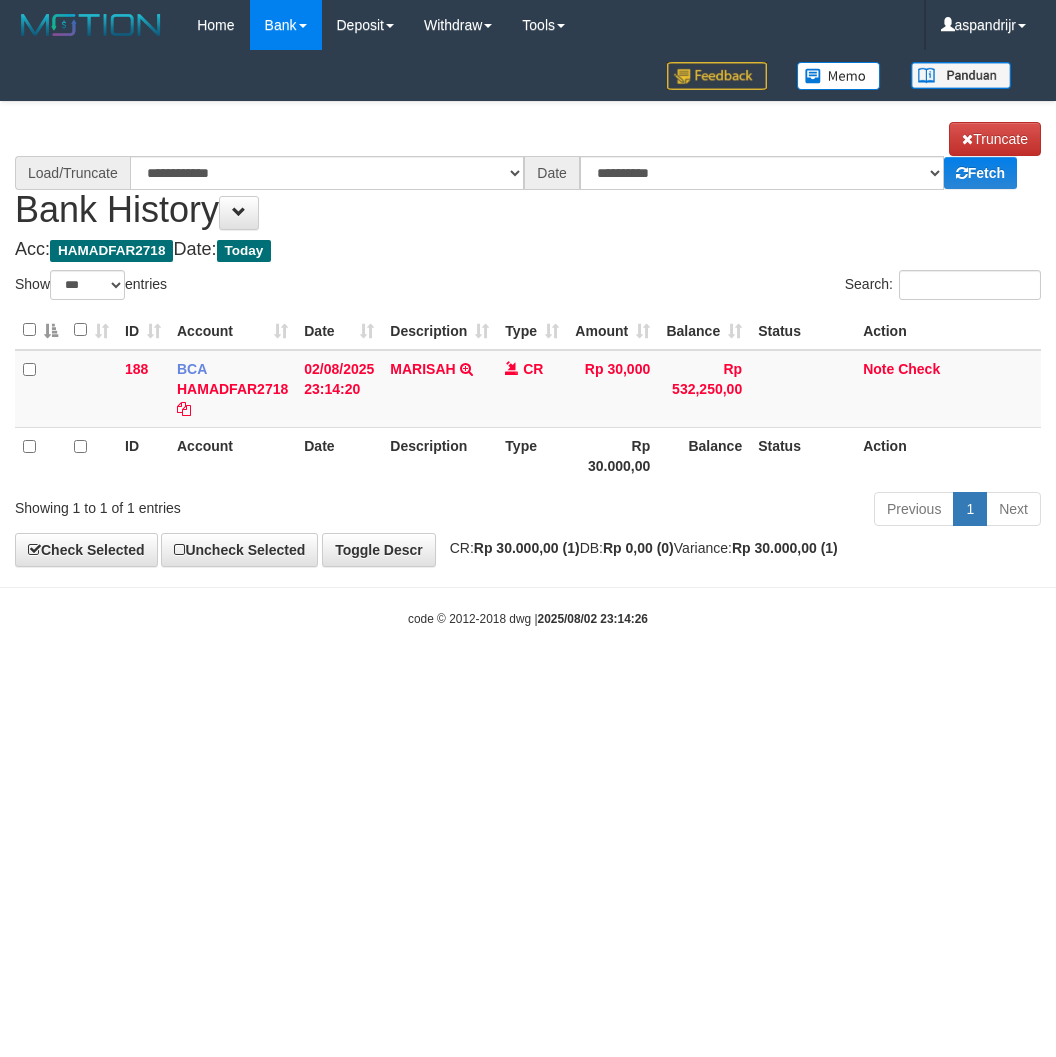 select on "***" 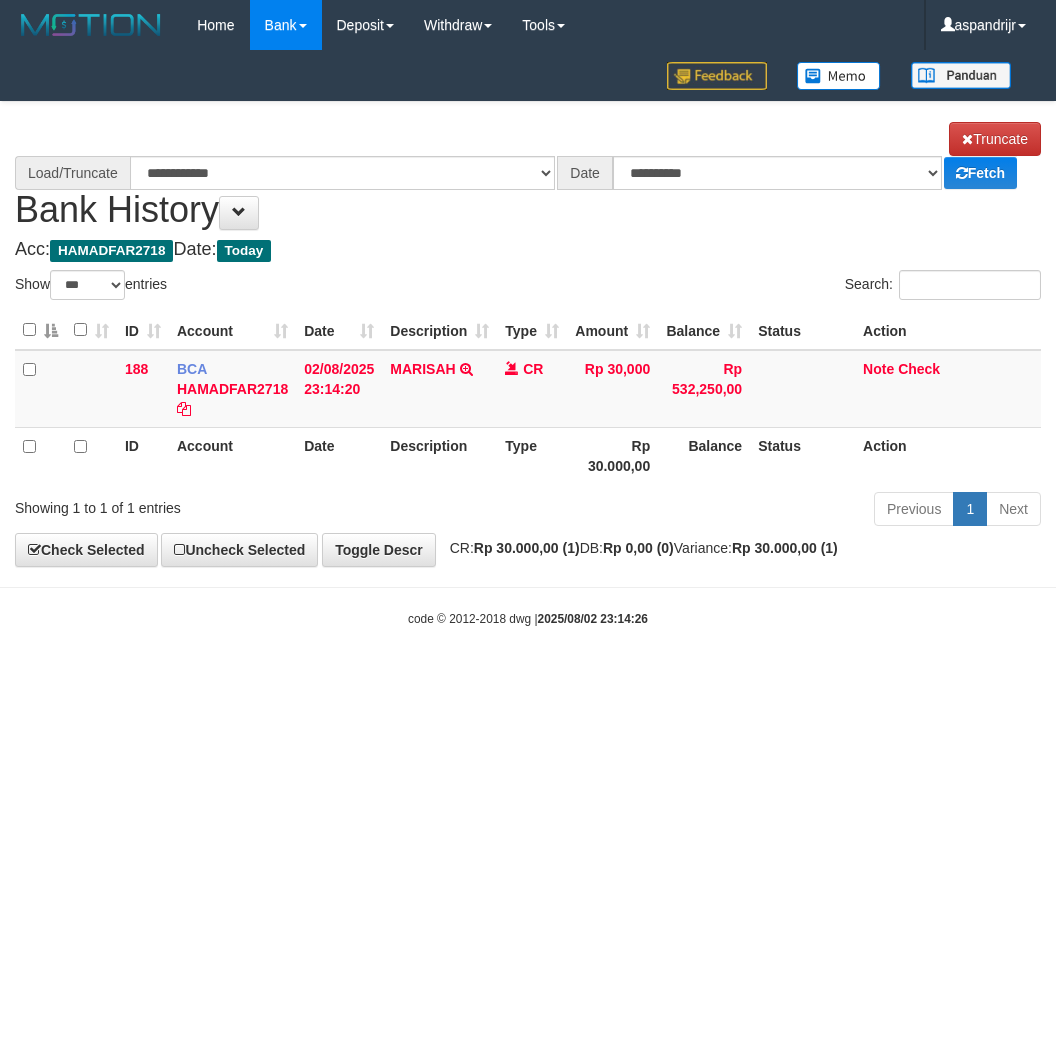 scroll, scrollTop: 0, scrollLeft: 0, axis: both 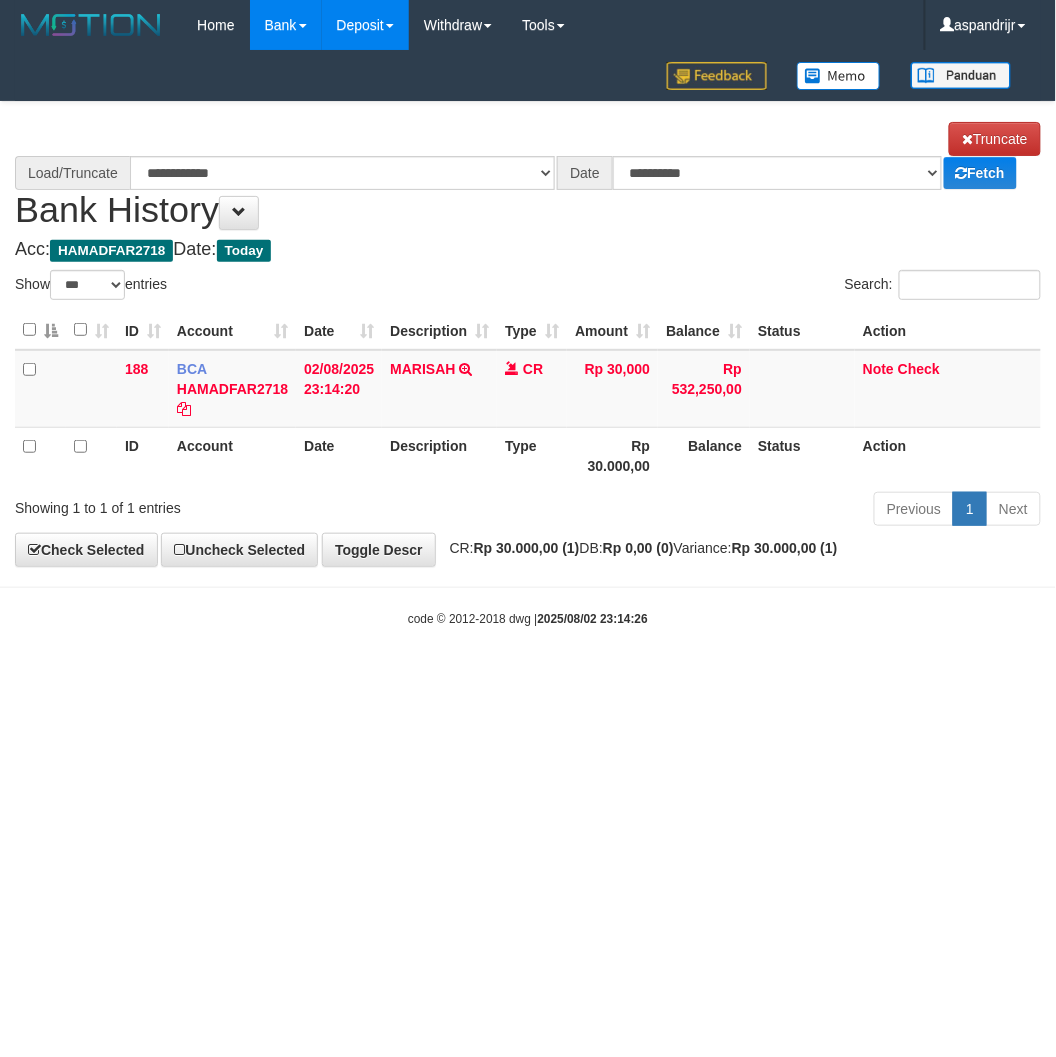 select on "****" 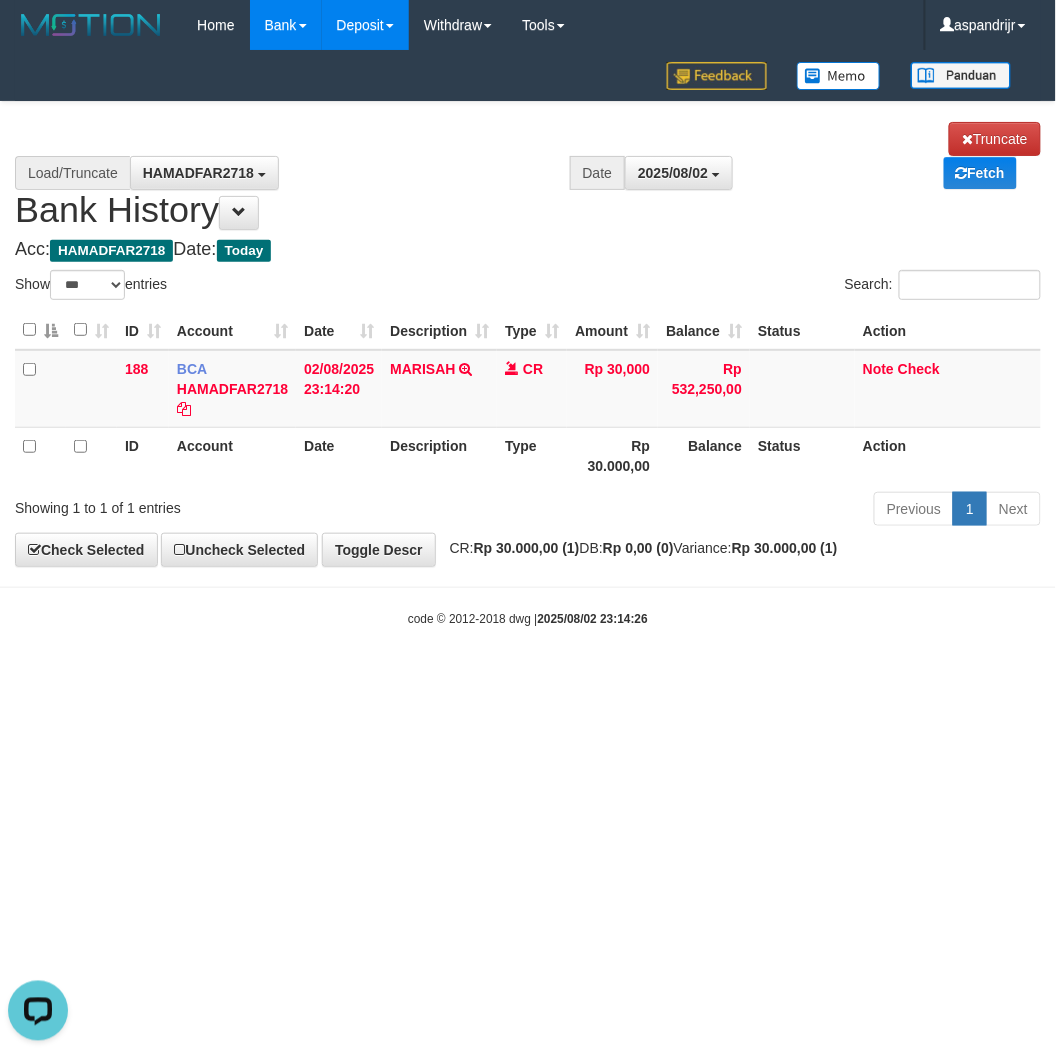 scroll, scrollTop: 0, scrollLeft: 0, axis: both 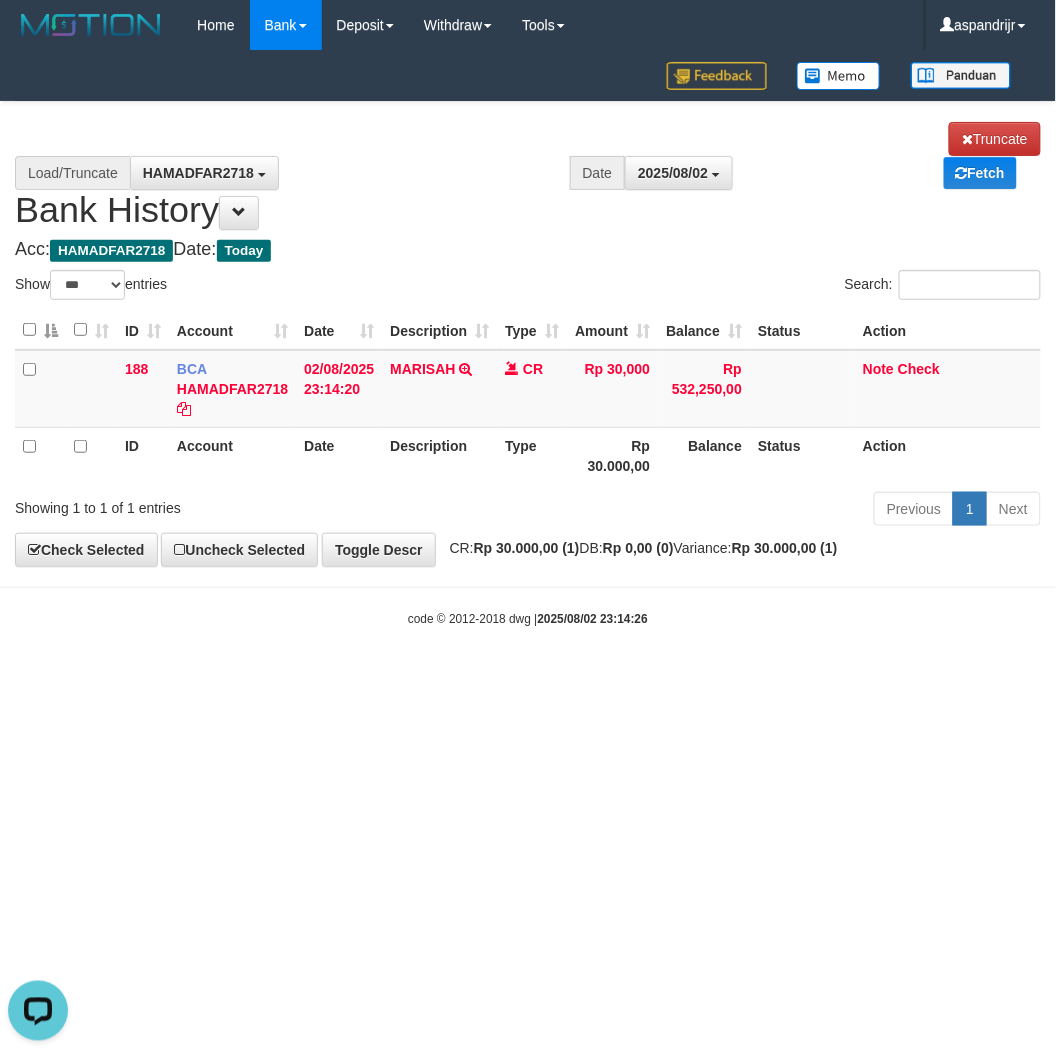 click on "Toggle navigation
Home
Bank
Account List
Load
By Website
Group
[ITOTO]													PRABUJITU
By Load Group (DPS)
Group asp-1
Mutasi Bank
Search
Sync
Note Mutasi
Deposit
DPS Fetch -" at bounding box center [528, 339] 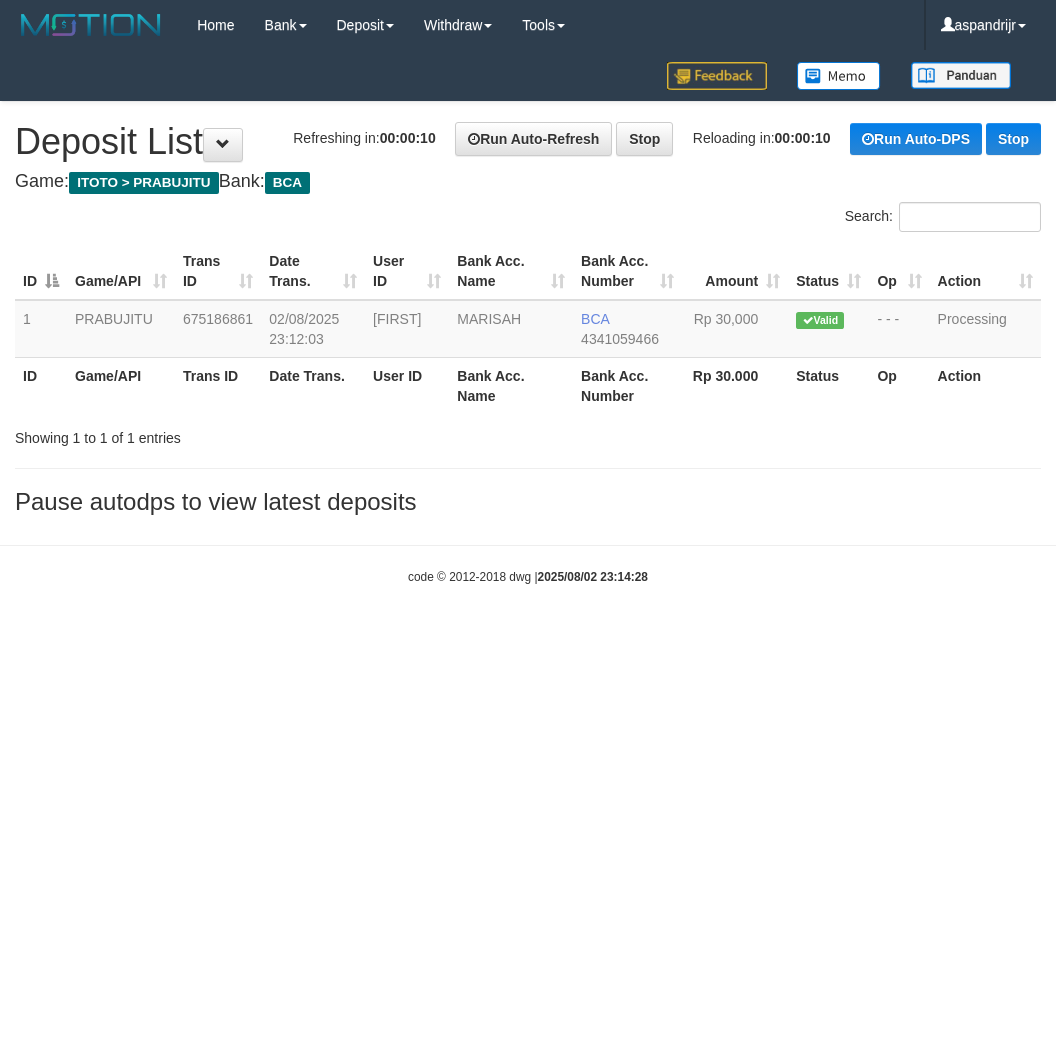 scroll, scrollTop: 0, scrollLeft: 0, axis: both 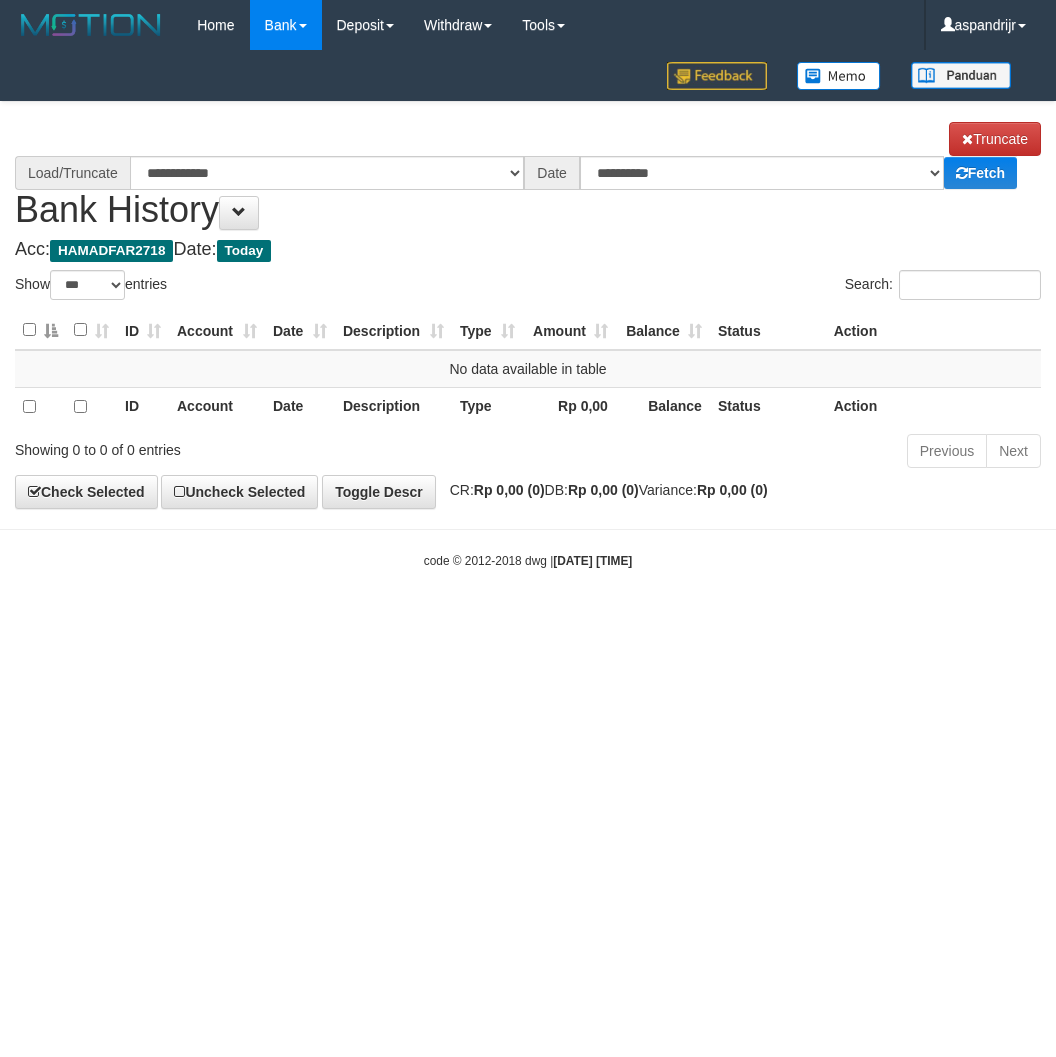 select on "***" 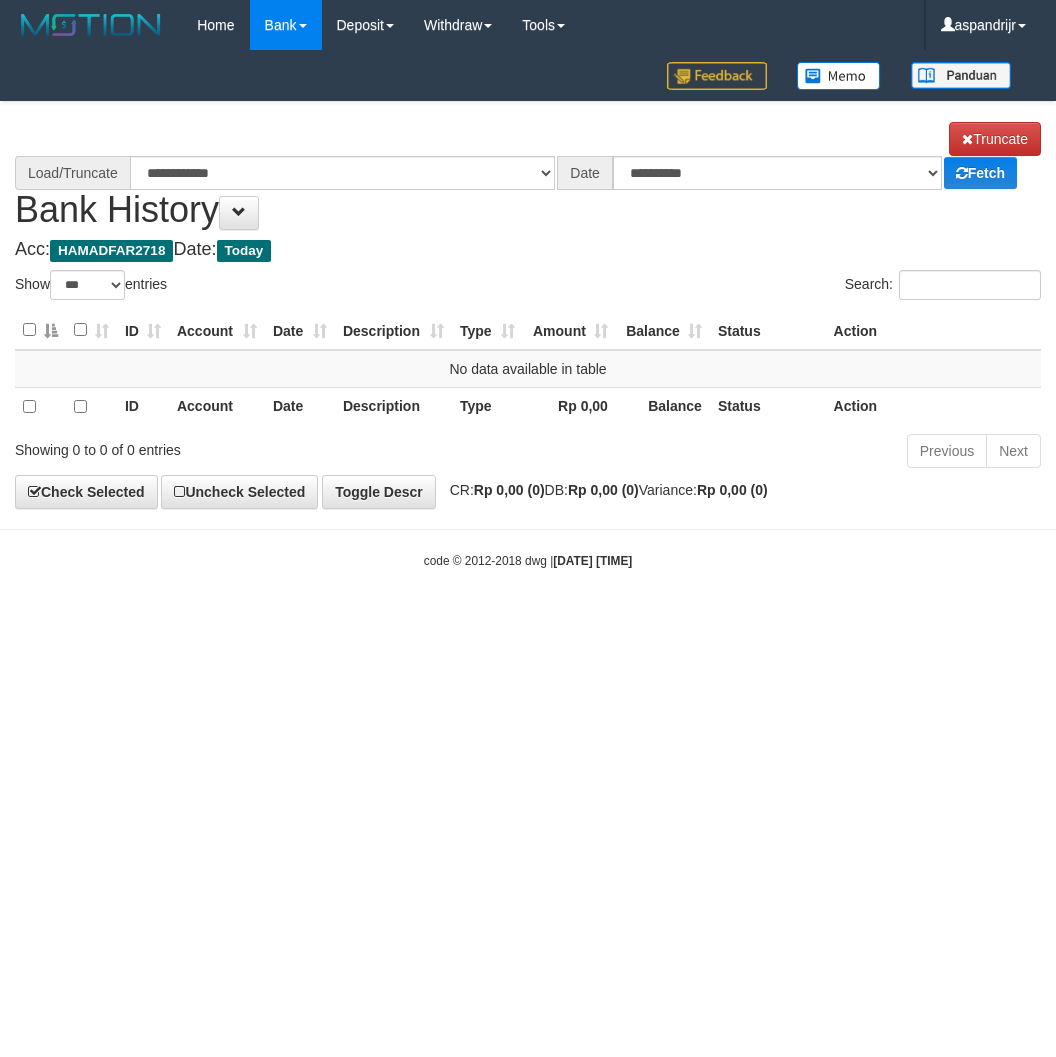 scroll, scrollTop: 0, scrollLeft: 0, axis: both 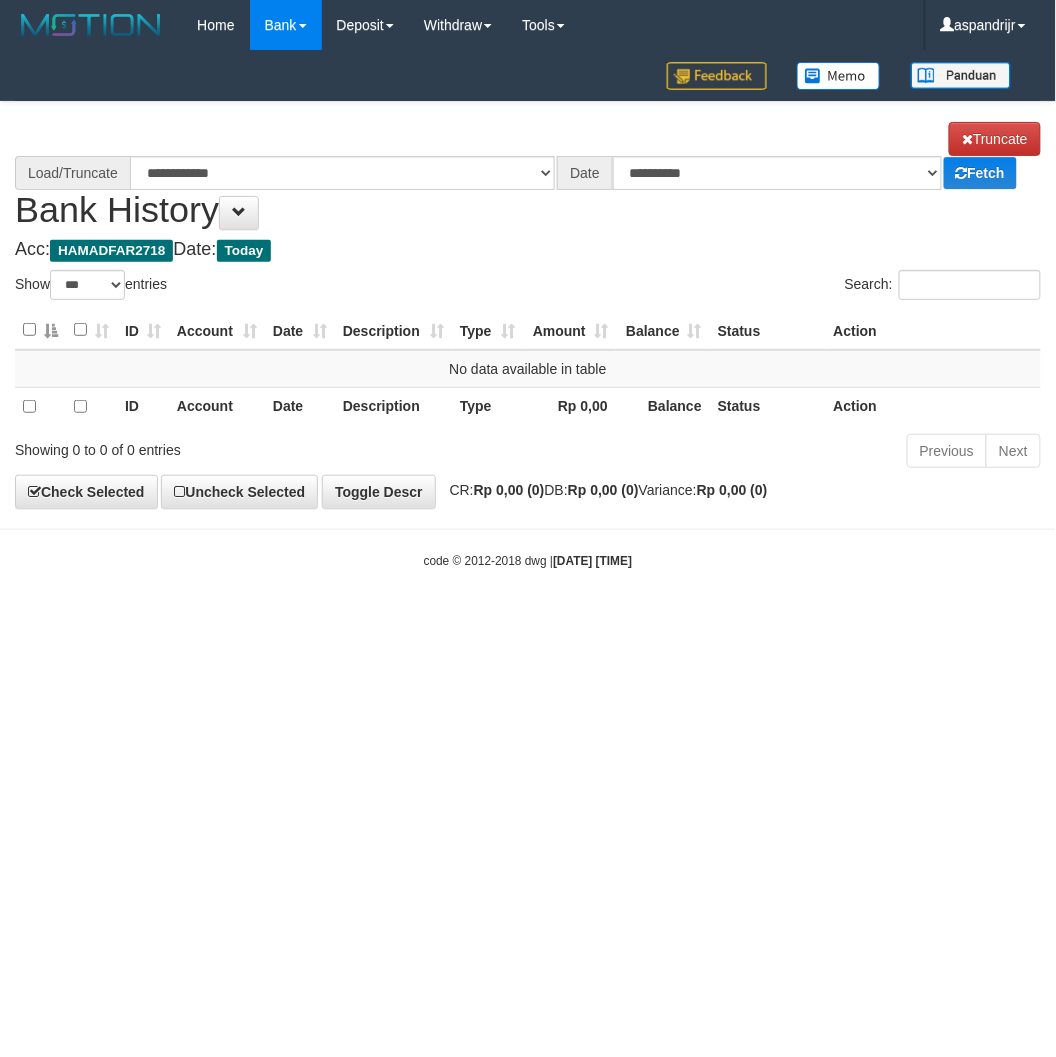 select on "****" 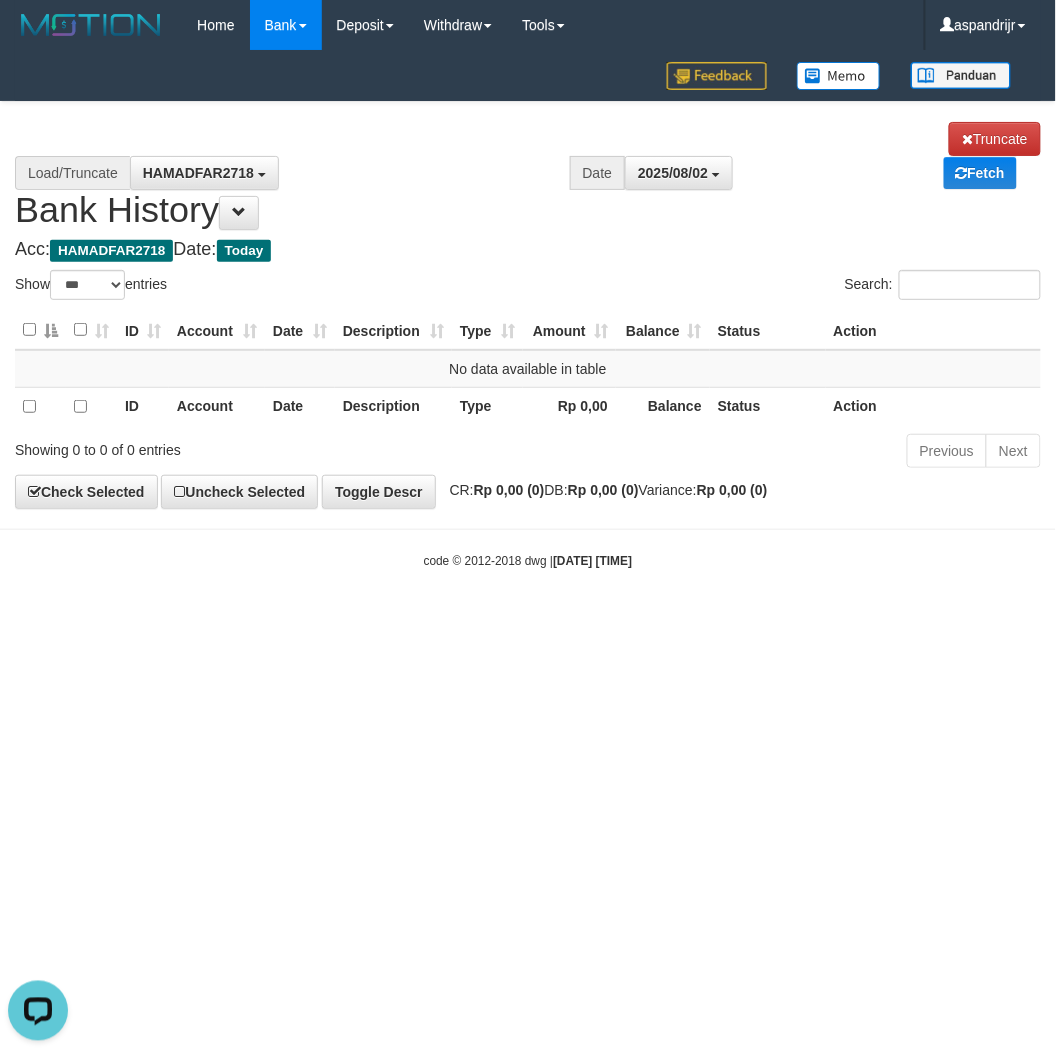 scroll, scrollTop: 0, scrollLeft: 0, axis: both 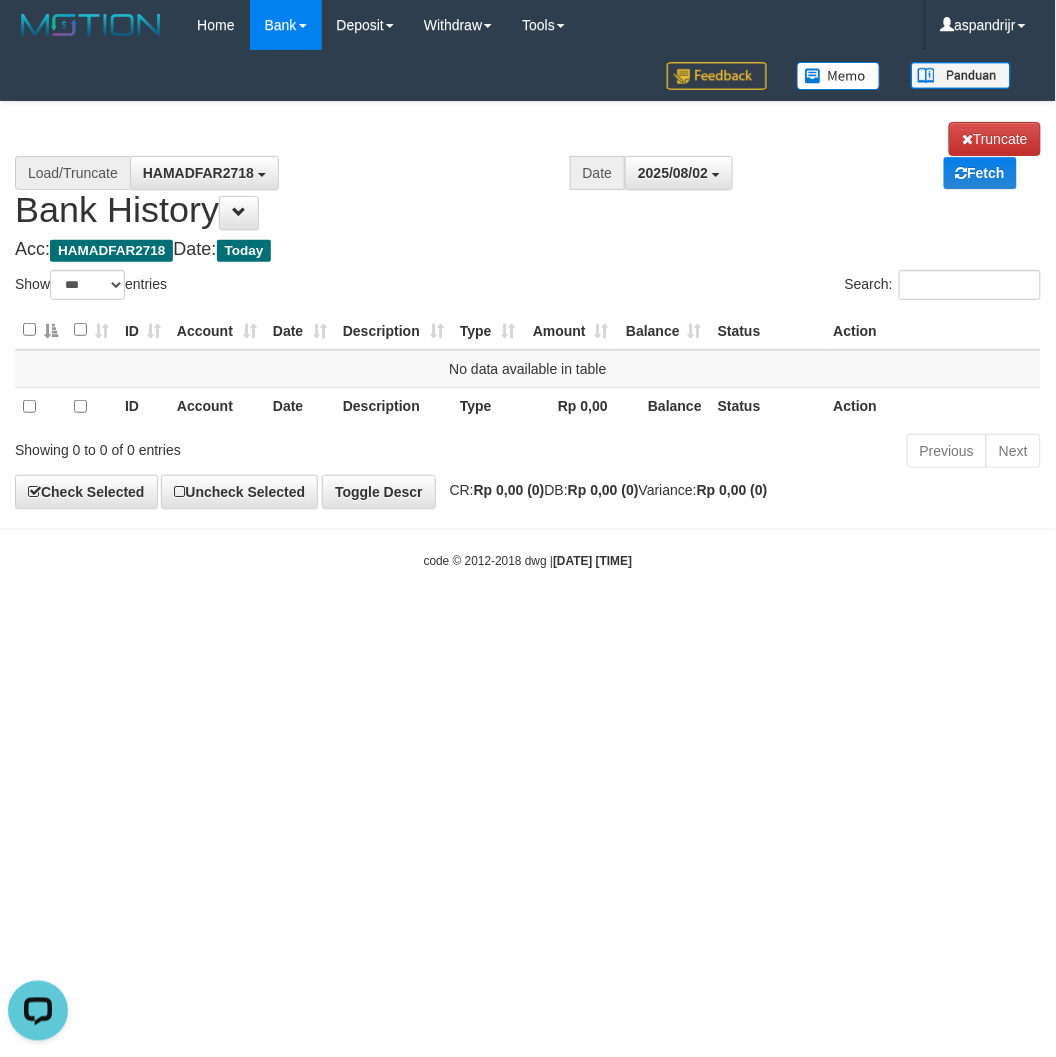 click on "Toggle navigation
Home
Bank
Account List
Load
By Website
Group
[ITOTO]													PRABUJITU
By Load Group (DPS)
Group asp-1
Mutasi Bank
Search
Sync
Note Mutasi
Deposit
DPS List" at bounding box center (528, 310) 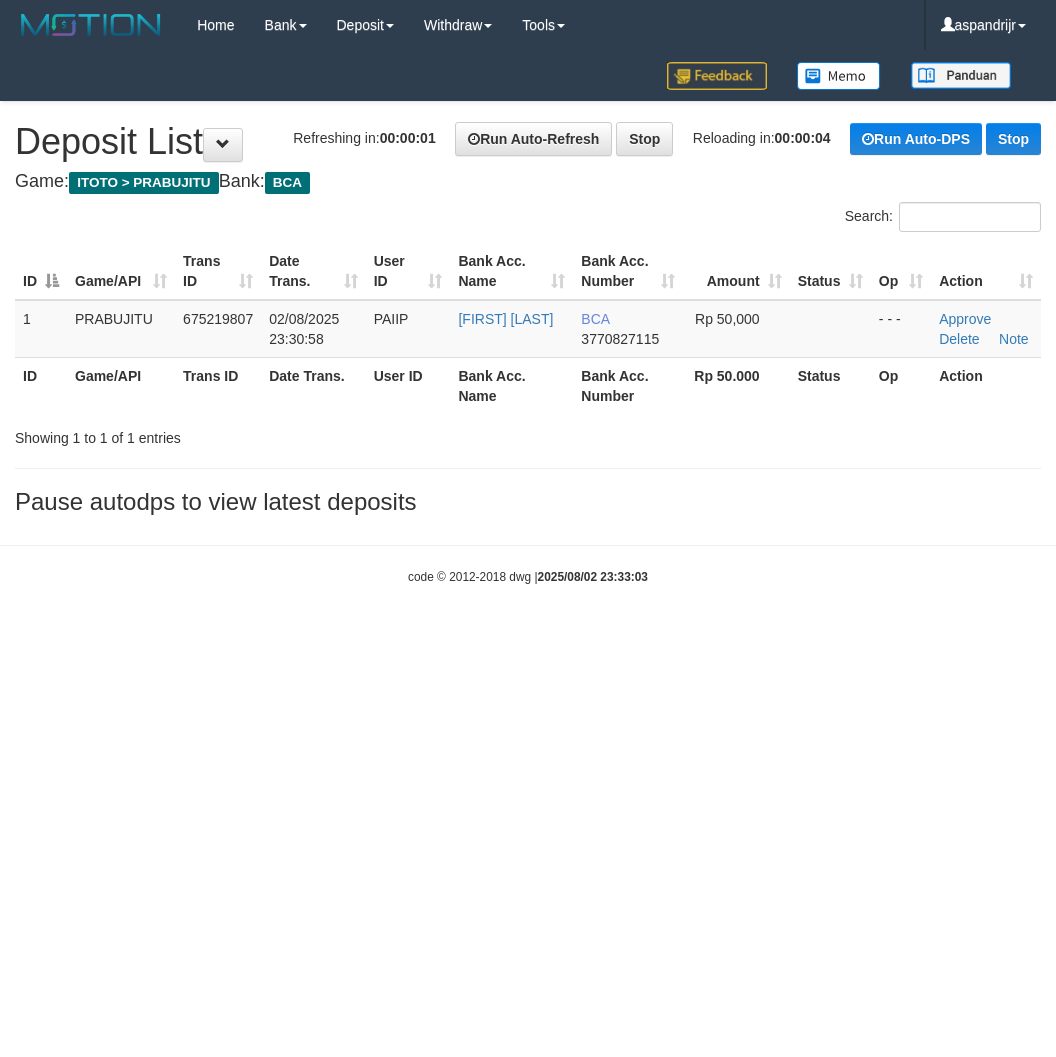 scroll, scrollTop: 0, scrollLeft: 0, axis: both 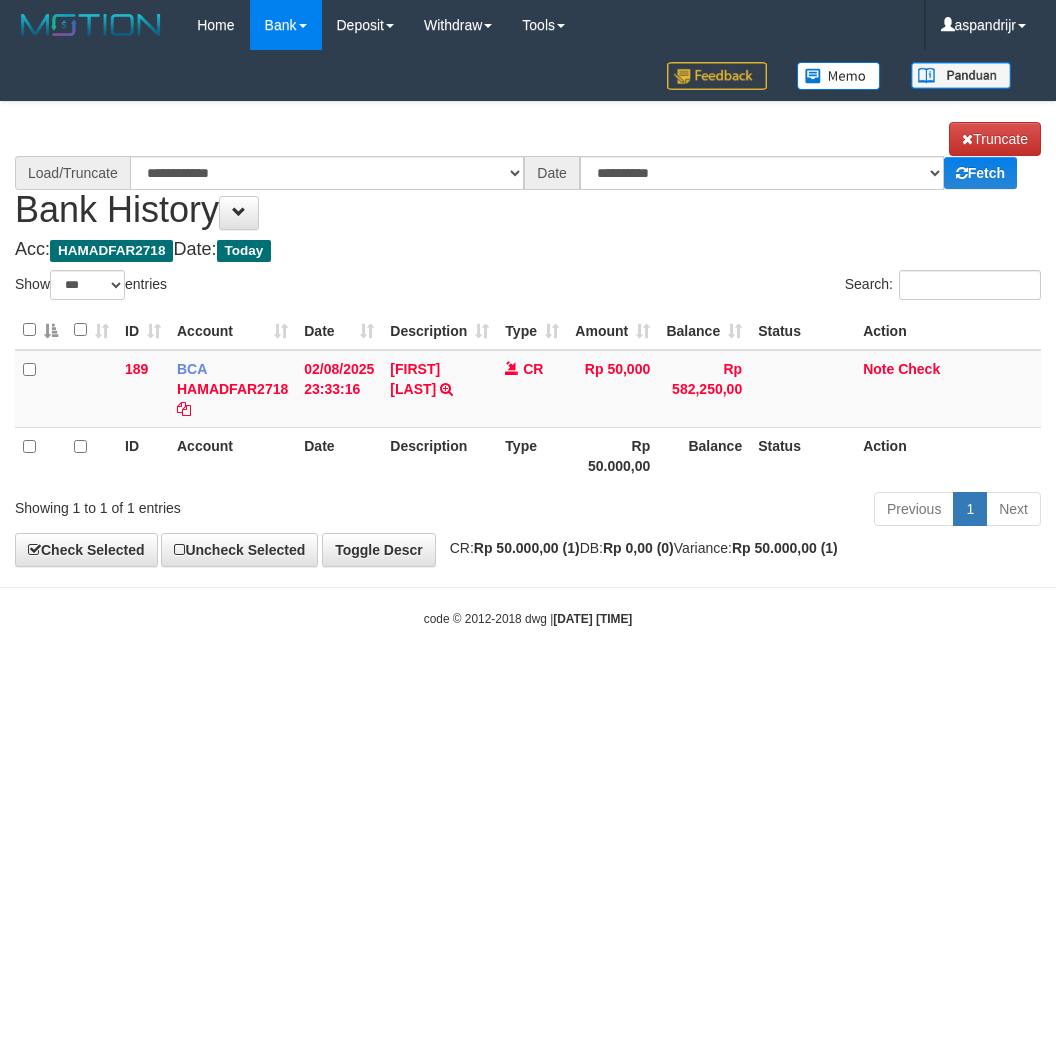 select on "***" 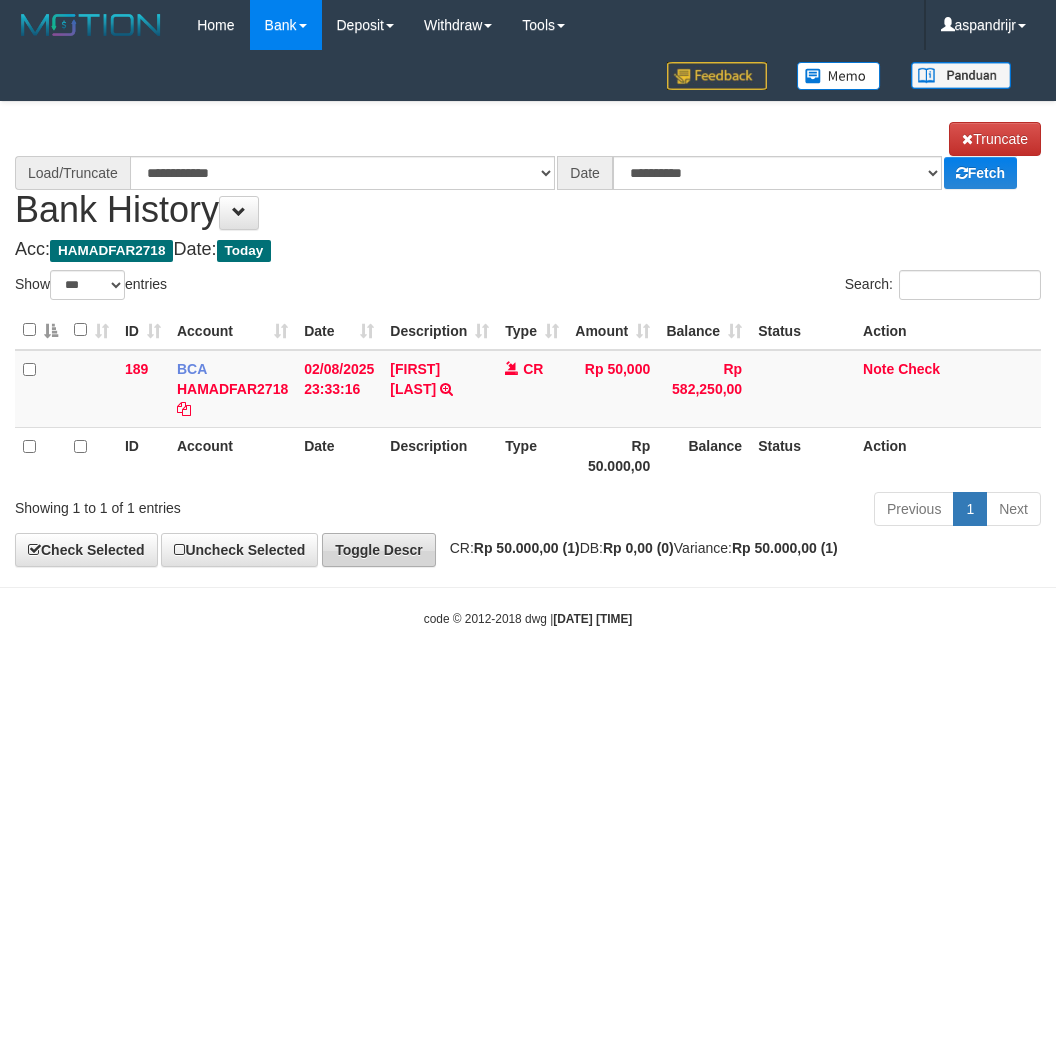 scroll, scrollTop: 0, scrollLeft: 0, axis: both 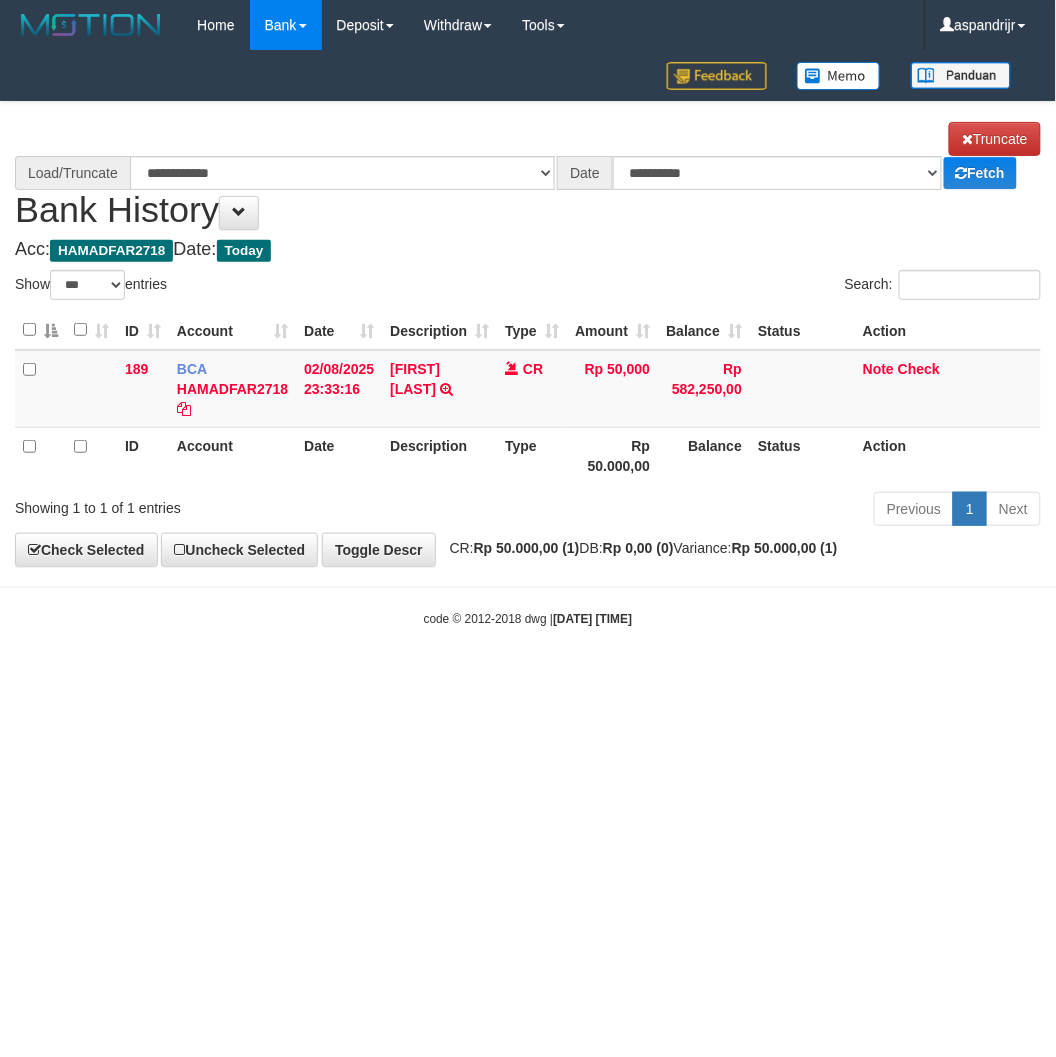 click on "Toggle navigation
Home
Bank
Account List
Load
By Website
Group
[ITOTO]													PRABUJITU
By Load Group (DPS)
Group asp-1
Mutasi Bank
Search
Sync
Note Mutasi
Deposit
DPS List" at bounding box center (528, 339) 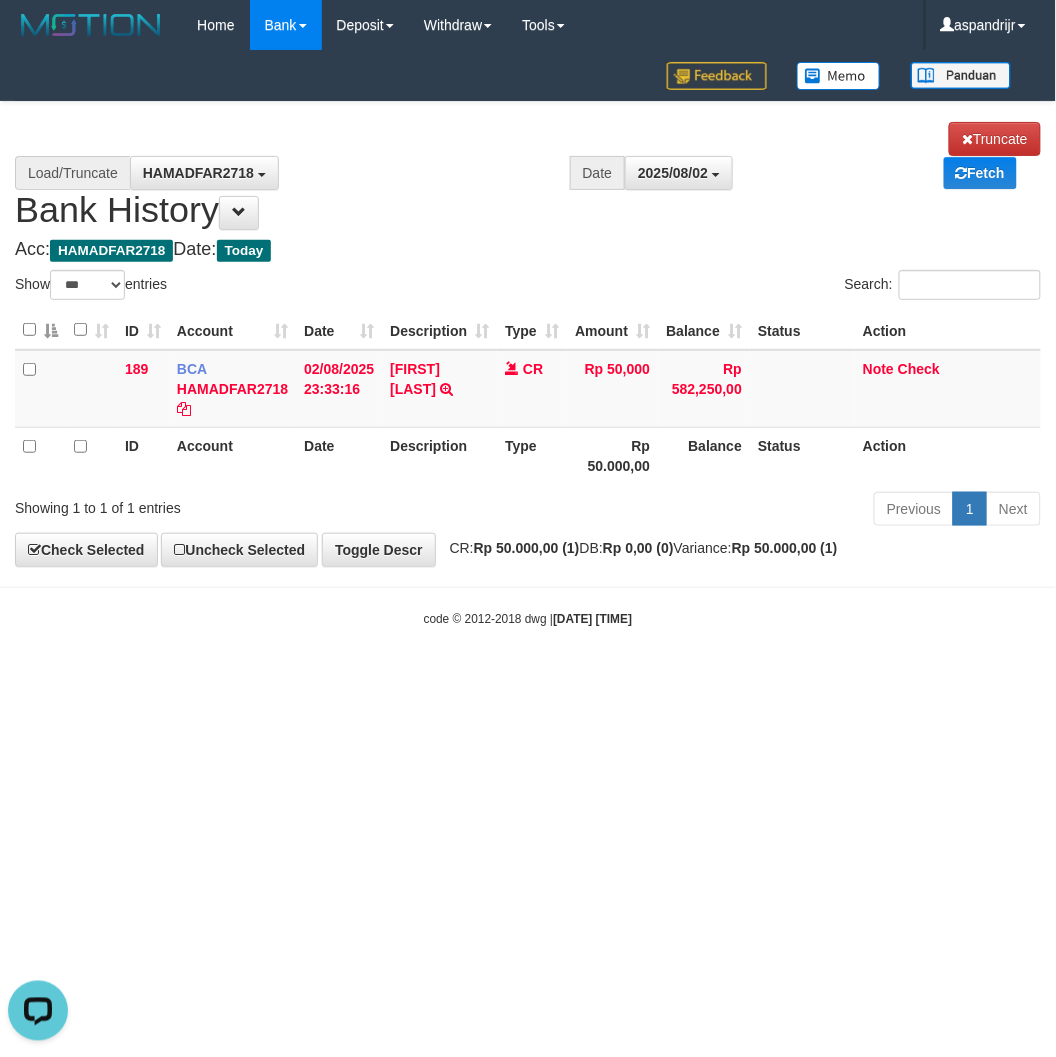 scroll, scrollTop: 0, scrollLeft: 0, axis: both 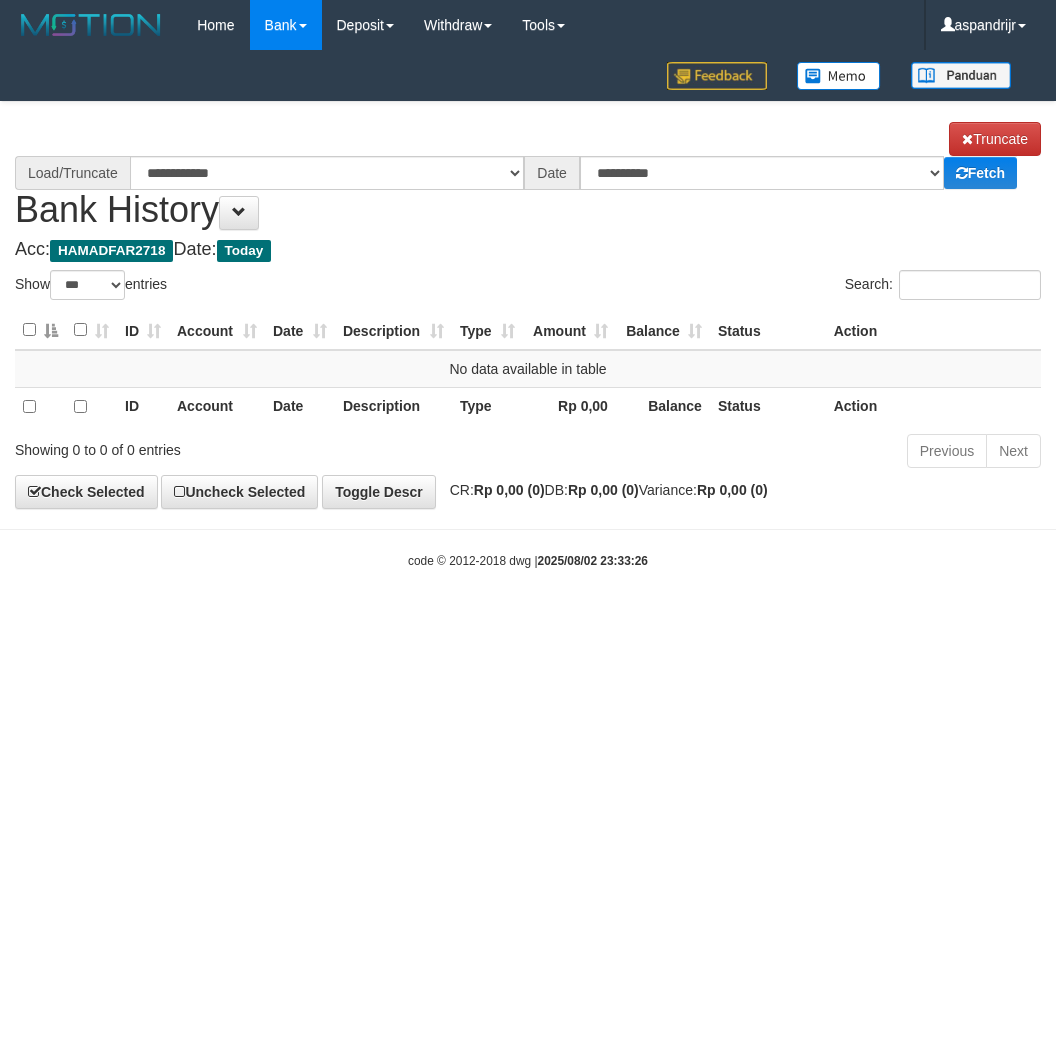 select on "***" 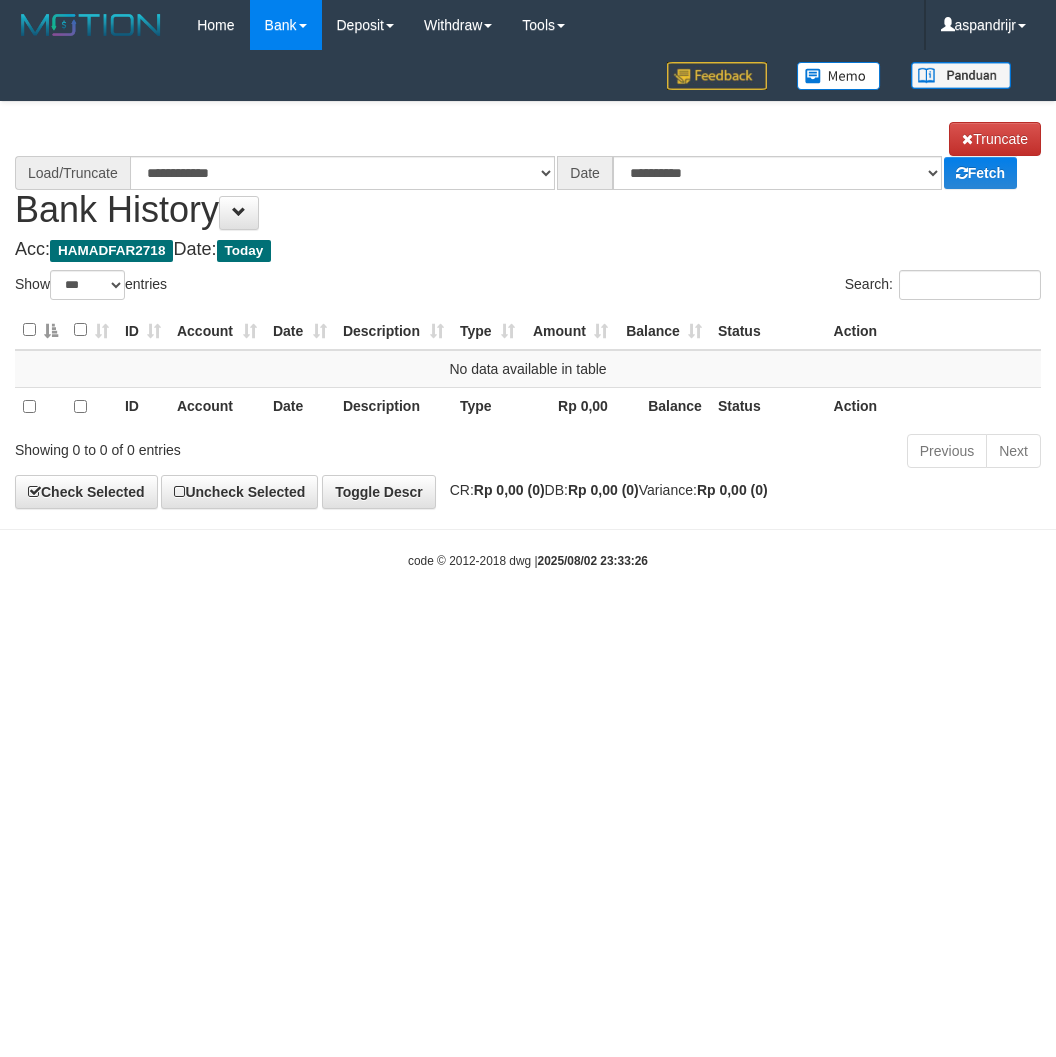 scroll, scrollTop: 0, scrollLeft: 0, axis: both 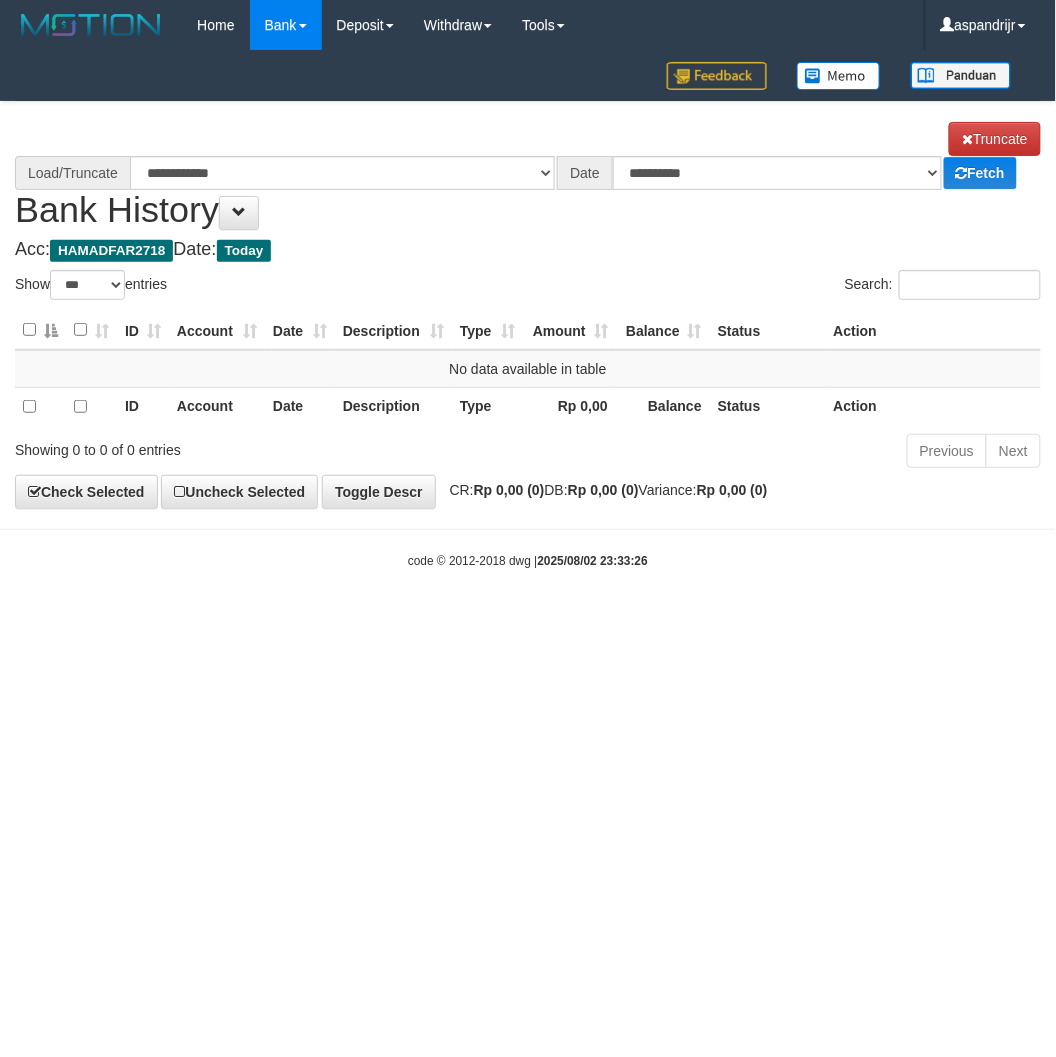 click on "Toggle navigation
Home
Bank
Account List
Load
By Website
Group
[ITOTO]													PRABUJITU
By Load Group (DPS)
Group asp-1
Mutasi Bank
Search
Sync
Note Mutasi
Deposit
DPS List" at bounding box center [528, 310] 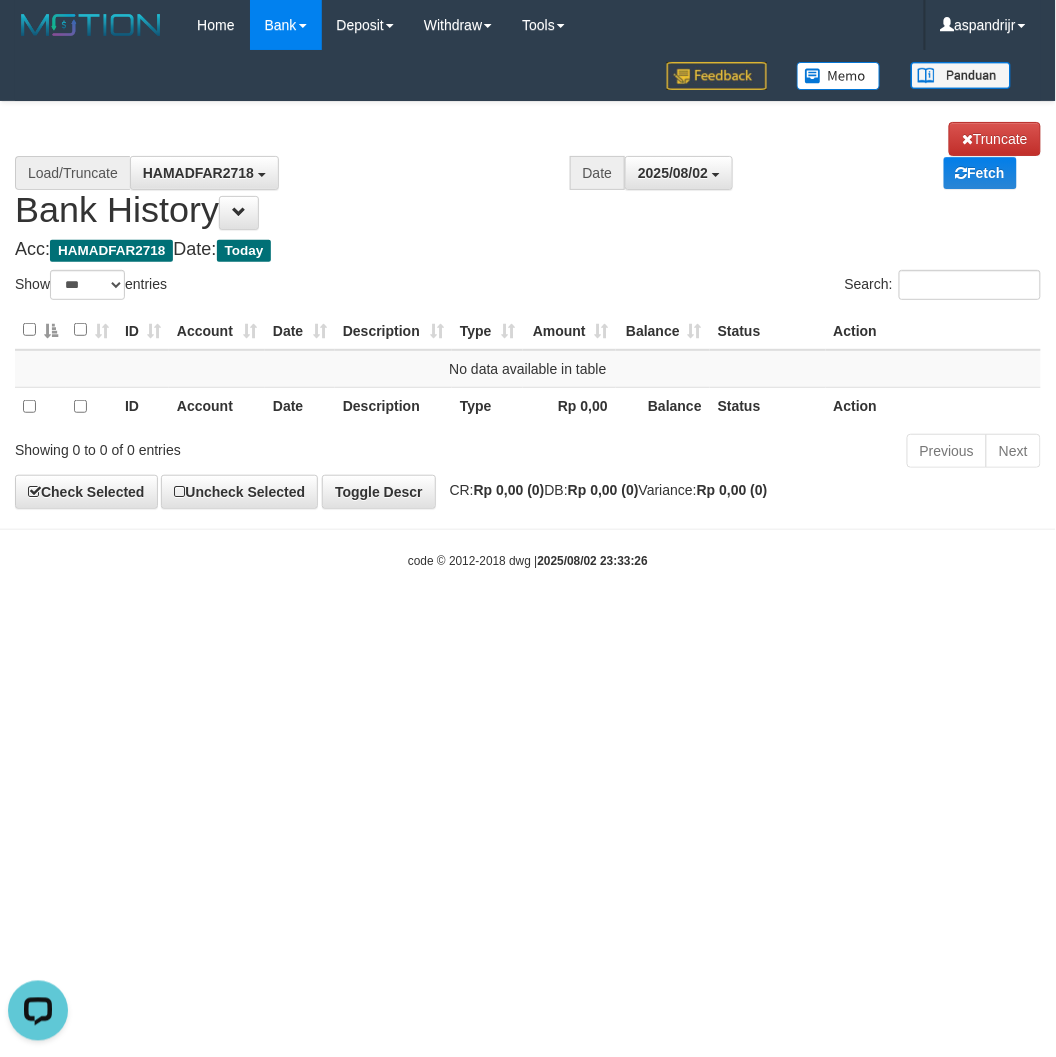 scroll, scrollTop: 0, scrollLeft: 0, axis: both 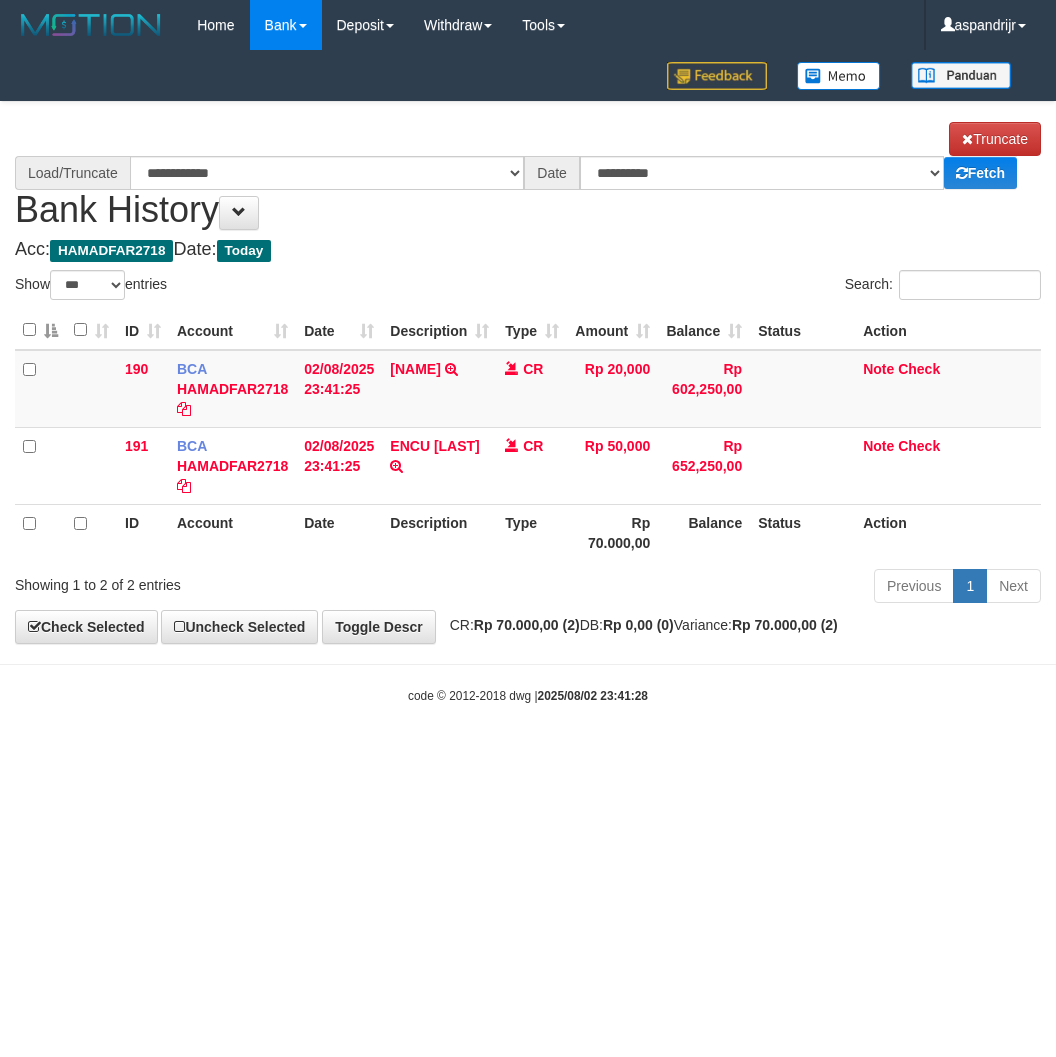 select on "***" 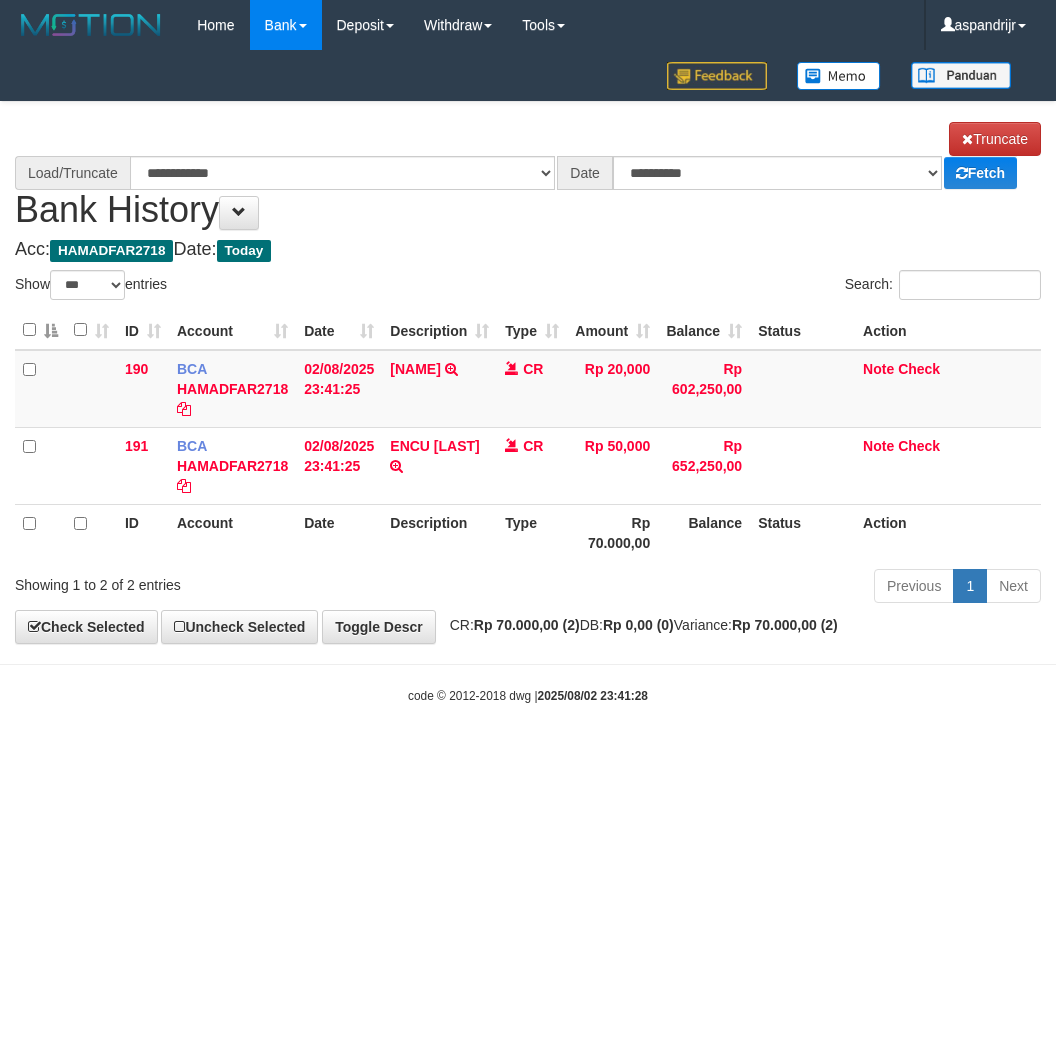 scroll, scrollTop: 0, scrollLeft: 0, axis: both 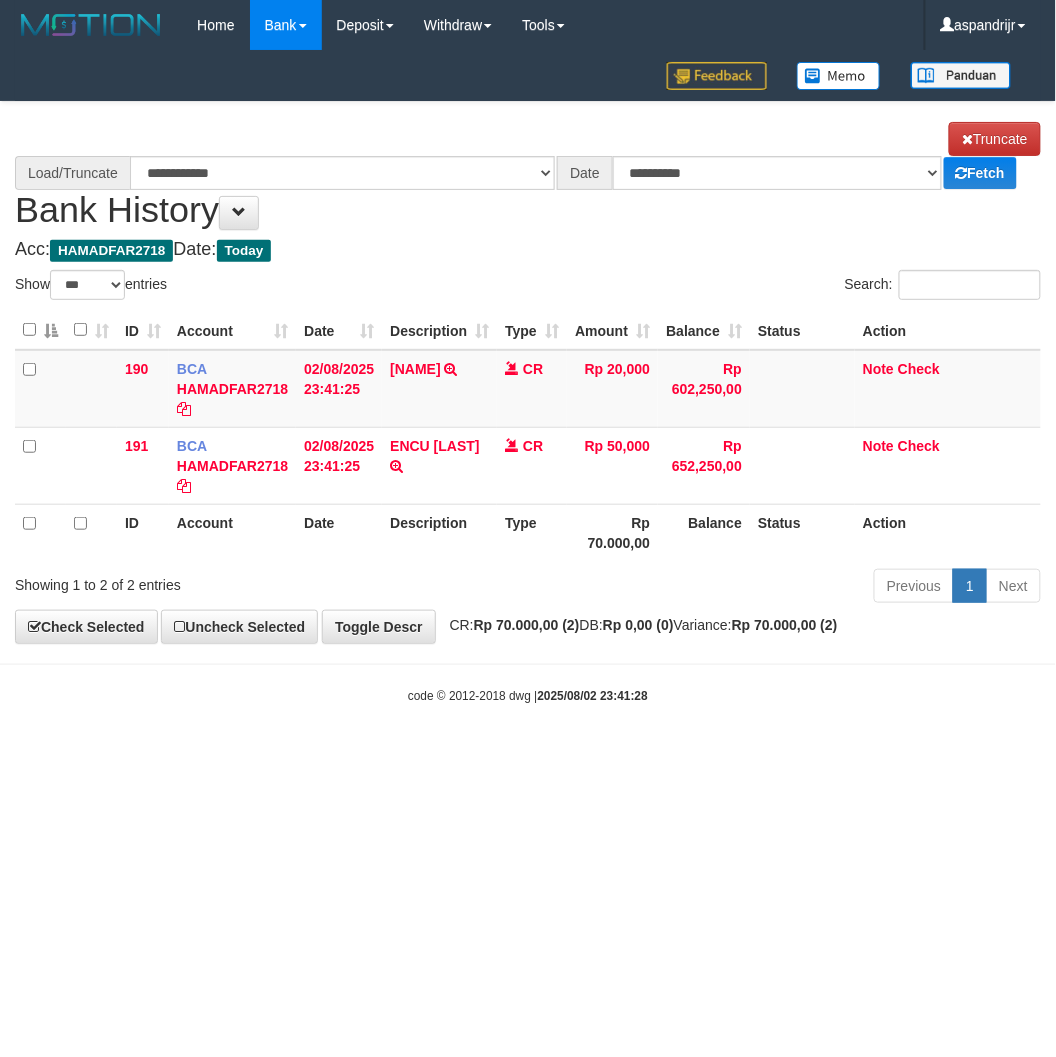 click on "code © 2012-2018 dwg |  2025/08/02 23:41:28" at bounding box center [528, 695] 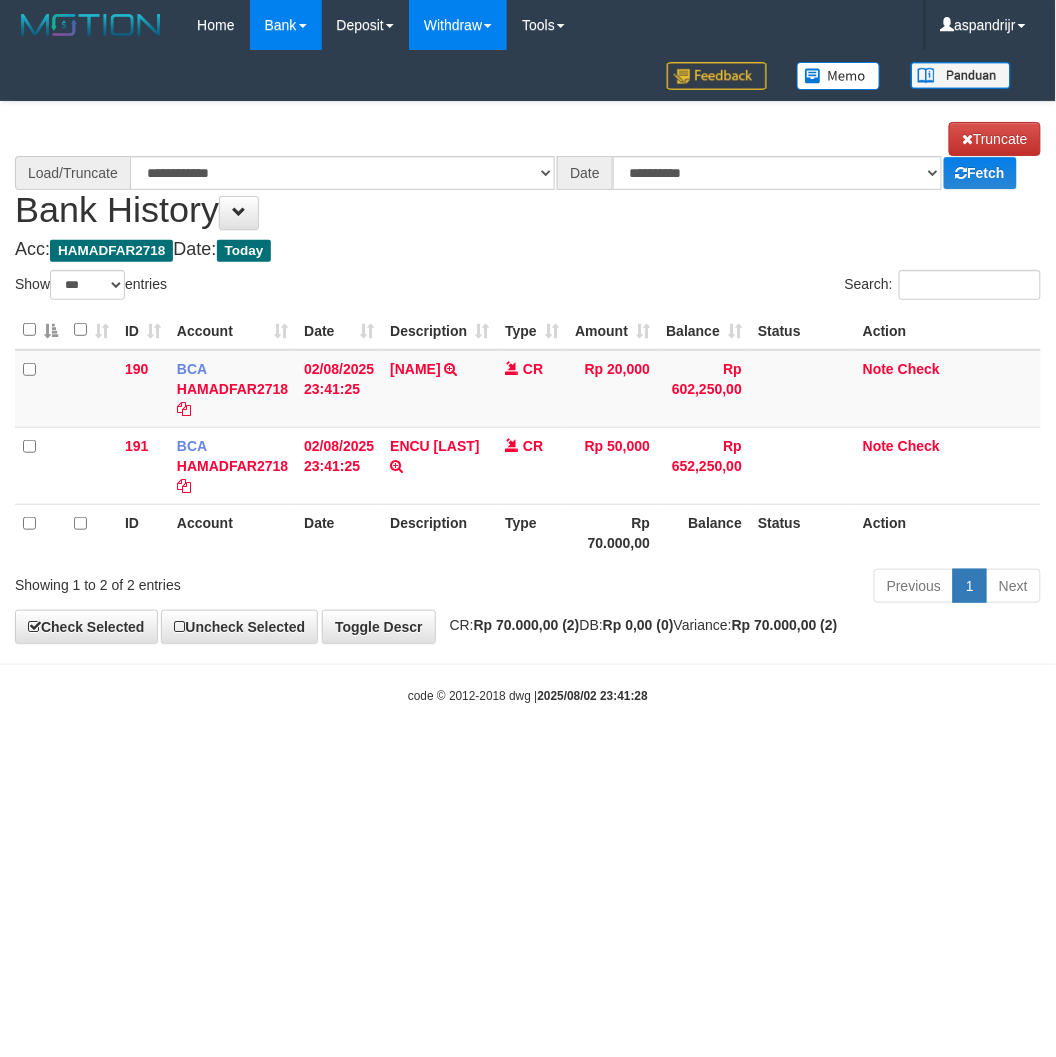 select on "****" 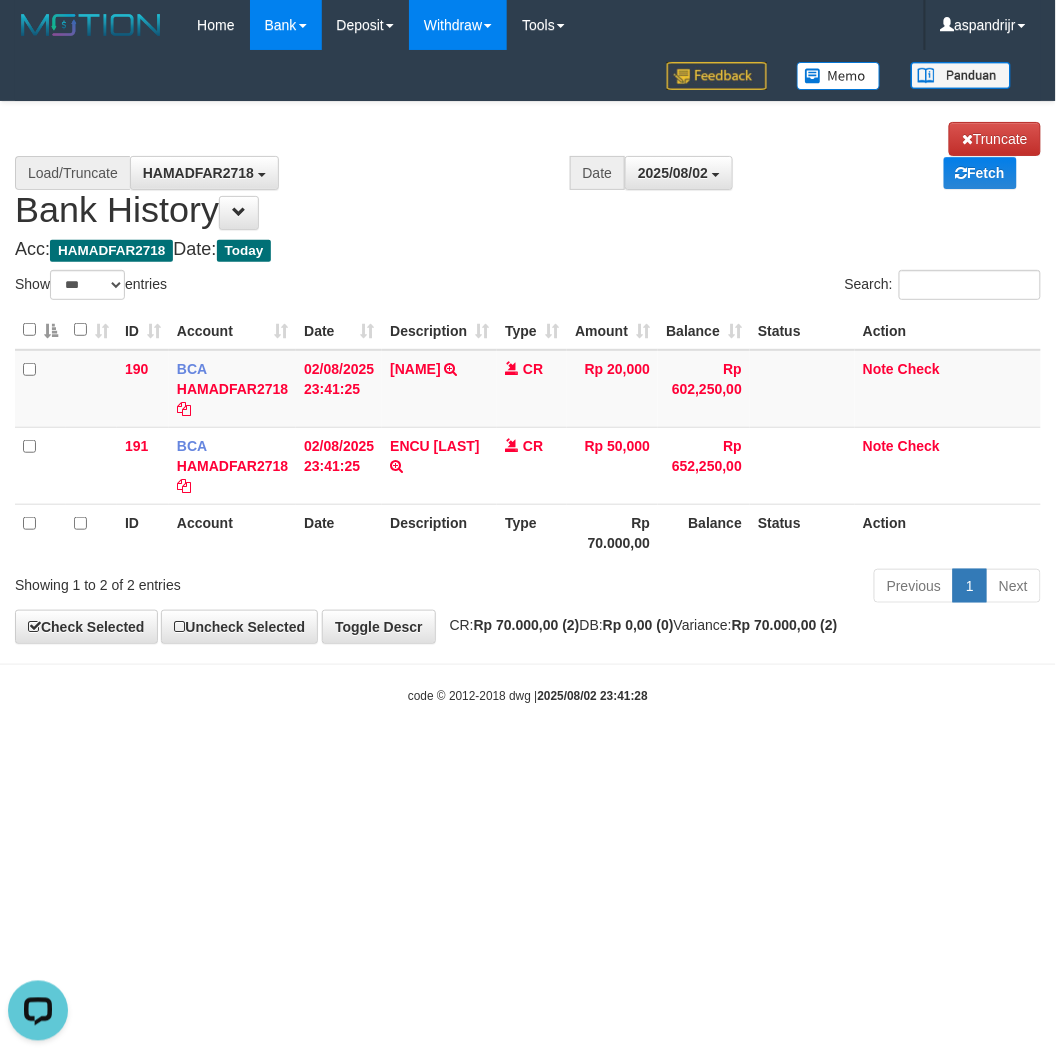 scroll, scrollTop: 0, scrollLeft: 0, axis: both 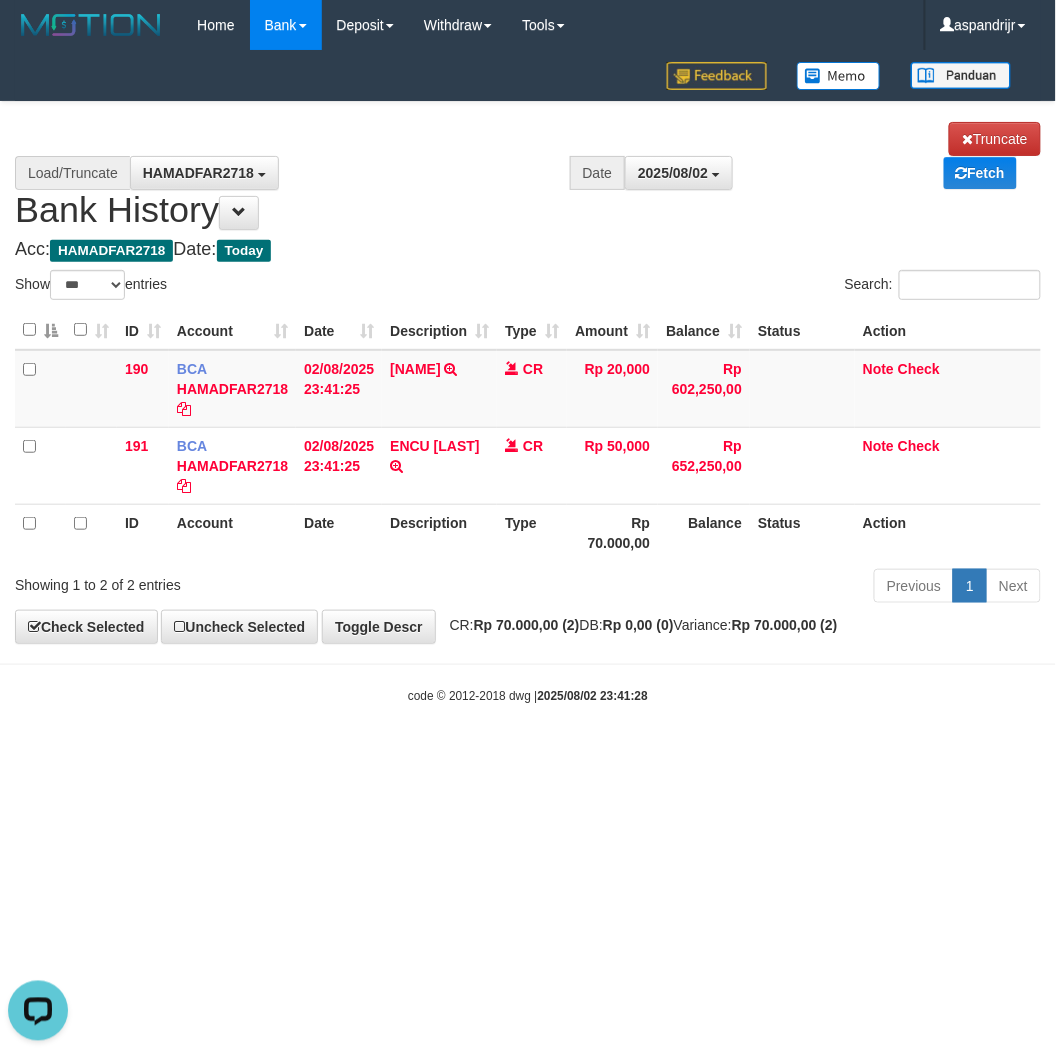 click on "Toggle navigation
Home
Bank
Account List
Load
By Website
Group
[ITOTO]													PRABUJITU
By Load Group (DPS)
Group asp-1
Mutasi Bank
Search
Sync
Note Mutasi
Deposit
DPS Fetch -" at bounding box center [528, 377] 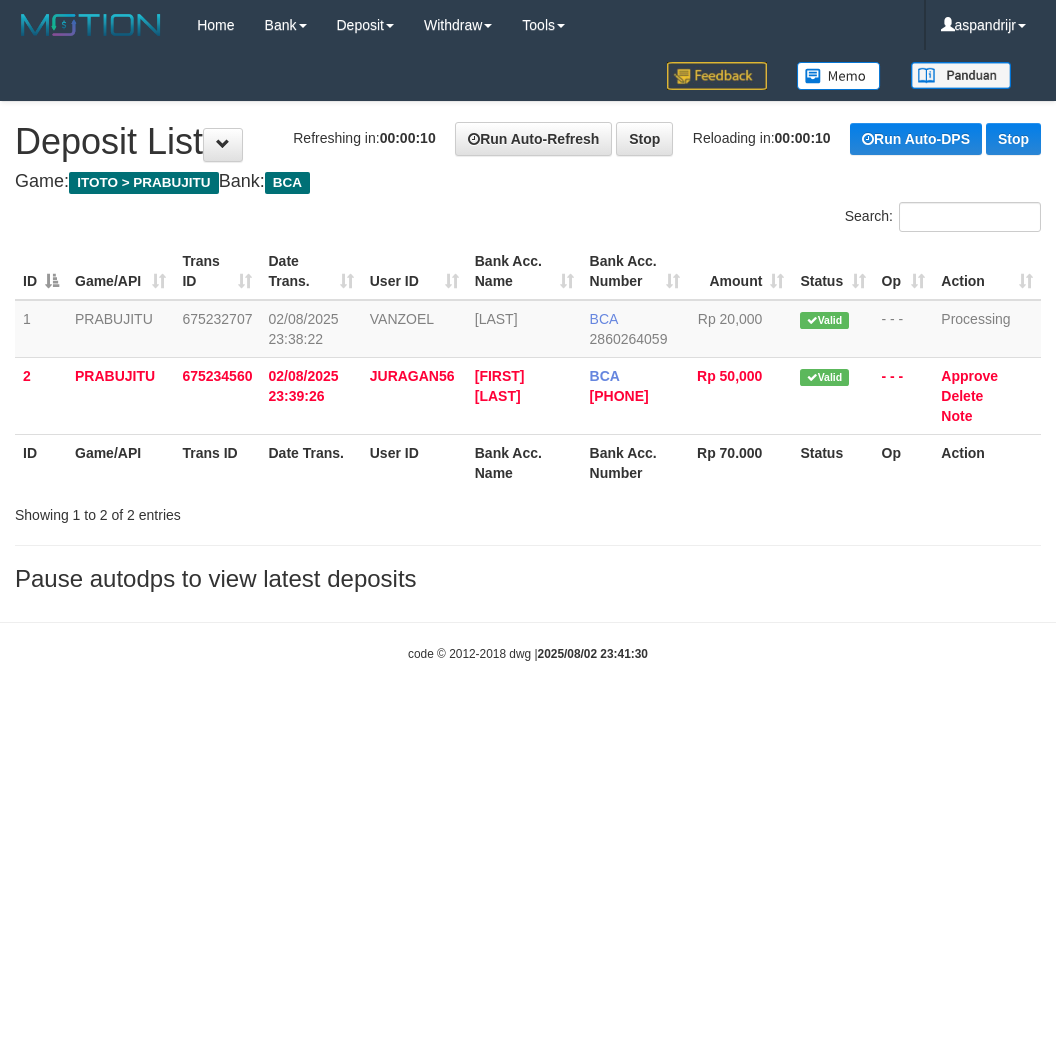 scroll, scrollTop: 0, scrollLeft: 0, axis: both 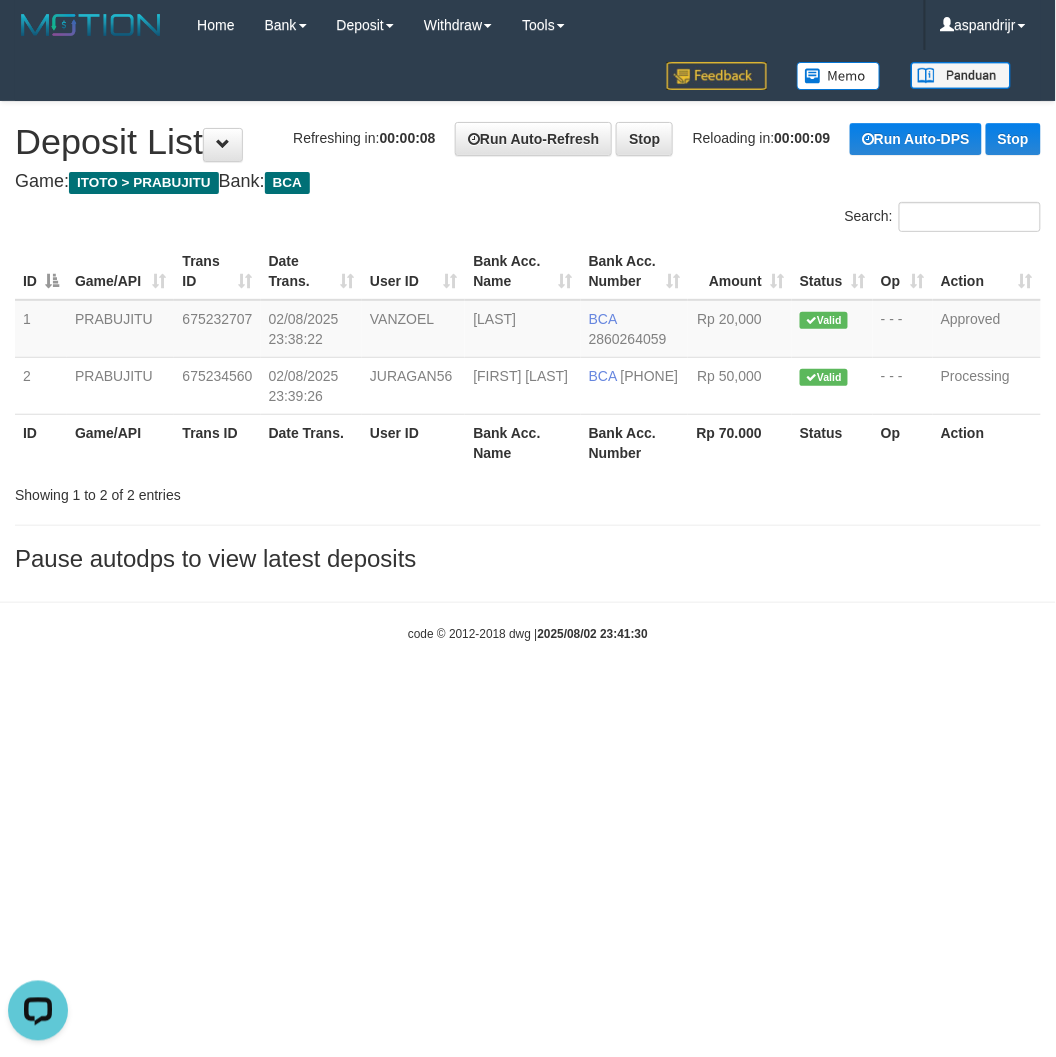 click on "Toggle navigation
Home
Bank
Account List
Load
By Website
Group
[ITOTO]													PRABUJITU
By Load Group (DPS)
Group asp-1
Mutasi Bank
Search
Sync
Note Mutasi
Deposit
DPS Fetch -" at bounding box center (528, 346) 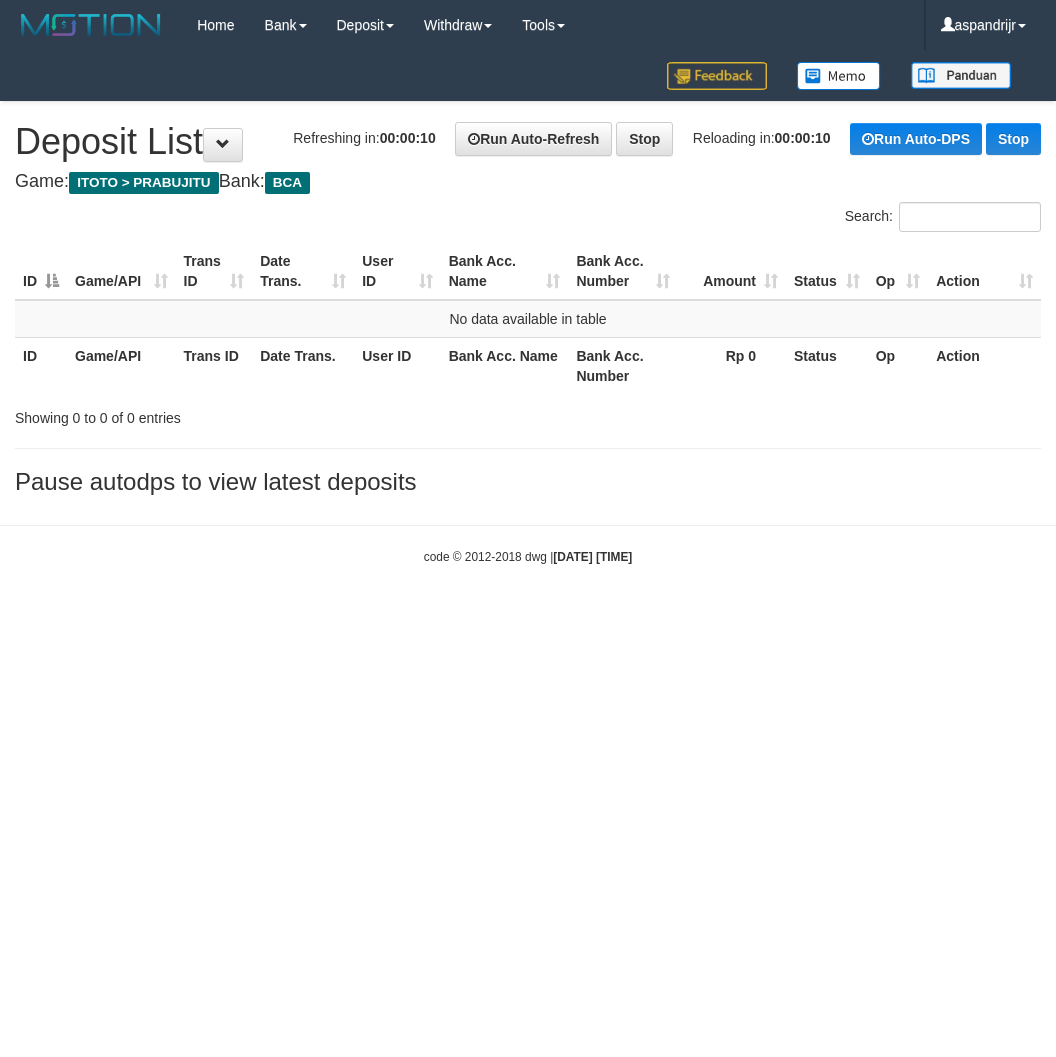 scroll, scrollTop: 0, scrollLeft: 0, axis: both 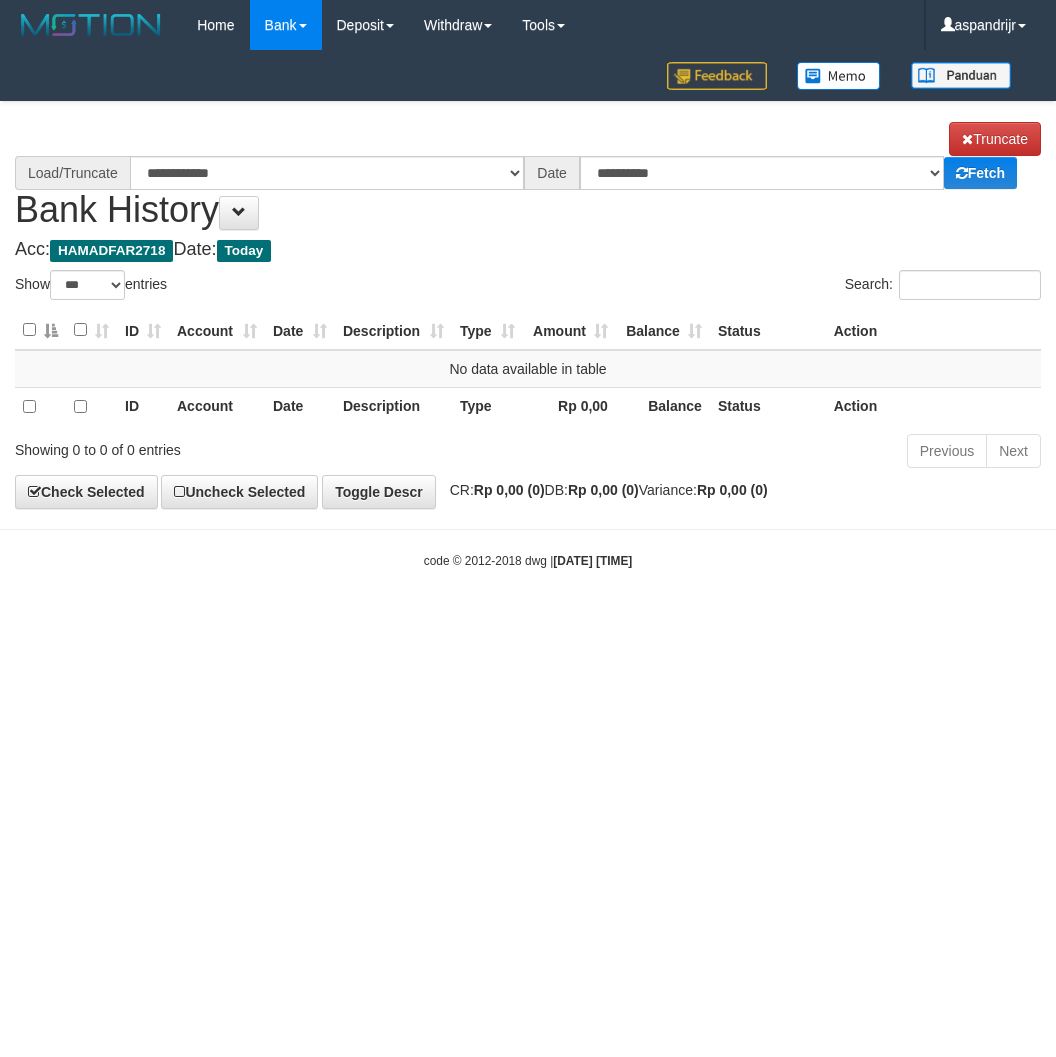 select on "***" 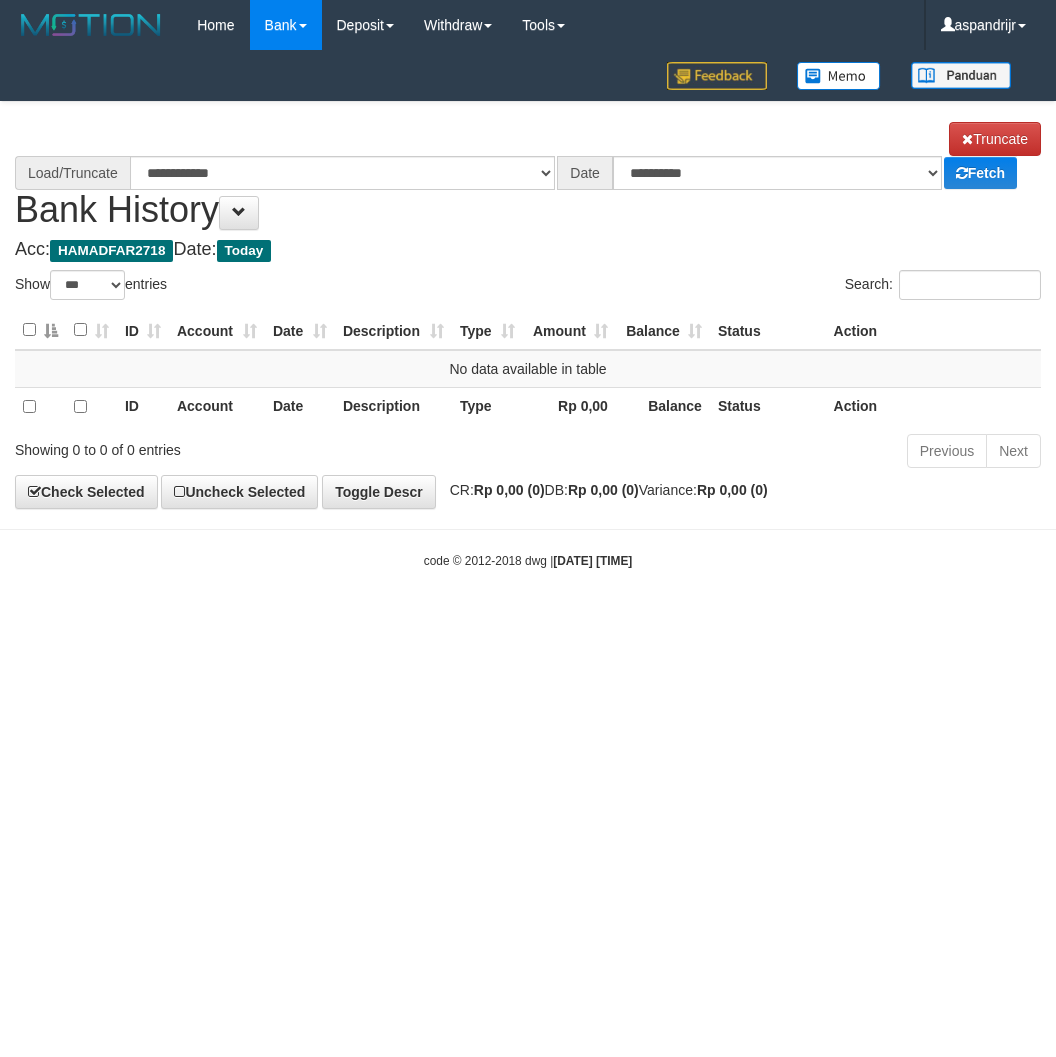 scroll, scrollTop: 0, scrollLeft: 0, axis: both 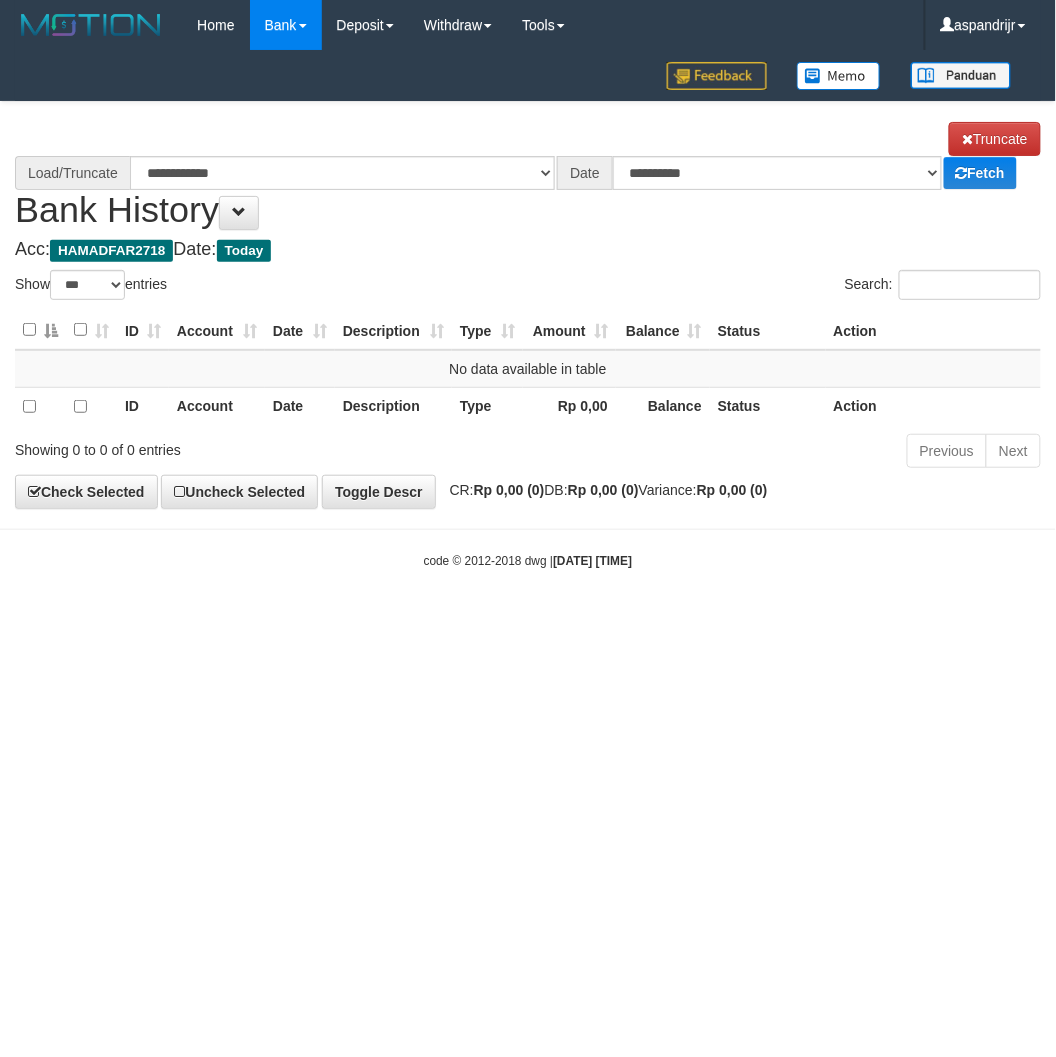 click on "Toggle navigation
Home
Bank
Account List
Load
By Website
Group
[ITOTO]													PRABUJITU
By Load Group (DPS)
Group asp-1
Mutasi Bank
Search
Sync
Note Mutasi
Deposit
DPS List" at bounding box center [528, 310] 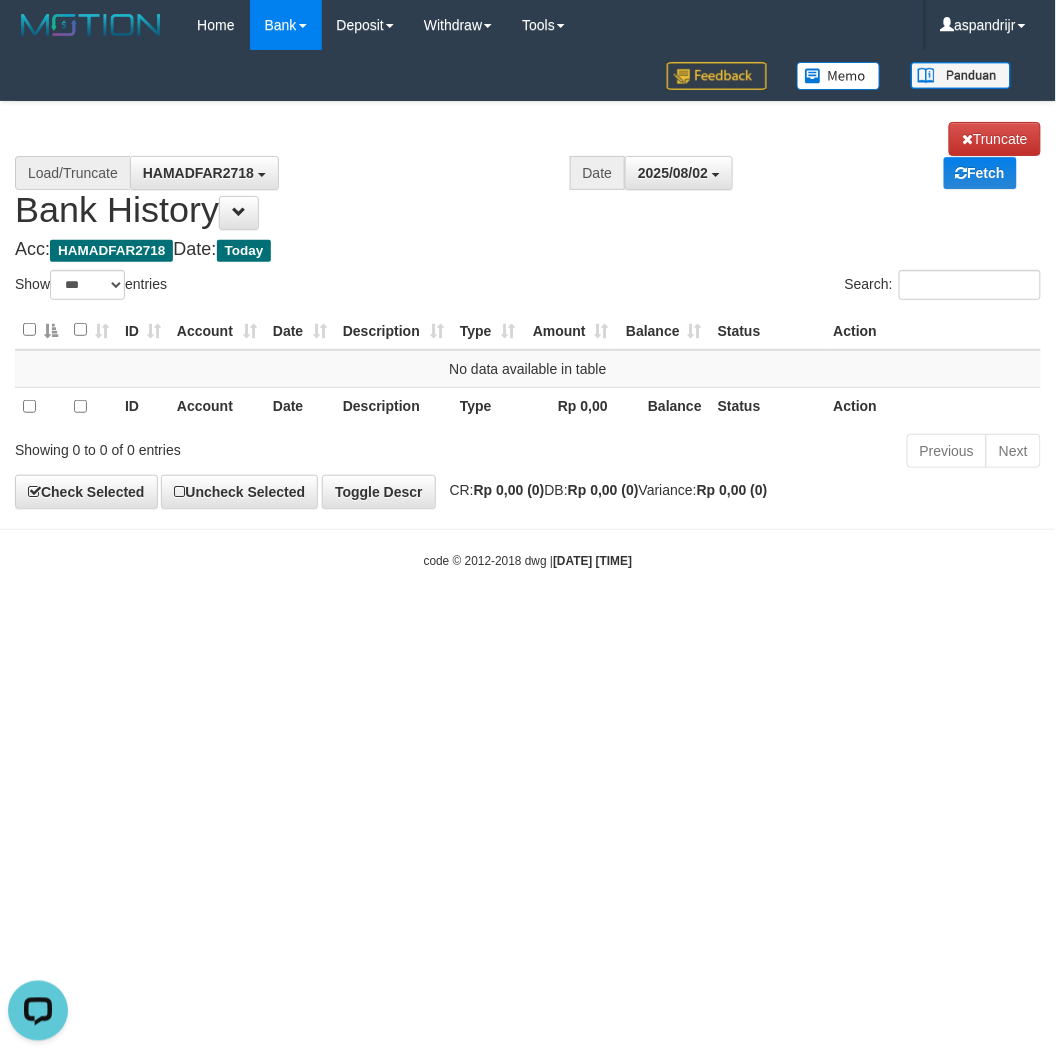 scroll, scrollTop: 0, scrollLeft: 0, axis: both 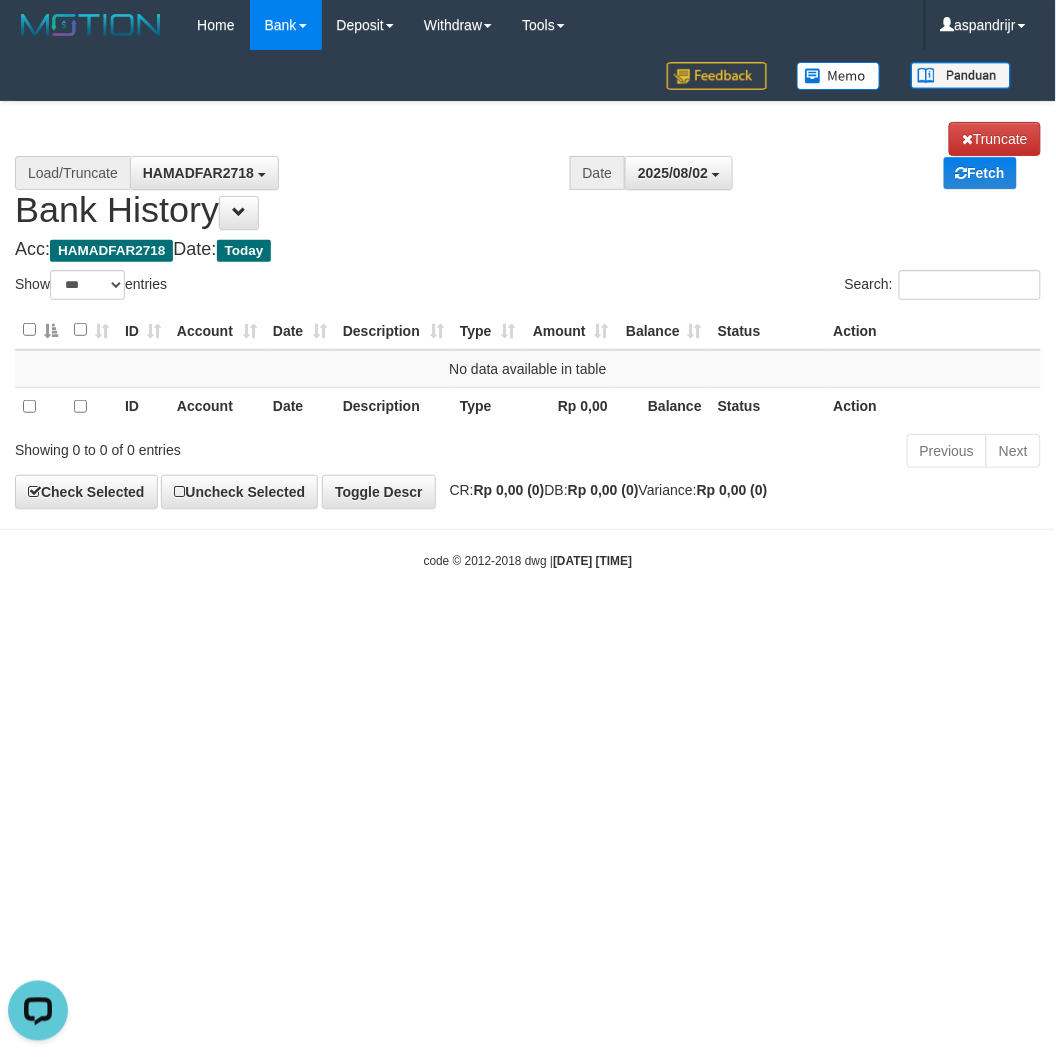 click on "Toggle navigation
Home
Bank
Account List
Load
By Website
Group
[ITOTO]													PRABUJITU
By Load Group (DPS)
Group asp-1
Mutasi Bank
Search
Sync
Note Mutasi
Deposit
DPS List" at bounding box center [528, 310] 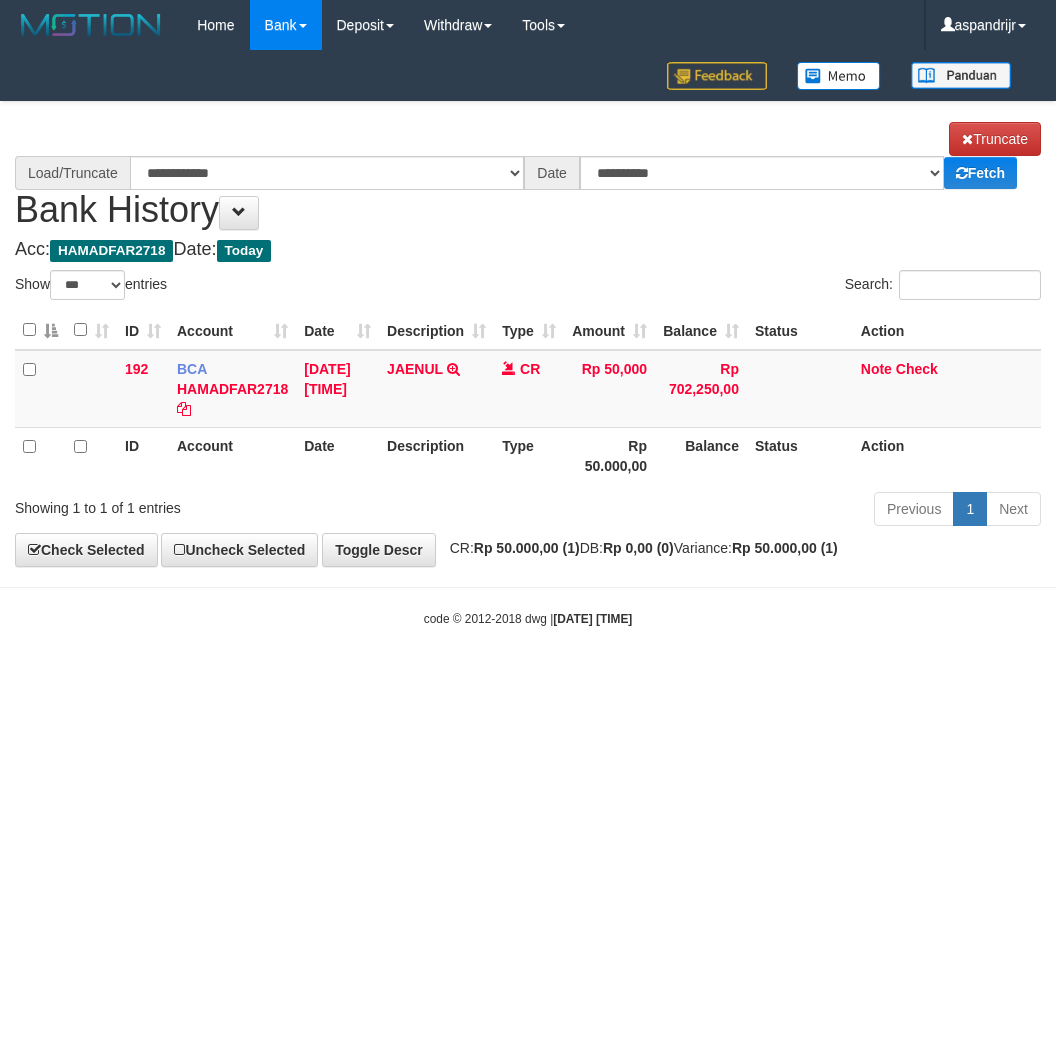 select on "***" 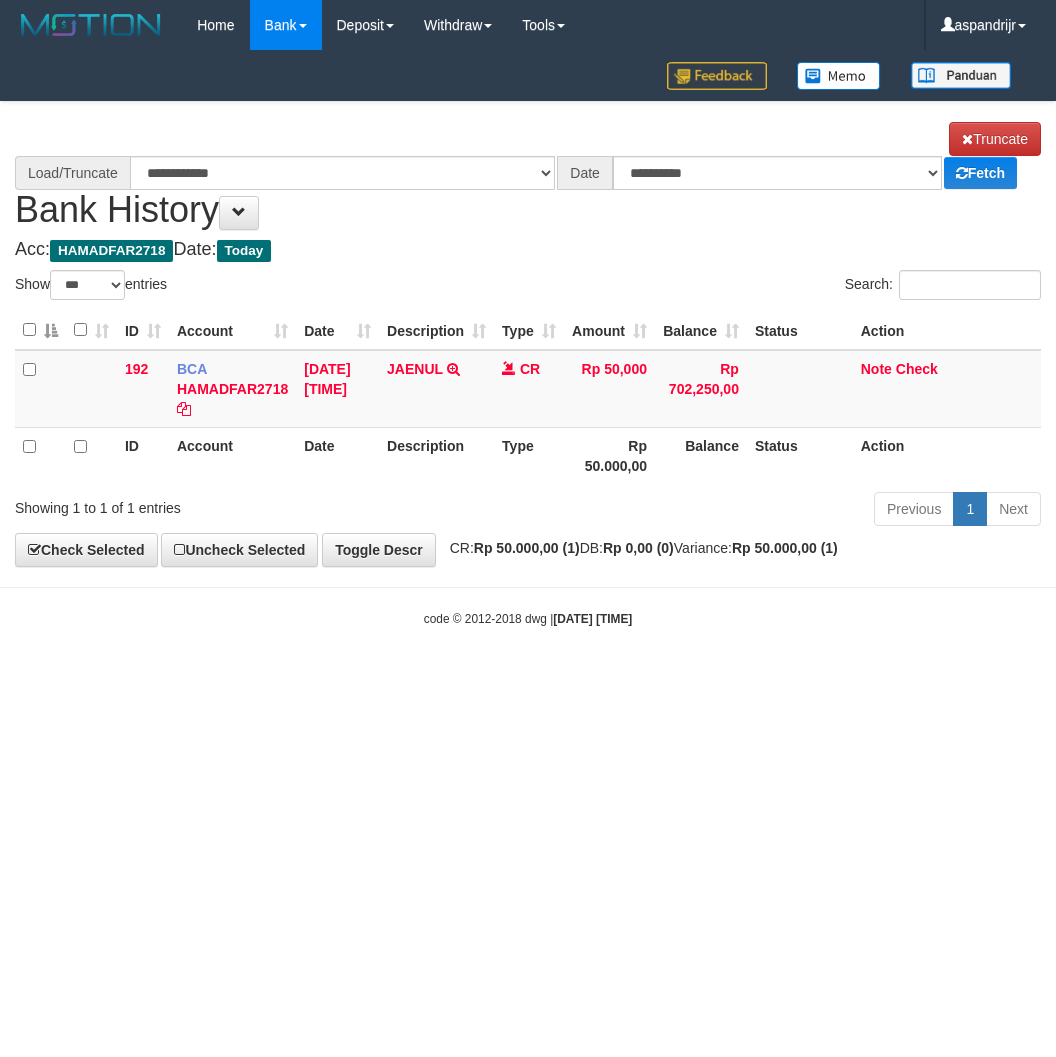 scroll, scrollTop: 0, scrollLeft: 0, axis: both 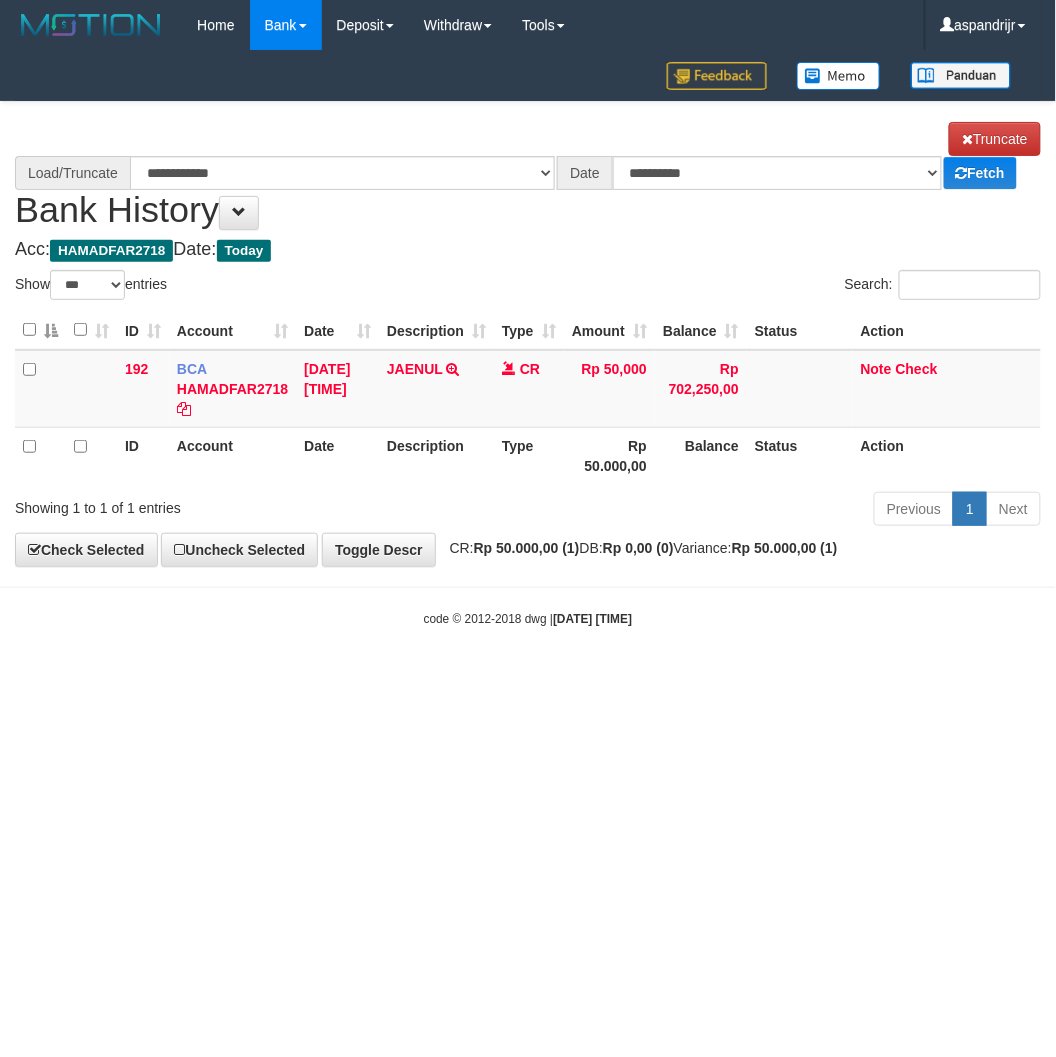 click on "Toggle navigation
Home
Bank
Account List
Load
By Website
Group
[ITOTO]													PRABUJITU
By Load Group (DPS)
Group asp-1
Mutasi Bank
Search
Sync
Note Mutasi
Deposit
DPS List" at bounding box center (528, 339) 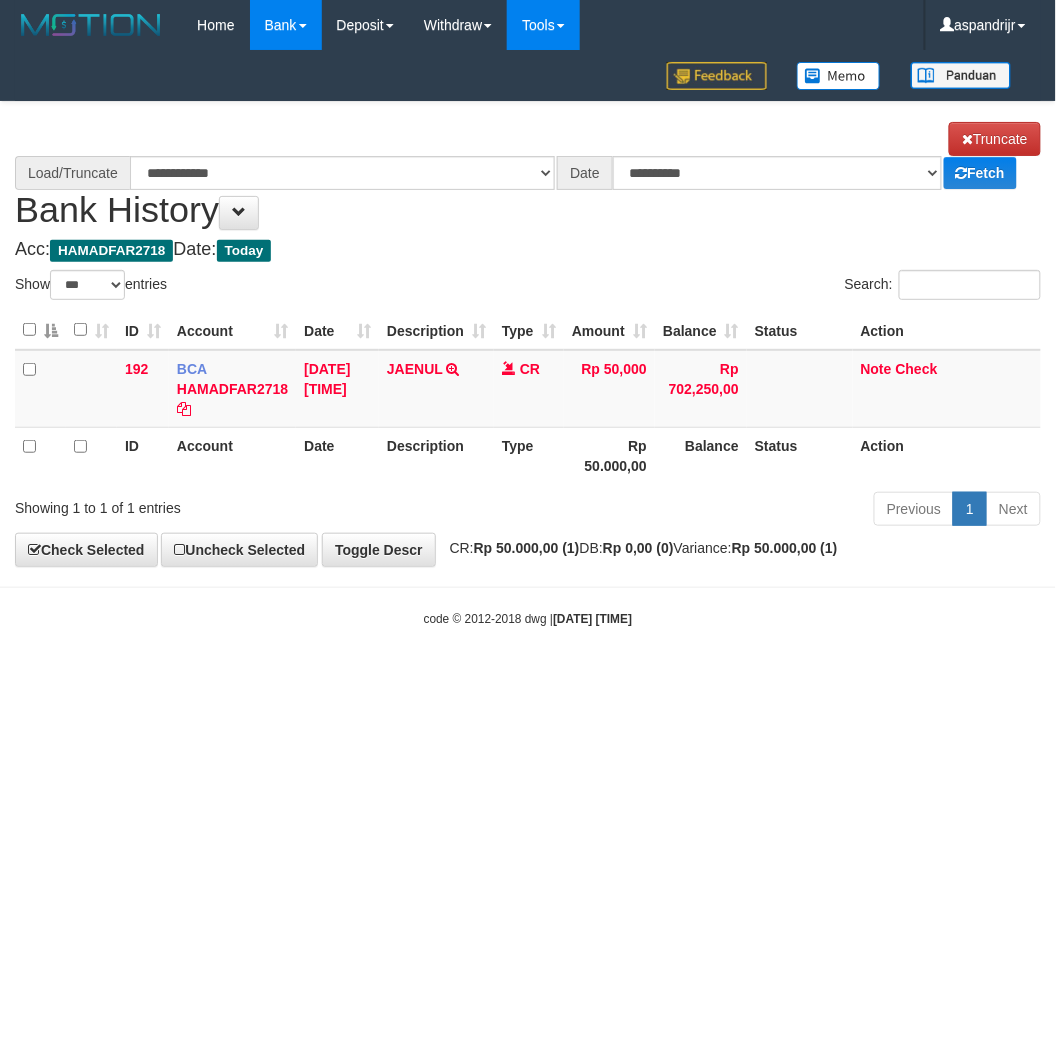 select on "****" 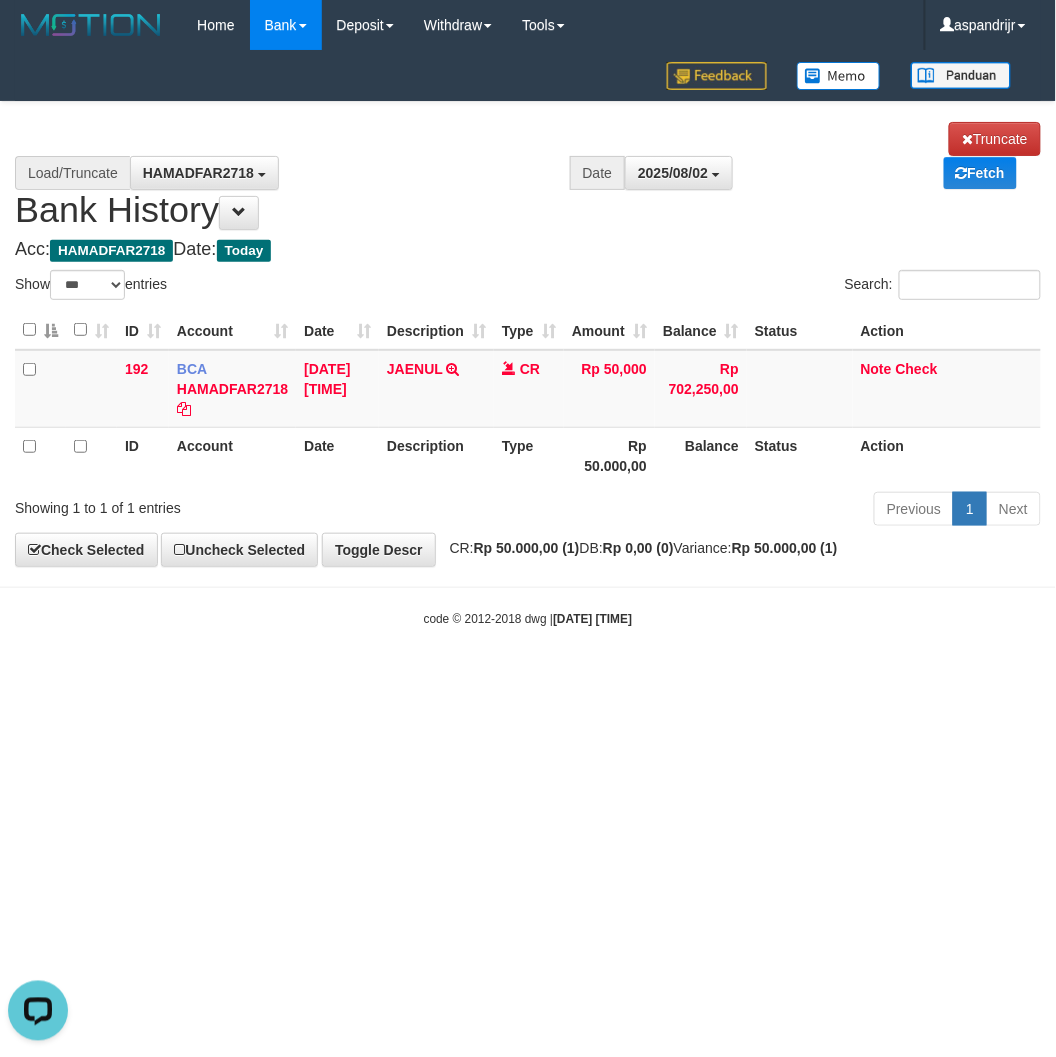 scroll, scrollTop: 0, scrollLeft: 0, axis: both 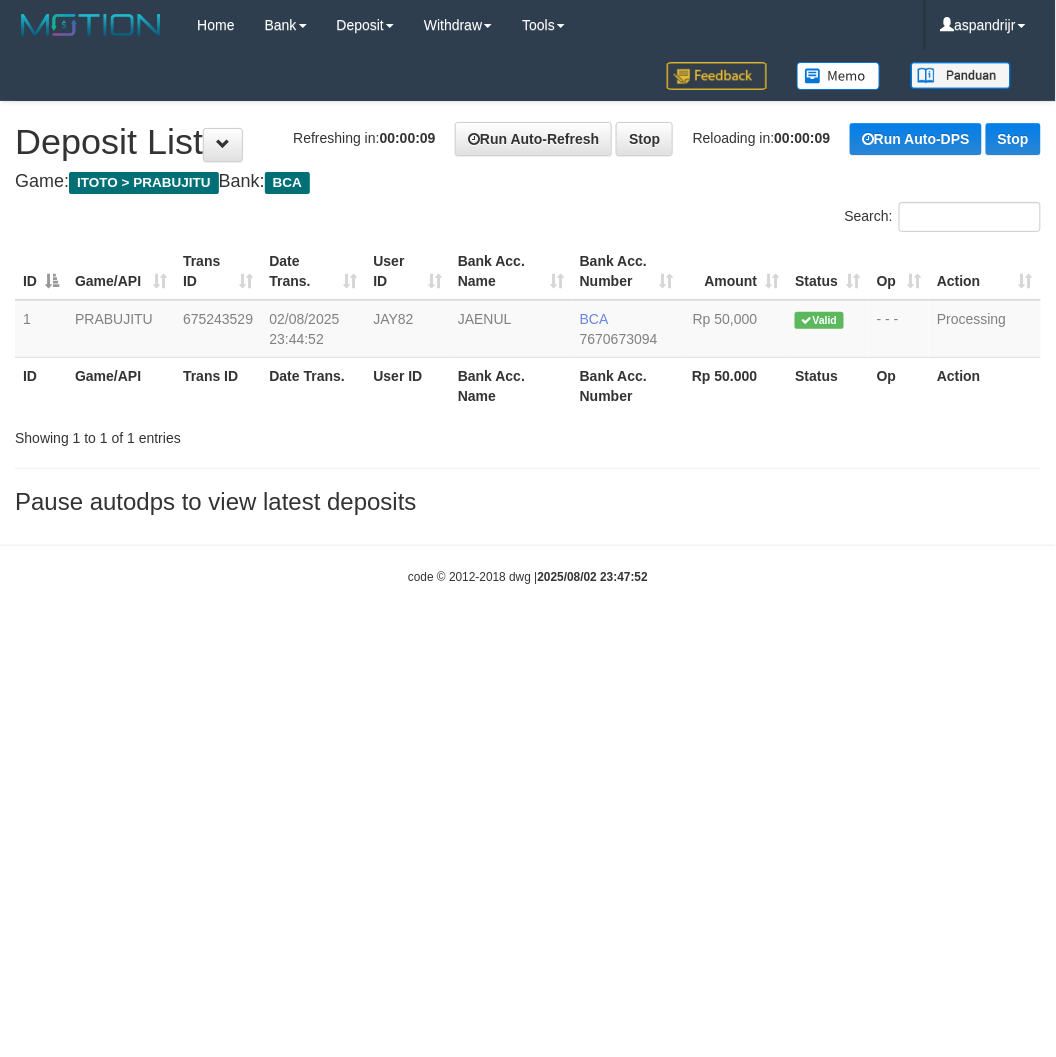 click on "Toggle navigation
Home
Bank
Account List
Load
By Website
Group
[ITOTO]													PRABUJITU
By Load Group (DPS)
Group asp-1
Mutasi Bank
Search
Sync
Note Mutasi
Deposit
DPS List" at bounding box center [528, 318] 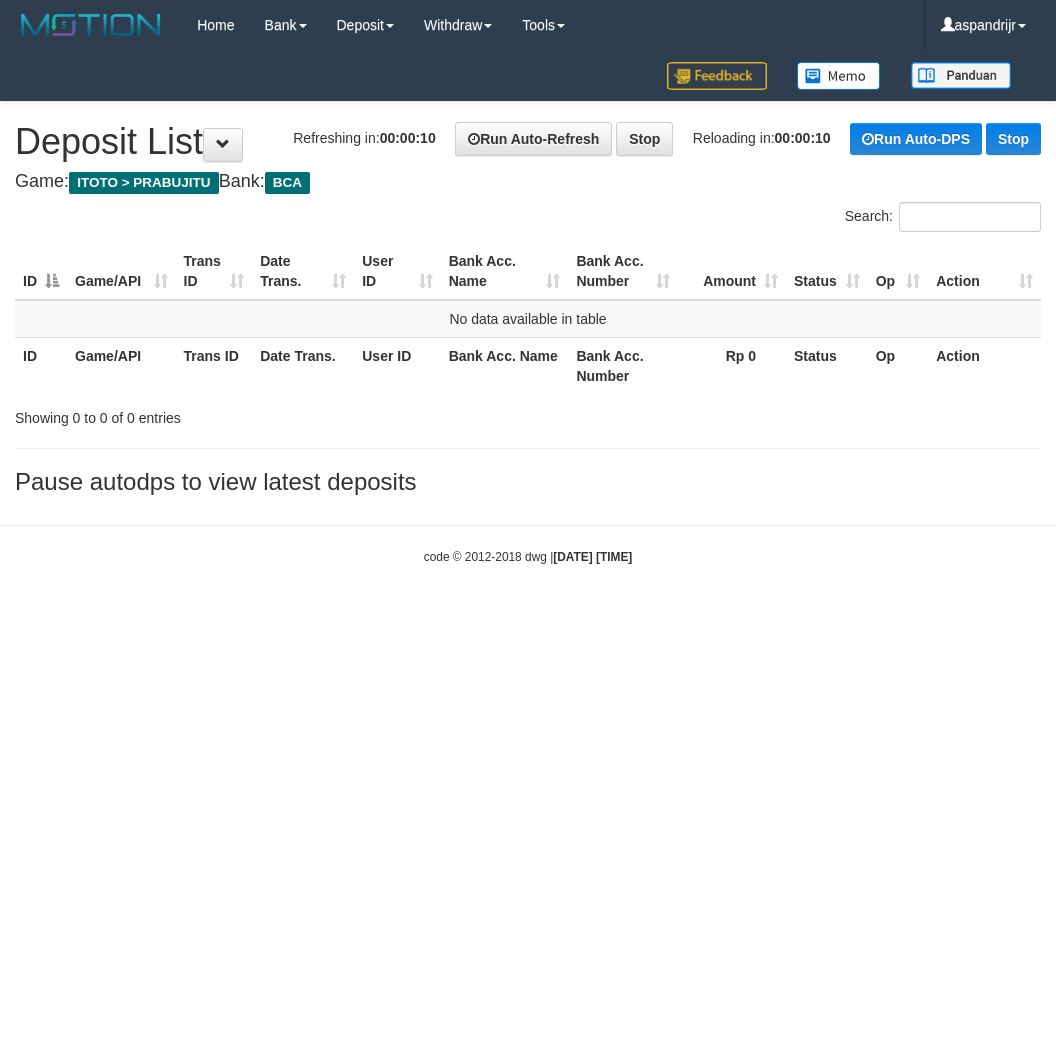 scroll, scrollTop: 0, scrollLeft: 0, axis: both 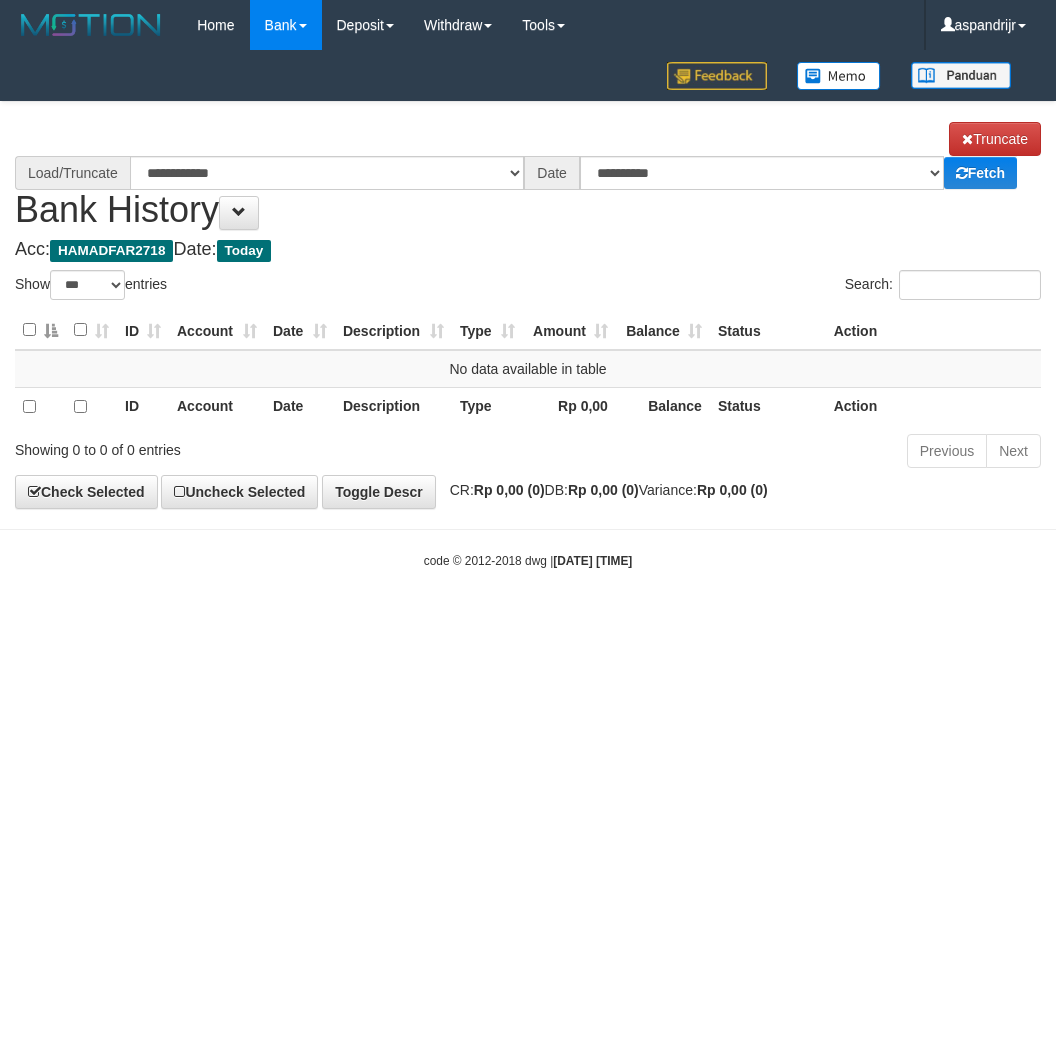 select on "***" 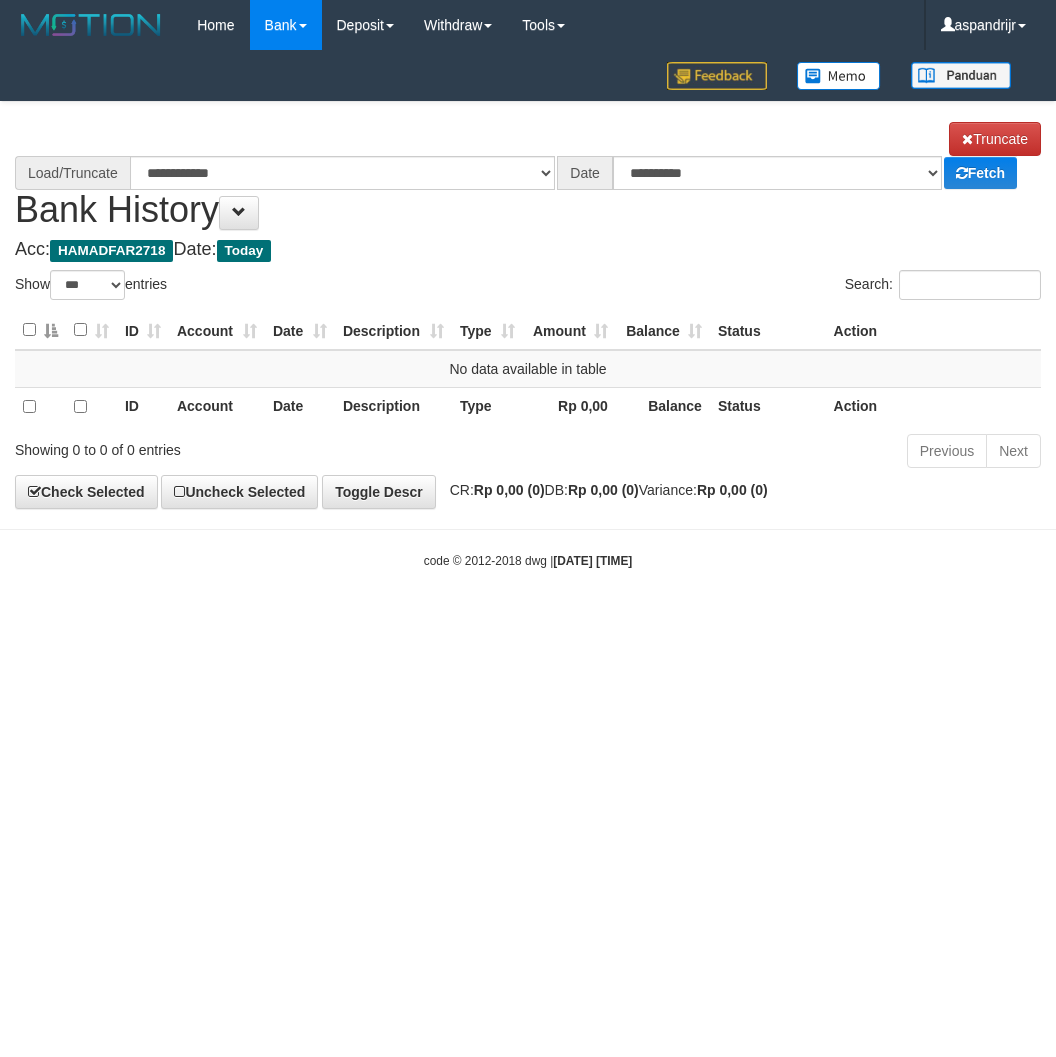 scroll, scrollTop: 0, scrollLeft: 0, axis: both 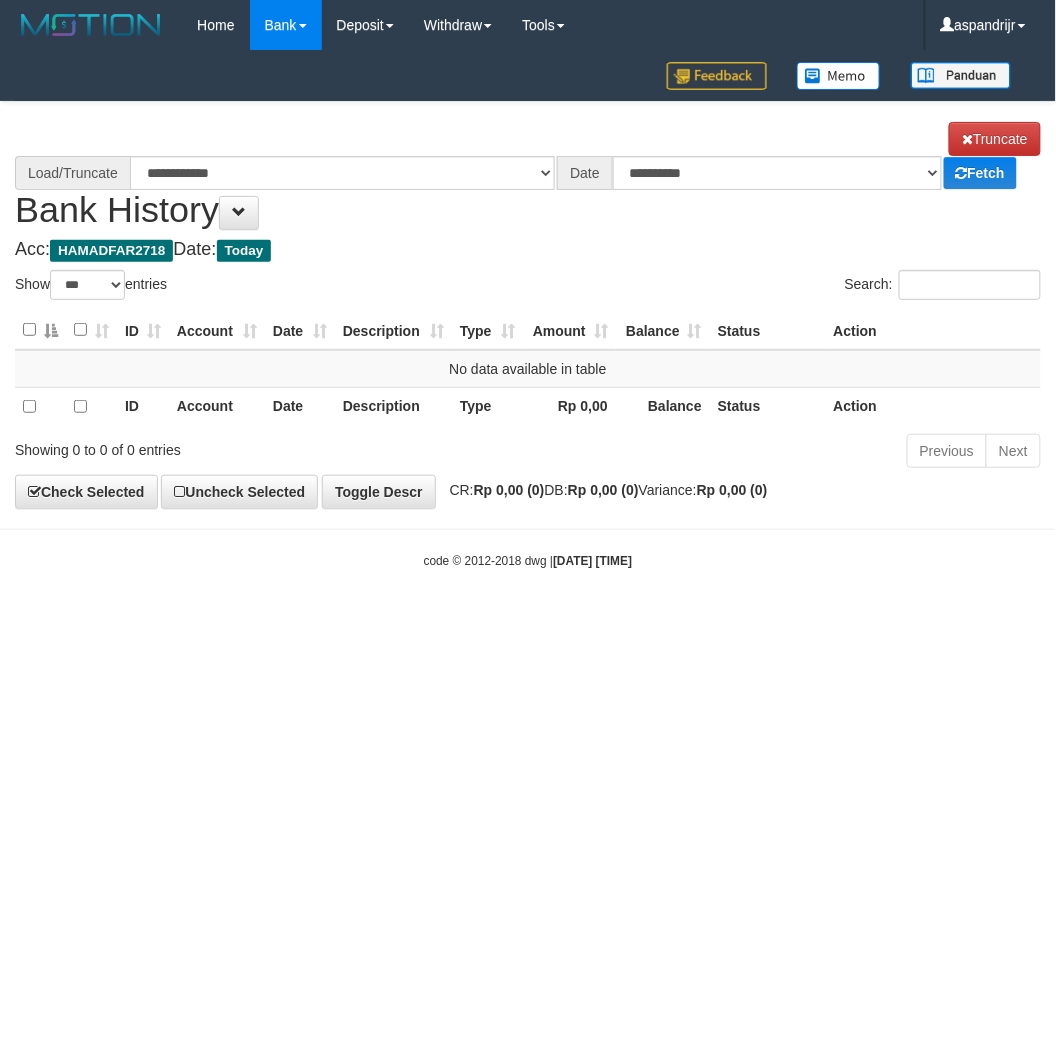 select on "****" 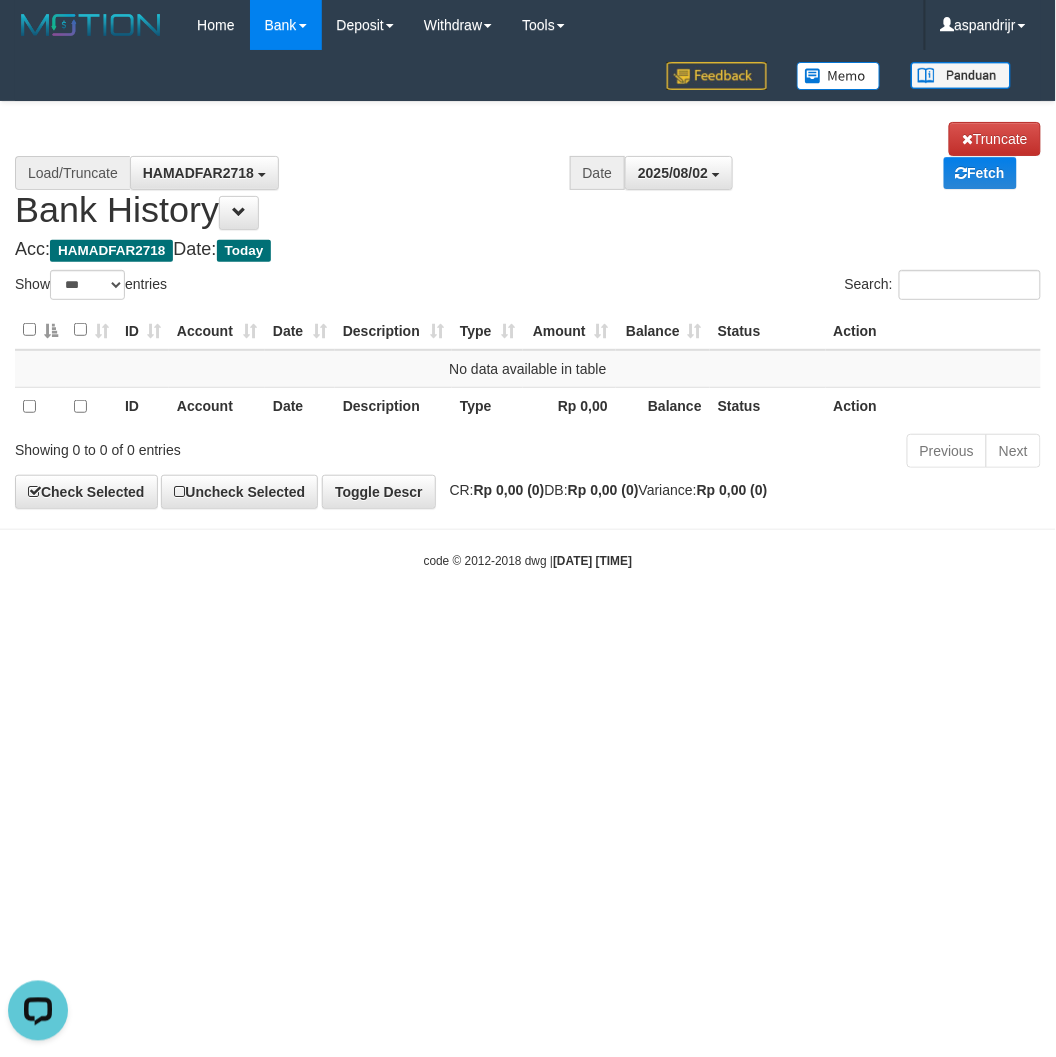 scroll, scrollTop: 0, scrollLeft: 0, axis: both 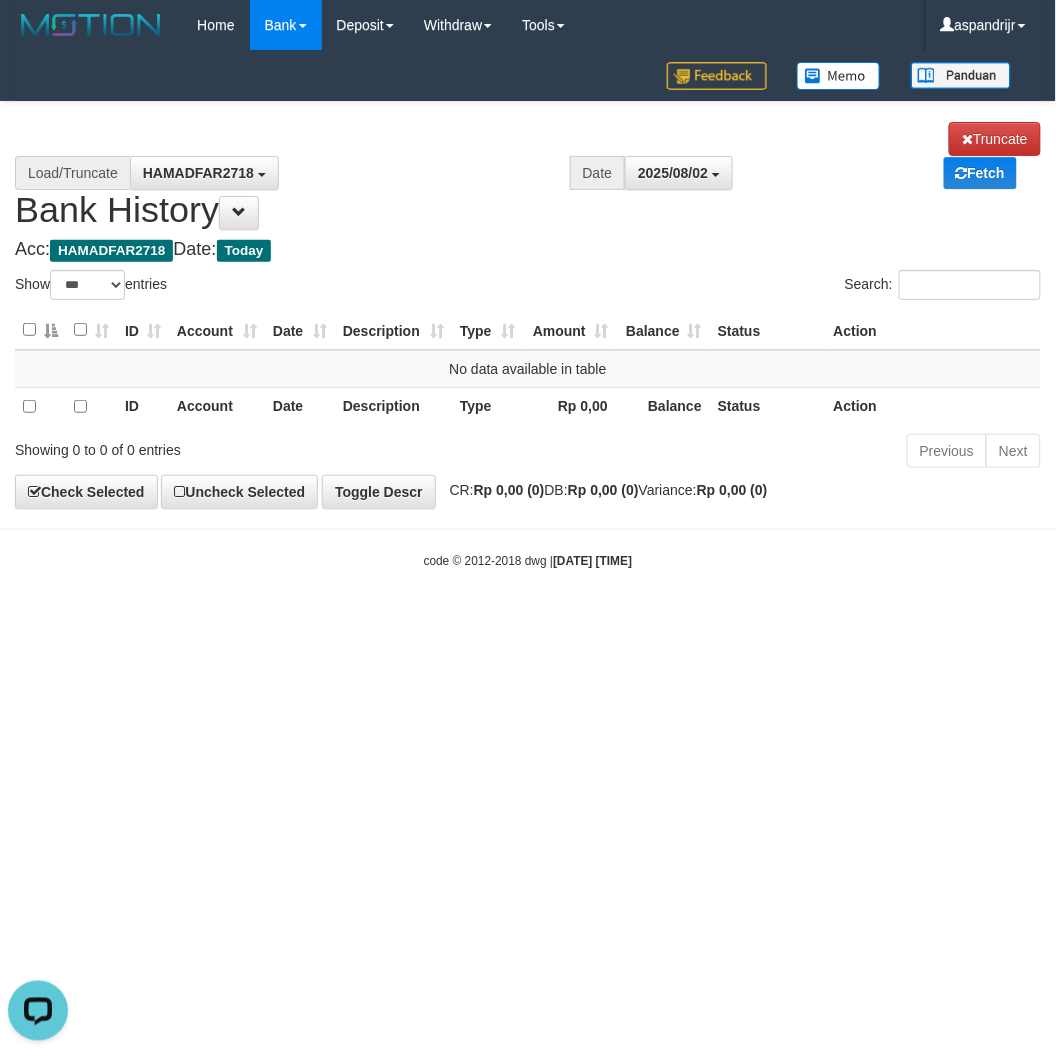 click on "Toggle navigation
Home
Bank
Account List
Load
By Website
Group
[ITOTO]													PRABUJITU
By Load Group (DPS)
Group asp-1
Mutasi Bank
Search
Sync
Note Mutasi
Deposit
DPS List" at bounding box center [528, 310] 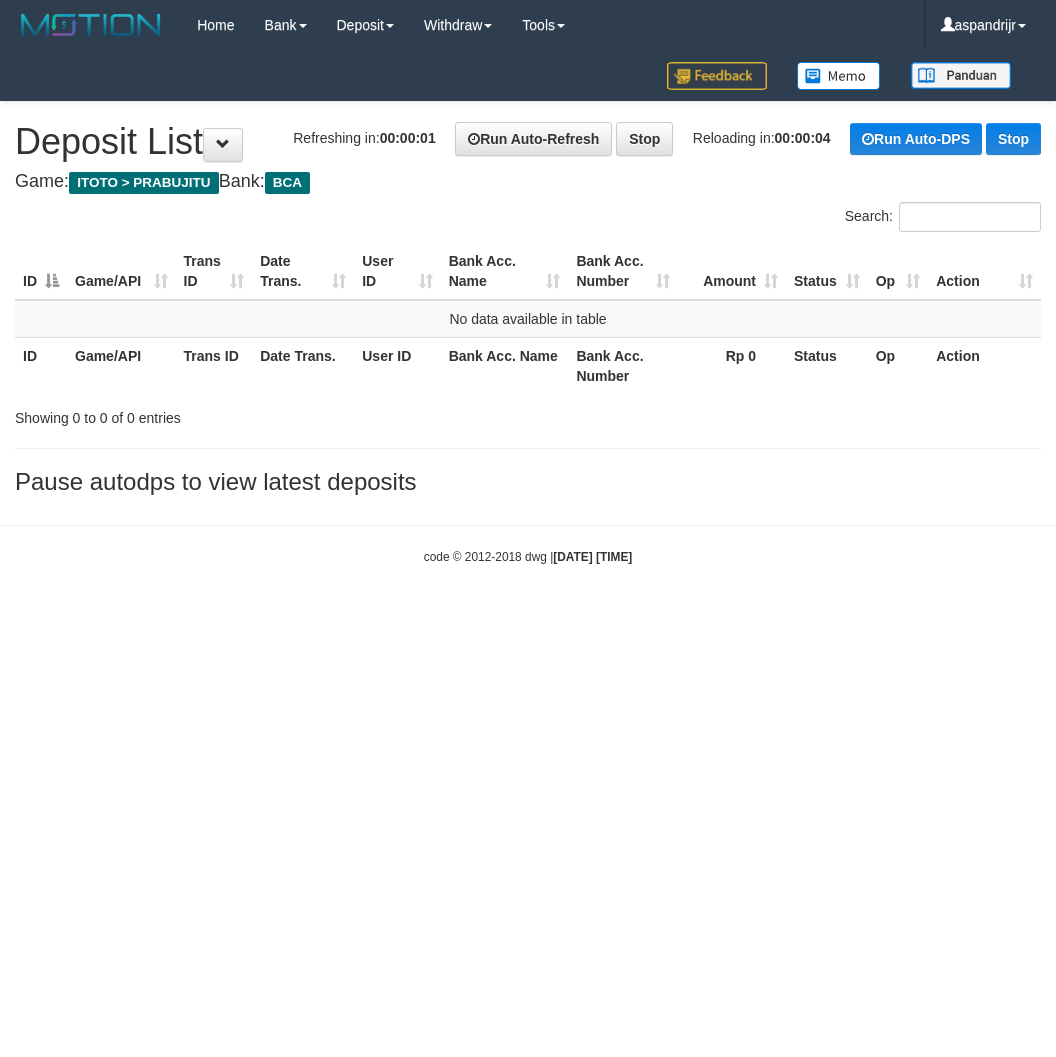 scroll, scrollTop: 0, scrollLeft: 0, axis: both 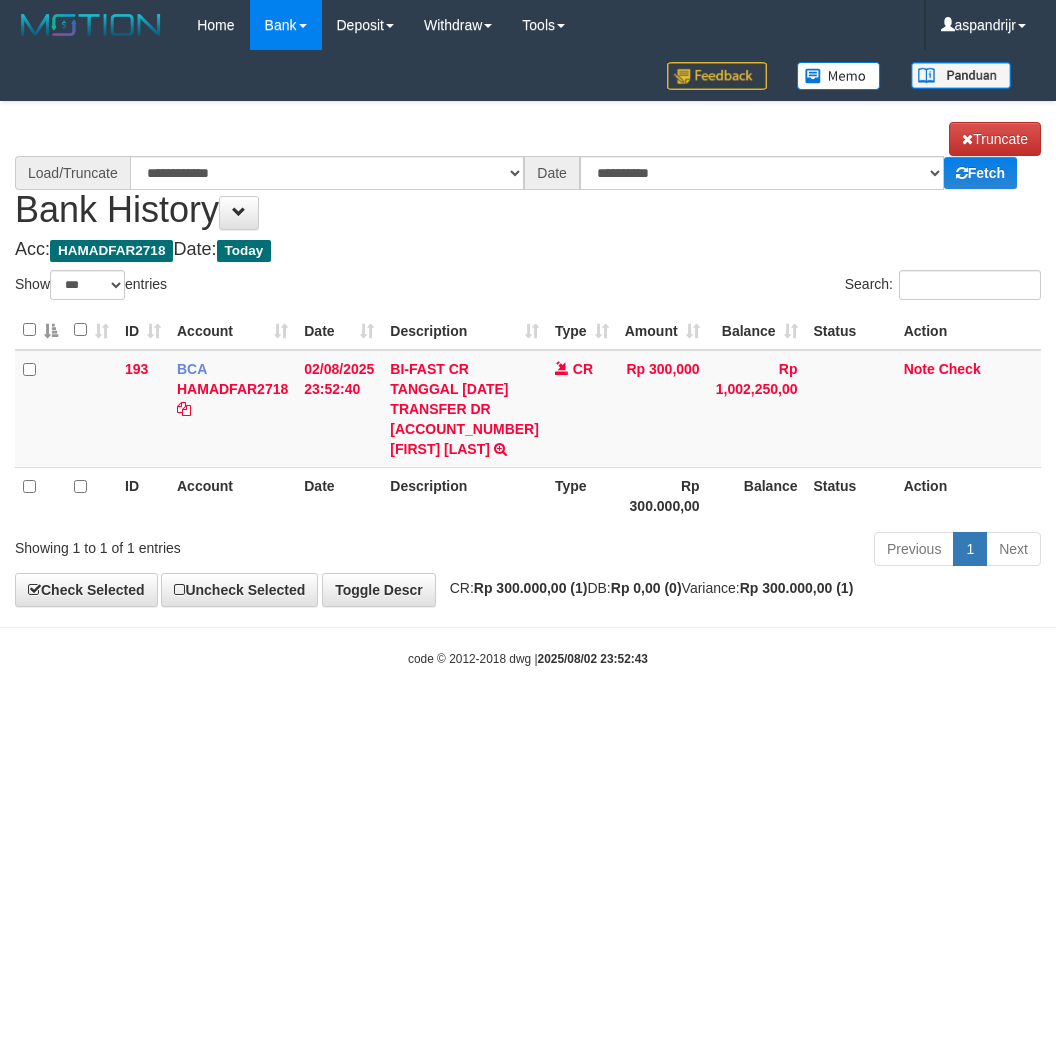 select on "***" 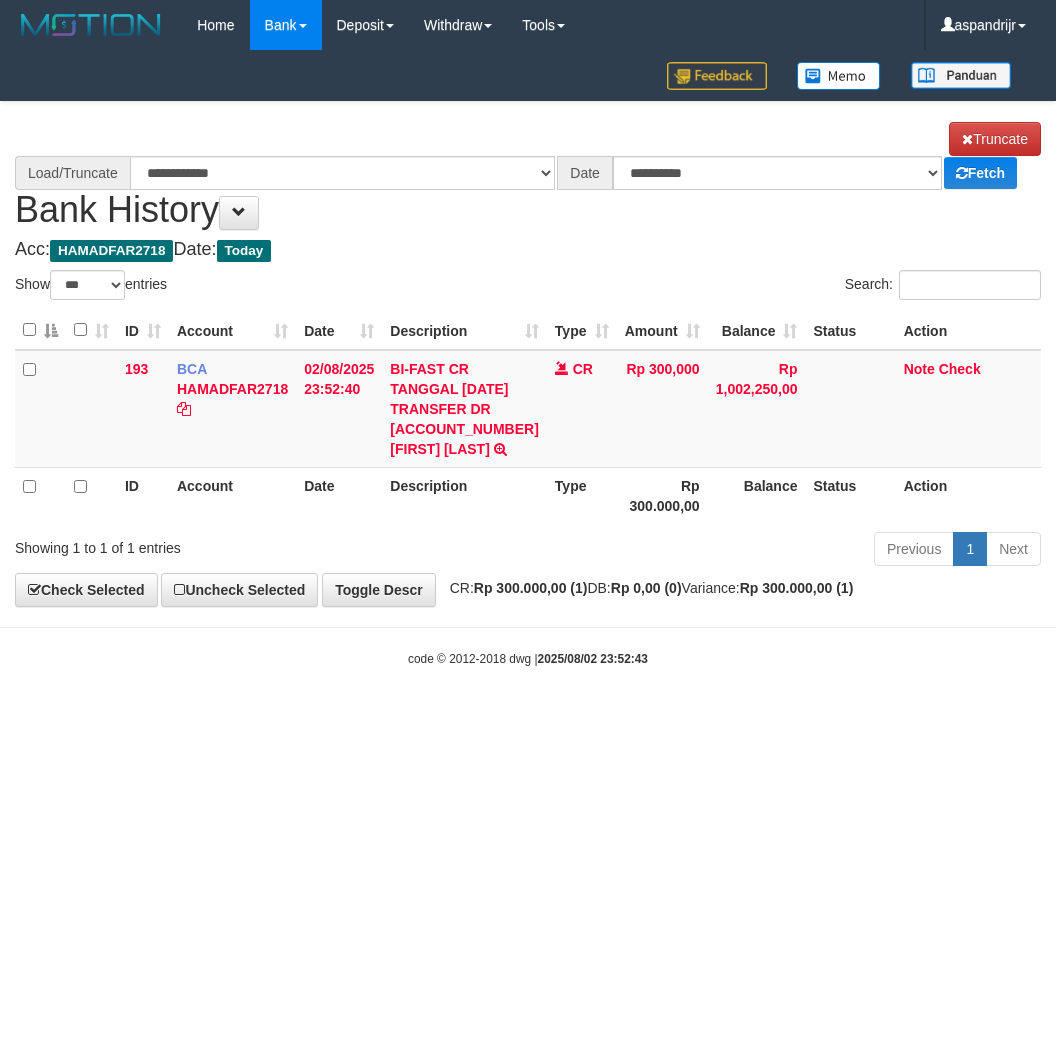 scroll, scrollTop: 0, scrollLeft: 0, axis: both 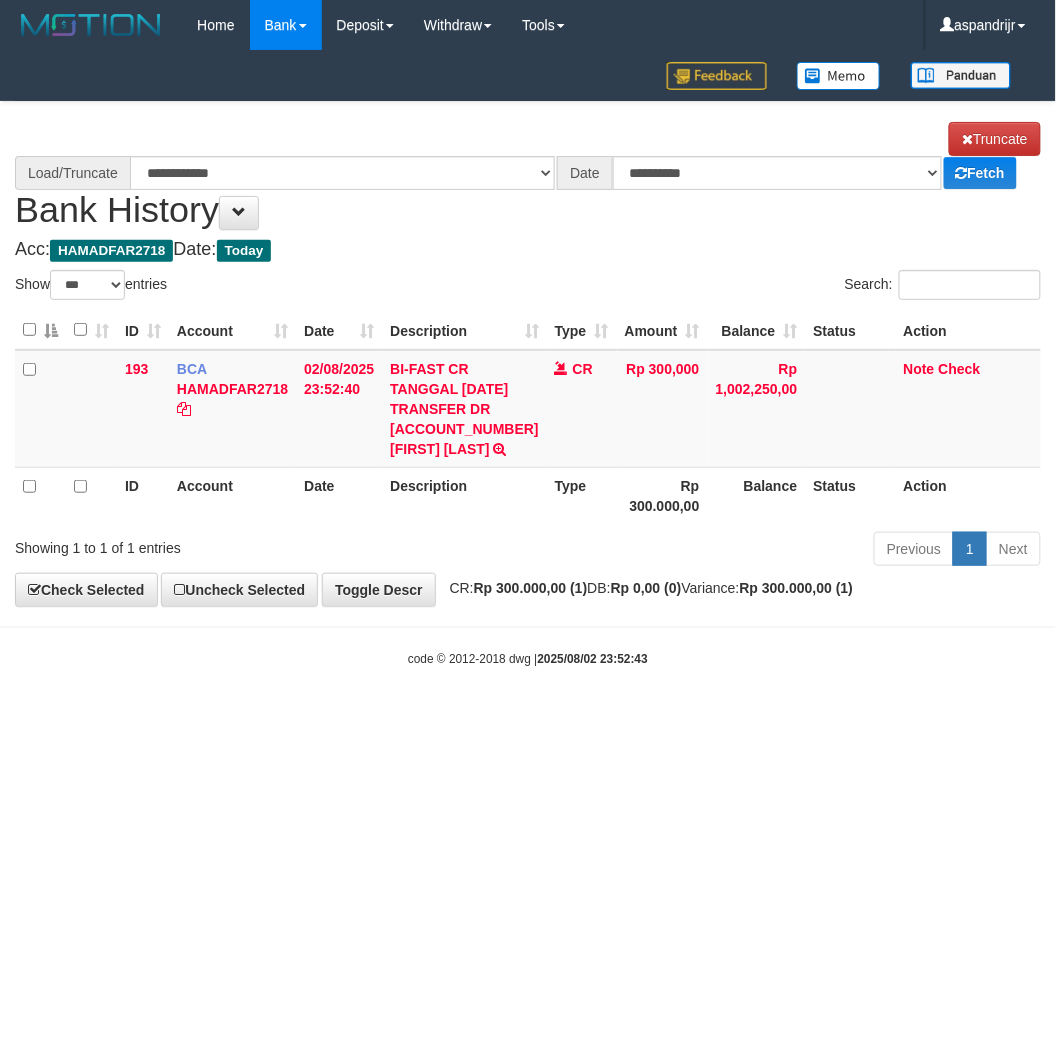 select on "****" 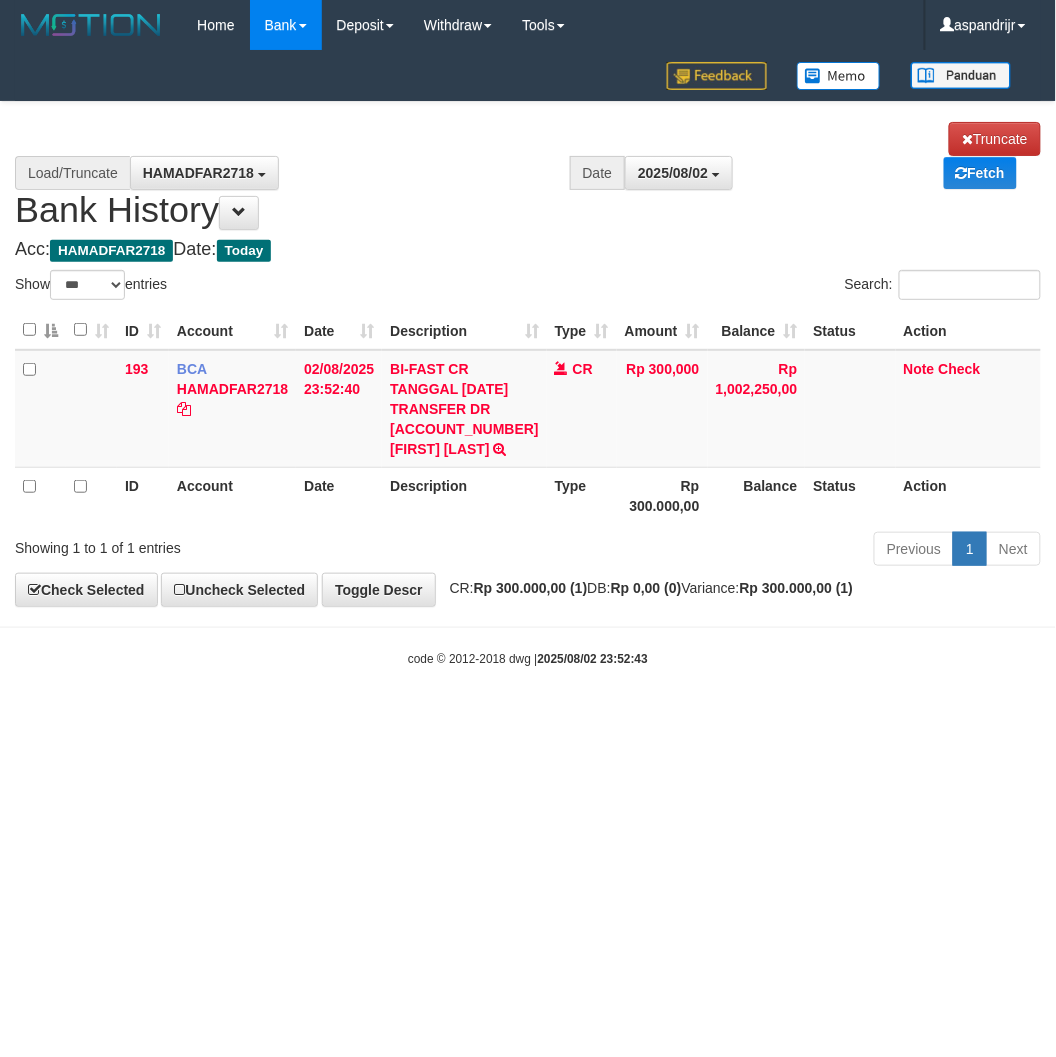 click on "code © 2012-2018 dwg |  2025/08/02 23:52:43" at bounding box center (528, 658) 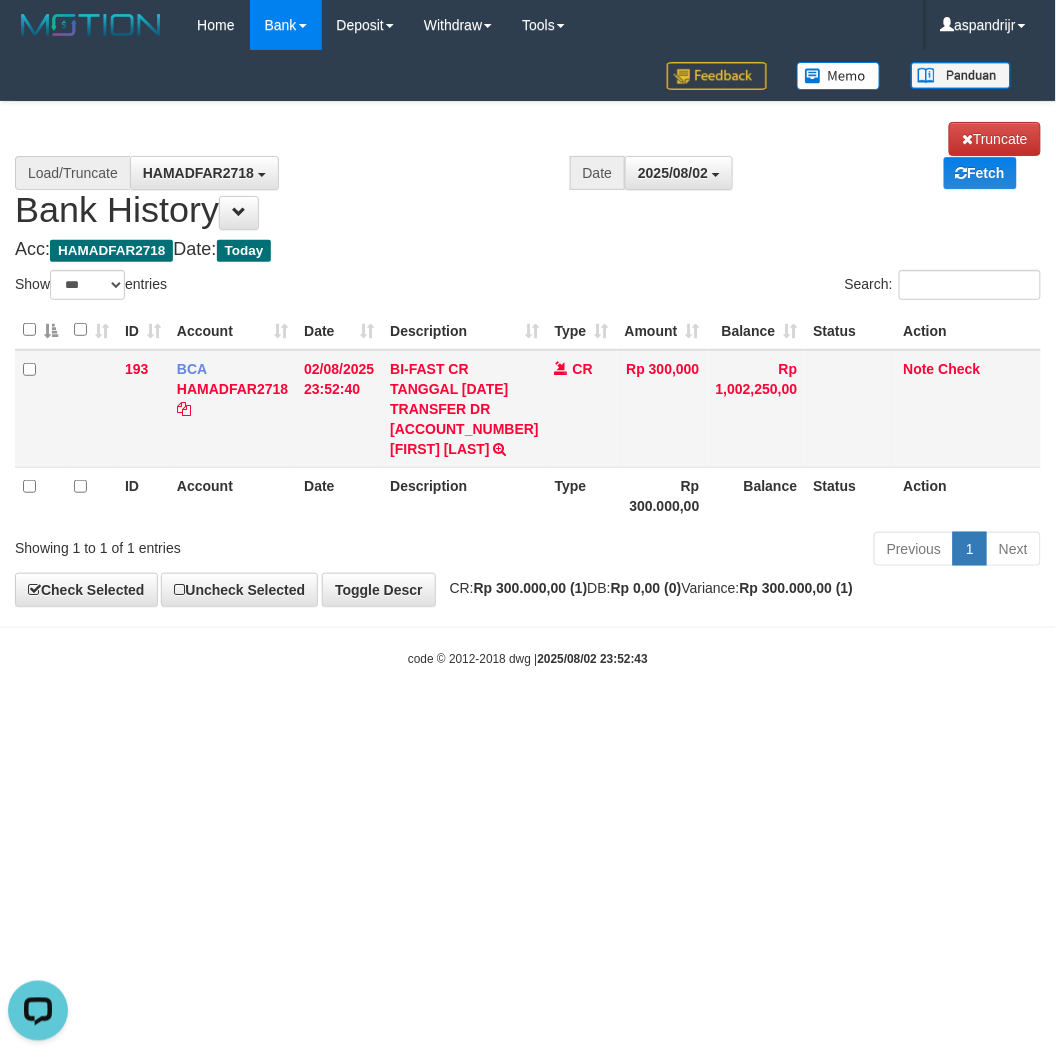 scroll, scrollTop: 0, scrollLeft: 0, axis: both 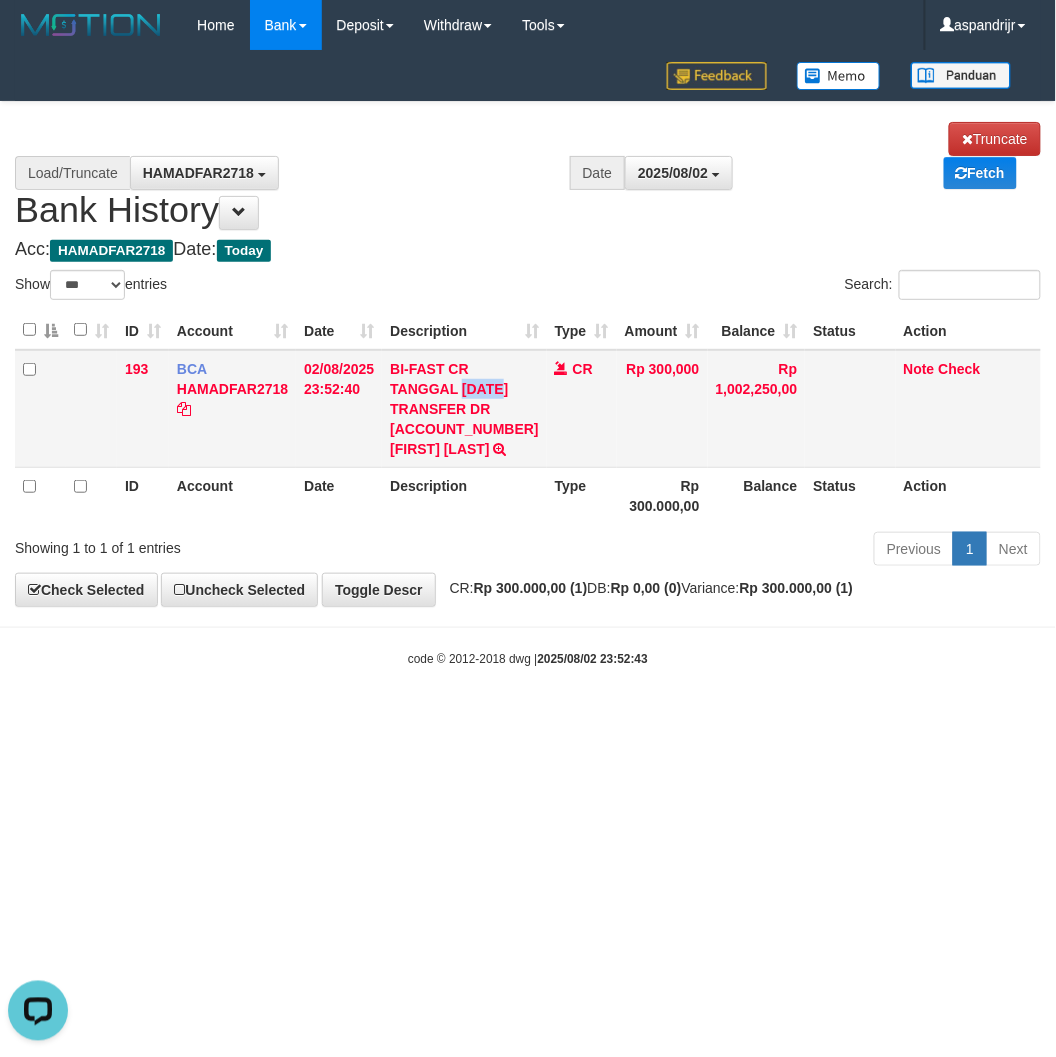 click on "BI-FAST CR TANGGAL 0208 TRANSFER DR 008 BEKTI NUR HIDAYAT       BI-FAST CR TANGGAL :02/08 TRANSFER DR 008 BEKTI NUR HIDAYAT" at bounding box center (464, 409) 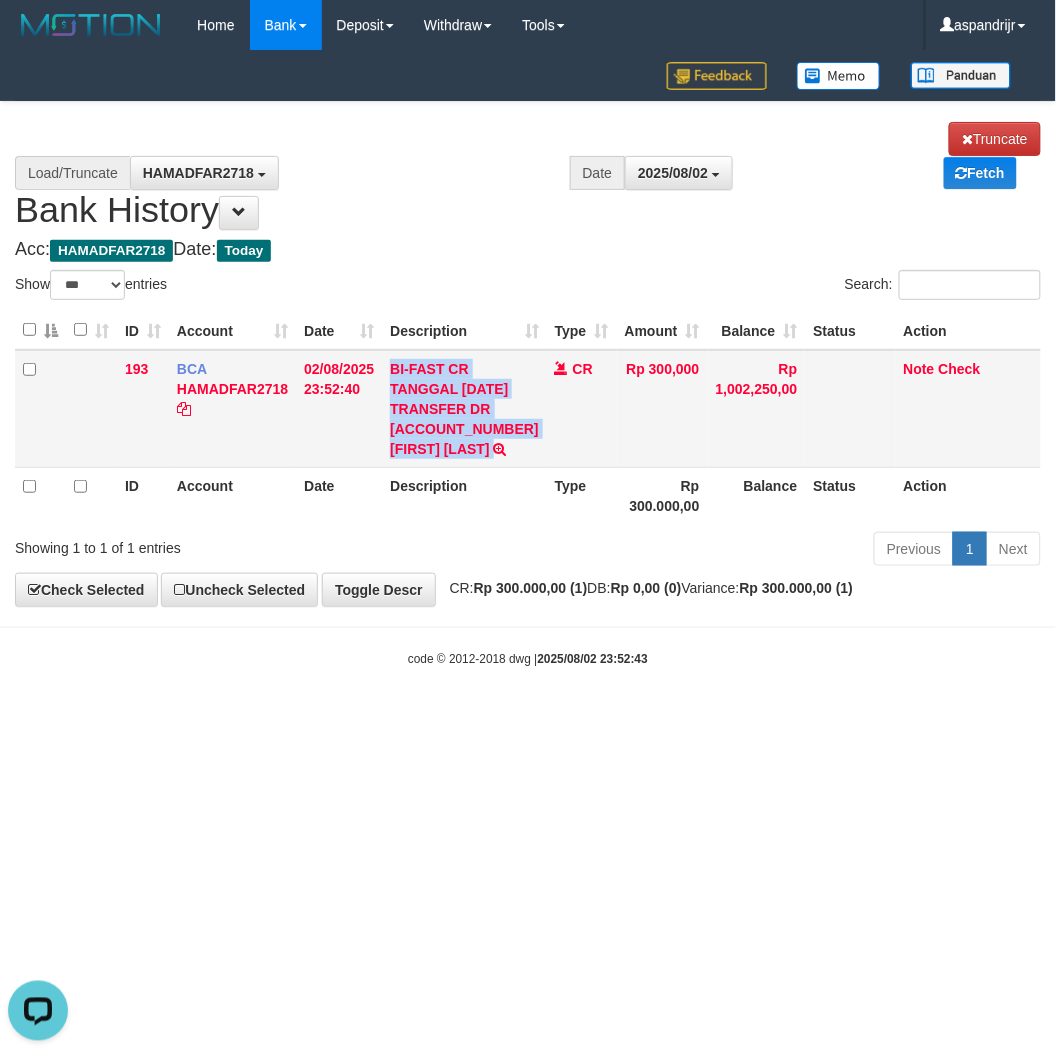 click on "BI-FAST CR TANGGAL 0208 TRANSFER DR 008 BEKTI NUR HIDAYAT       BI-FAST CR TANGGAL :02/08 TRANSFER DR 008 BEKTI NUR HIDAYAT" at bounding box center (464, 409) 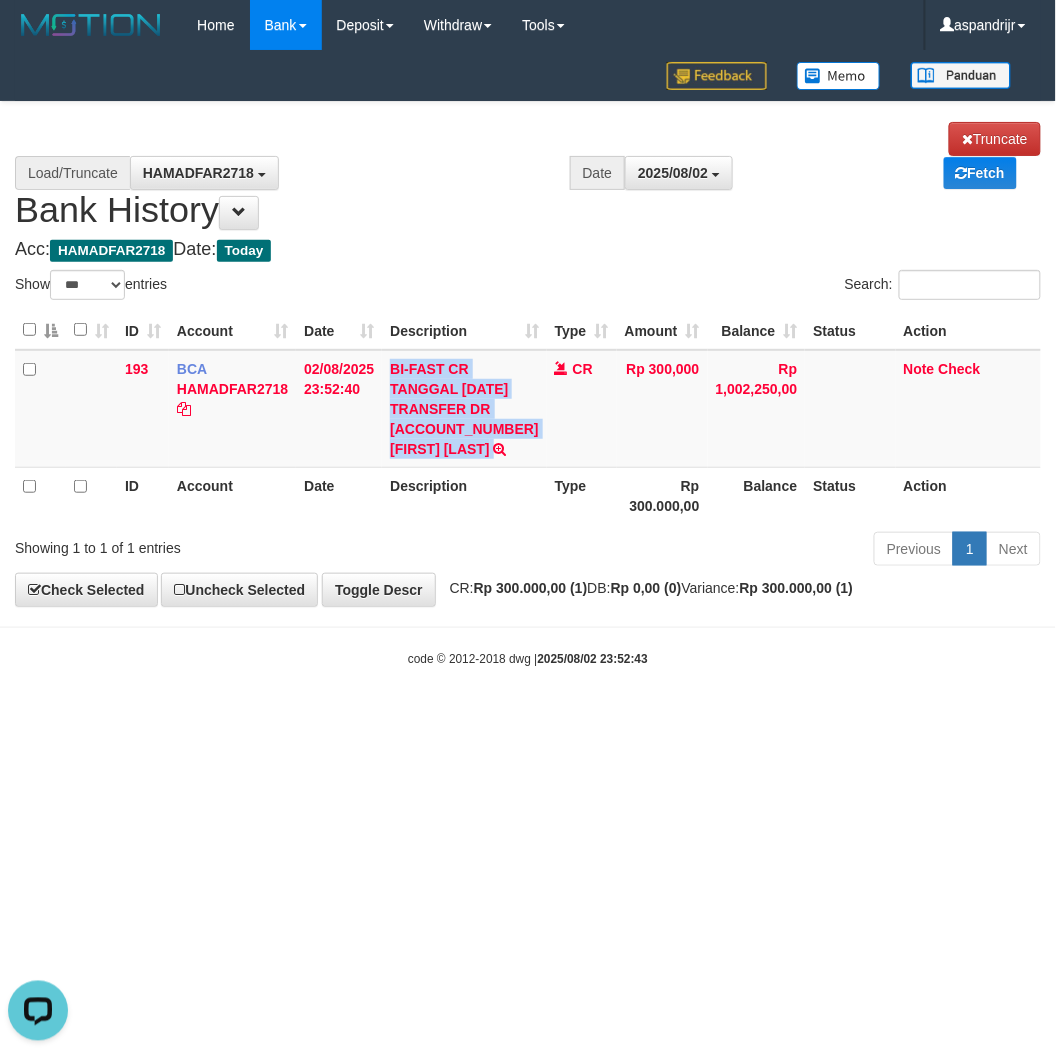 copy on "BI-FAST CR TANGGAL 0208 TRANSFER DR 008 BEKTI NUR HIDAYAT" 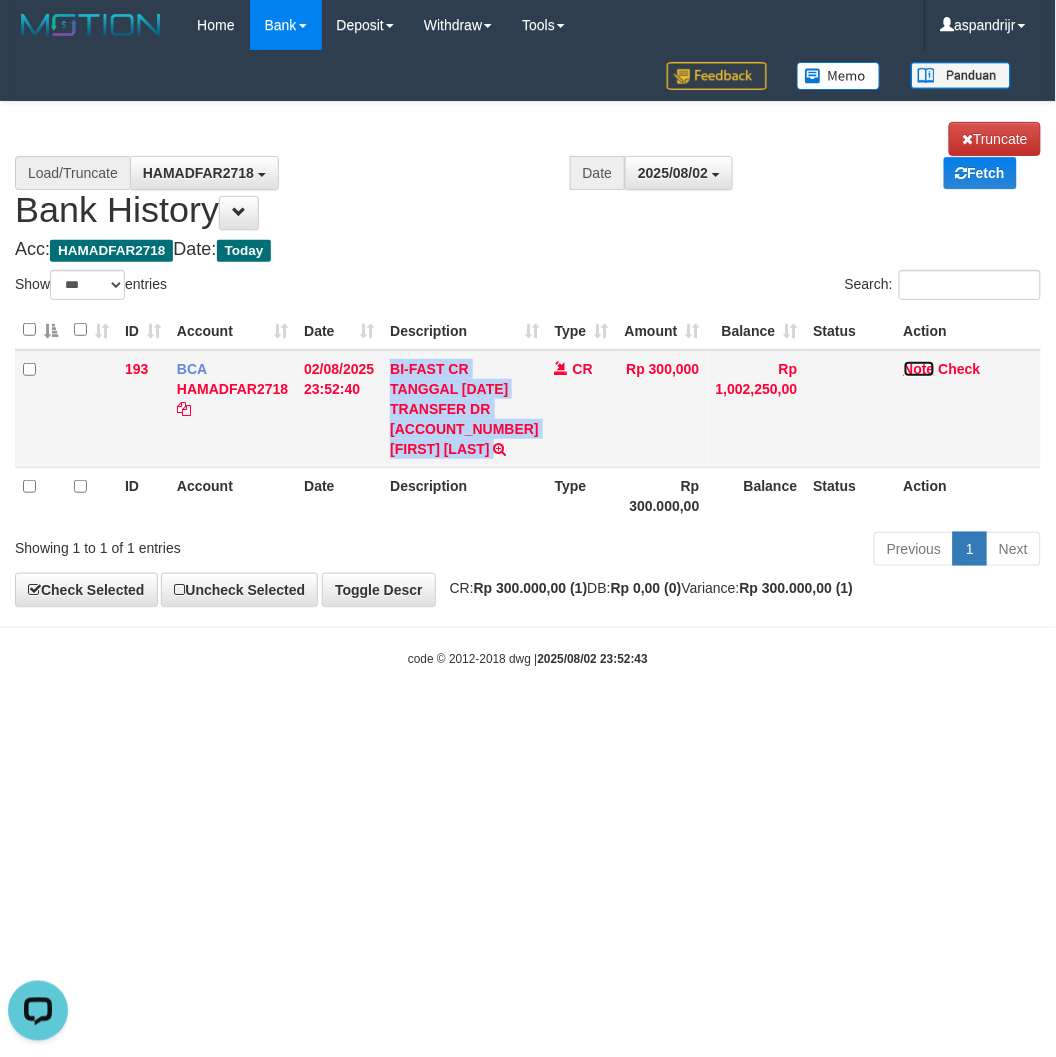 click on "Note" at bounding box center (919, 369) 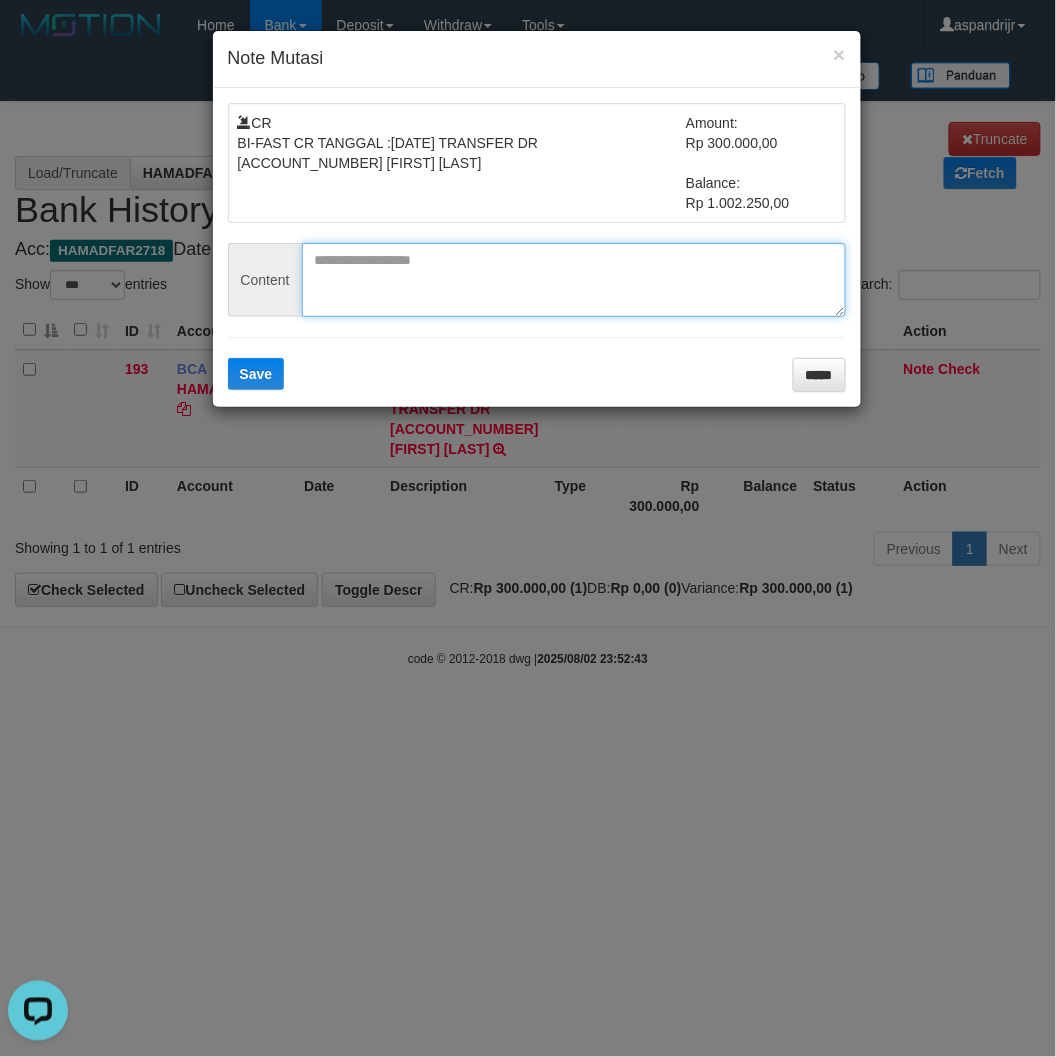 click at bounding box center (574, 280) 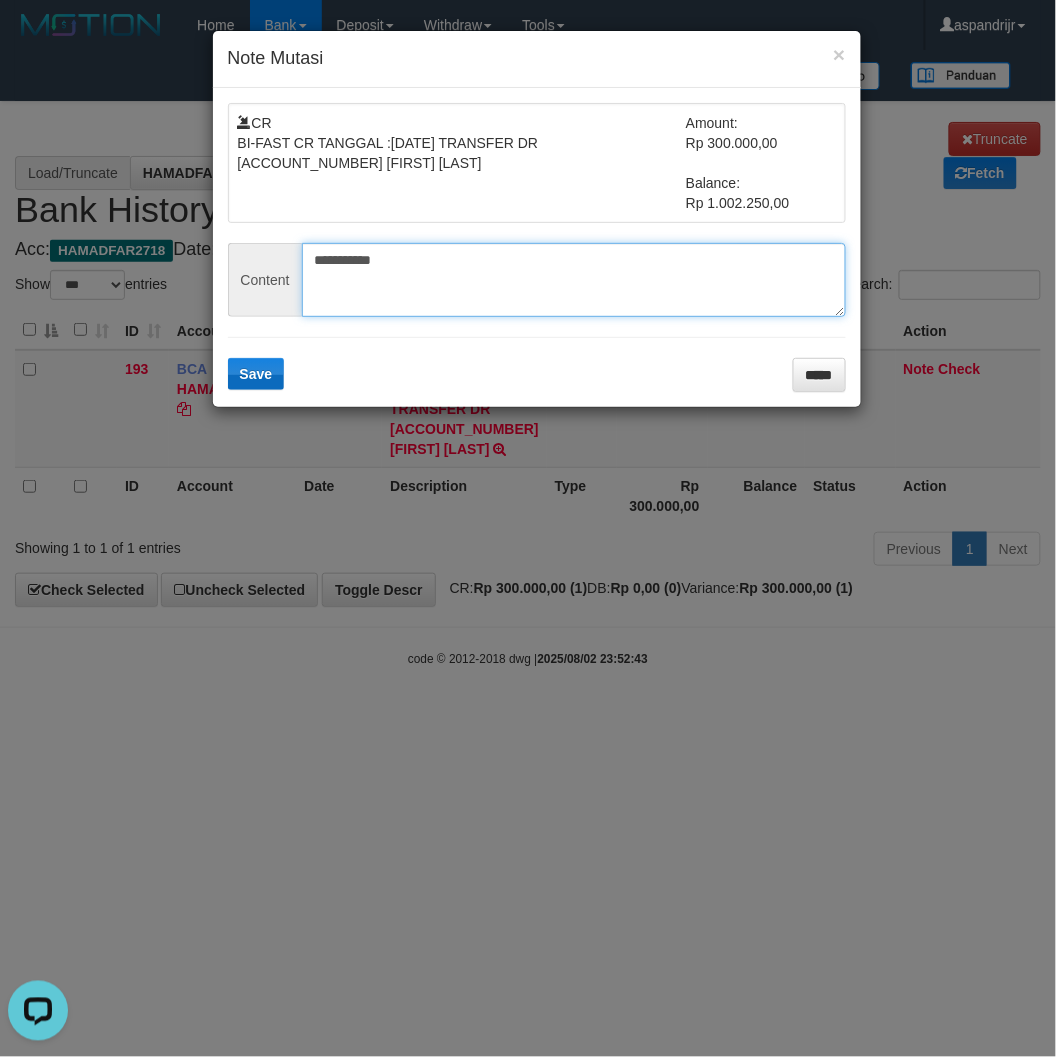 type on "**********" 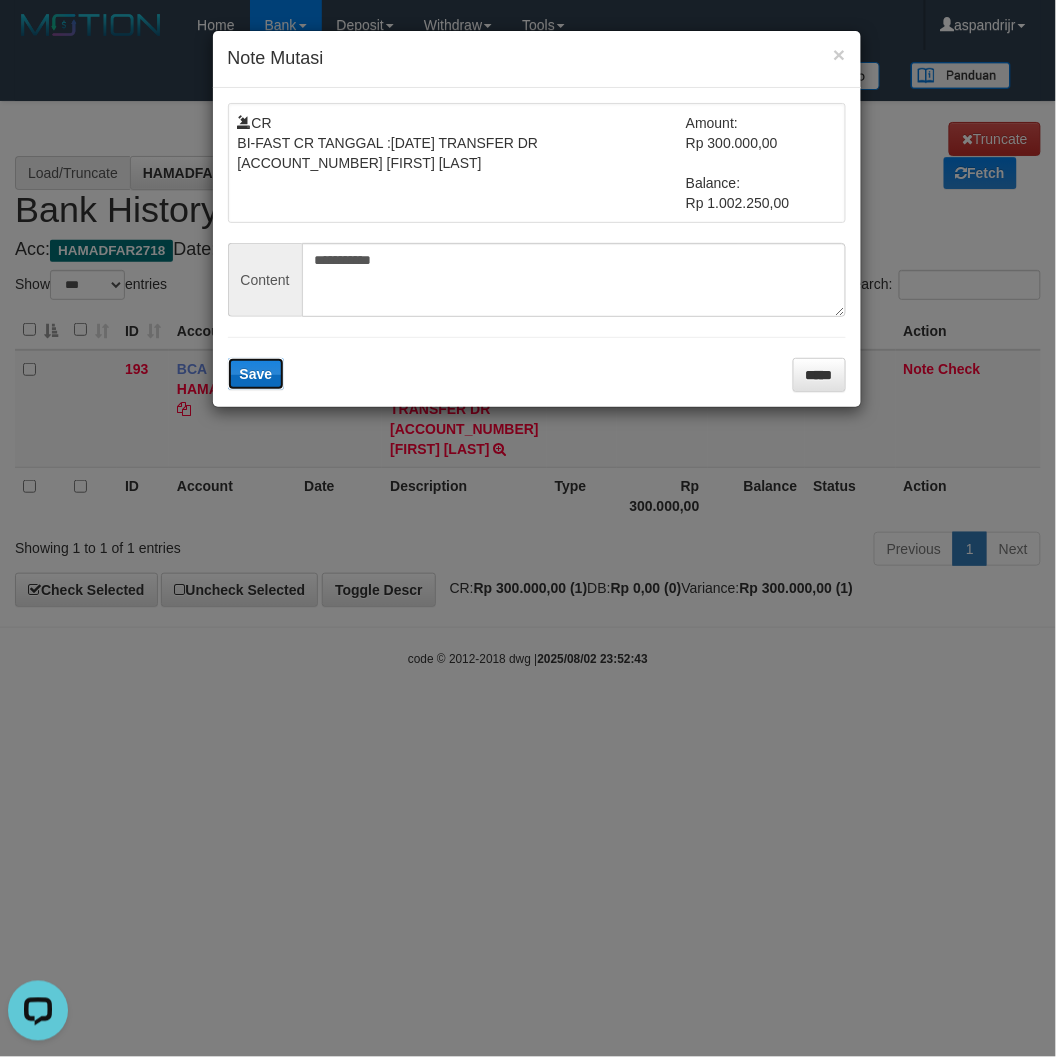 click on "Save" at bounding box center [256, 374] 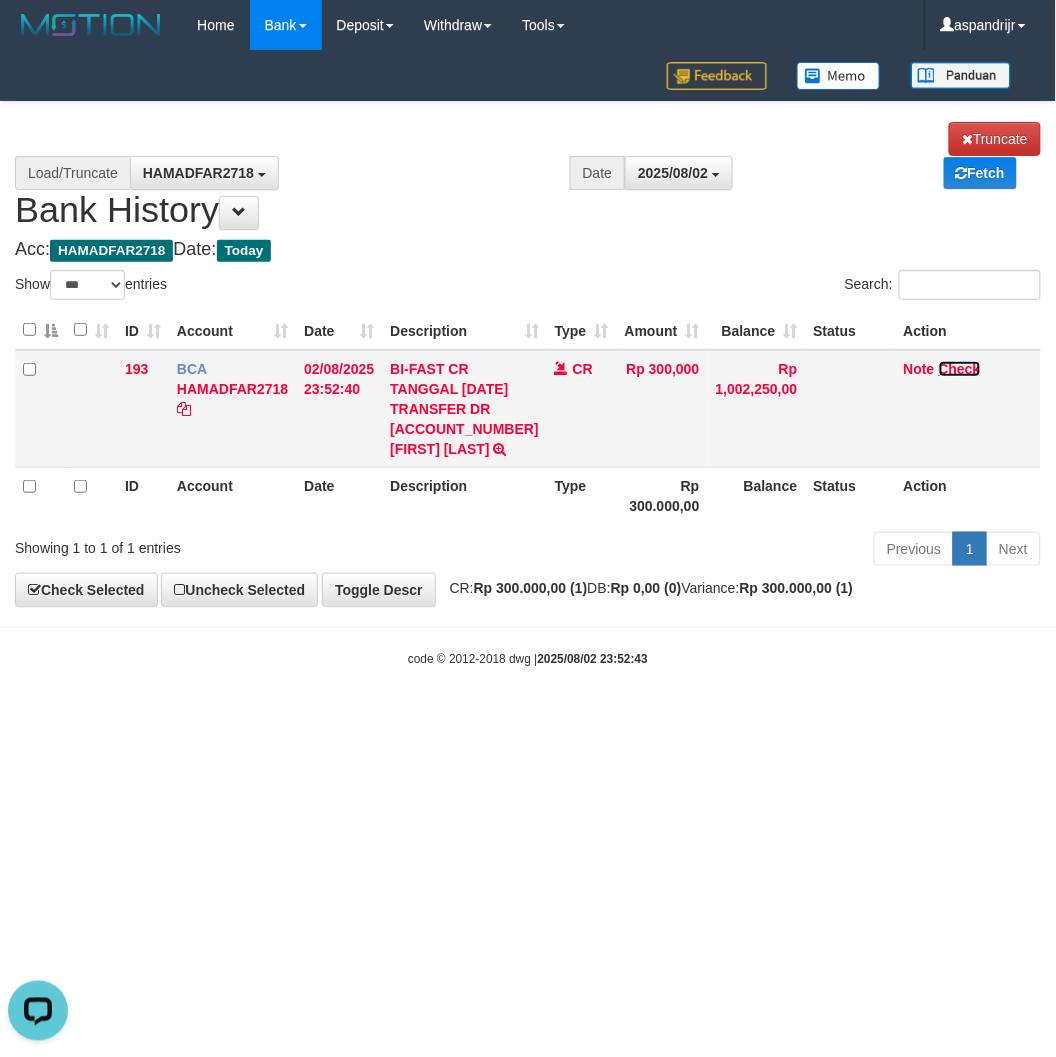 click on "Check" at bounding box center [960, 369] 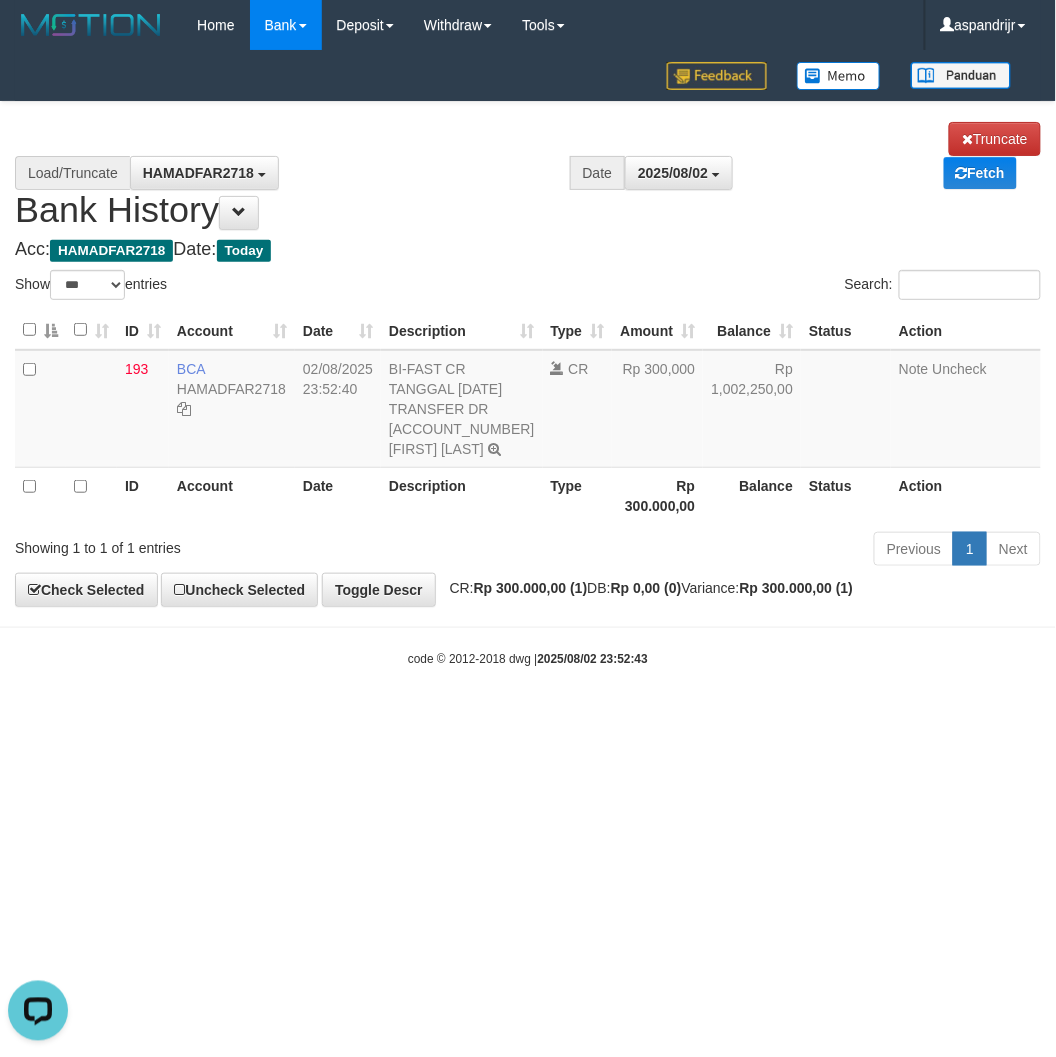 click on "Toggle navigation
Home
Bank
Account List
Load
By Website
Group
[ITOTO]													PRABUJITU
By Load Group (DPS)
Group asp-1
Mutasi Bank
Search
Sync
Note Mutasi
Deposit
DPS List" at bounding box center [528, 359] 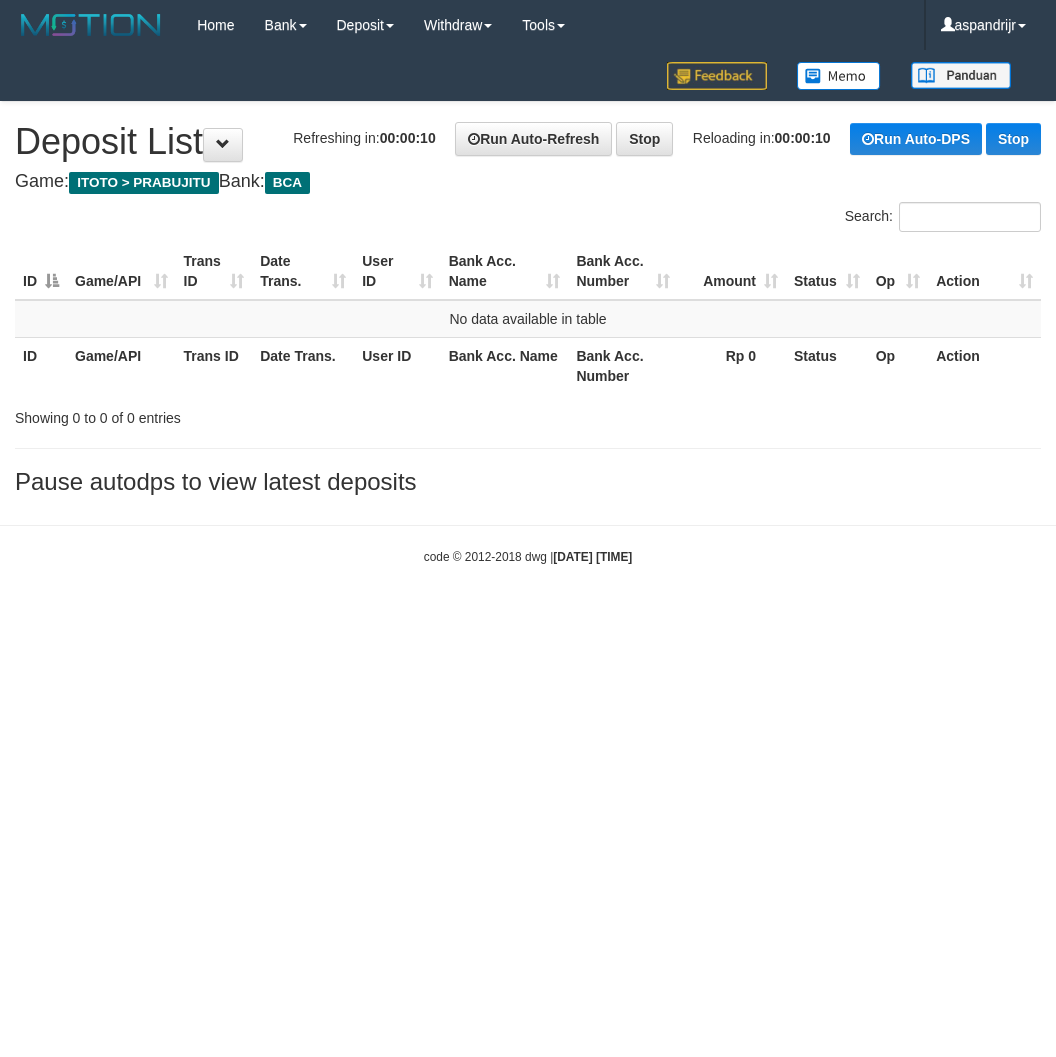 scroll, scrollTop: 0, scrollLeft: 0, axis: both 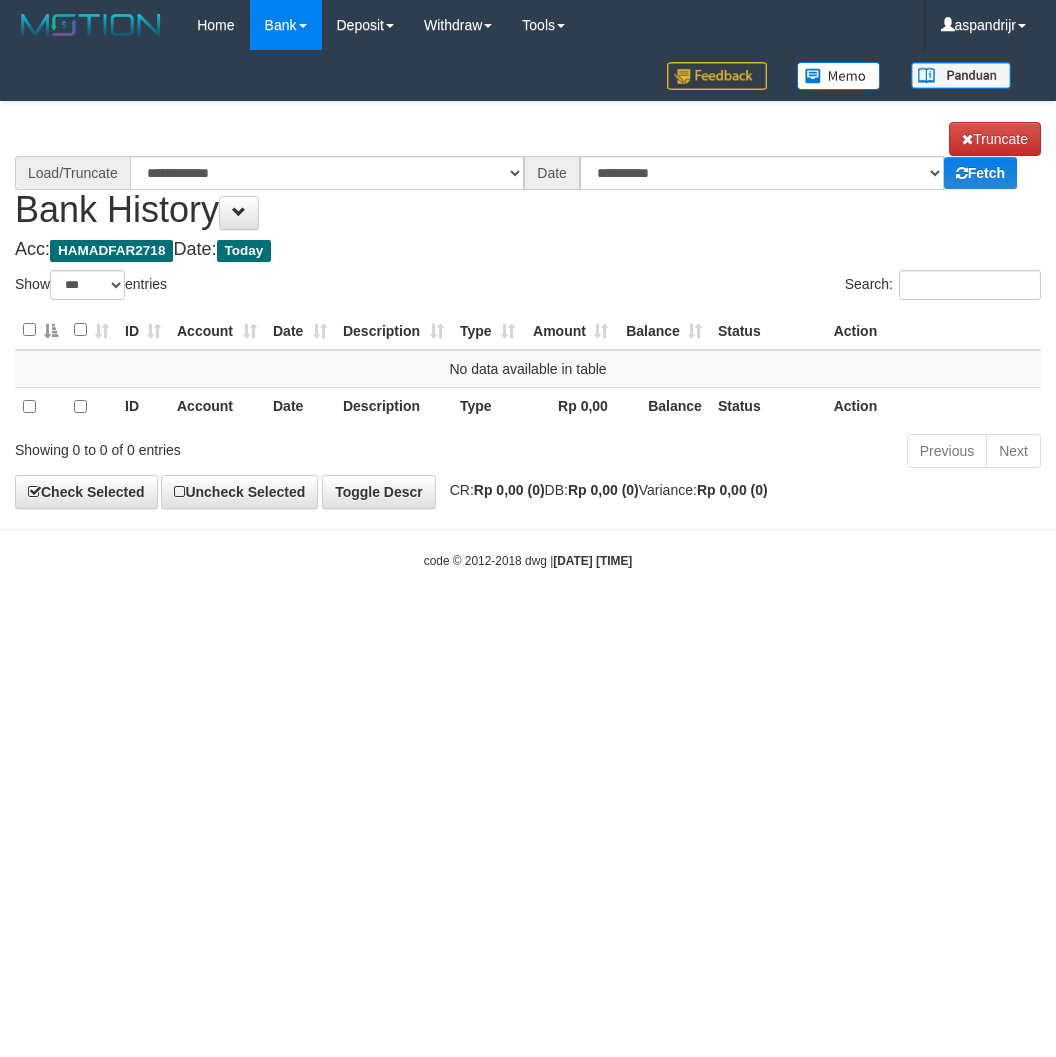 select on "***" 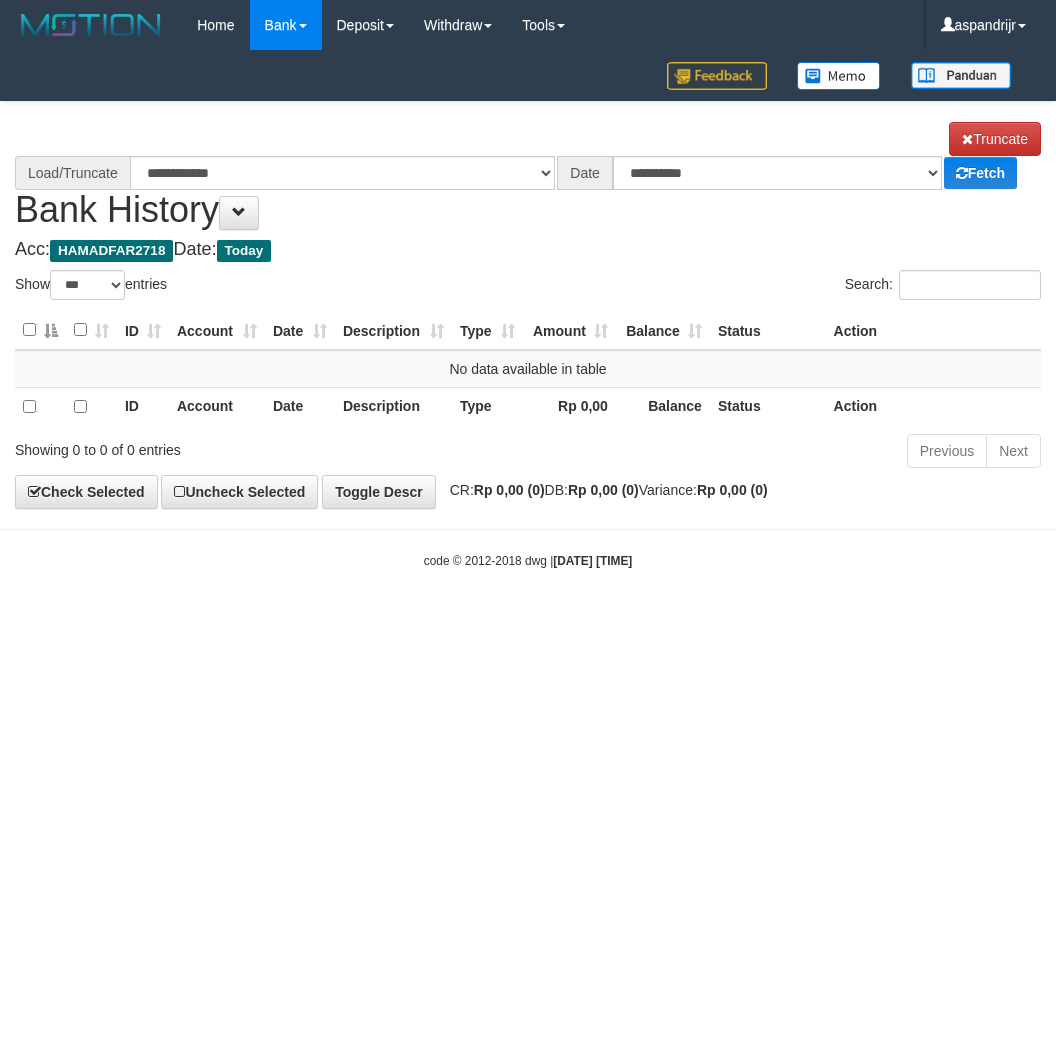 scroll, scrollTop: 0, scrollLeft: 0, axis: both 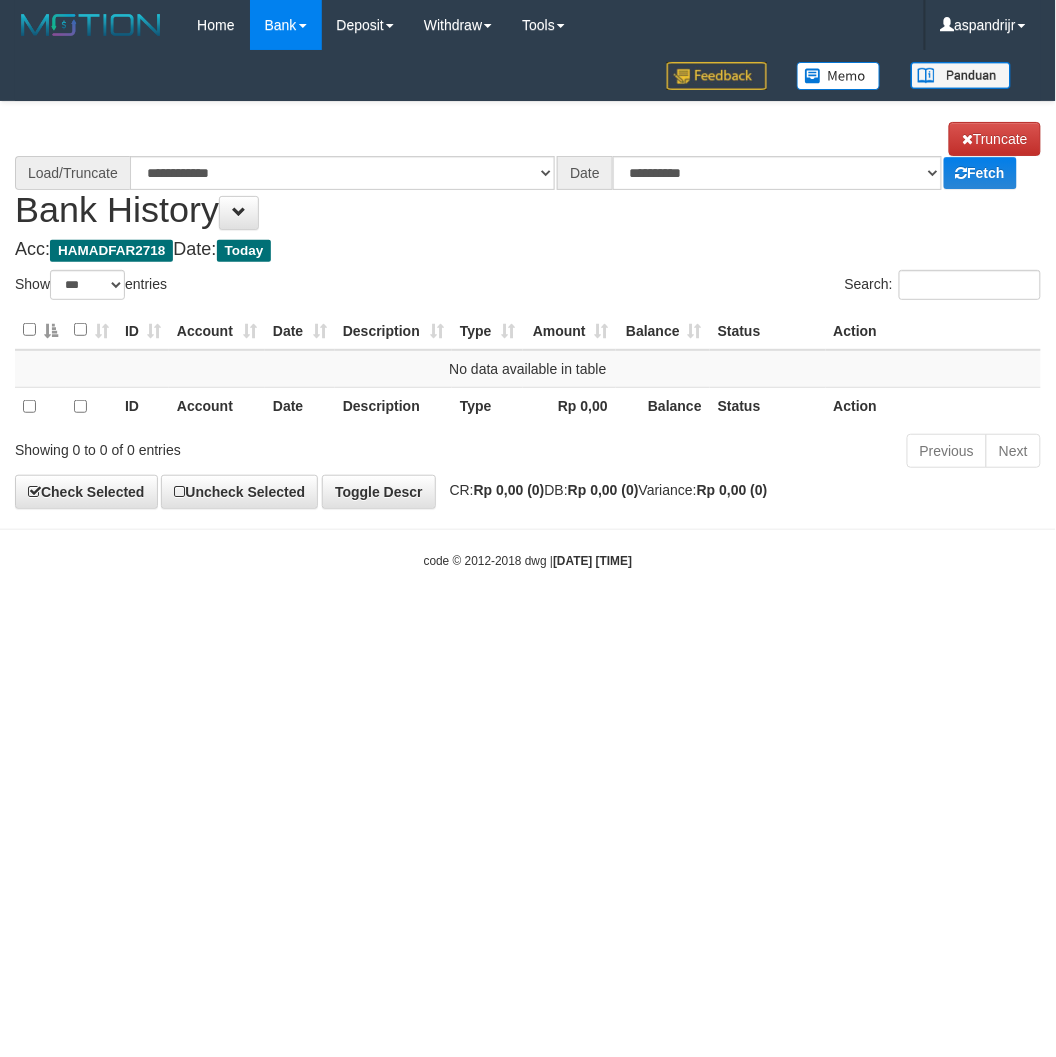 click on "Toggle navigation
Home
Bank
Account List
Load
By Website
Group
[ITOTO]													PRABUJITU
By Load Group (DPS)
Group asp-1
Mutasi Bank
Search
Sync
Note Mutasi
Deposit
DPS List" at bounding box center (528, 310) 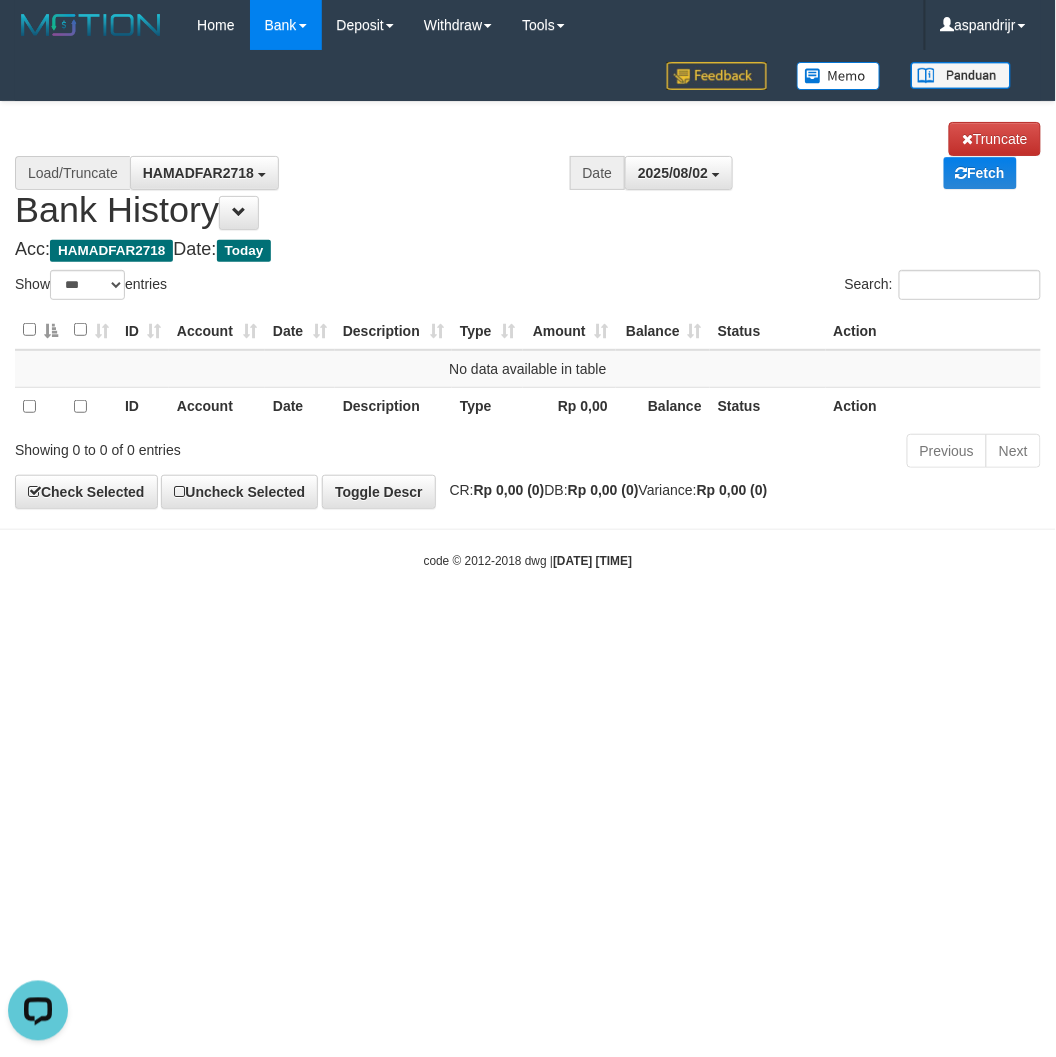 scroll, scrollTop: 0, scrollLeft: 0, axis: both 